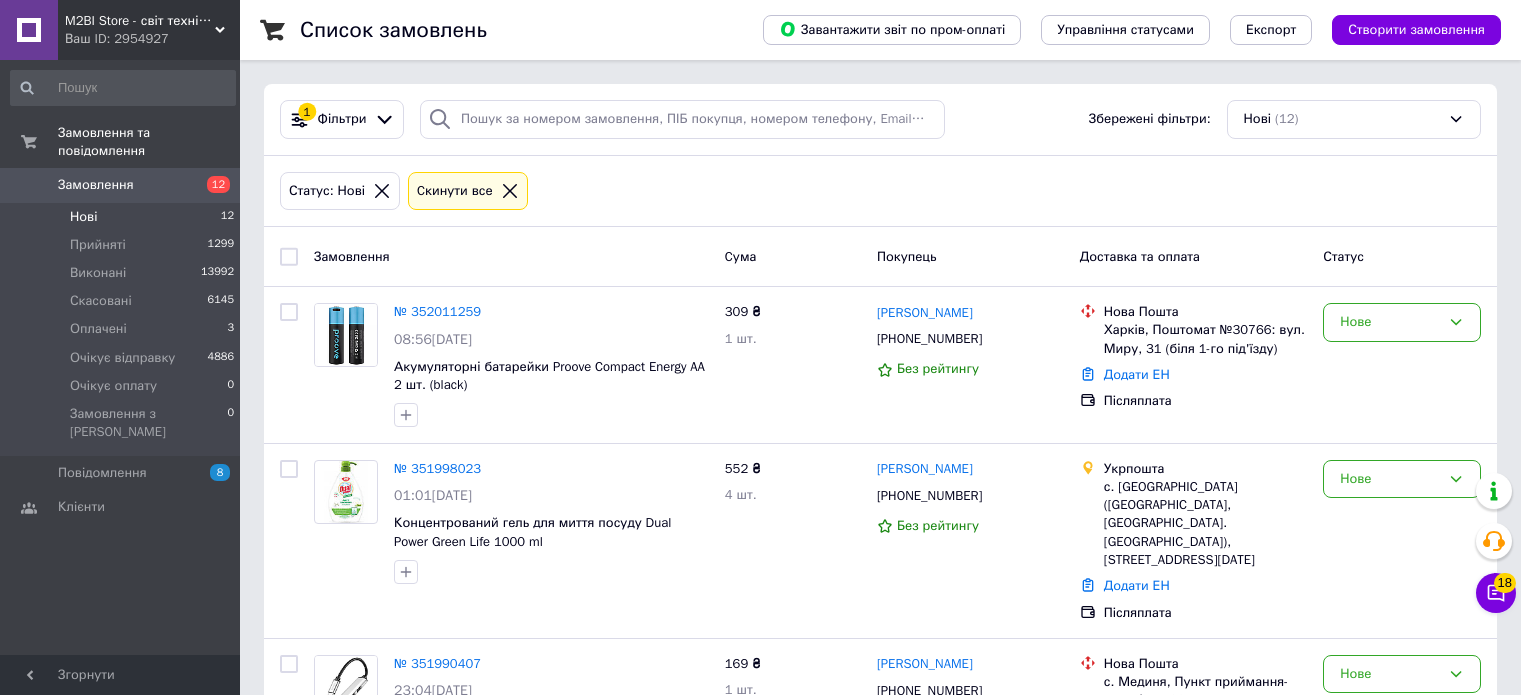 scroll, scrollTop: 0, scrollLeft: 0, axis: both 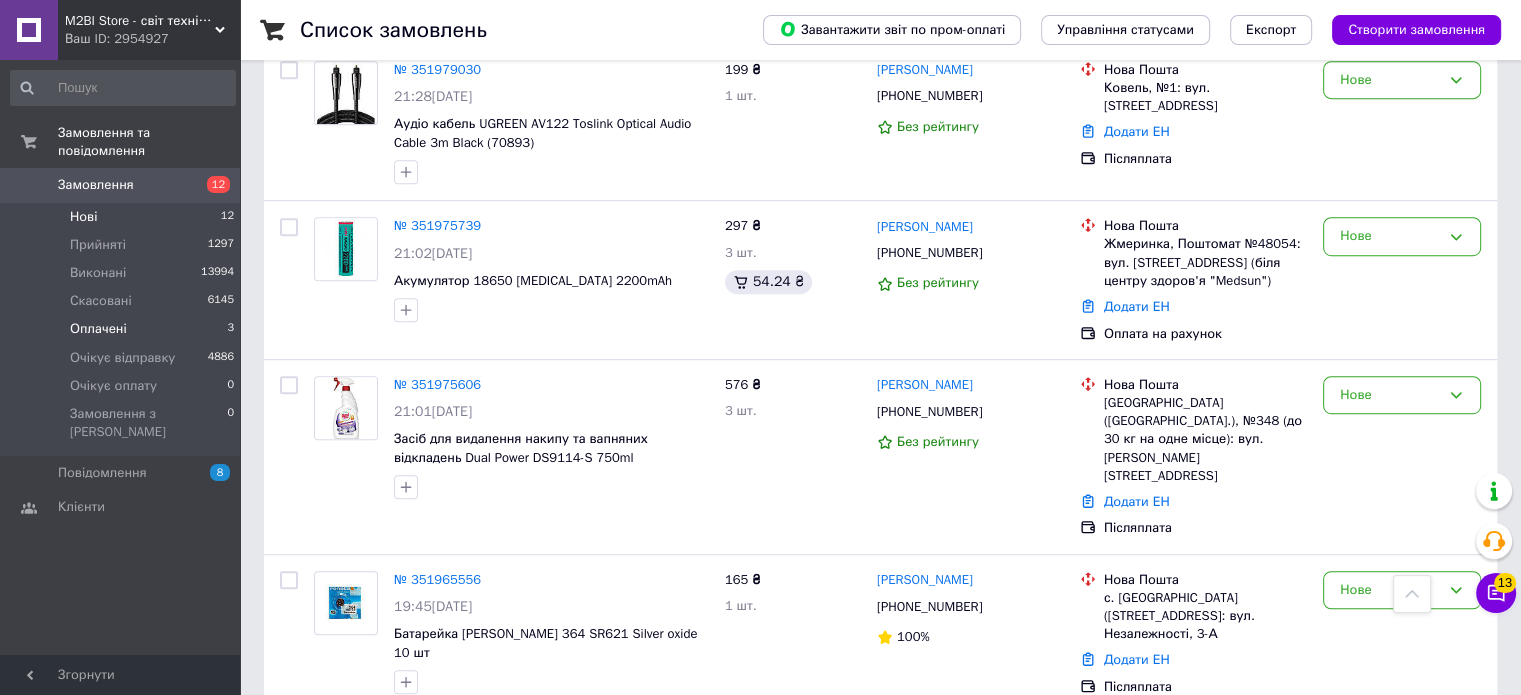 click on "Оплачені" at bounding box center (98, 329) 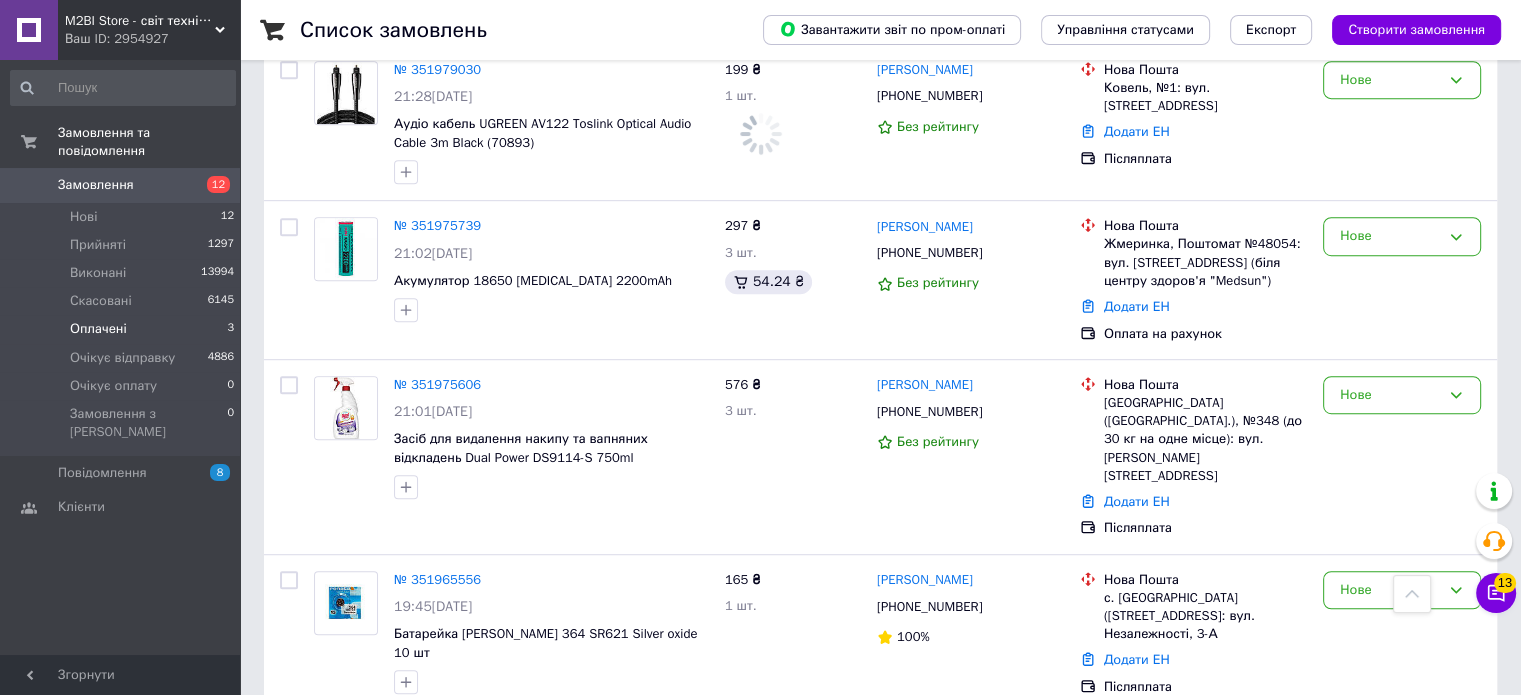 click on "Оплачені" at bounding box center (98, 329) 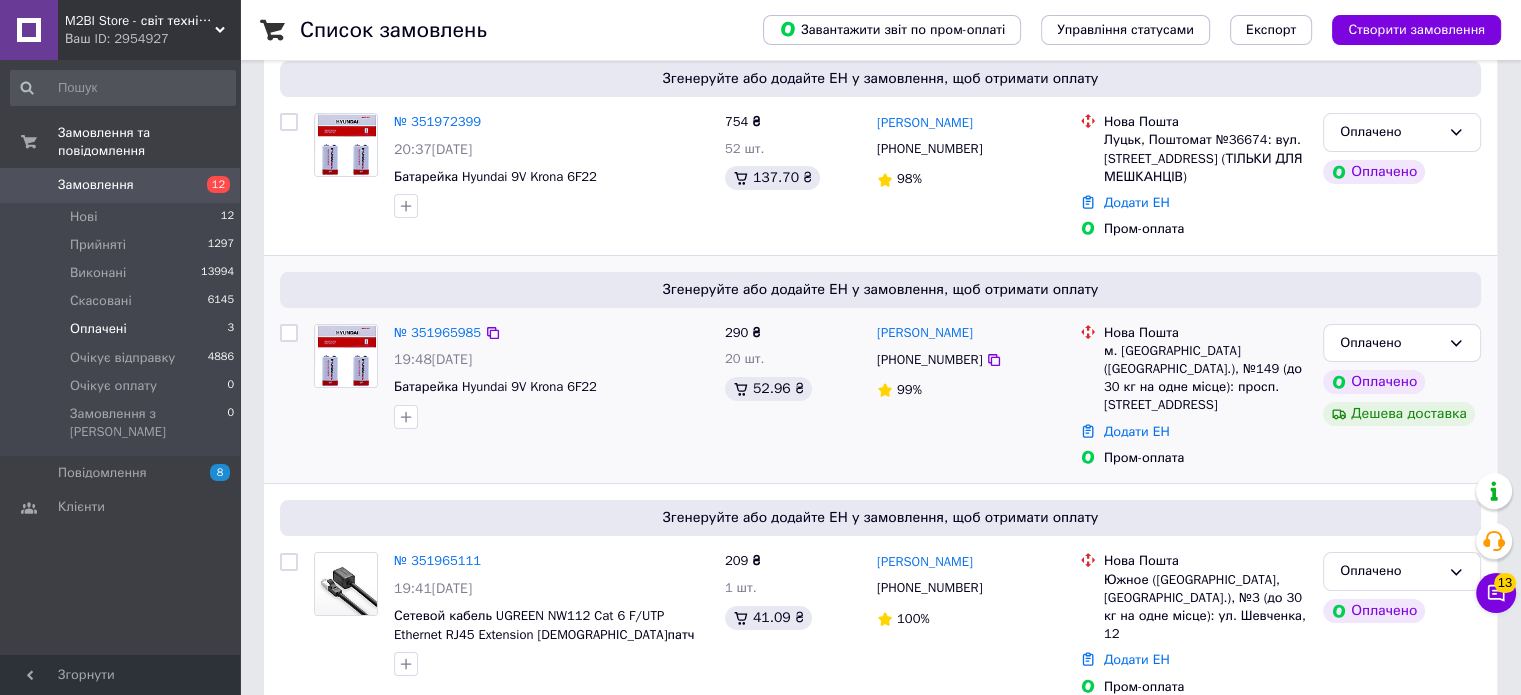 scroll, scrollTop: 244, scrollLeft: 0, axis: vertical 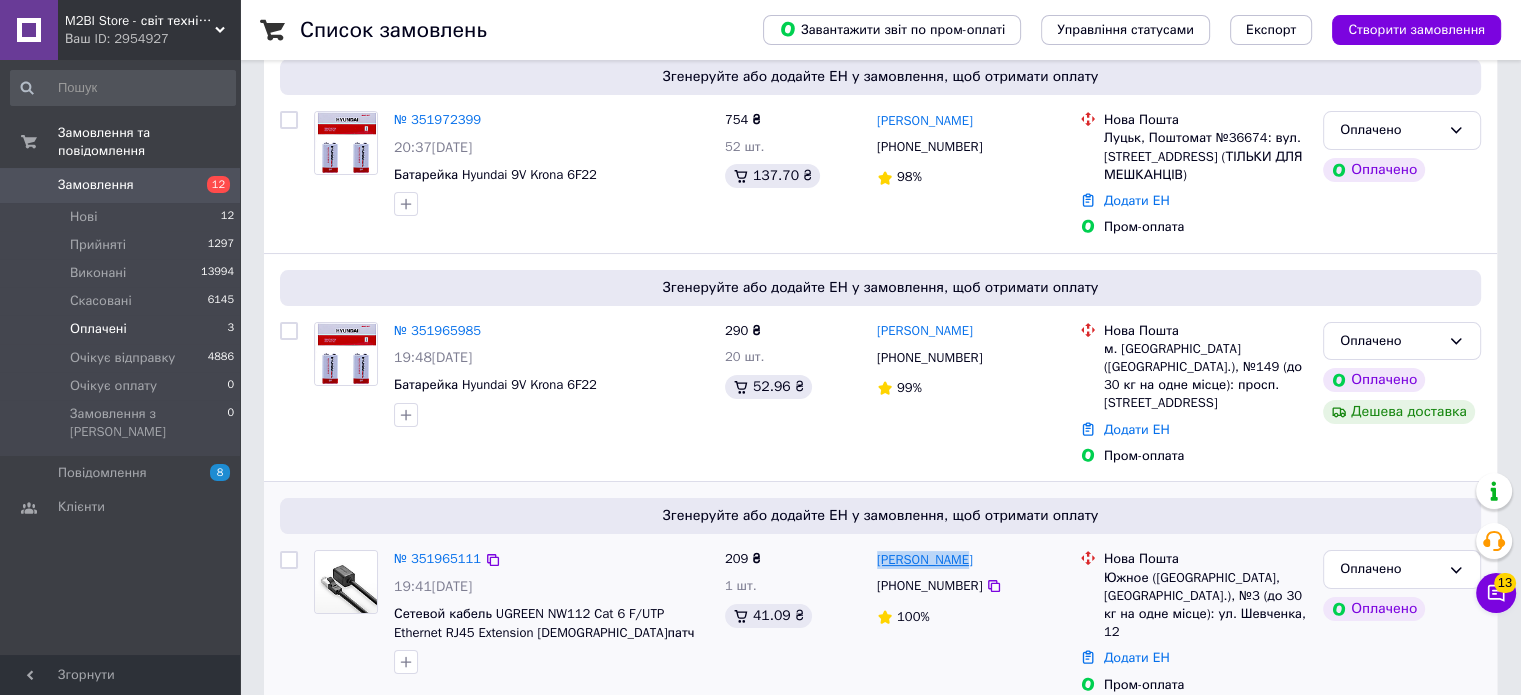 drag, startPoint x: 992, startPoint y: 542, endPoint x: 876, endPoint y: 537, distance: 116.10771 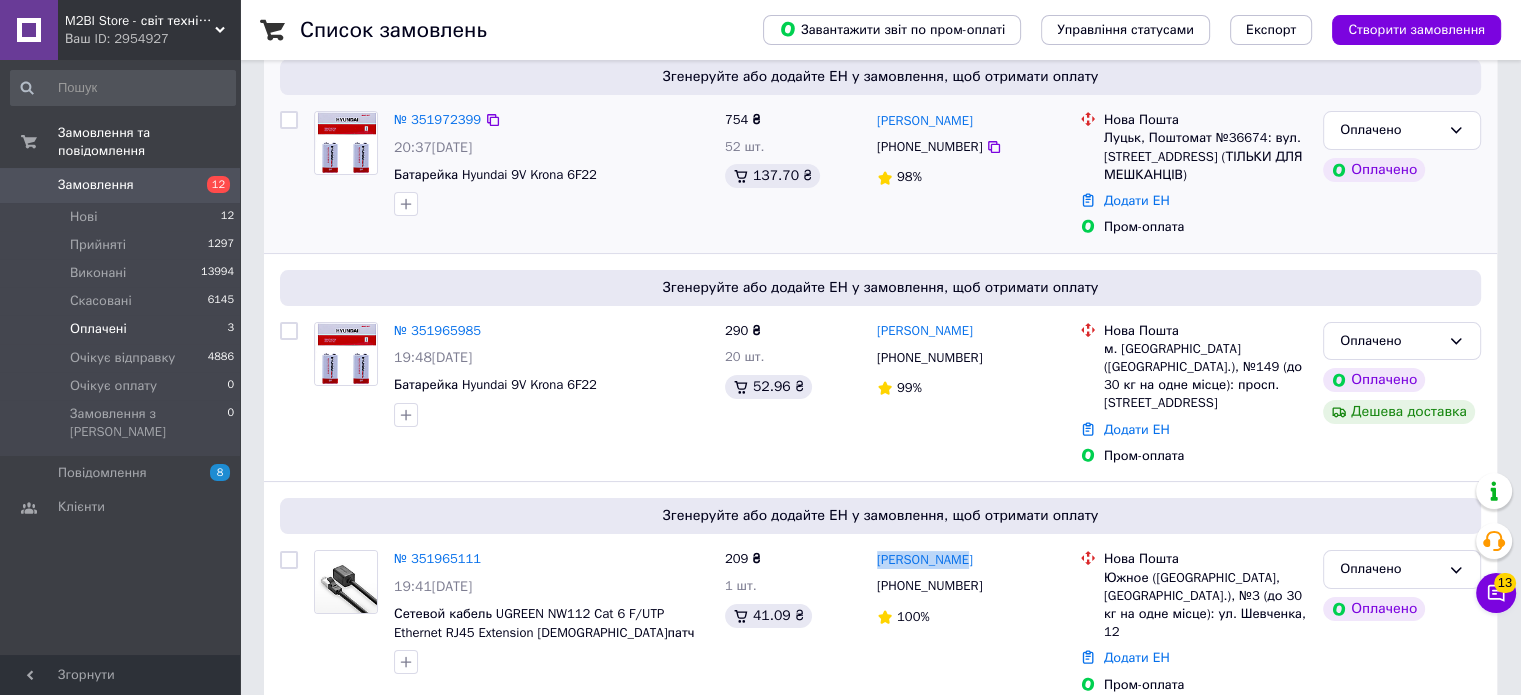 copy on "алексей крук" 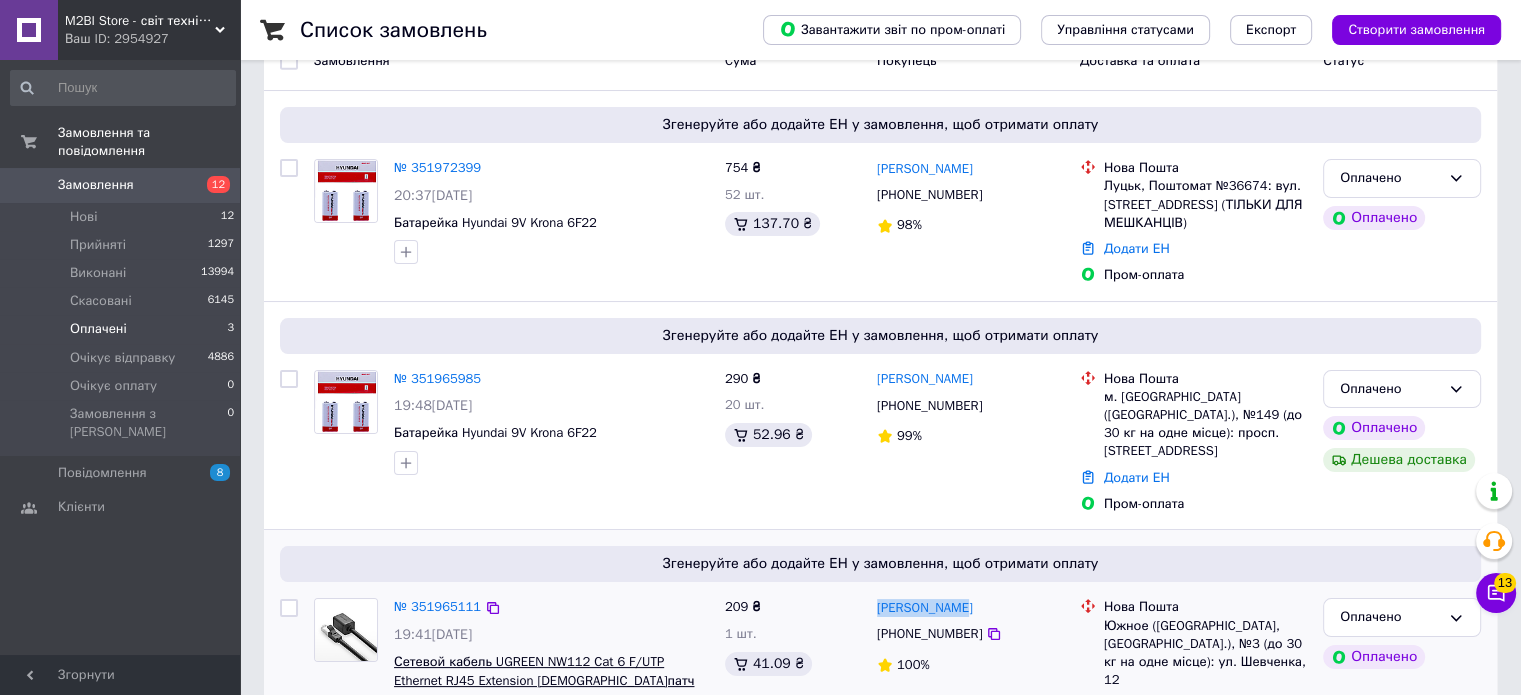 scroll, scrollTop: 244, scrollLeft: 0, axis: vertical 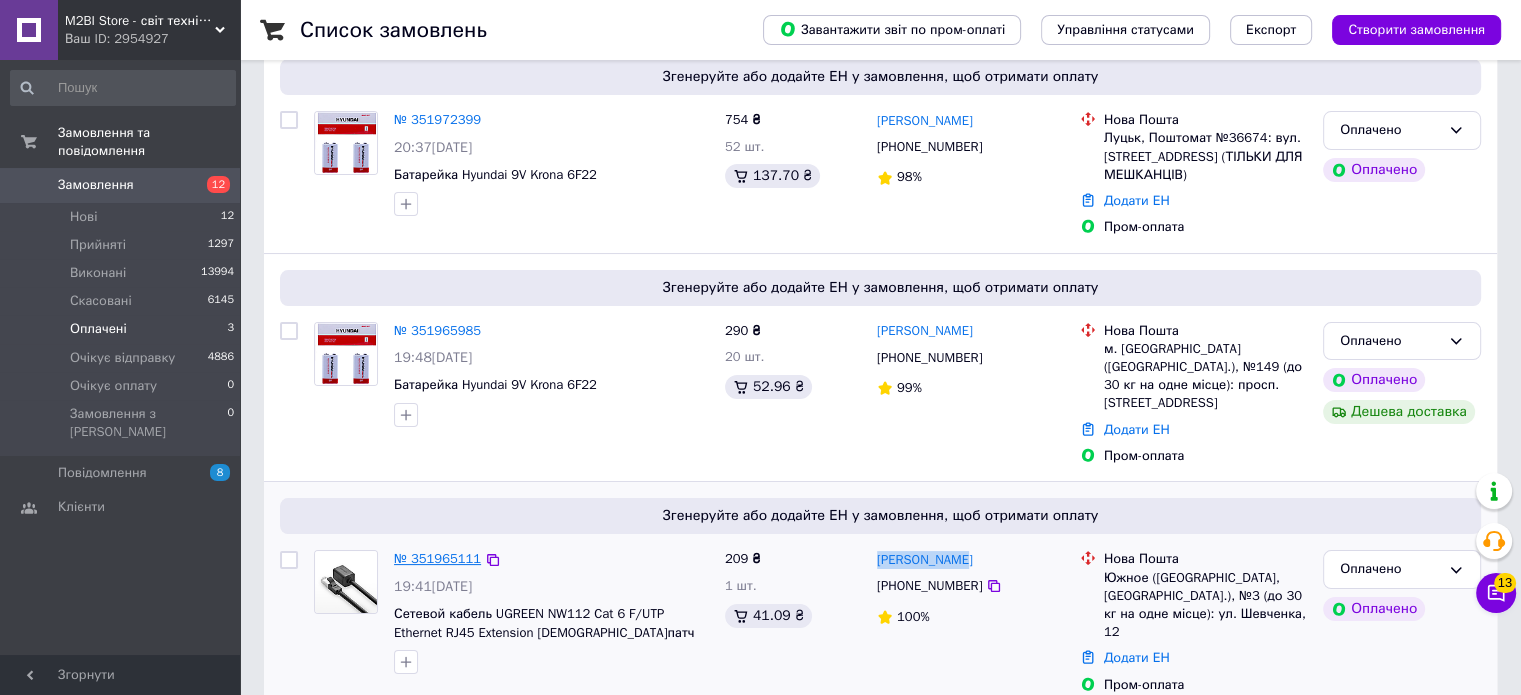 click on "№ 351965111" at bounding box center (437, 558) 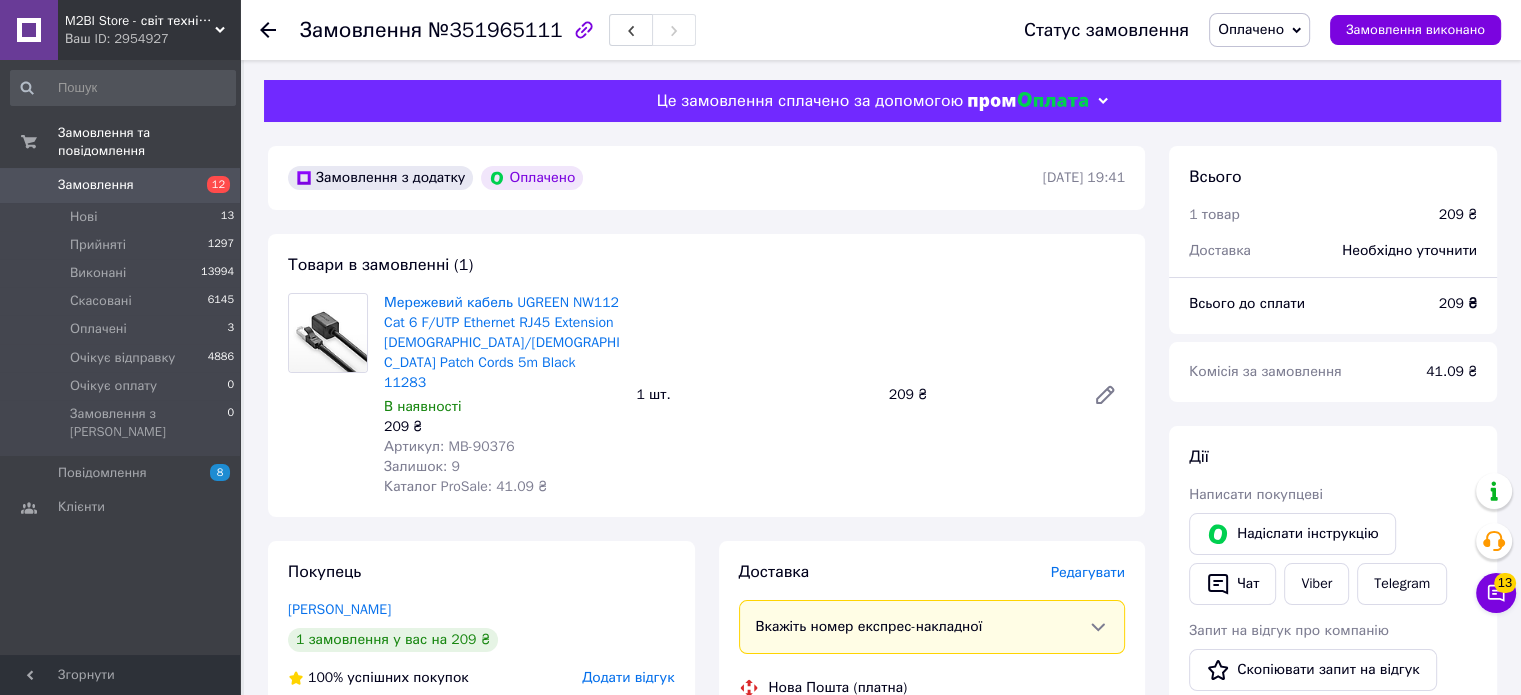 click on "Артикул: MB-90376" at bounding box center [449, 446] 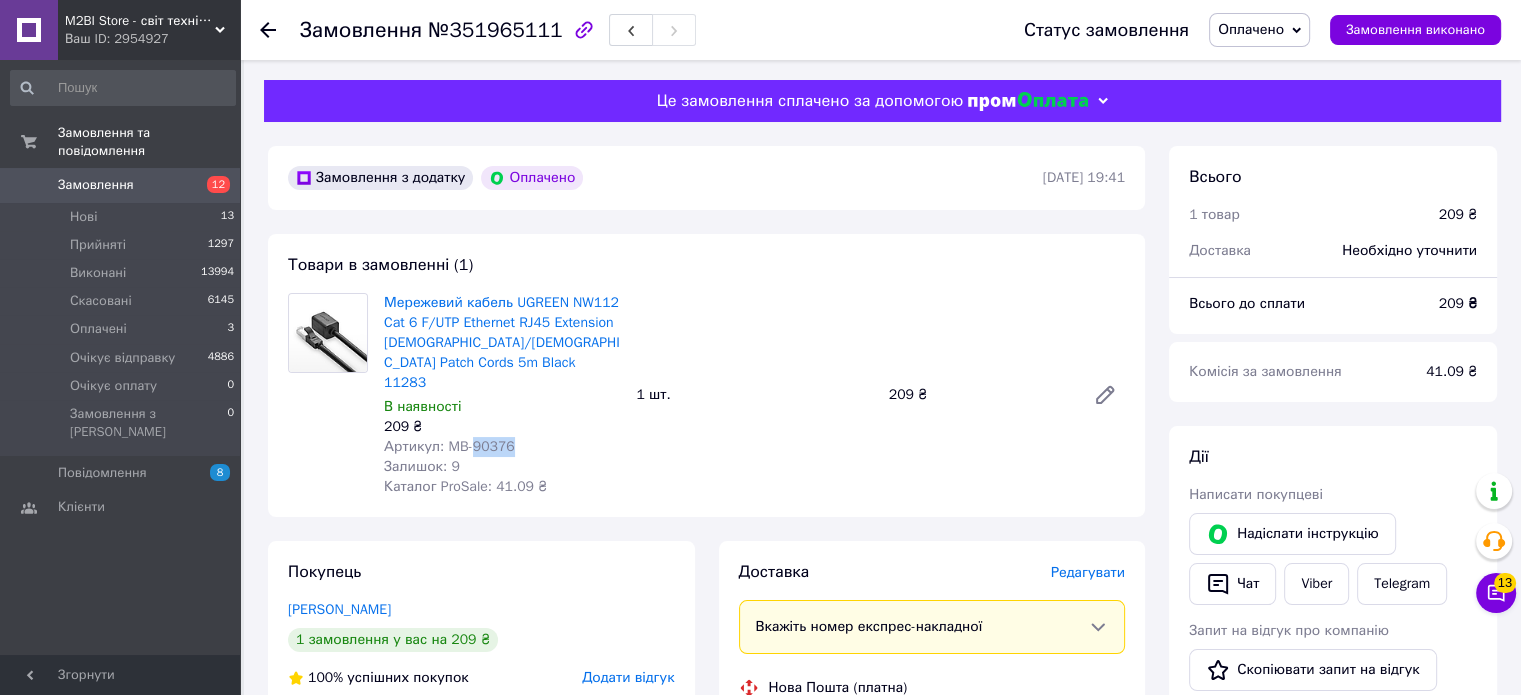 click on "Артикул: MB-90376" at bounding box center [449, 446] 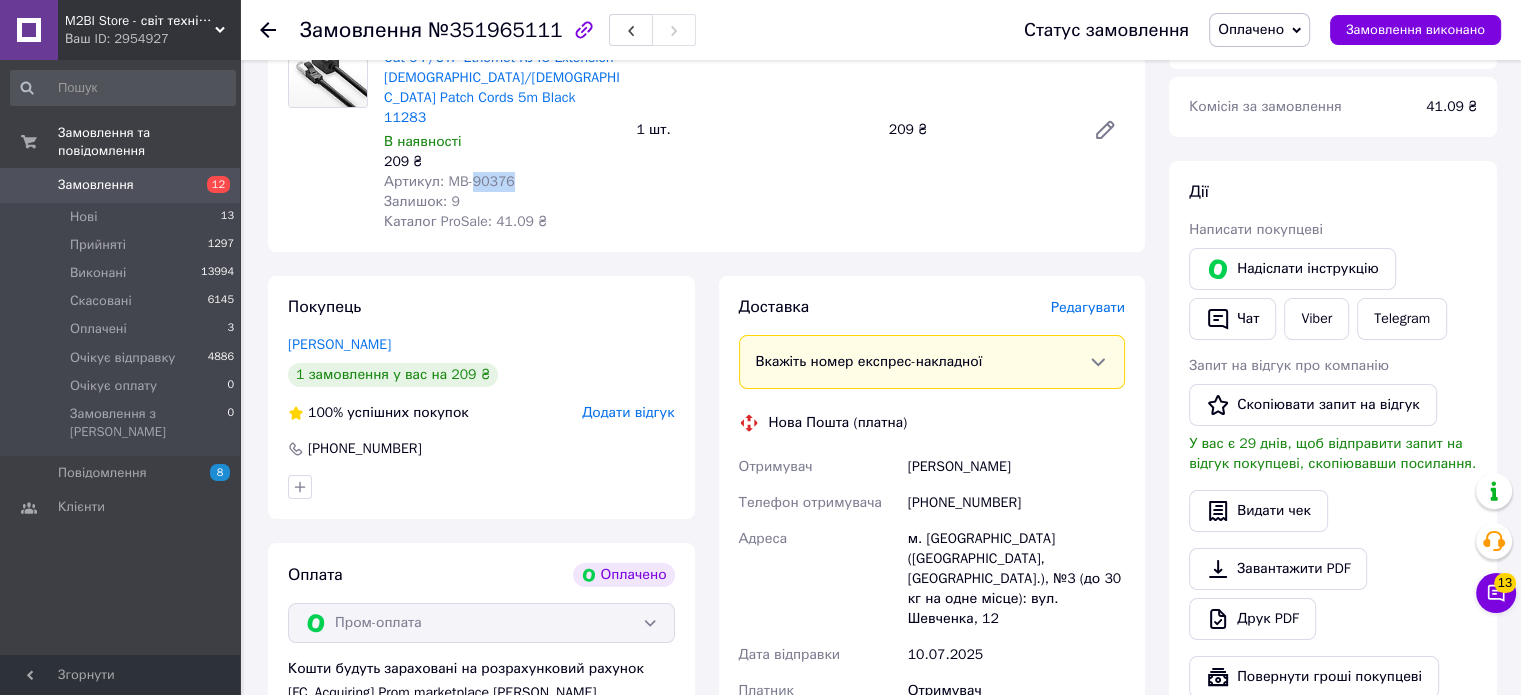 scroll, scrollTop: 300, scrollLeft: 0, axis: vertical 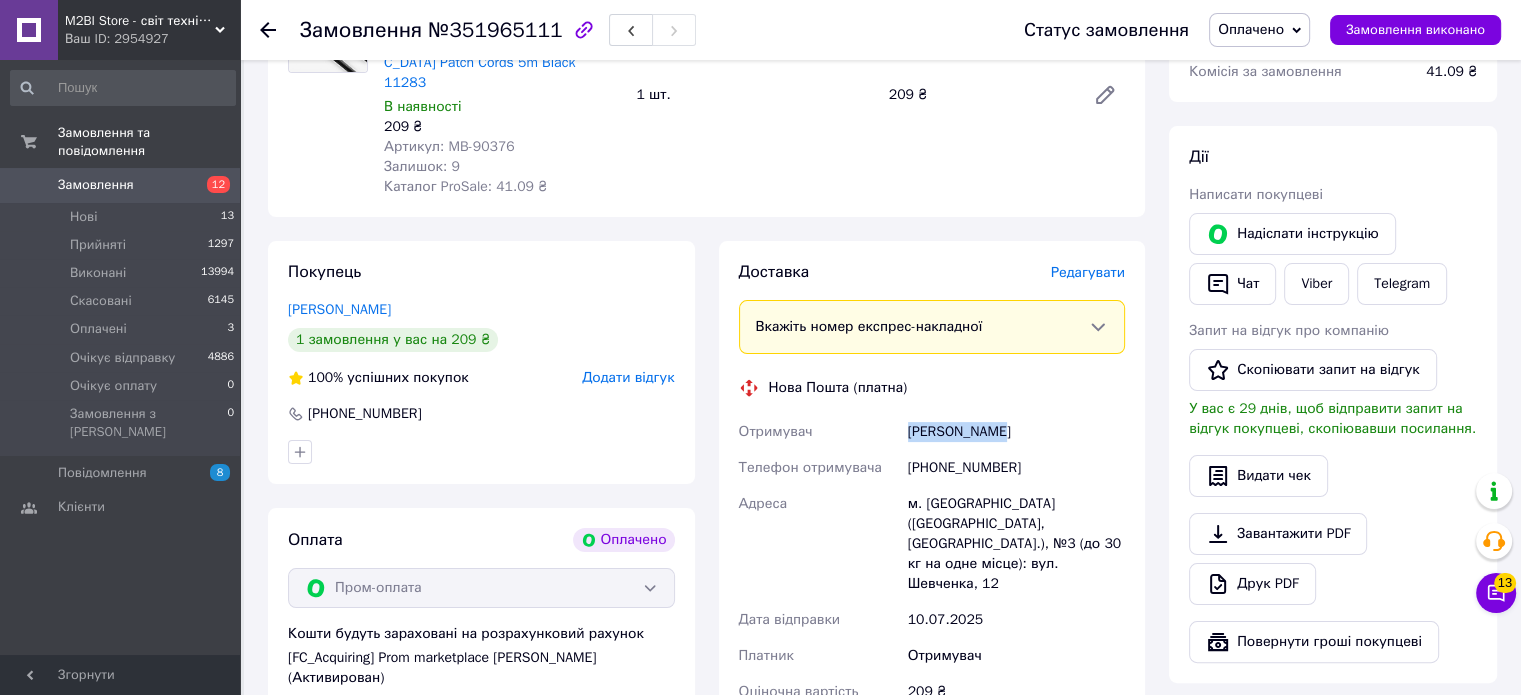 drag, startPoint x: 1018, startPoint y: 413, endPoint x: 900, endPoint y: 416, distance: 118.03813 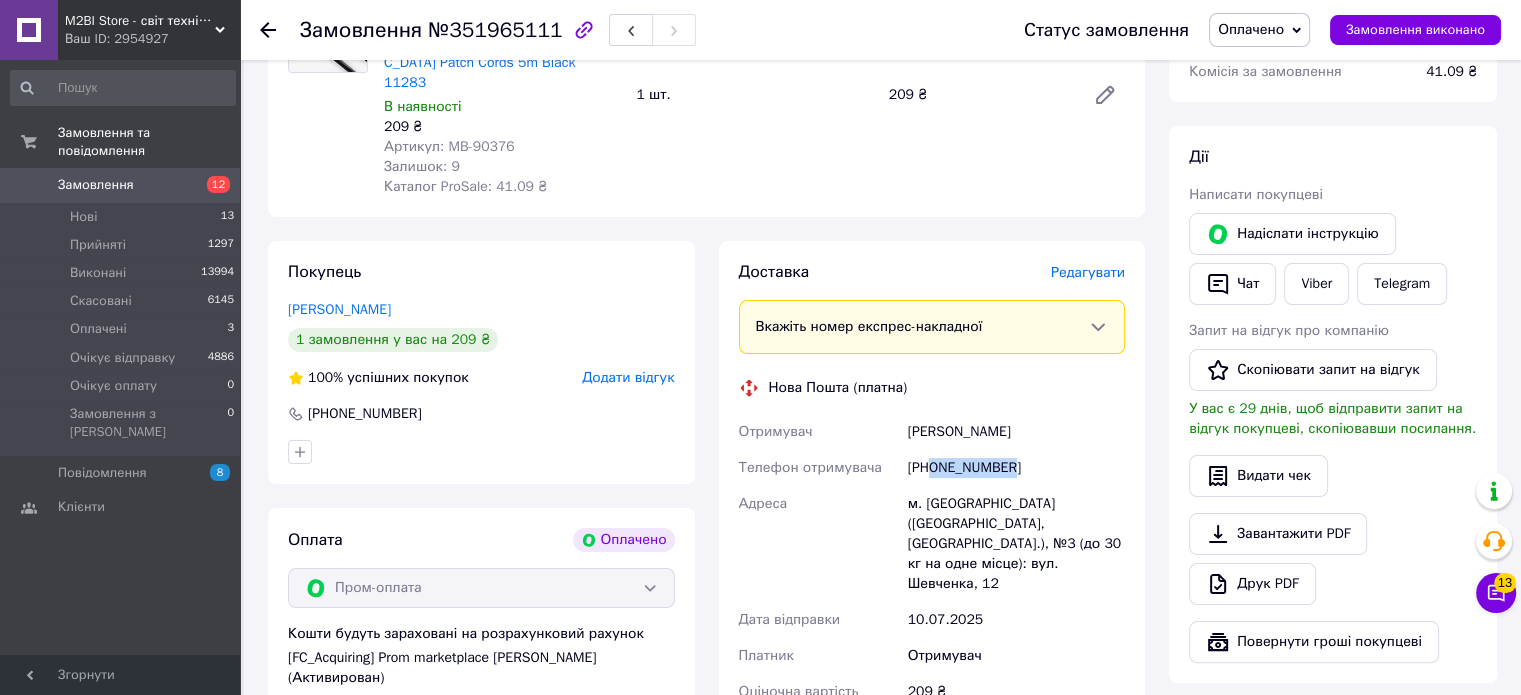 drag, startPoint x: 1018, startPoint y: 443, endPoint x: 934, endPoint y: 443, distance: 84 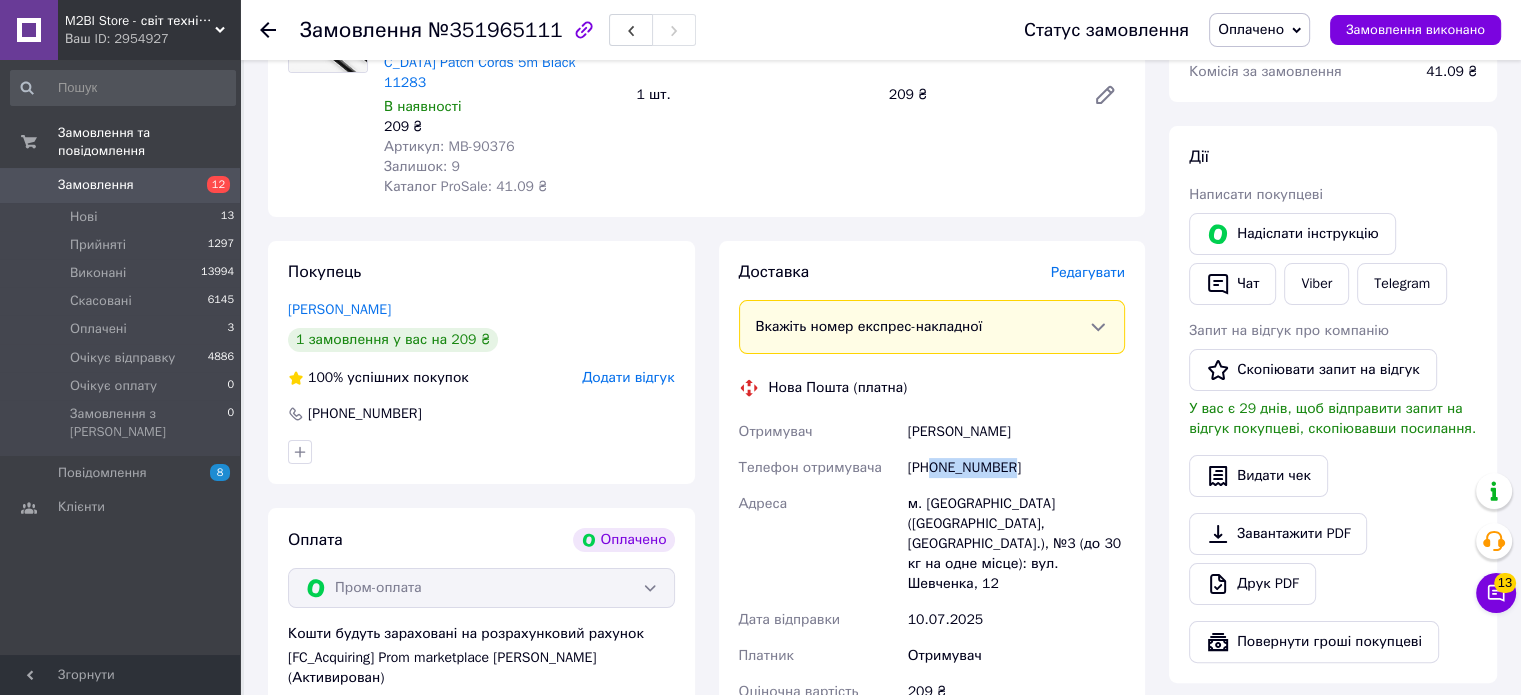 drag, startPoint x: 1052, startPoint y: 454, endPoint x: 932, endPoint y: 444, distance: 120.41595 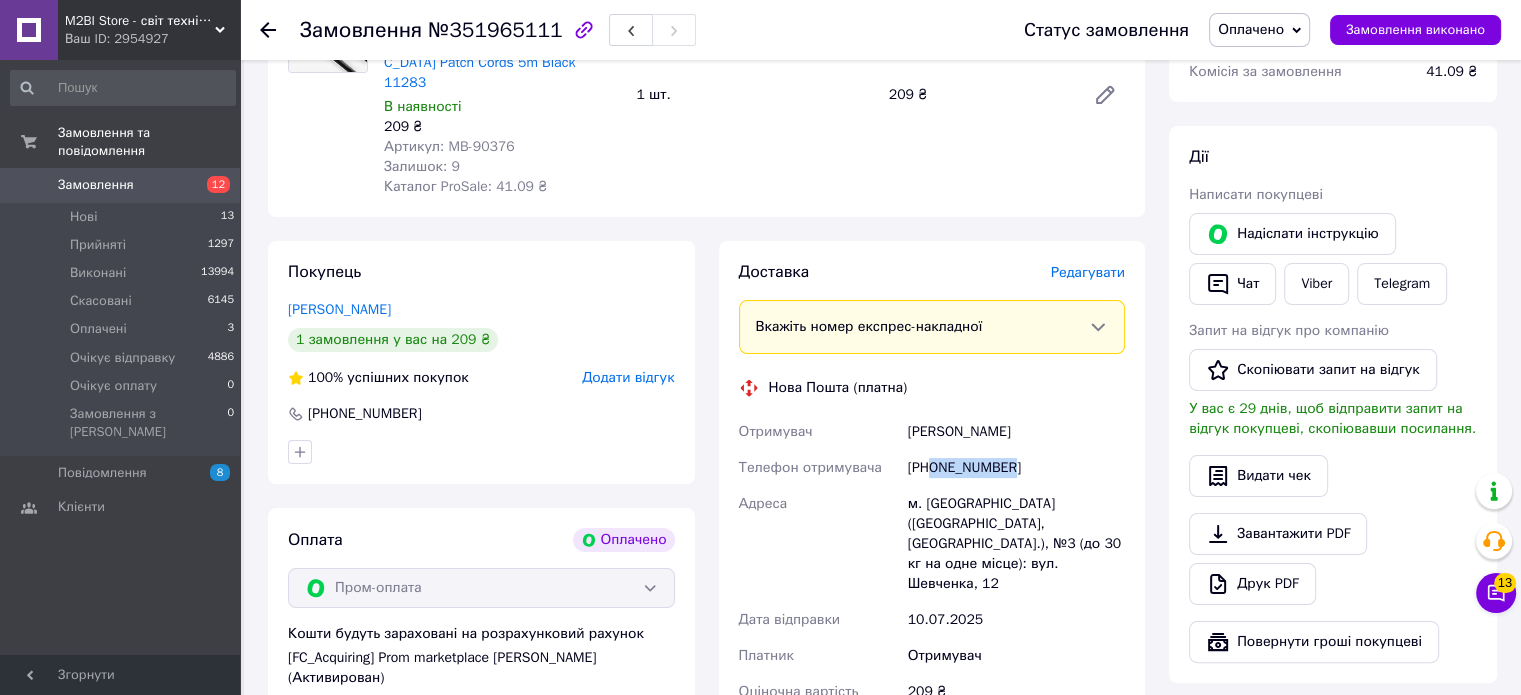 click on "+380674837539" at bounding box center (1016, 468) 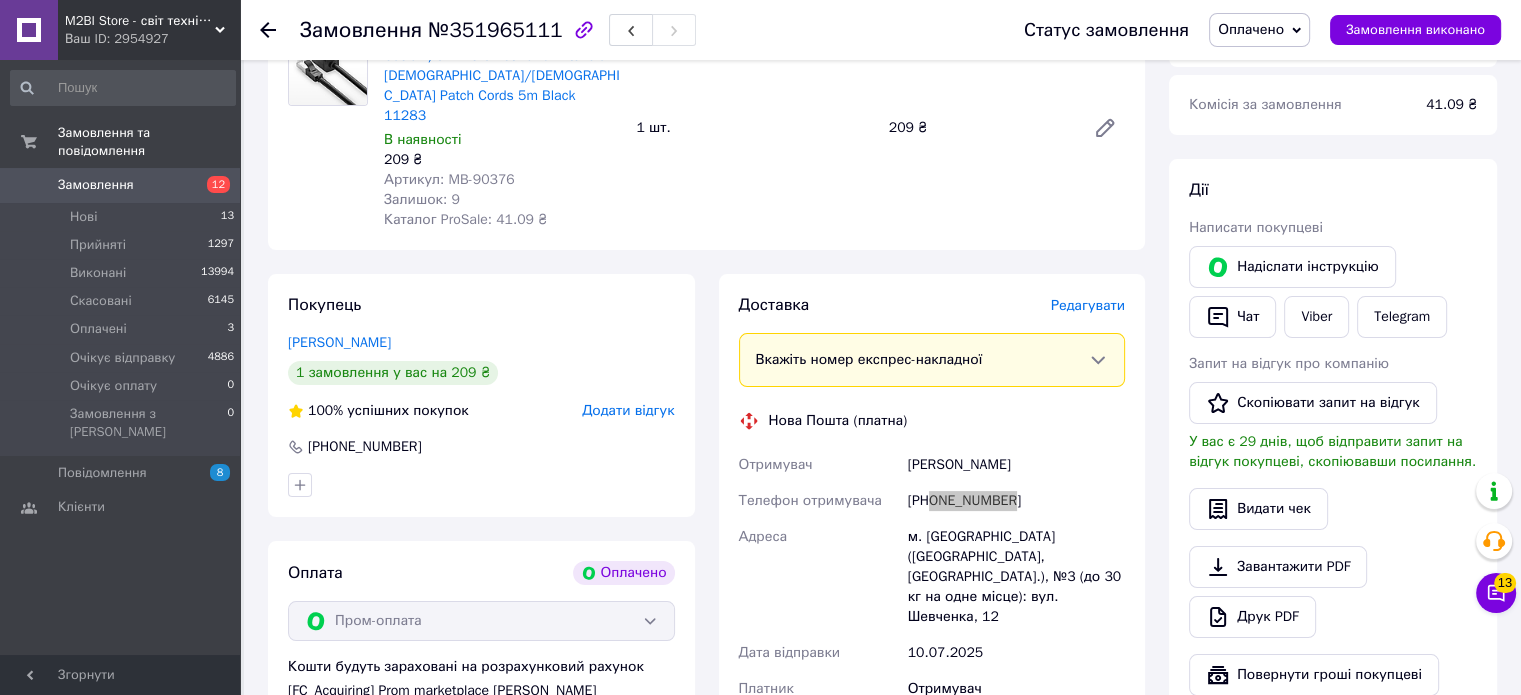 scroll, scrollTop: 500, scrollLeft: 0, axis: vertical 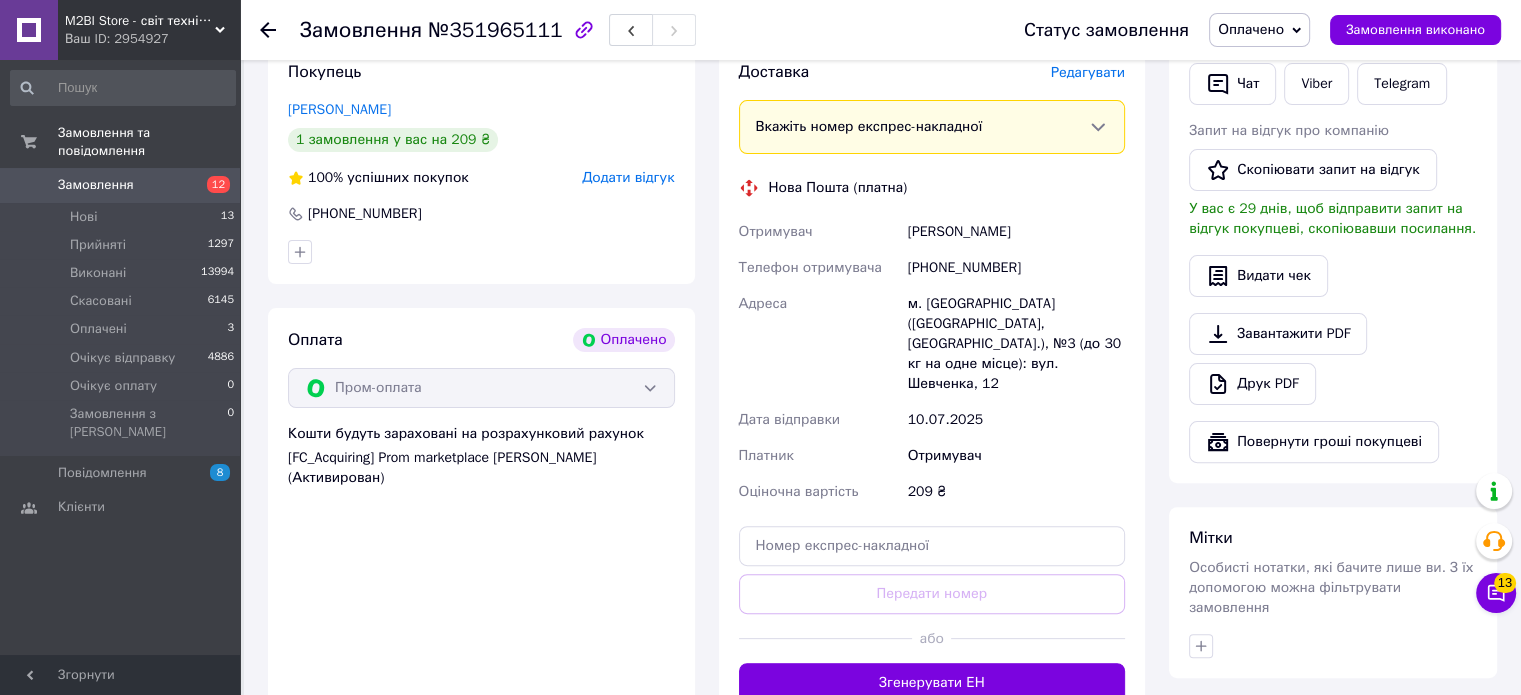 click on "№351965111" at bounding box center [495, 30] 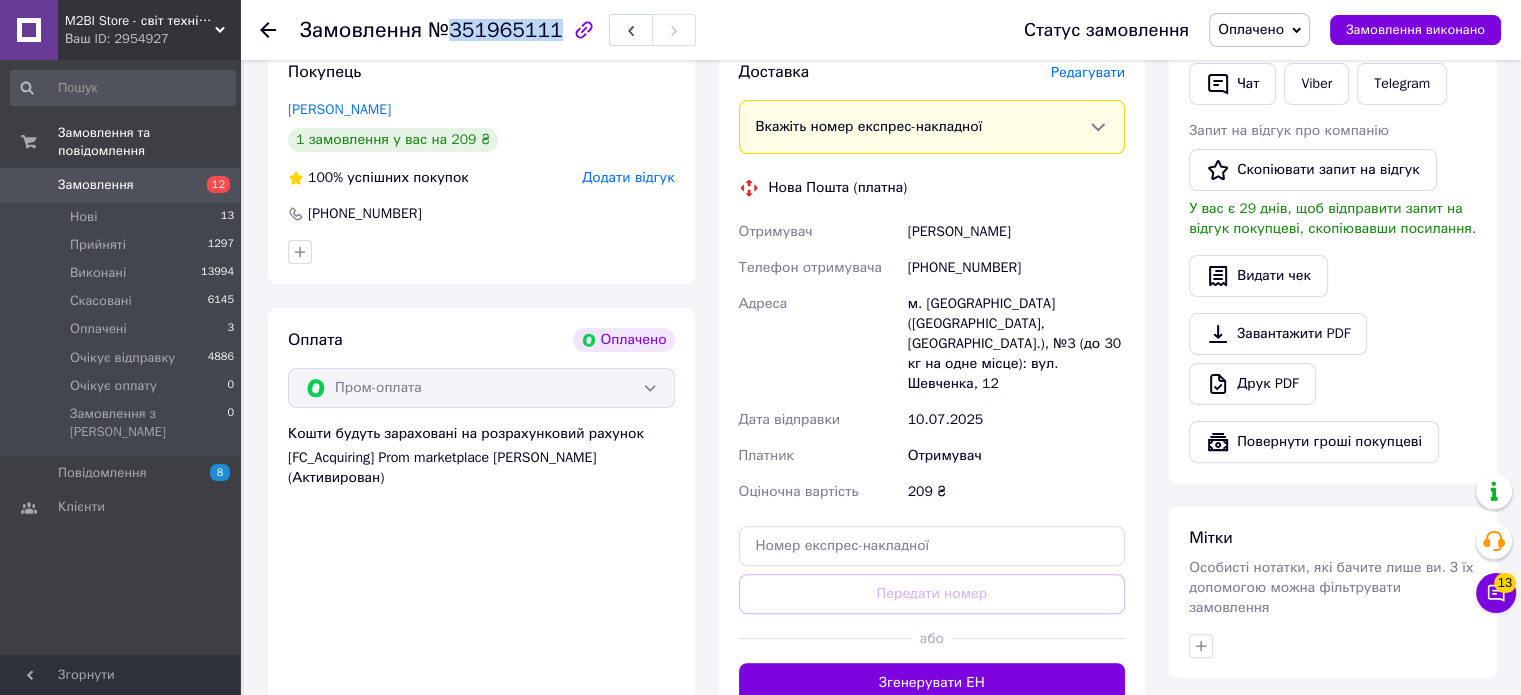 copy on "351965111" 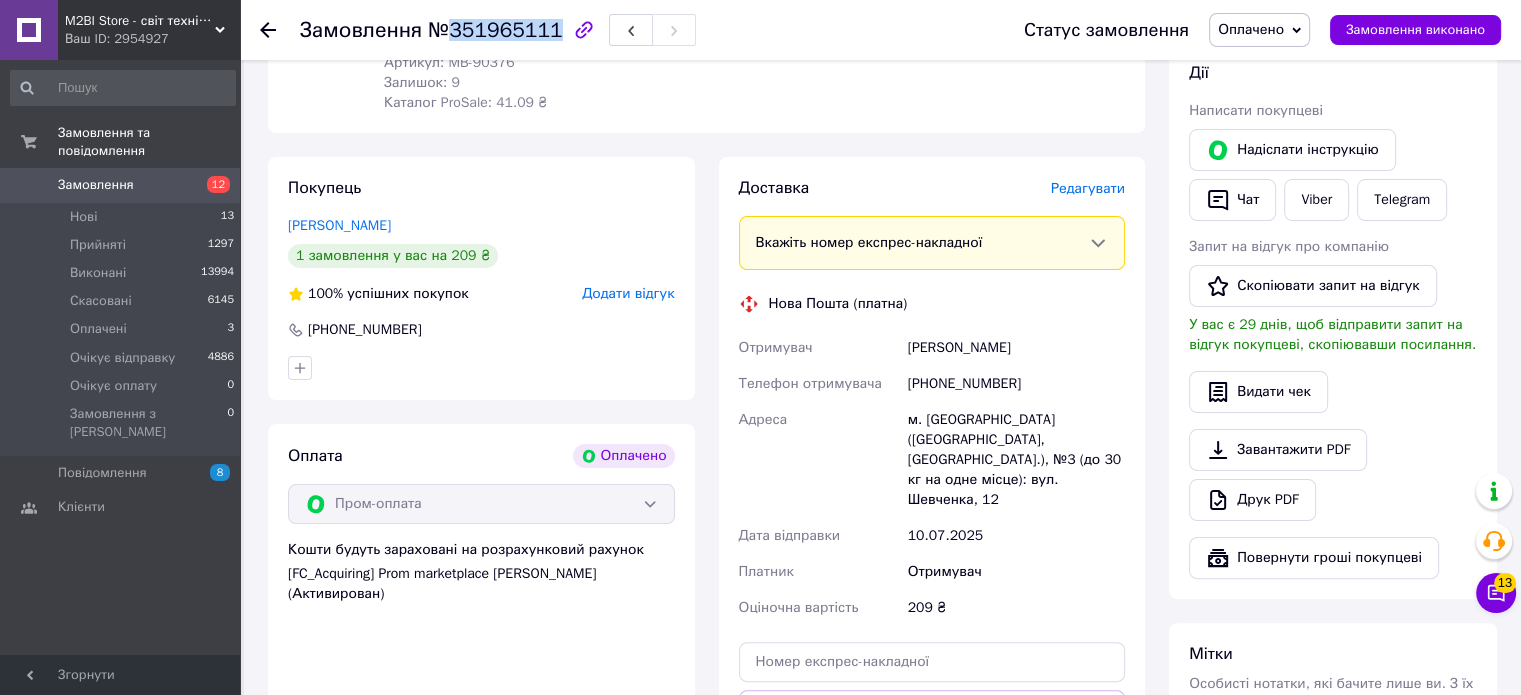 scroll, scrollTop: 300, scrollLeft: 0, axis: vertical 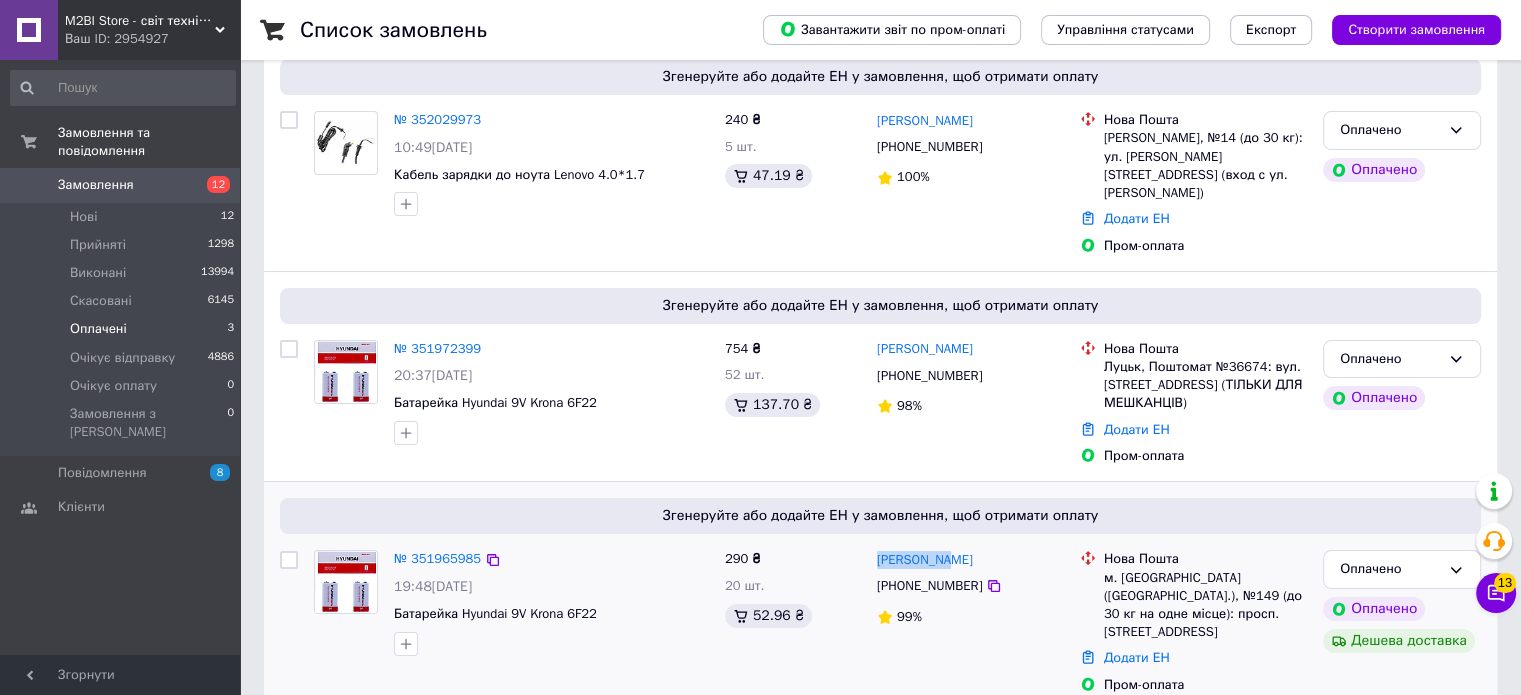 drag, startPoint x: 983, startPoint y: 537, endPoint x: 874, endPoint y: 540, distance: 109.041275 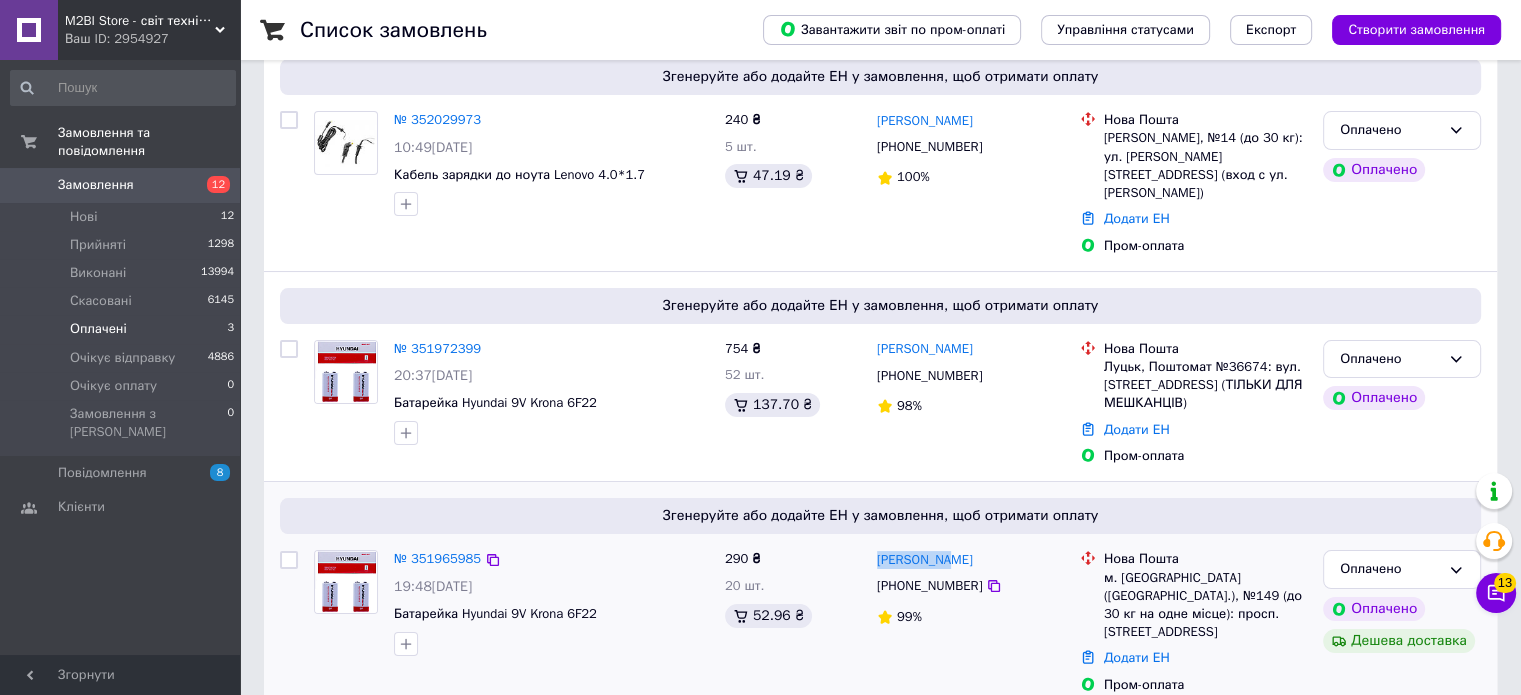 click on "Яна Зінгер" at bounding box center (970, 559) 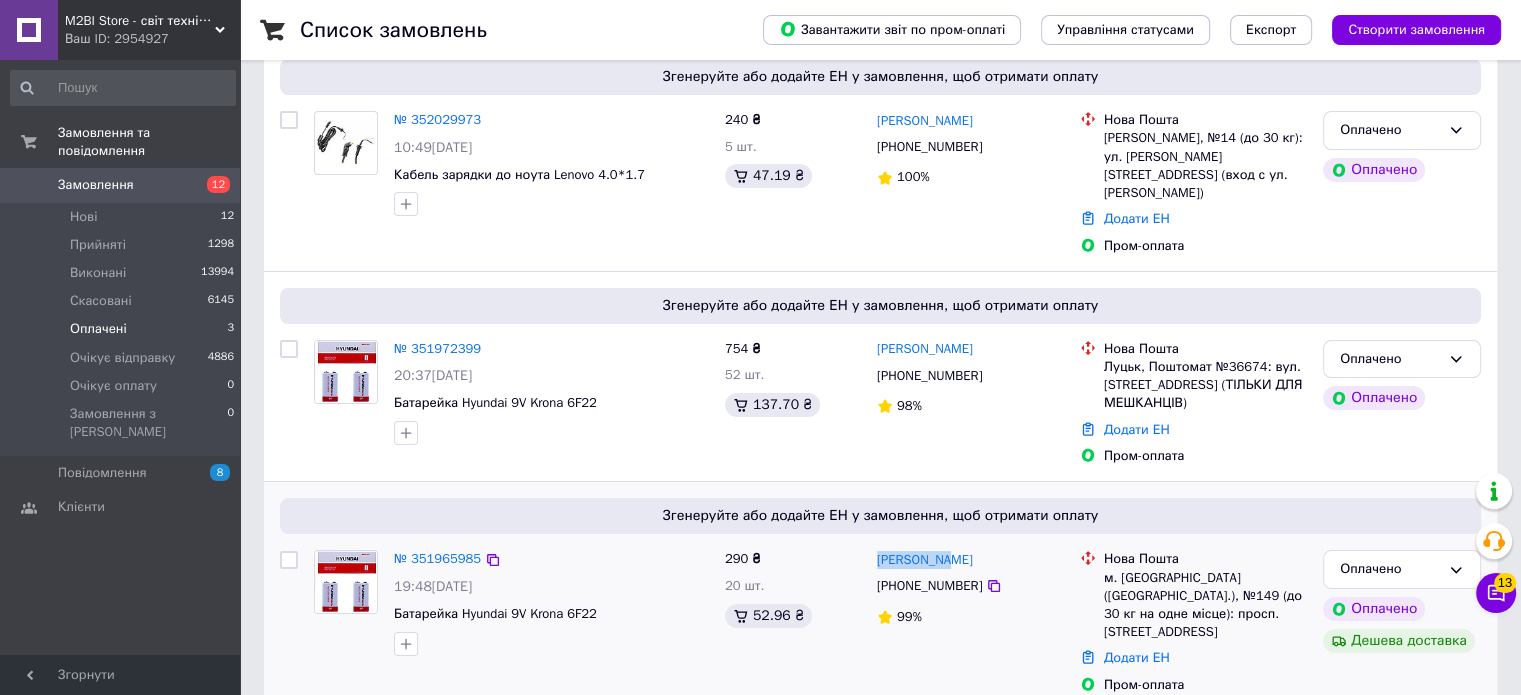 copy on "Яна Зінгер" 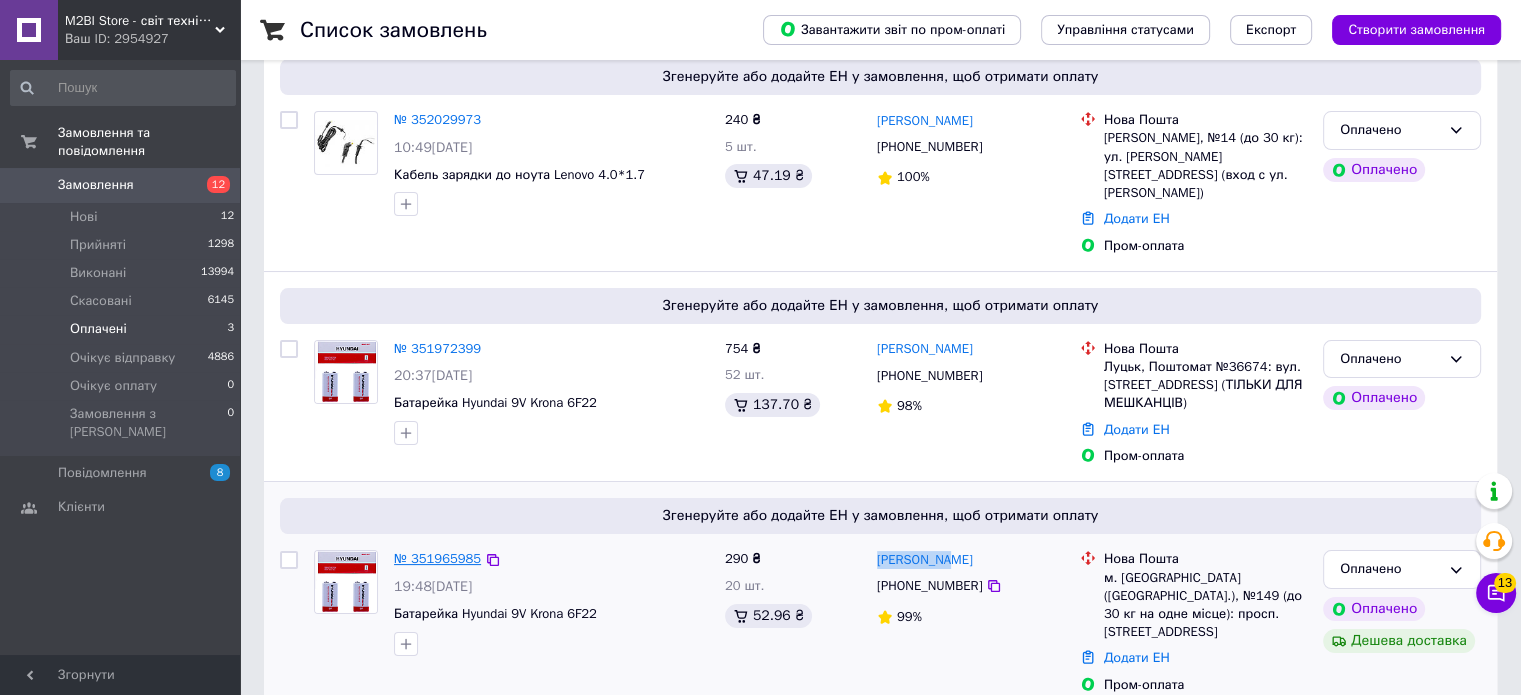 click on "№ 351965985" at bounding box center (437, 558) 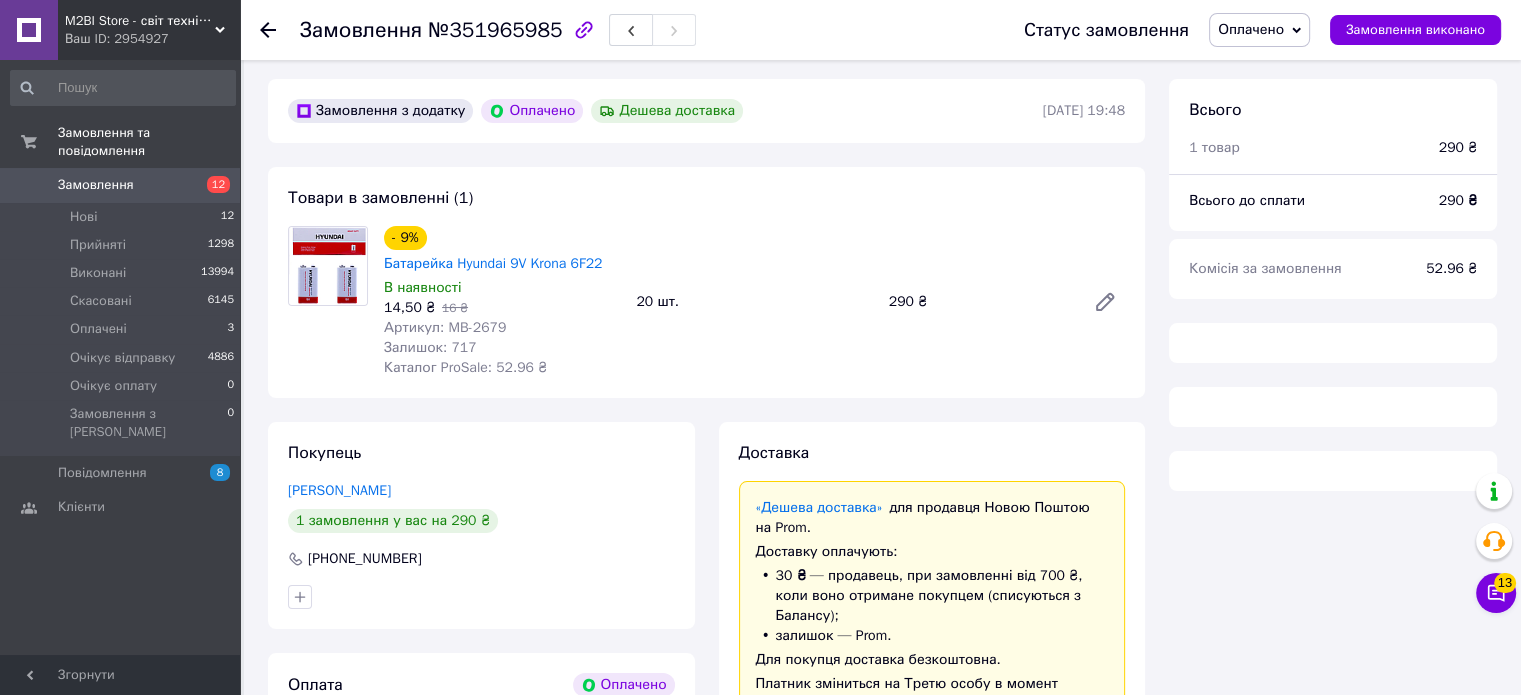 scroll, scrollTop: 0, scrollLeft: 0, axis: both 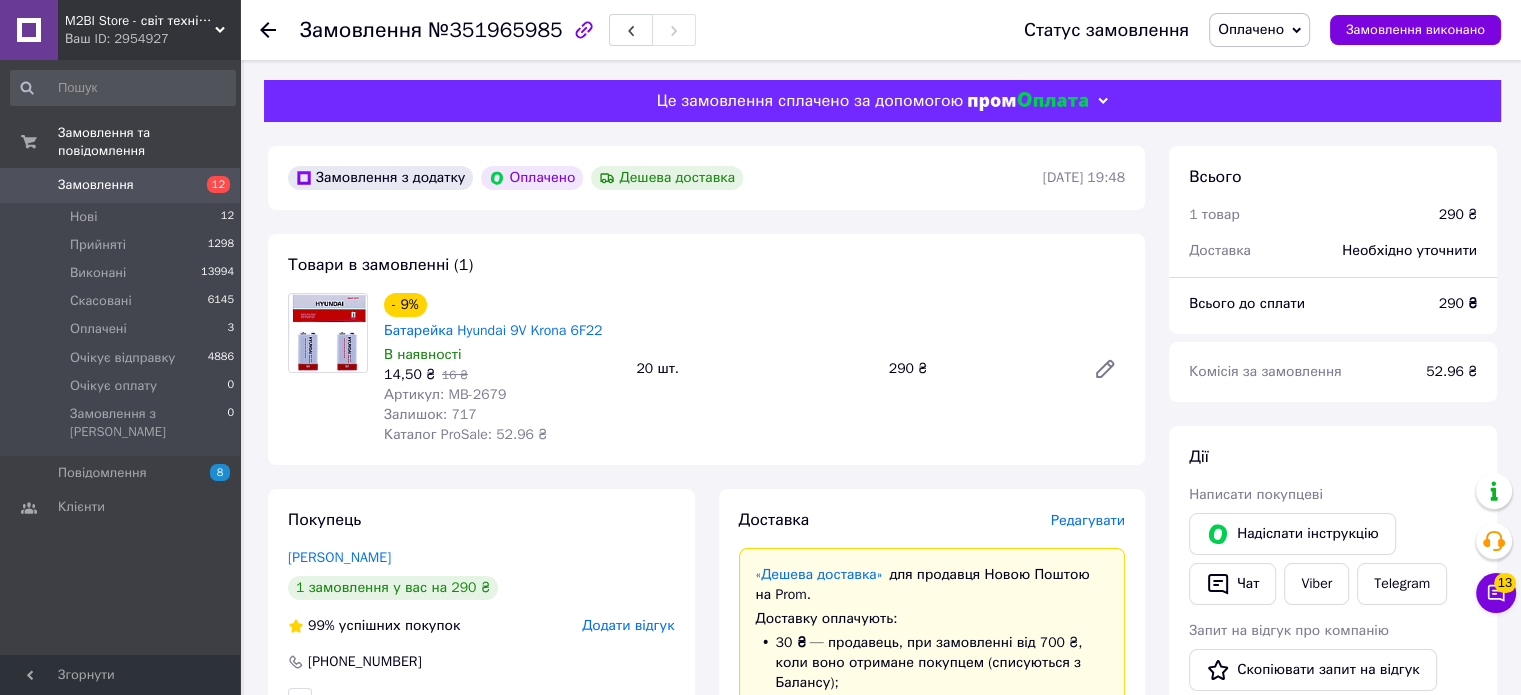 click on "Артикул: MB-2679" at bounding box center [445, 394] 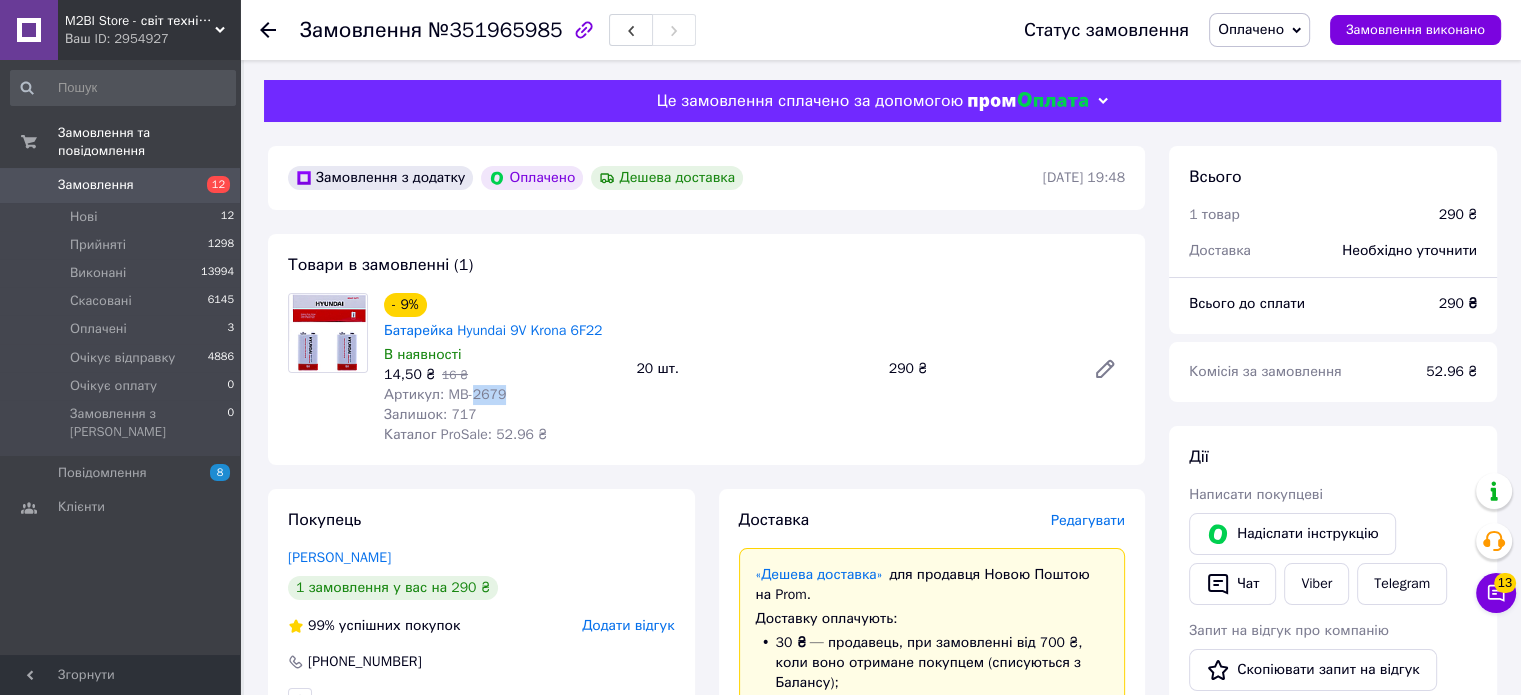 click on "Артикул: MB-2679" at bounding box center [445, 394] 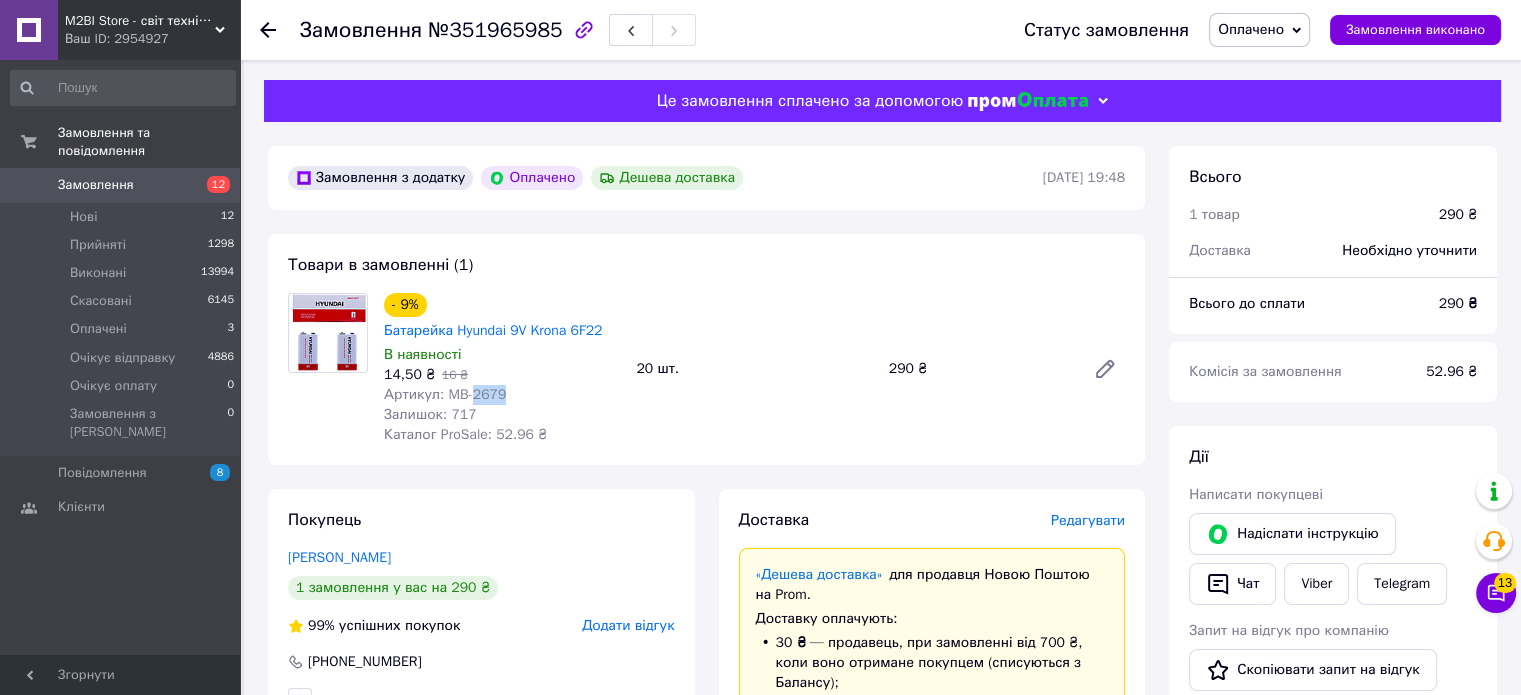 copy on "2679" 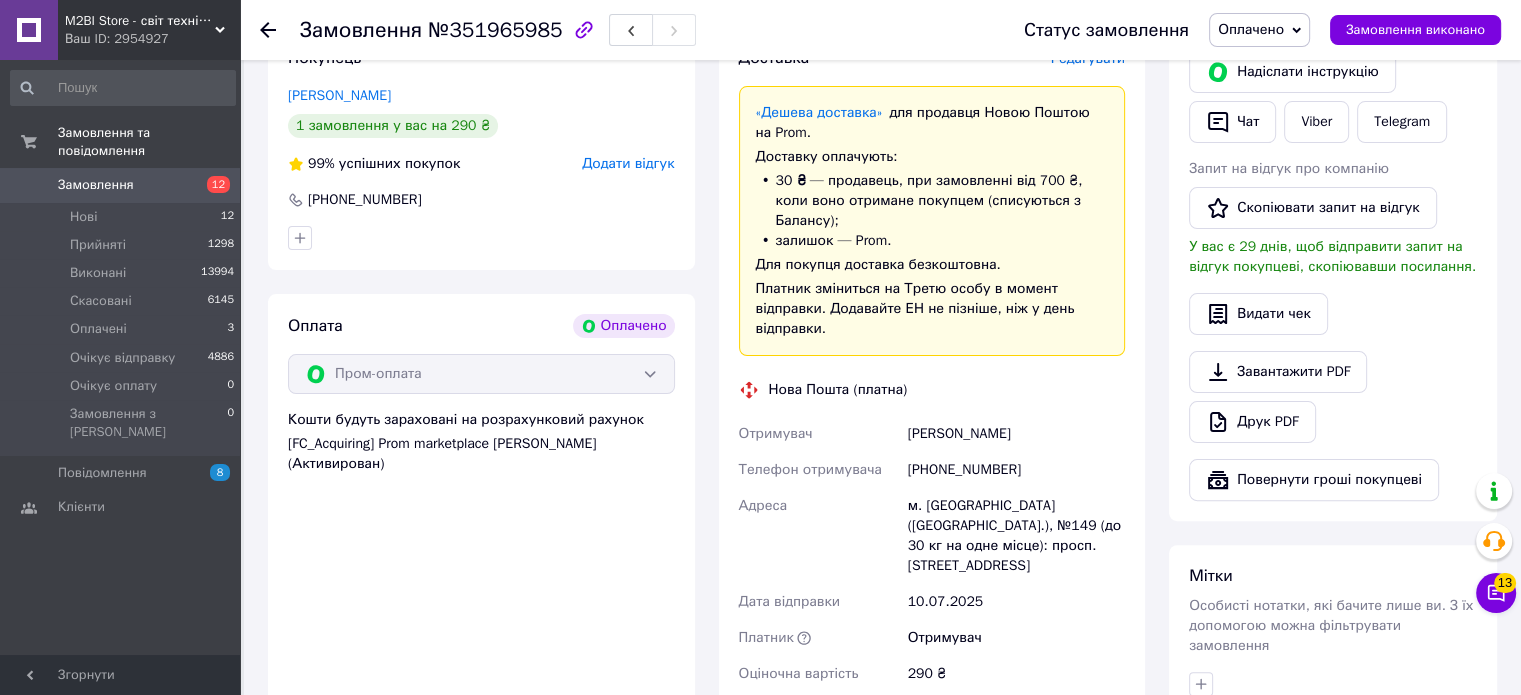scroll, scrollTop: 500, scrollLeft: 0, axis: vertical 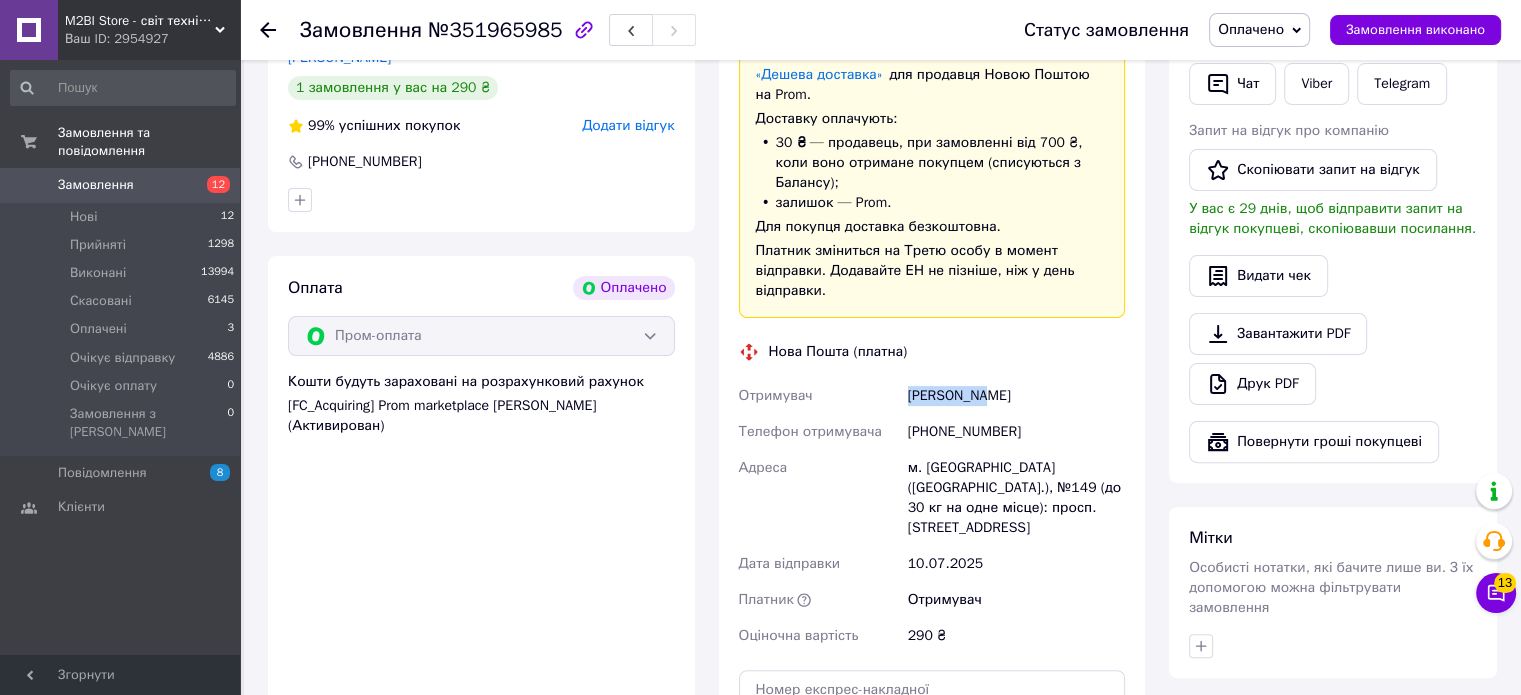 drag, startPoint x: 1022, startPoint y: 378, endPoint x: 894, endPoint y: 375, distance: 128.03516 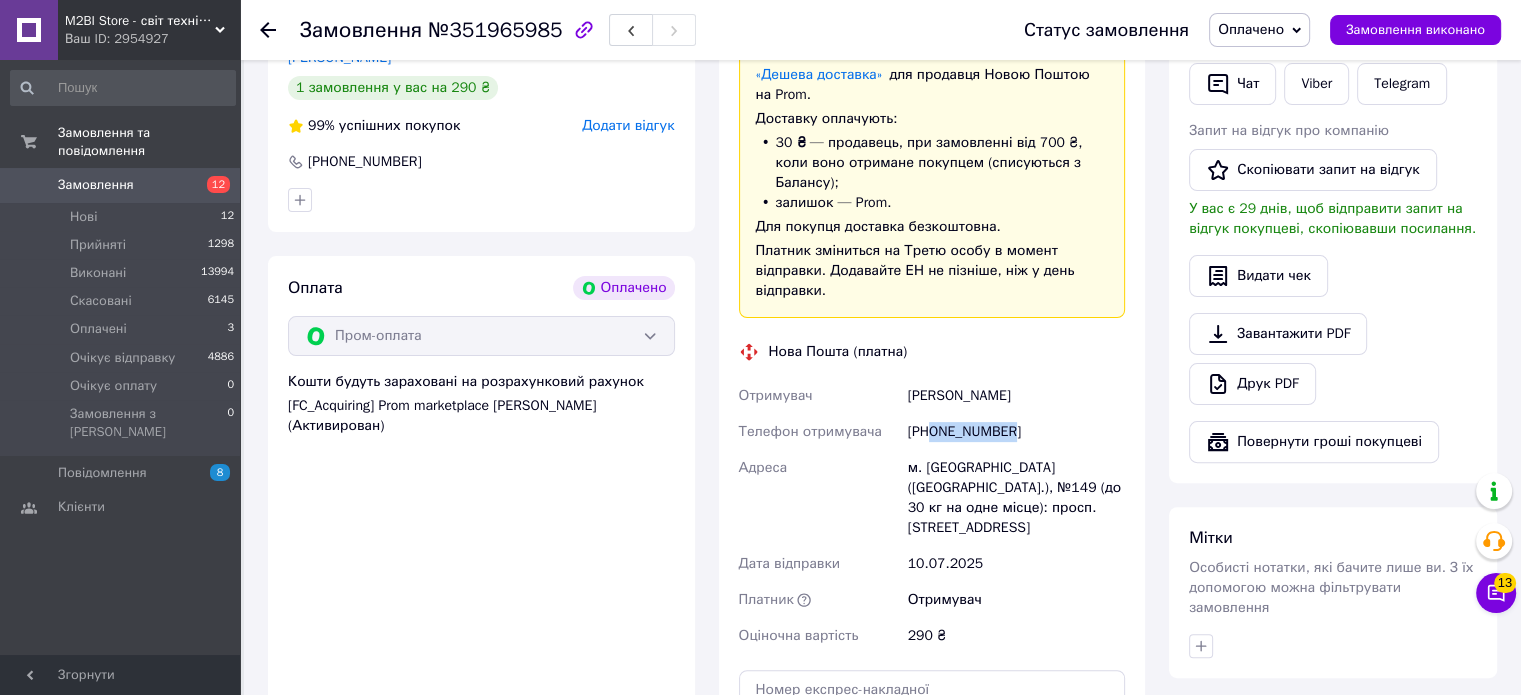 drag, startPoint x: 1016, startPoint y: 423, endPoint x: 929, endPoint y: 420, distance: 87.05171 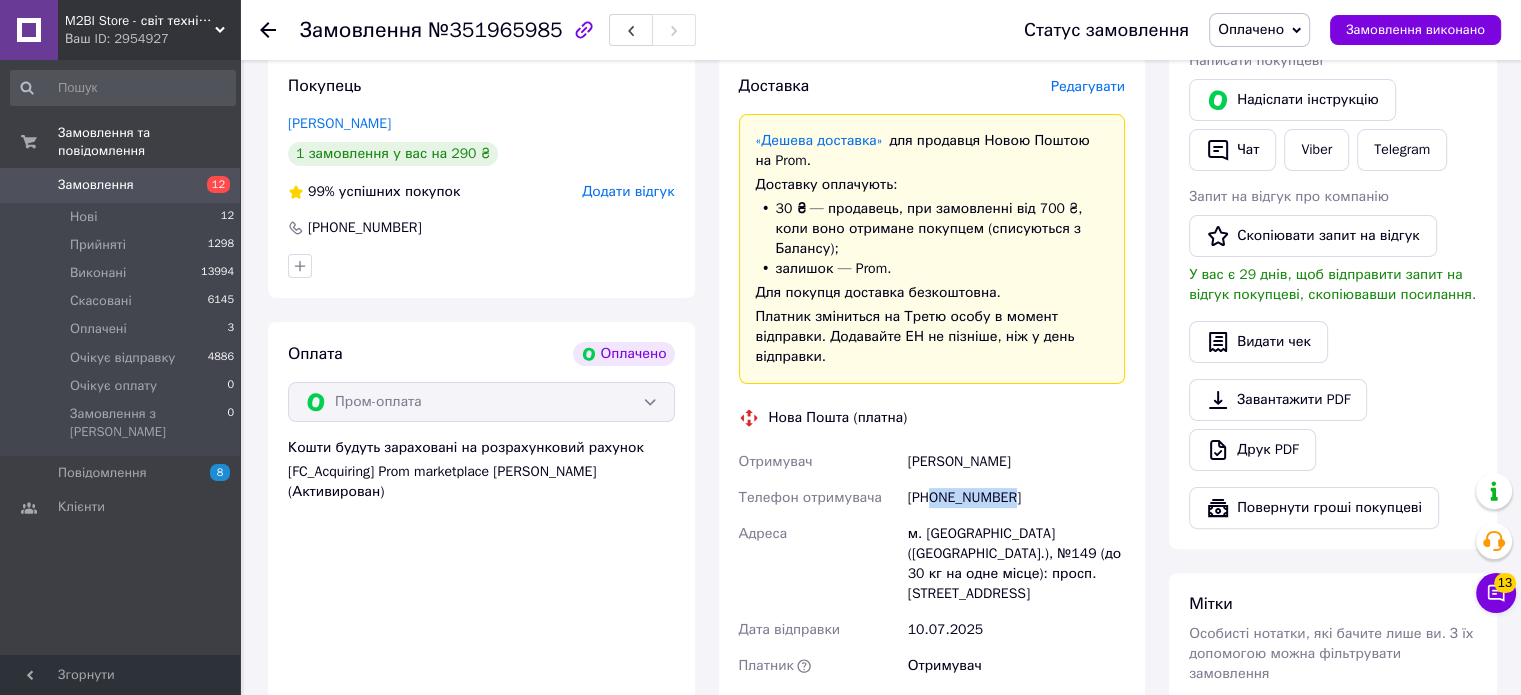 scroll, scrollTop: 400, scrollLeft: 0, axis: vertical 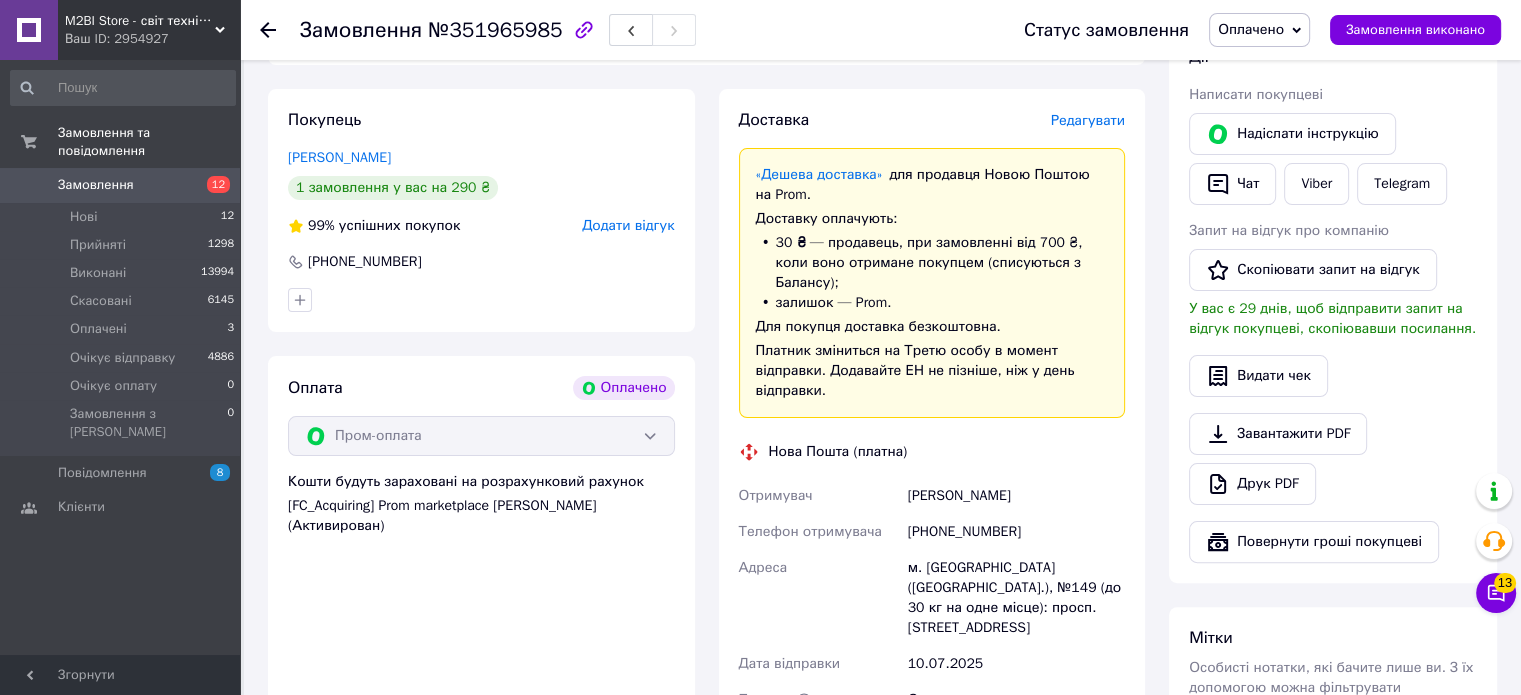 click on "№351965985" at bounding box center [495, 30] 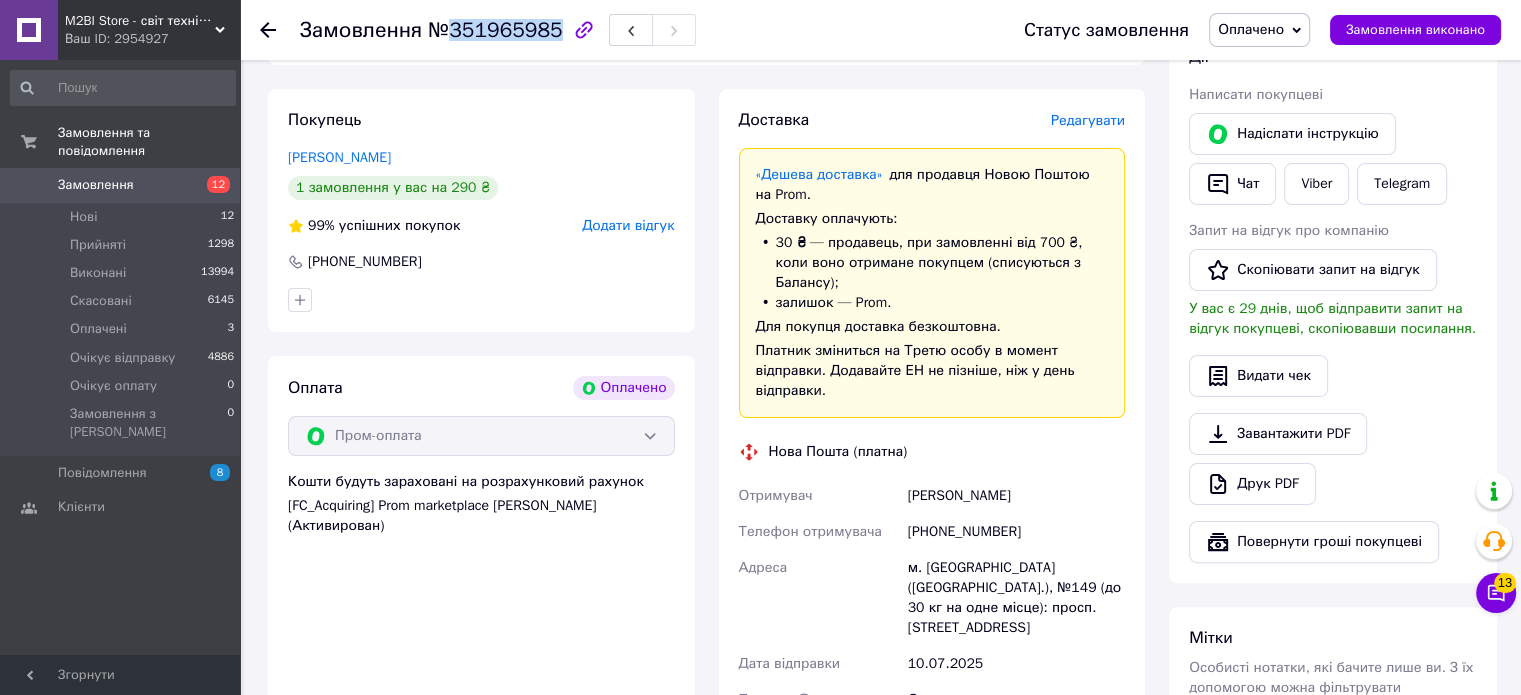 click on "№351965985" at bounding box center [495, 30] 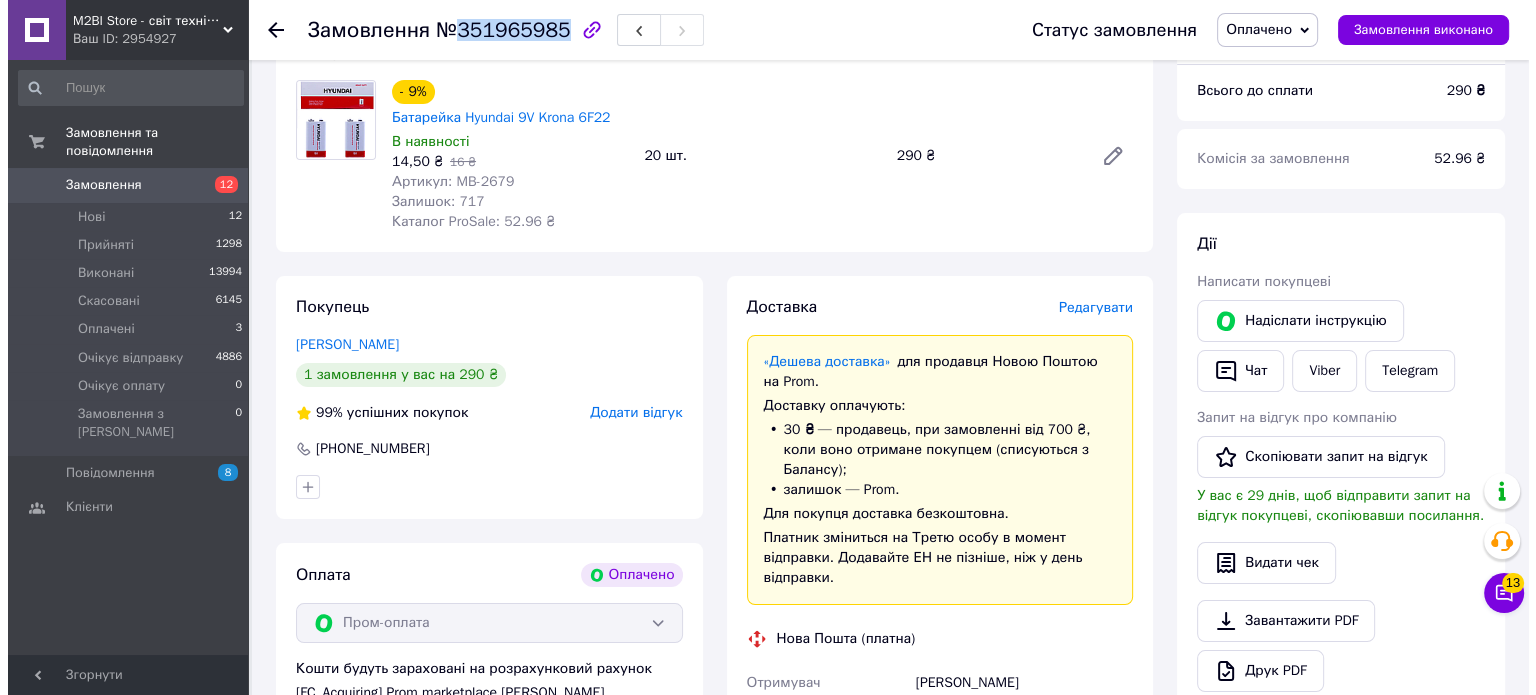 scroll, scrollTop: 300, scrollLeft: 0, axis: vertical 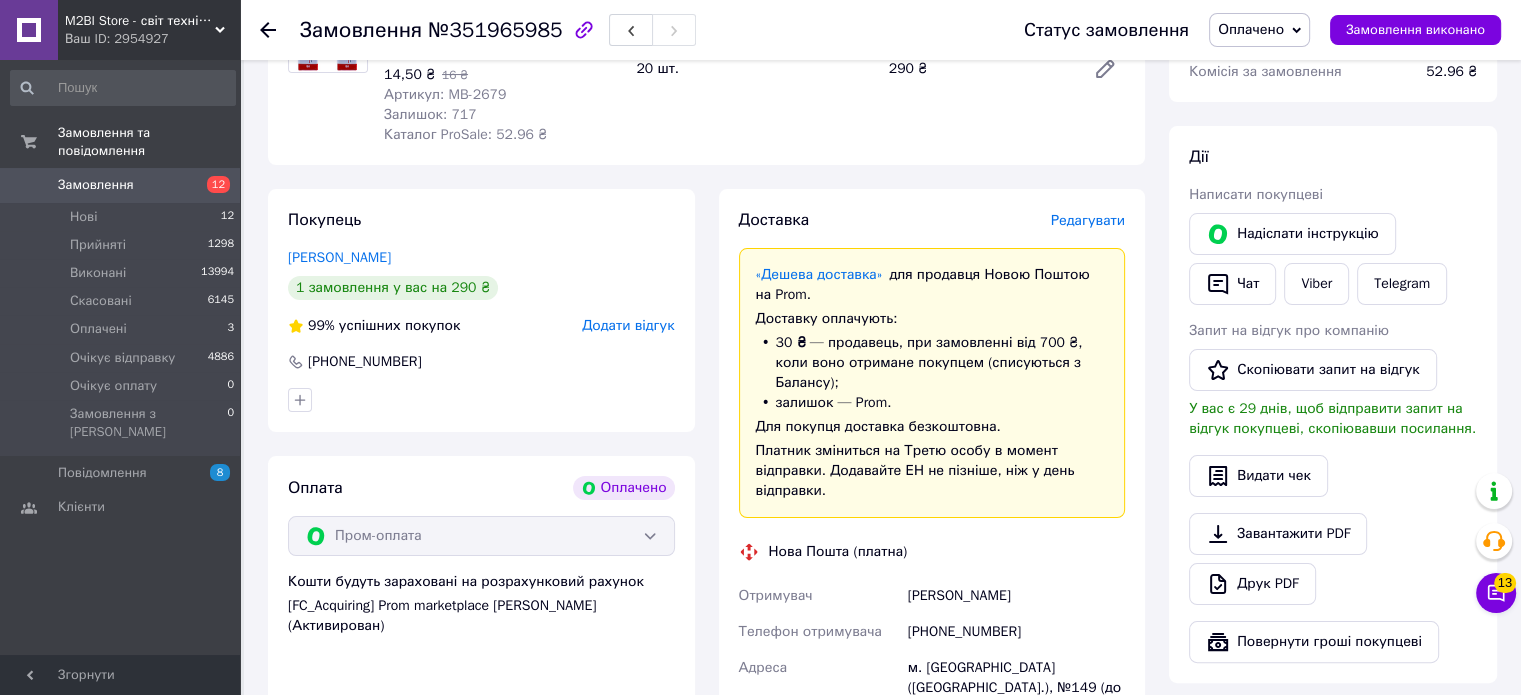 click on "Редагувати" at bounding box center (1088, 220) 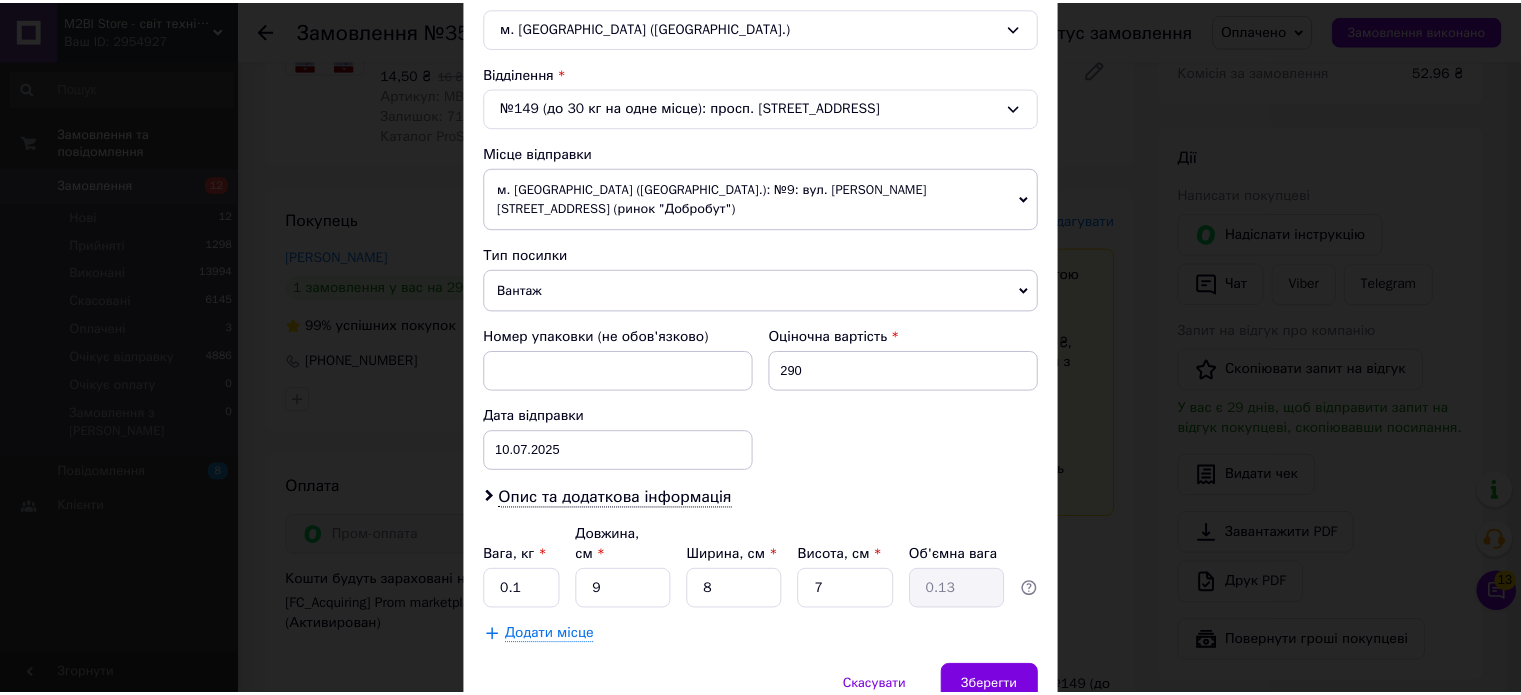 scroll, scrollTop: 627, scrollLeft: 0, axis: vertical 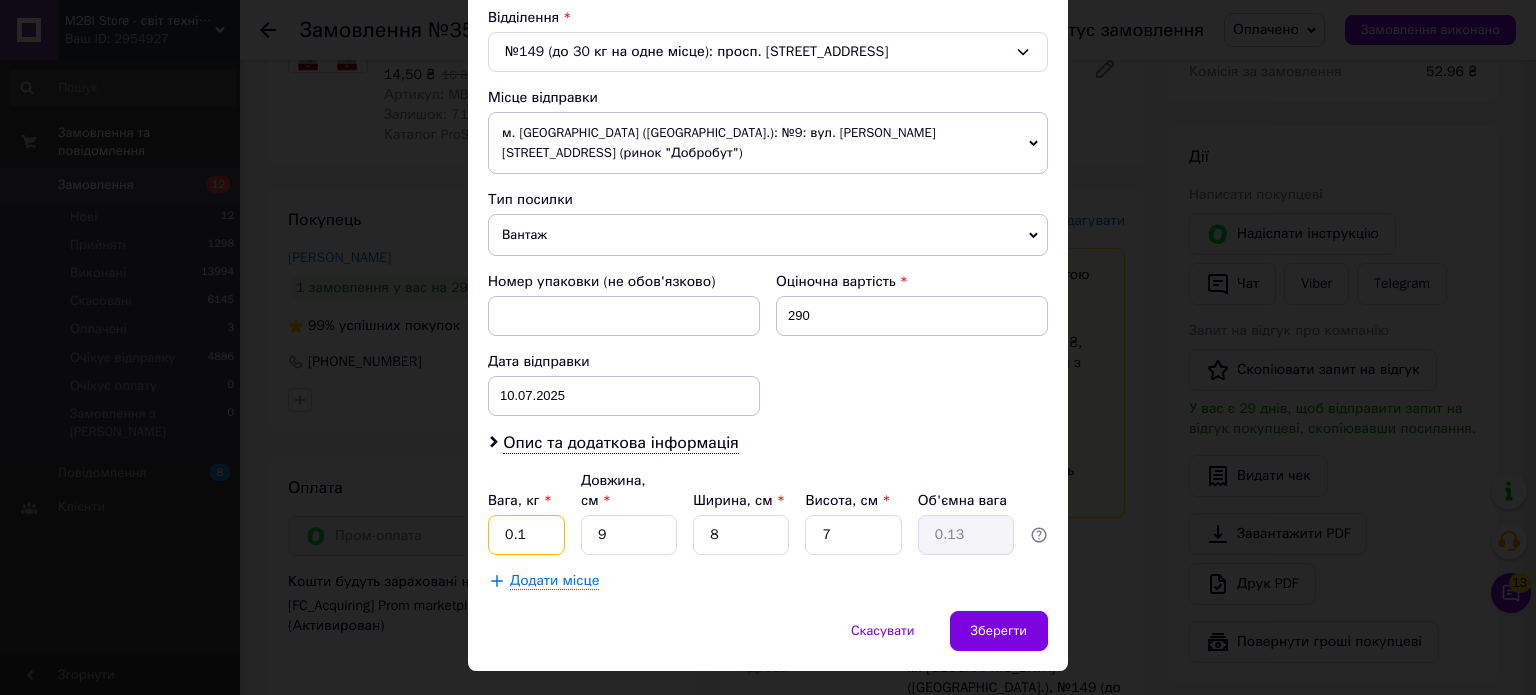 click on "0.1" at bounding box center (526, 535) 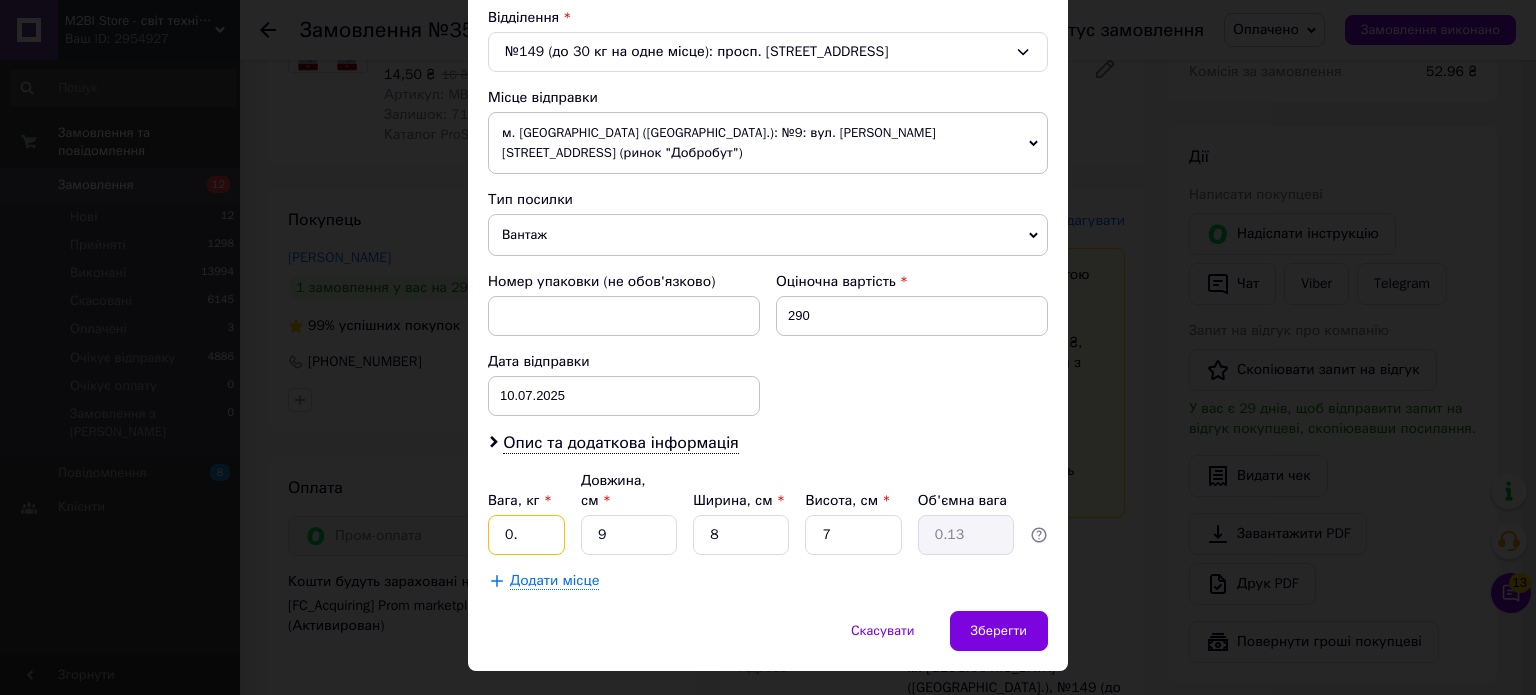 type on "0" 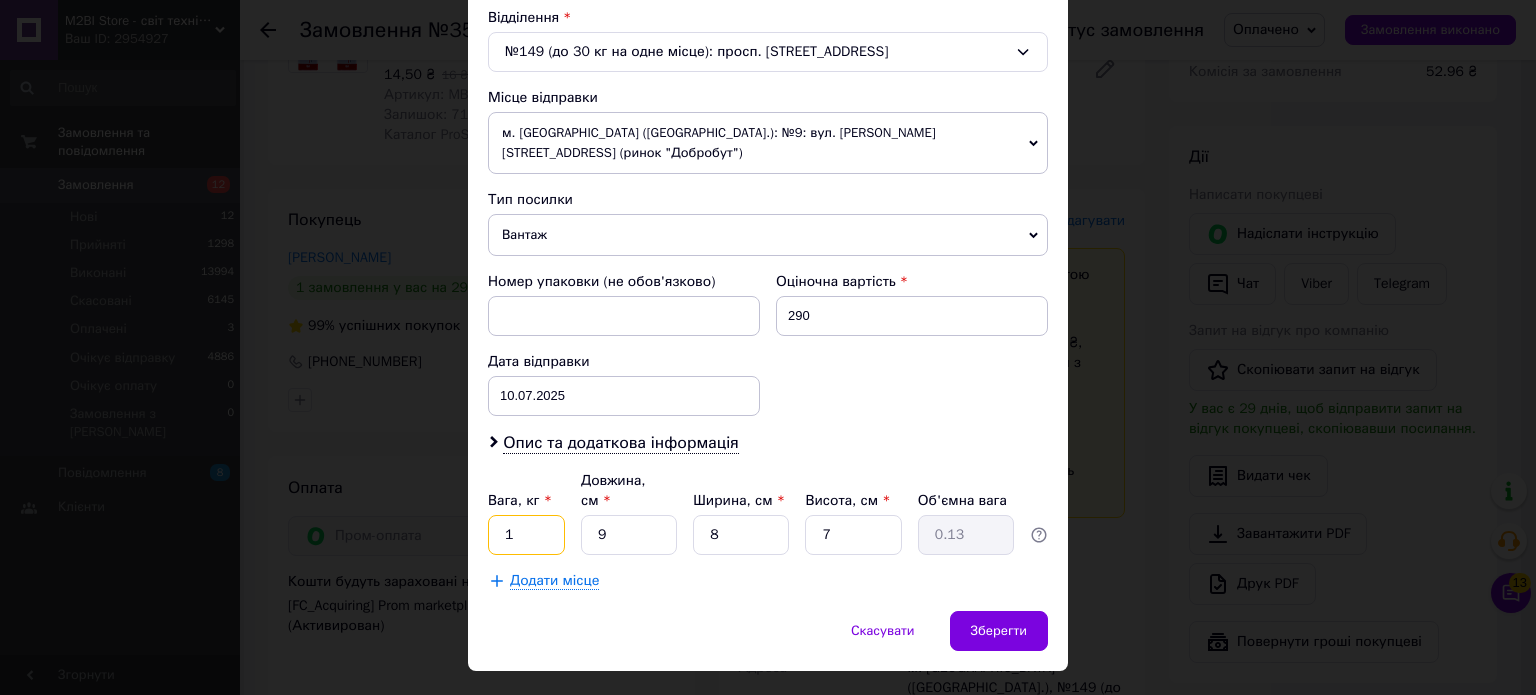 type on "1" 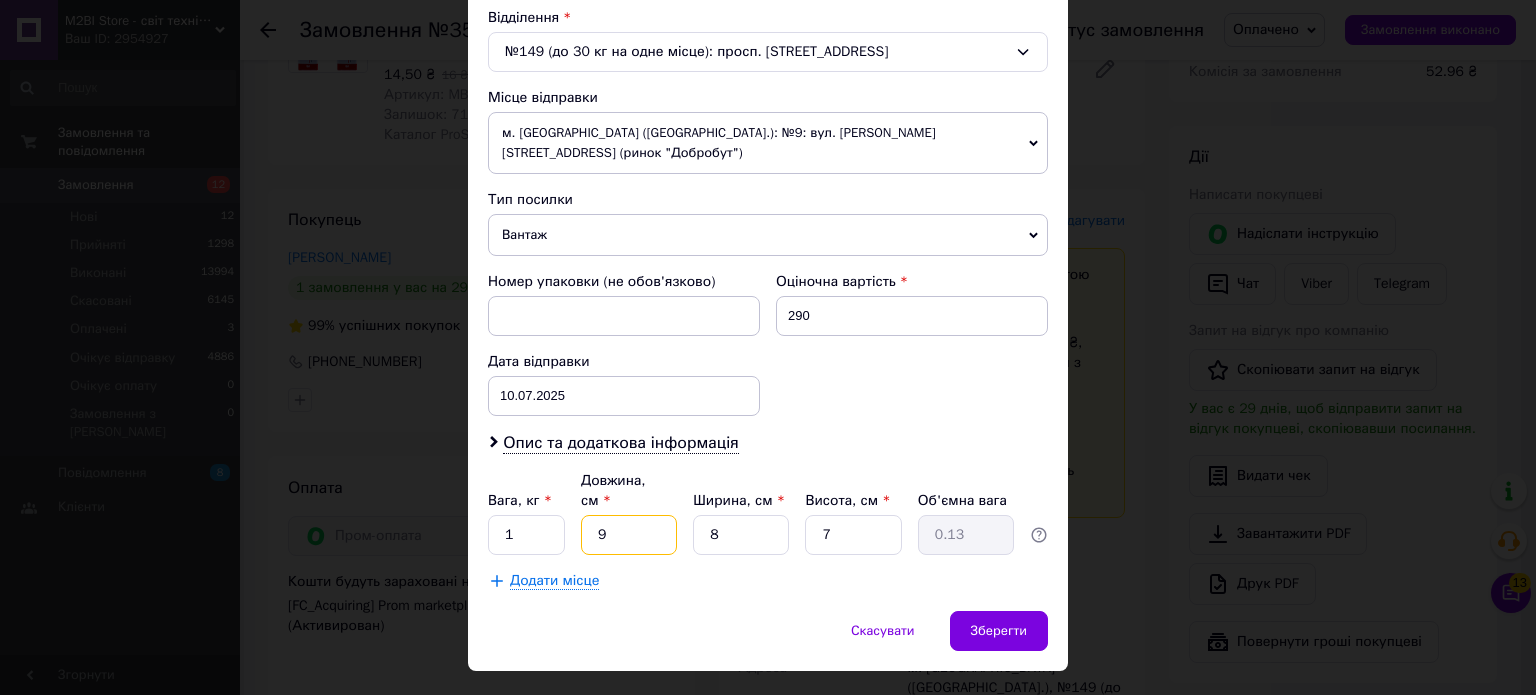 click on "9" at bounding box center [629, 535] 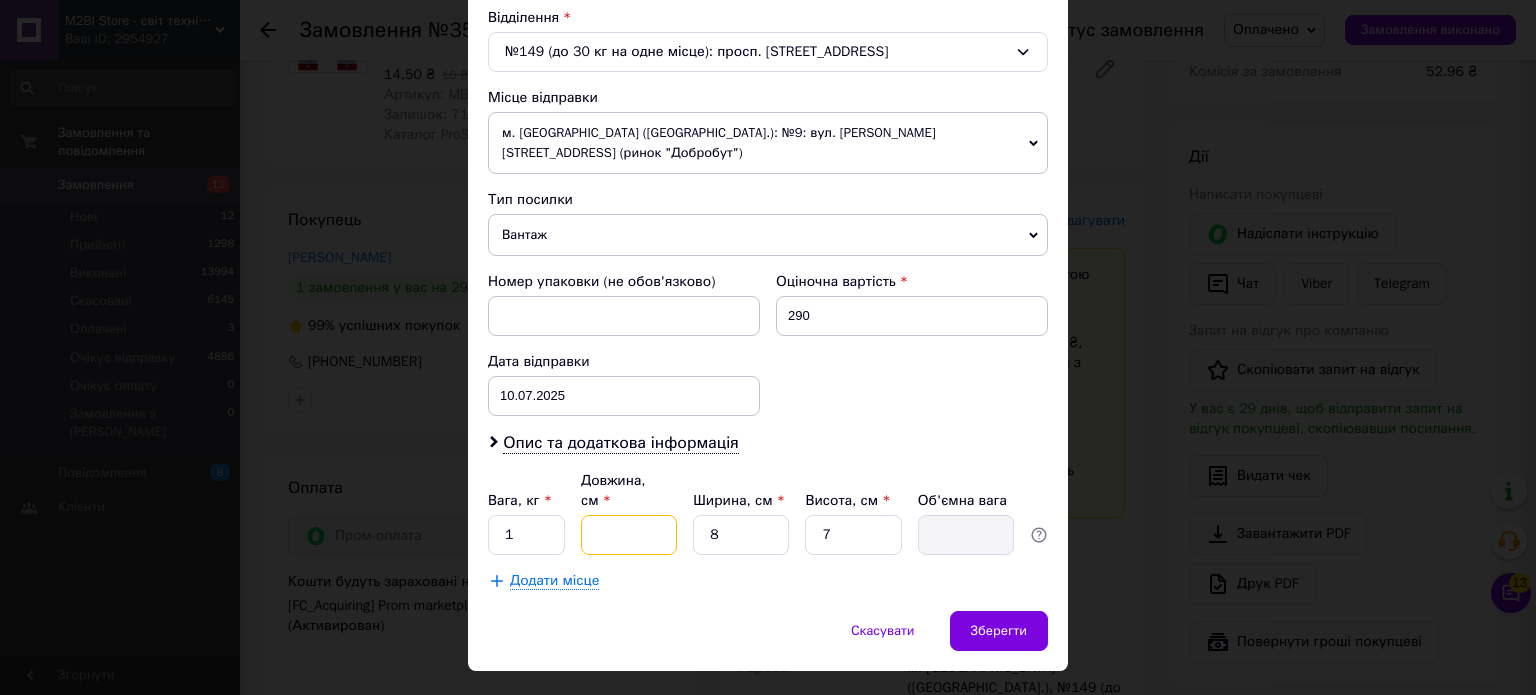 type on "1" 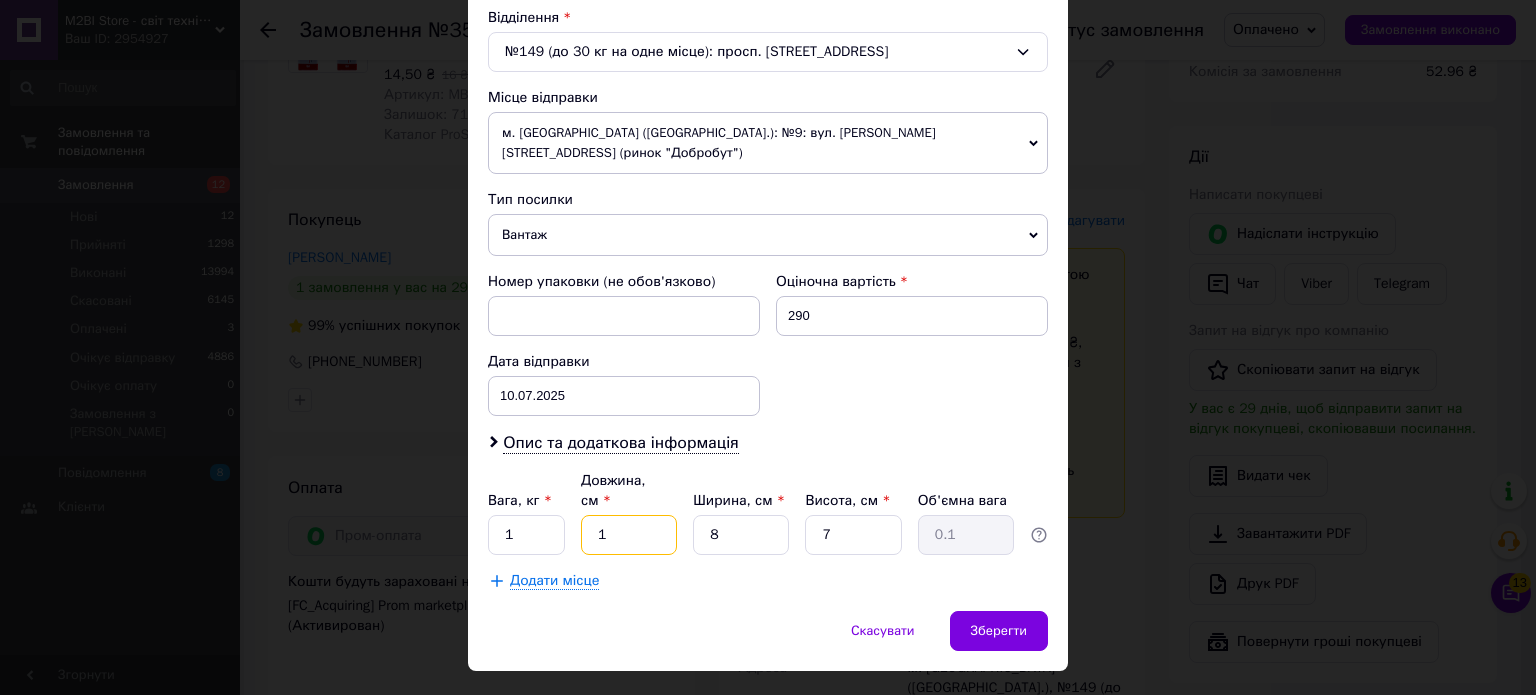 type on "10" 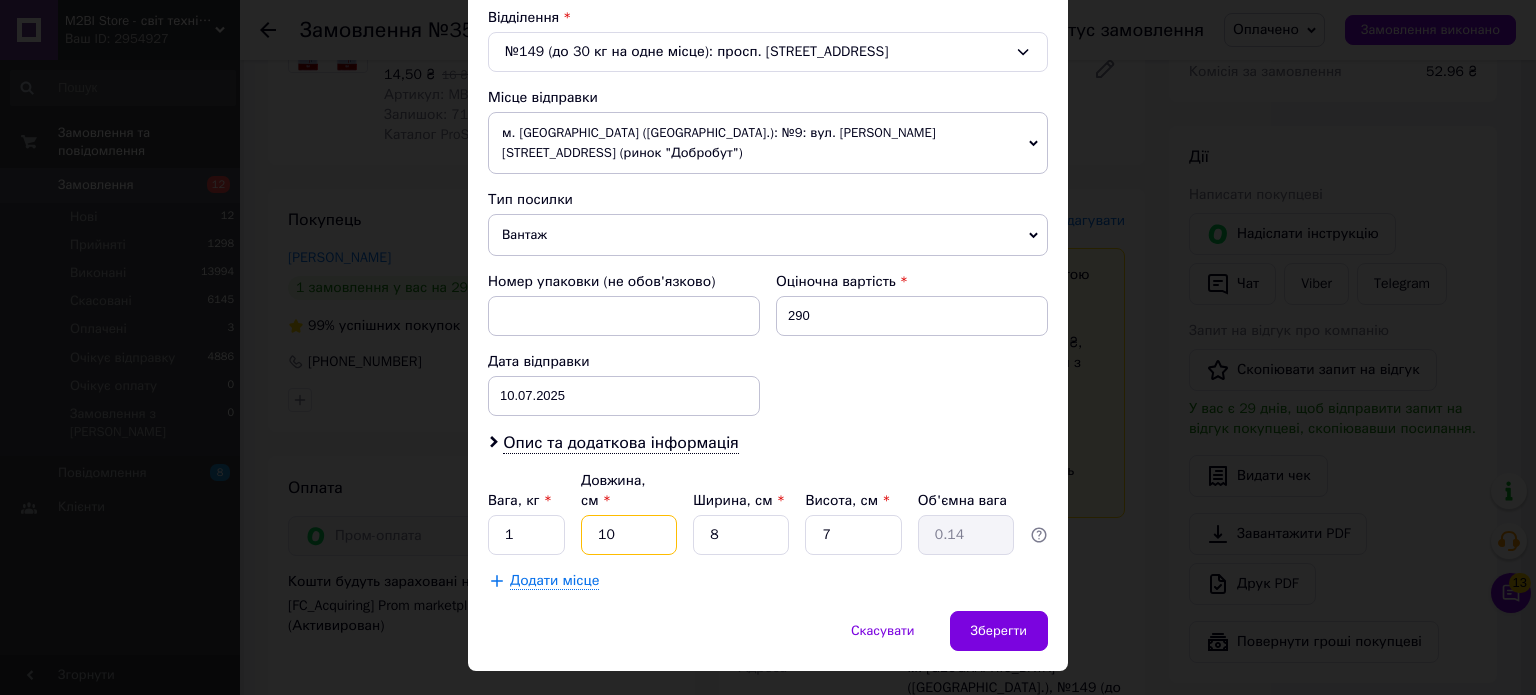 type on "10" 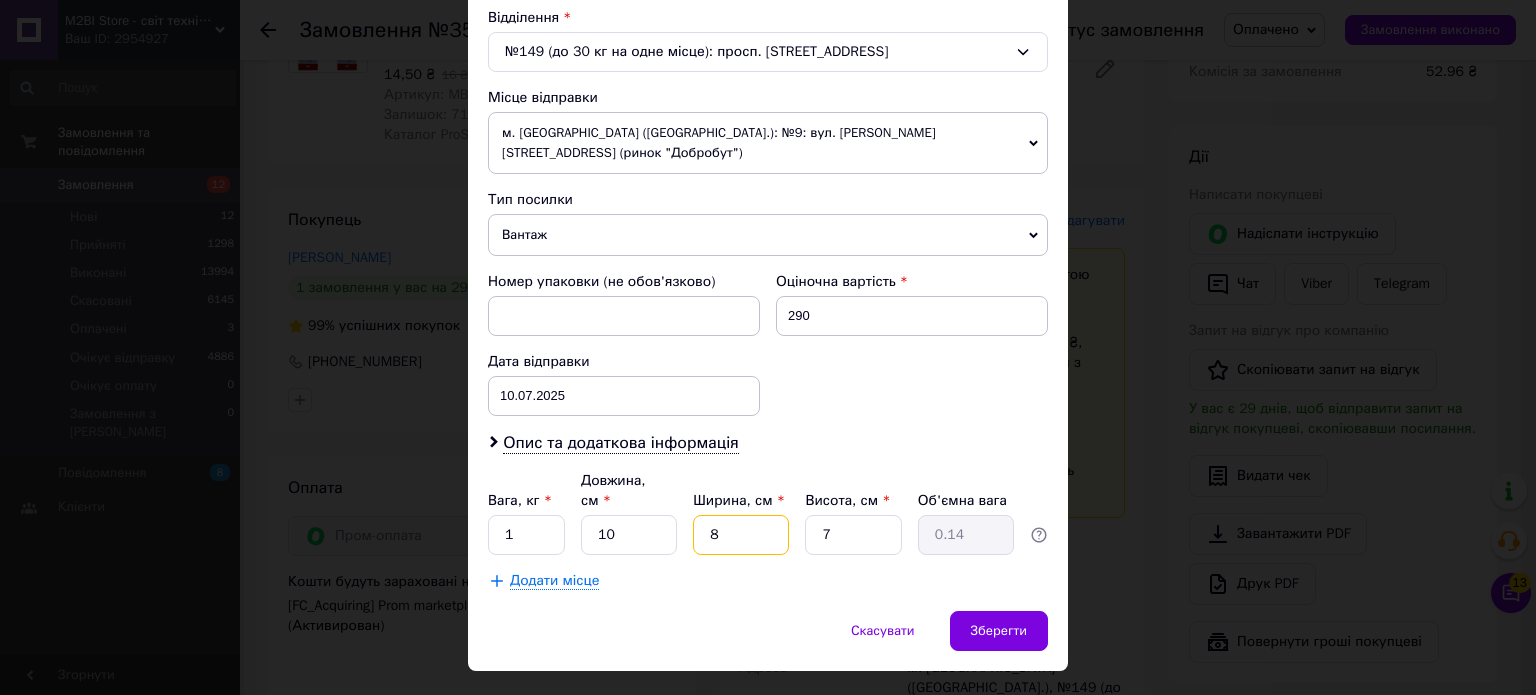 click on "8" at bounding box center [741, 535] 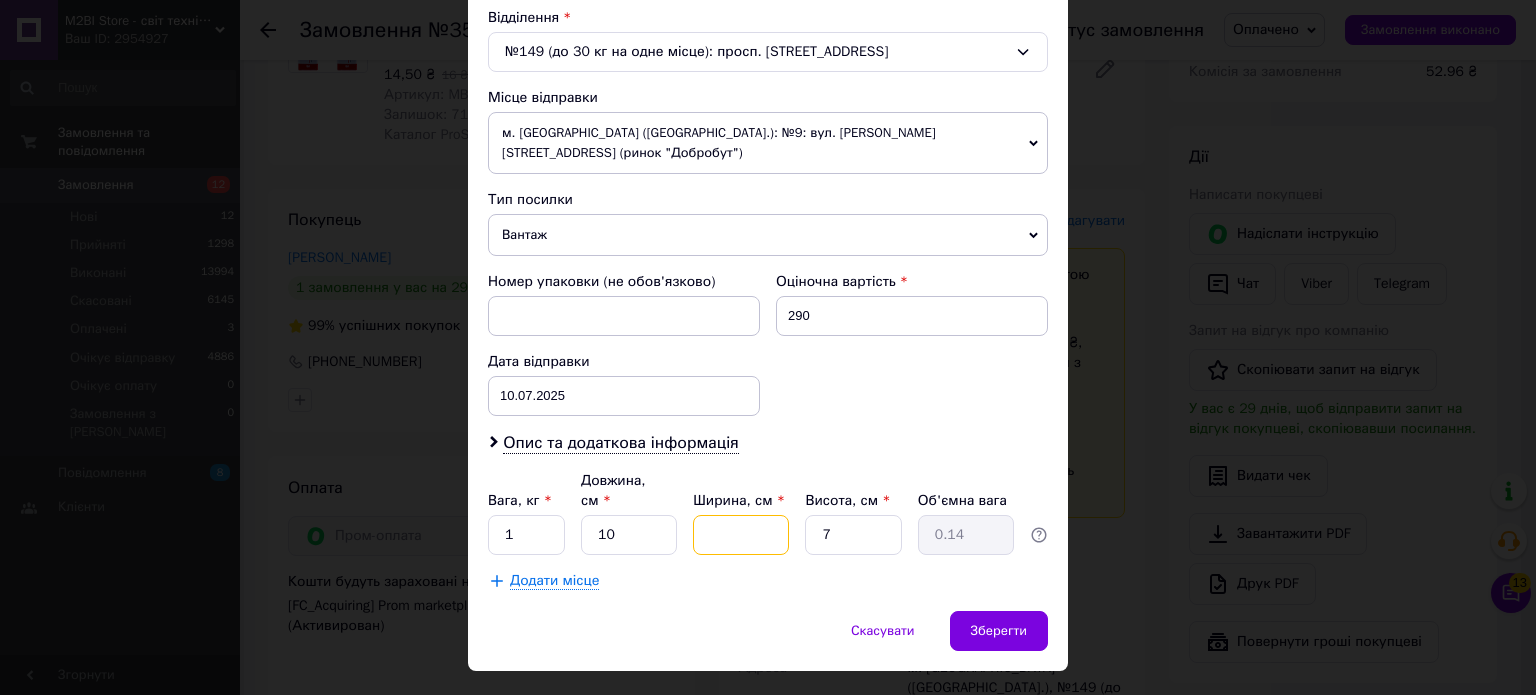 type 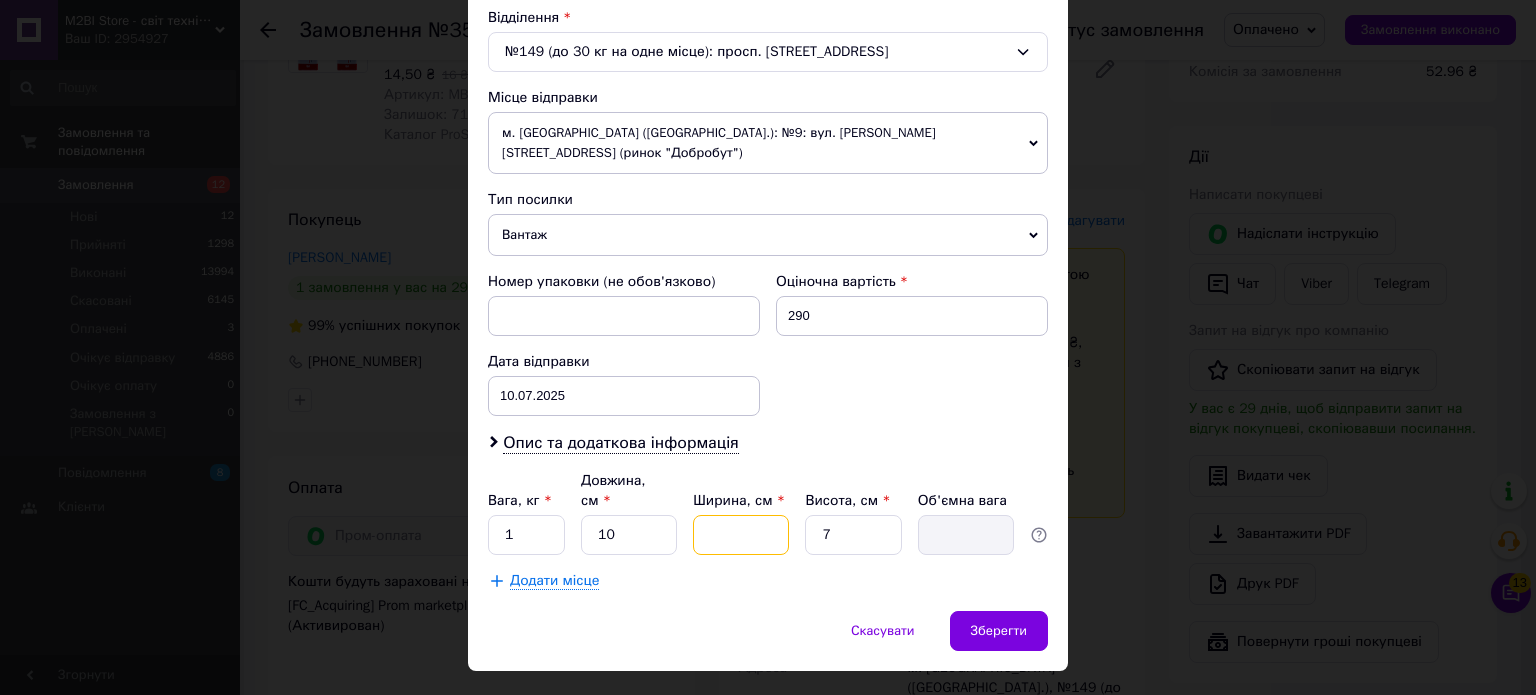 type on "1" 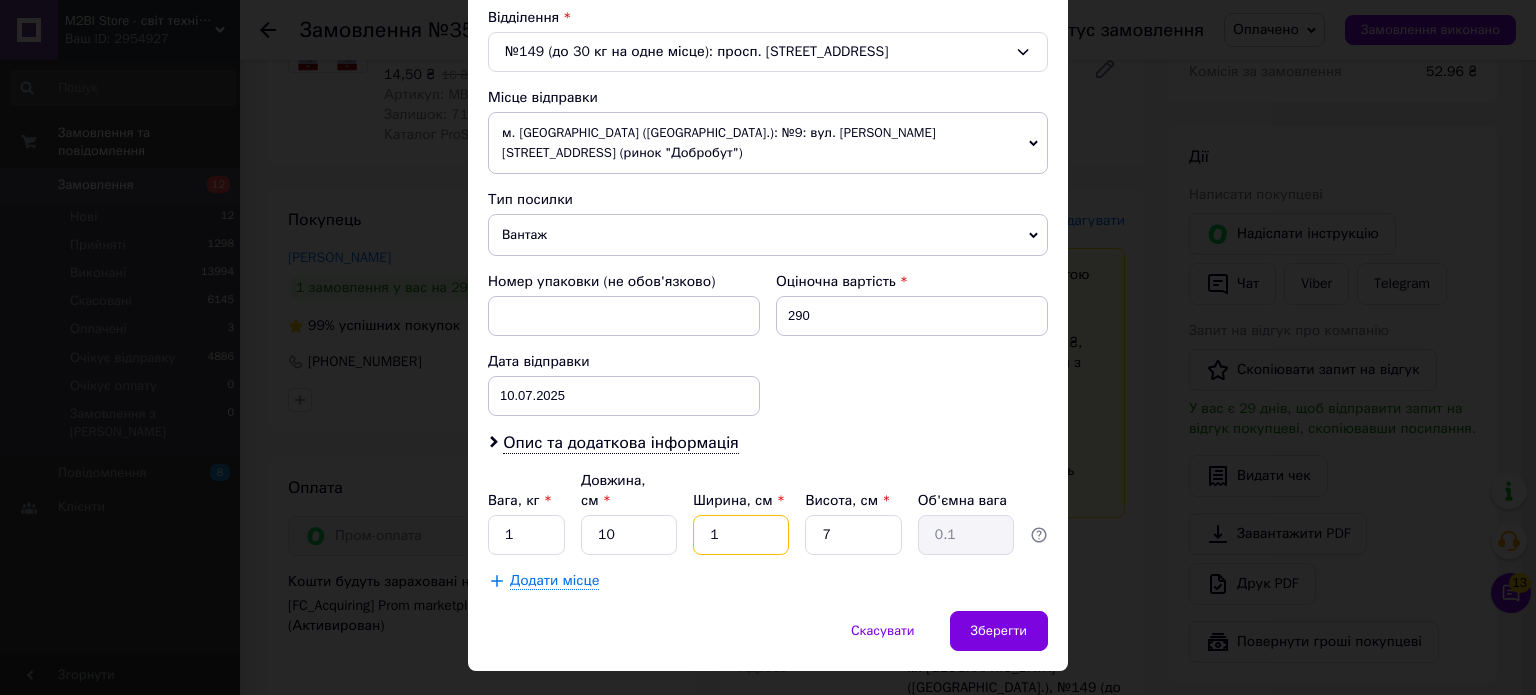 type on "10" 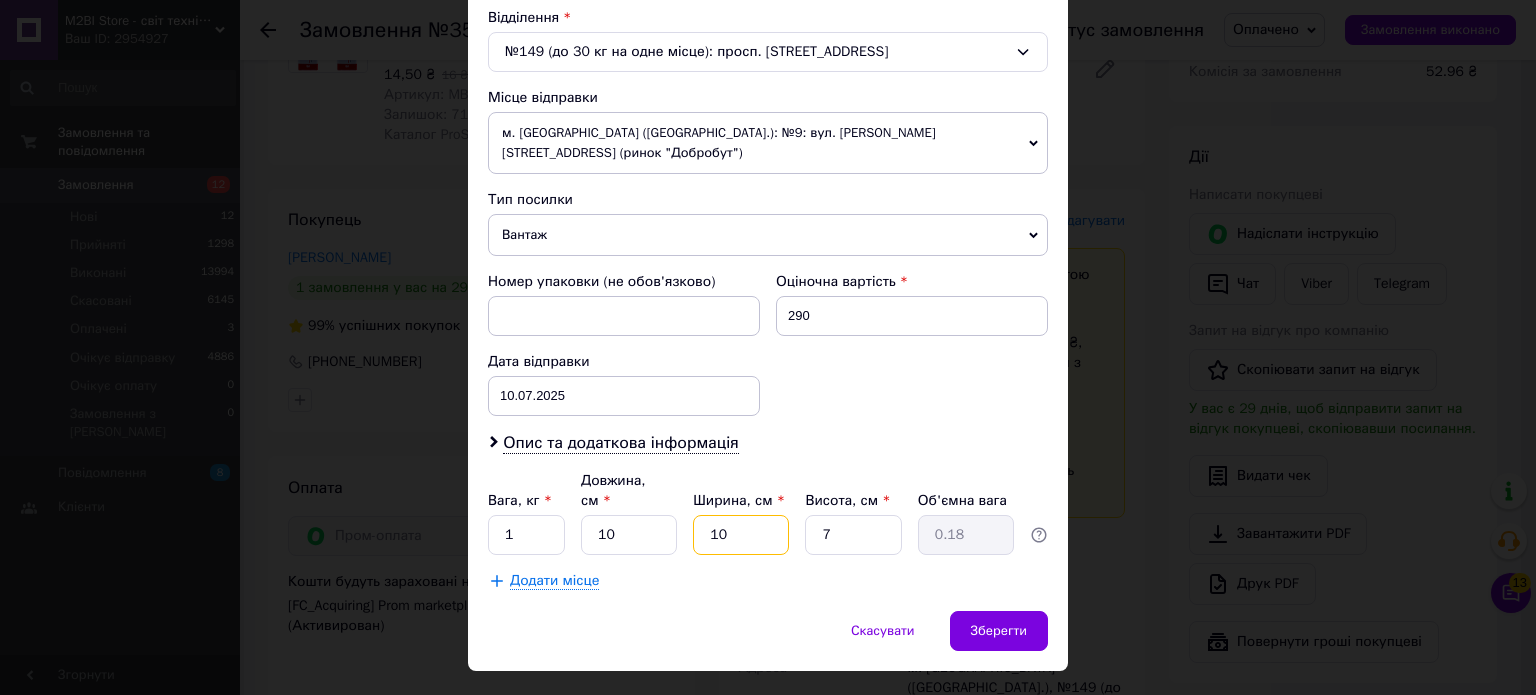 type on "10" 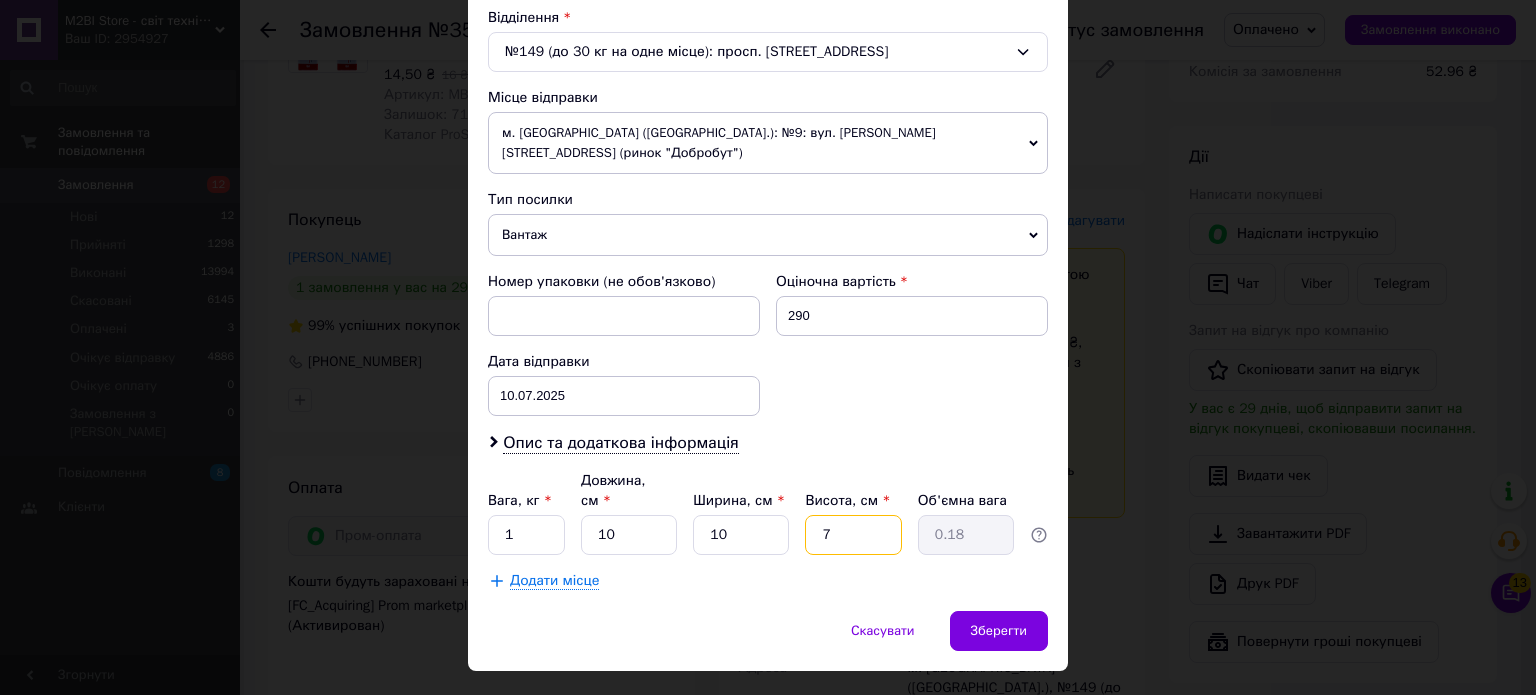 click on "7" at bounding box center (853, 535) 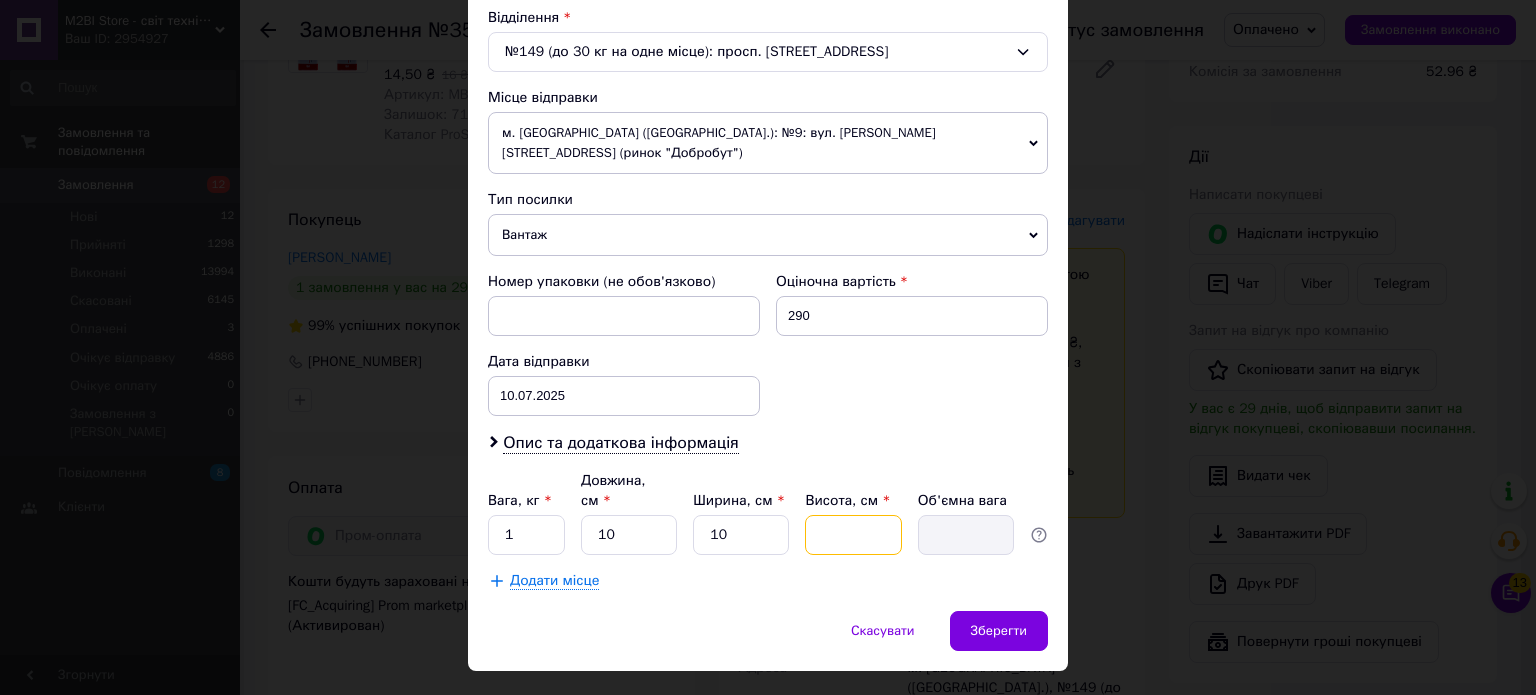 type on "1" 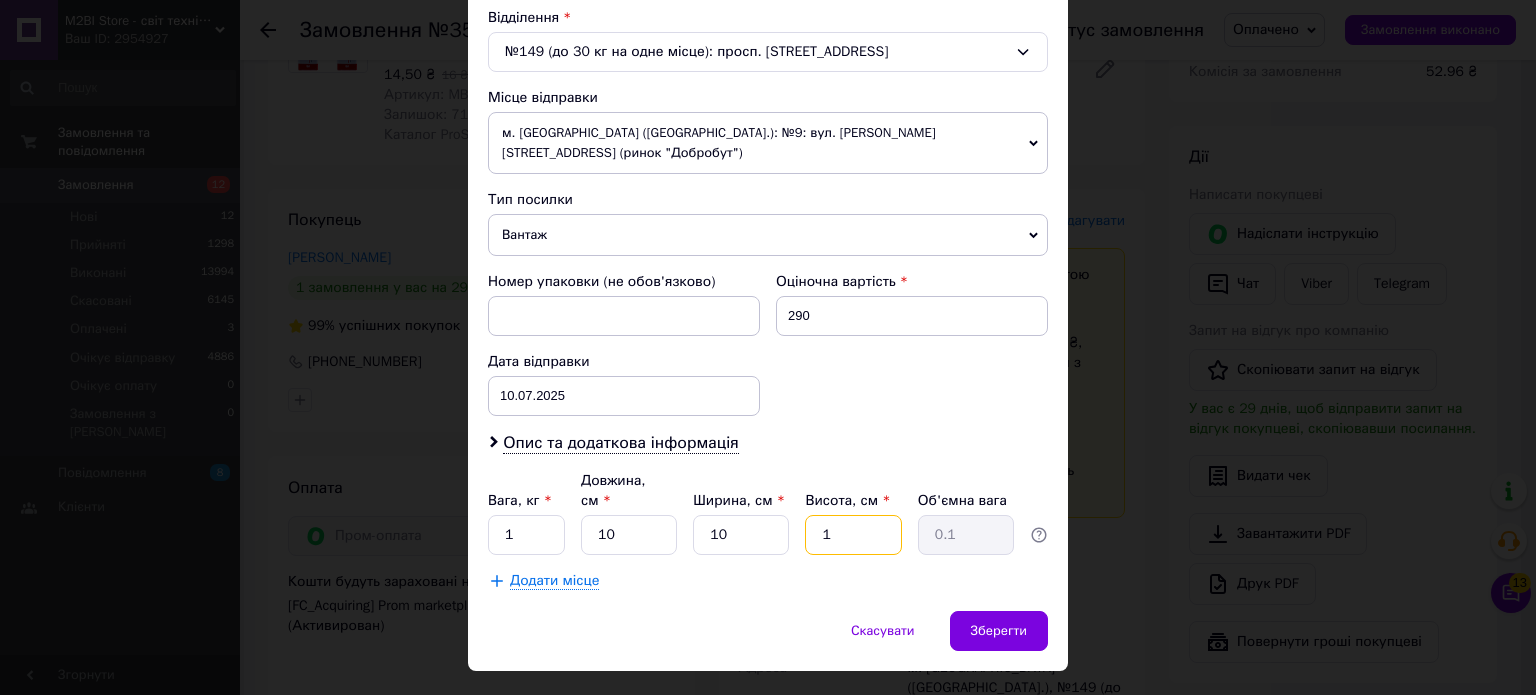 type on "10" 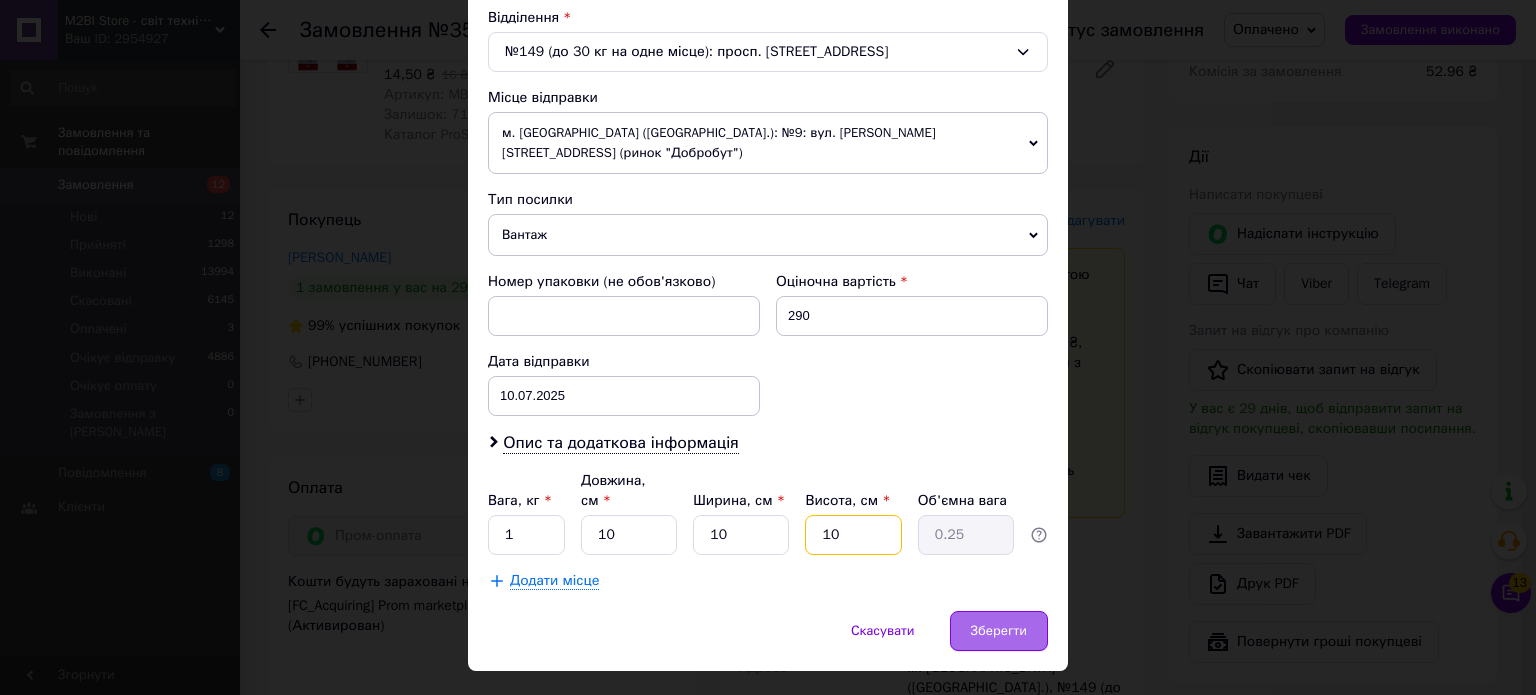 type on "10" 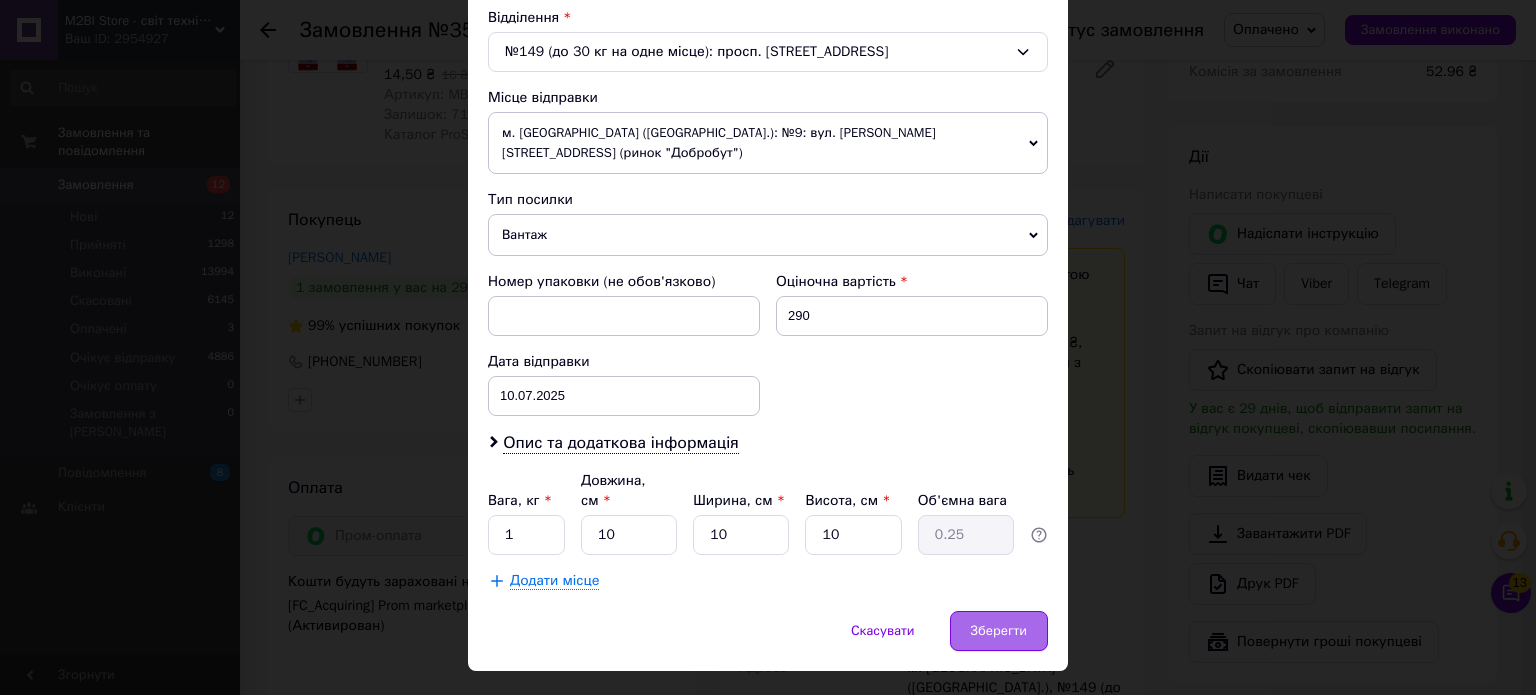 click on "Зберегти" at bounding box center [999, 631] 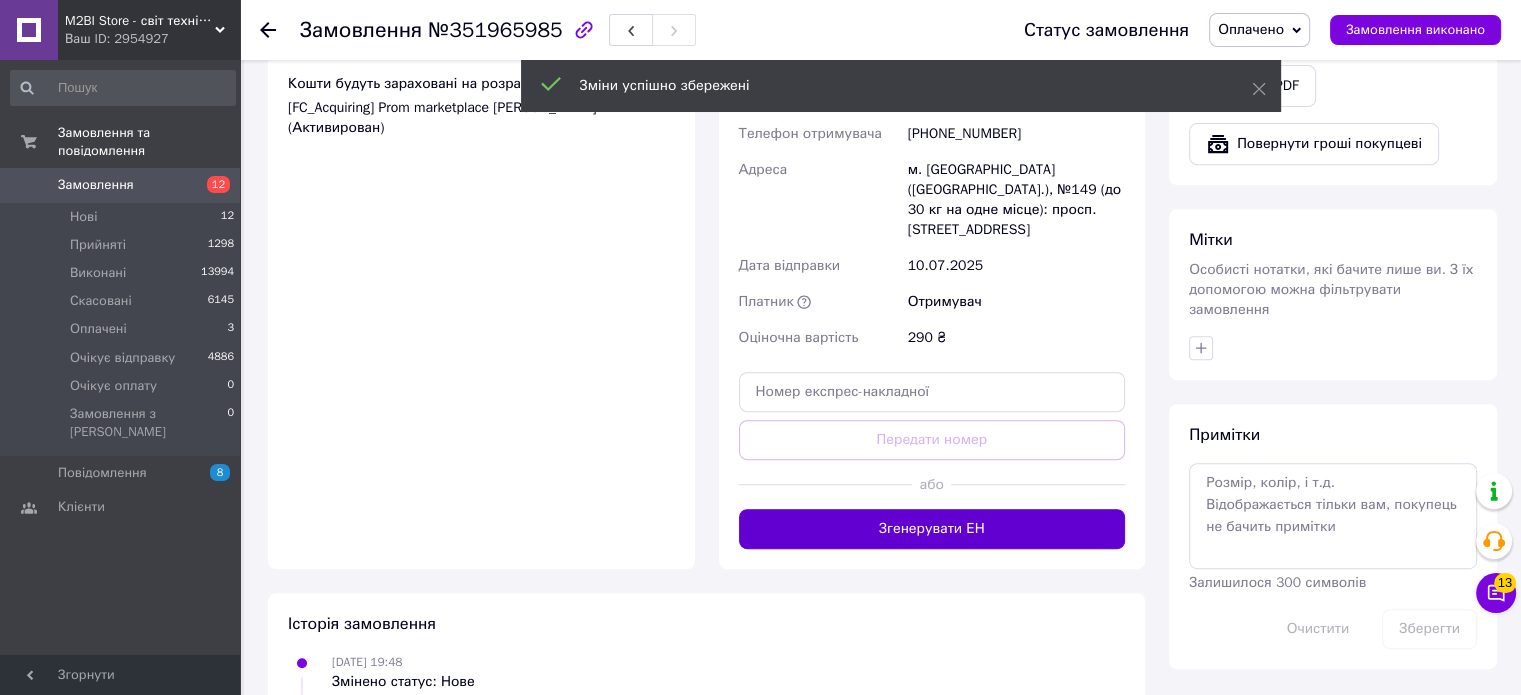 scroll, scrollTop: 800, scrollLeft: 0, axis: vertical 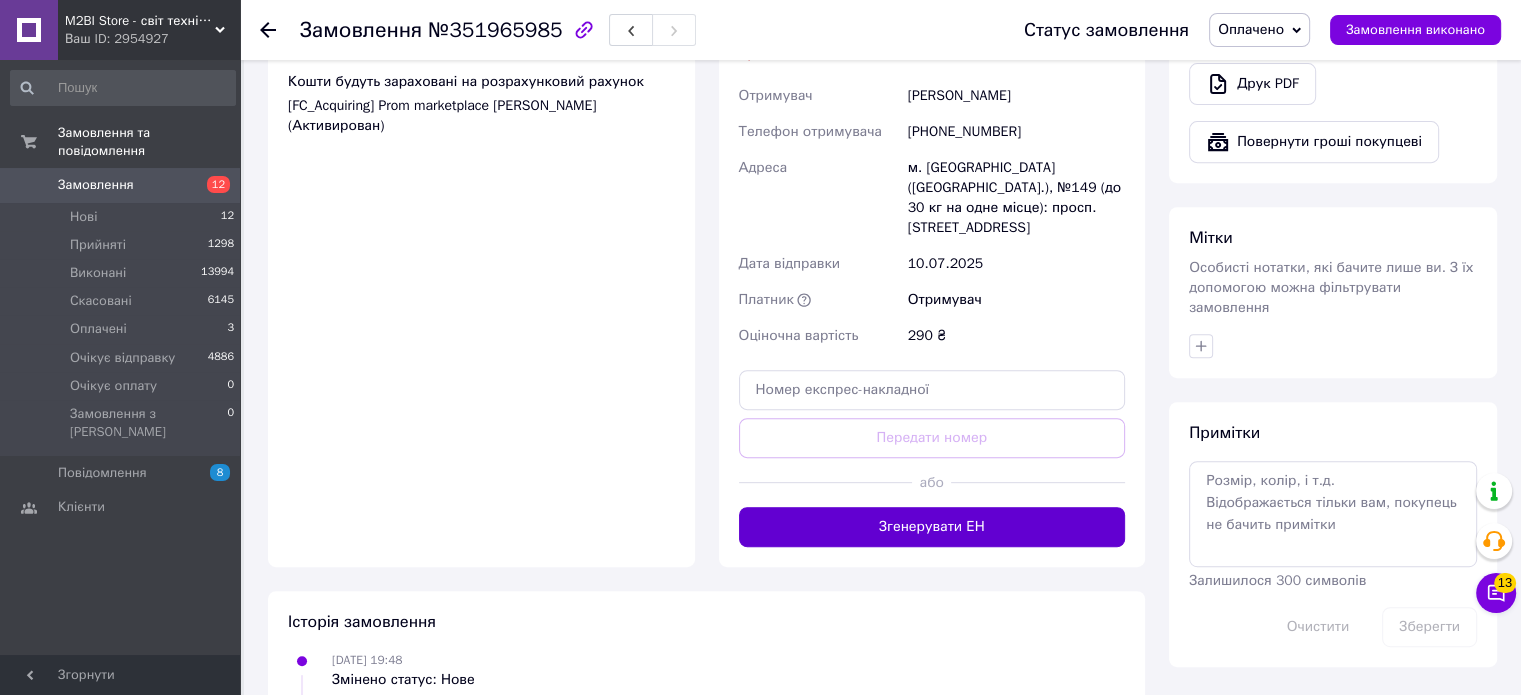 click on "Згенерувати ЕН" at bounding box center (932, 527) 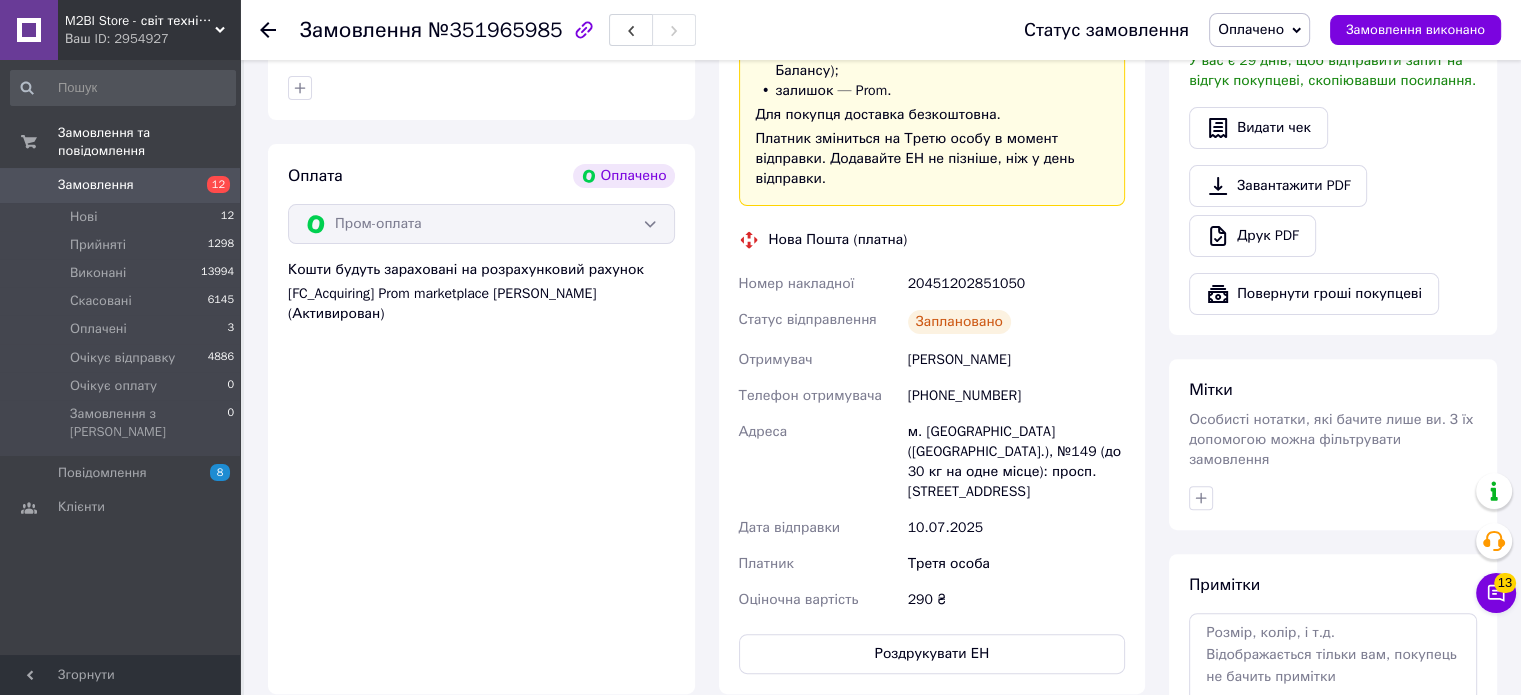 scroll, scrollTop: 600, scrollLeft: 0, axis: vertical 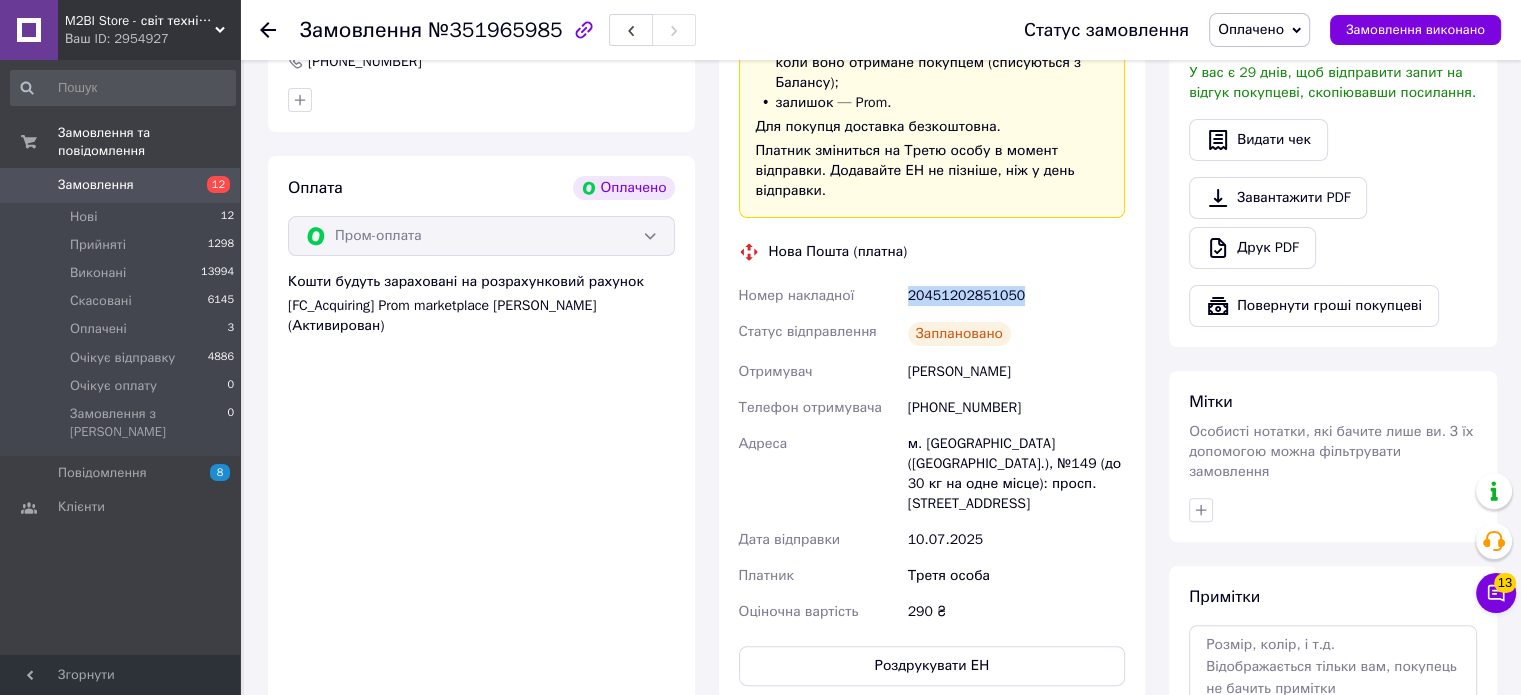 drag, startPoint x: 1050, startPoint y: 282, endPoint x: 877, endPoint y: 289, distance: 173.14156 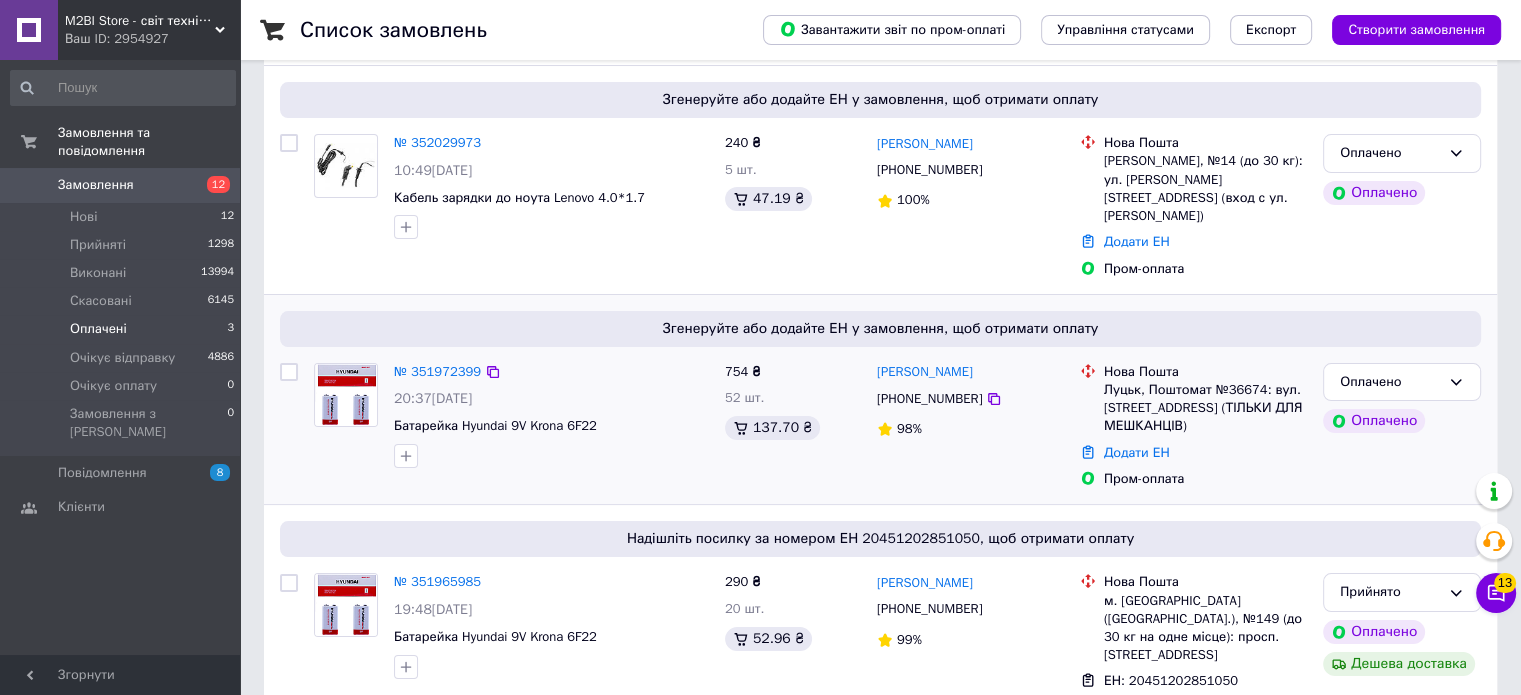 scroll, scrollTop: 172, scrollLeft: 0, axis: vertical 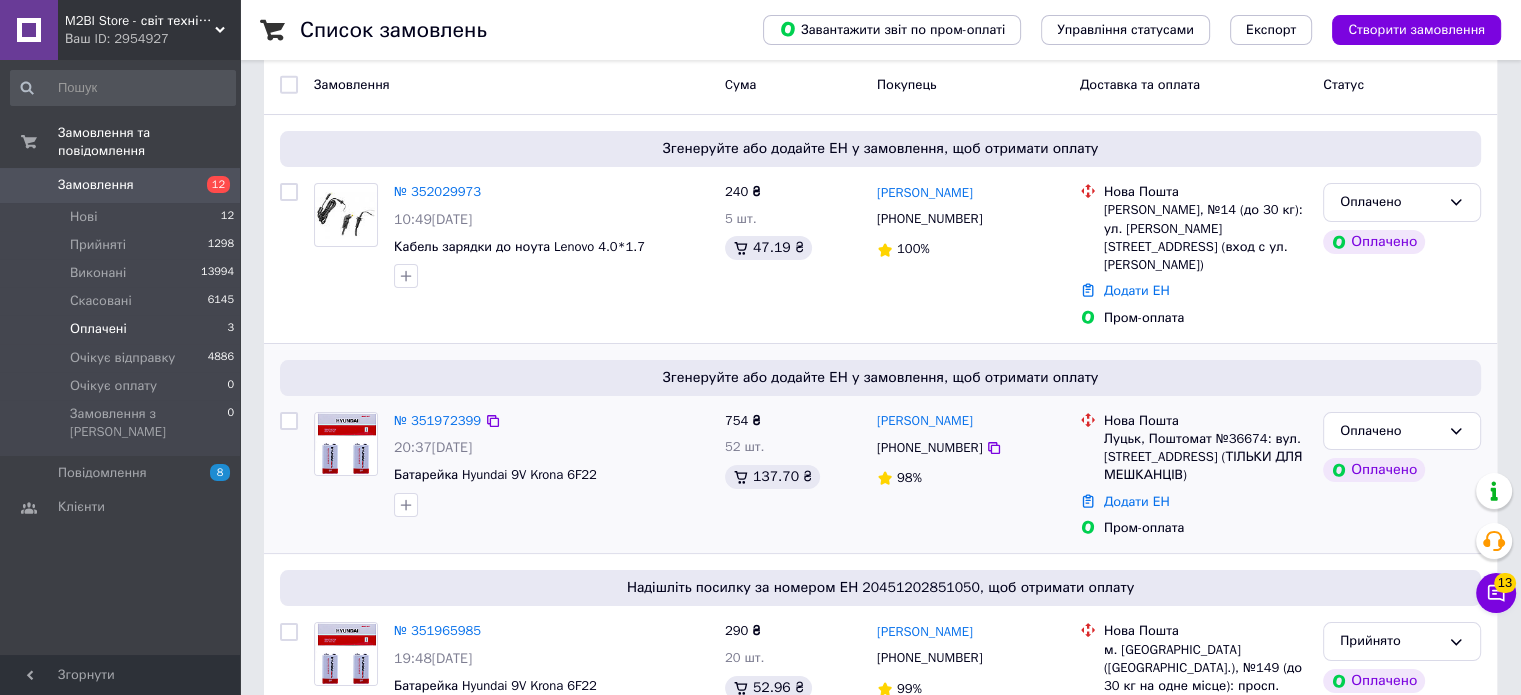 drag, startPoint x: 1045, startPoint y: 407, endPoint x: 862, endPoint y: 407, distance: 183 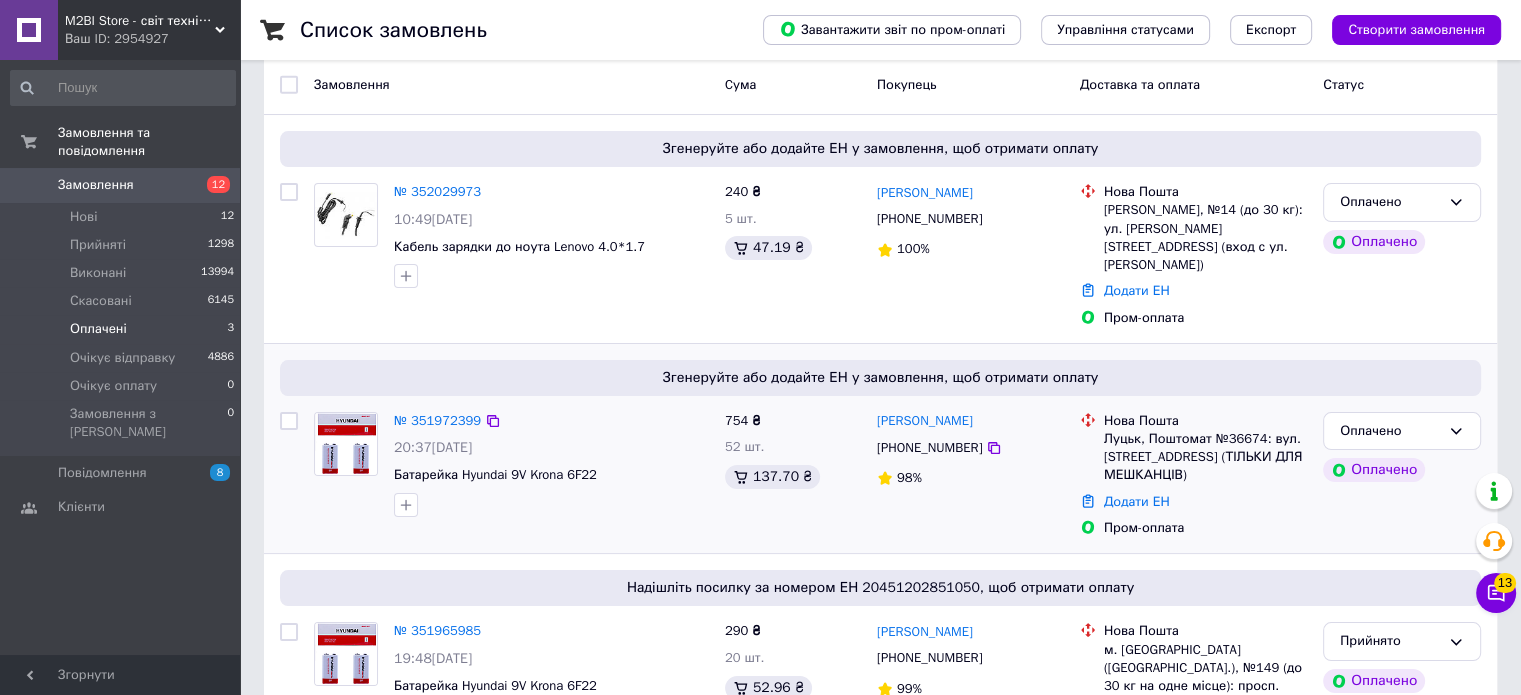 drag, startPoint x: 1034, startPoint y: 403, endPoint x: 872, endPoint y: 402, distance: 162.00308 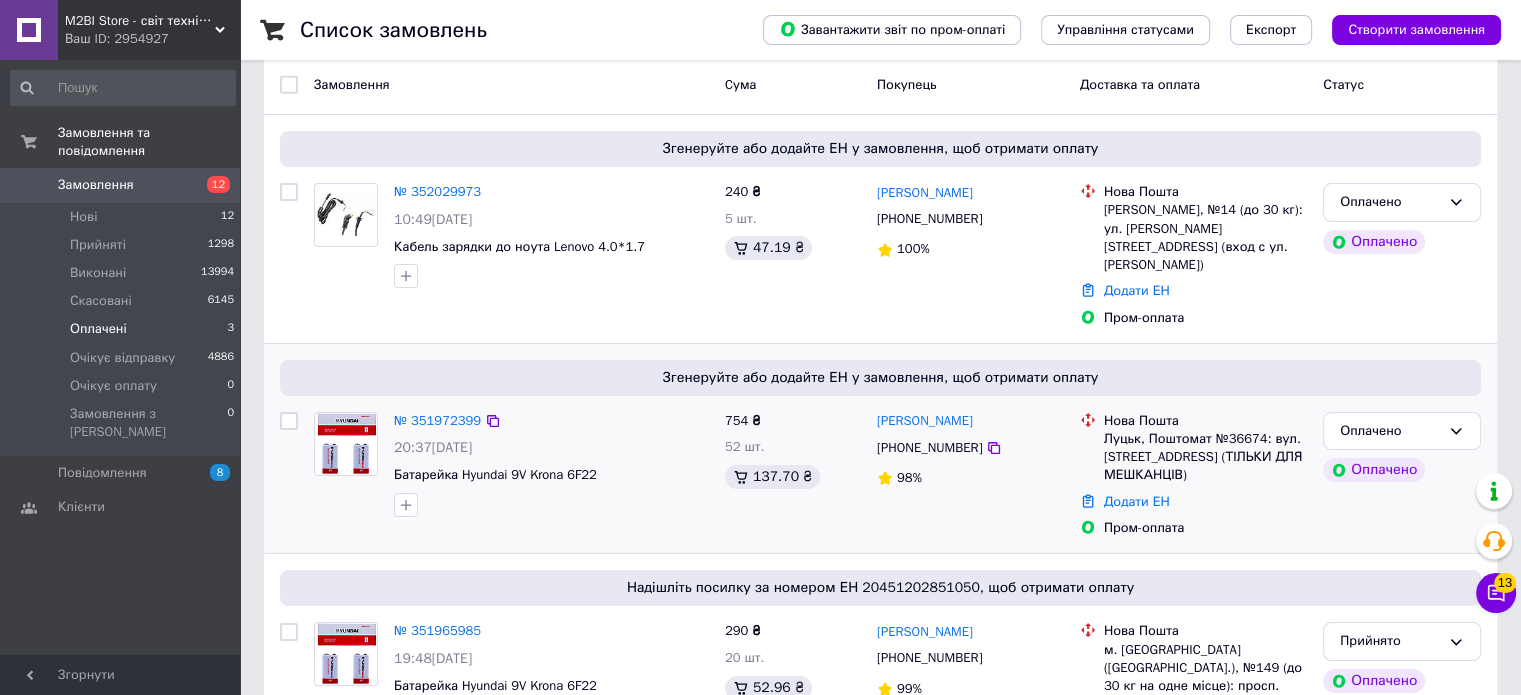 click on "Геннадий Сахоненко +380975167530 98%" at bounding box center (970, 475) 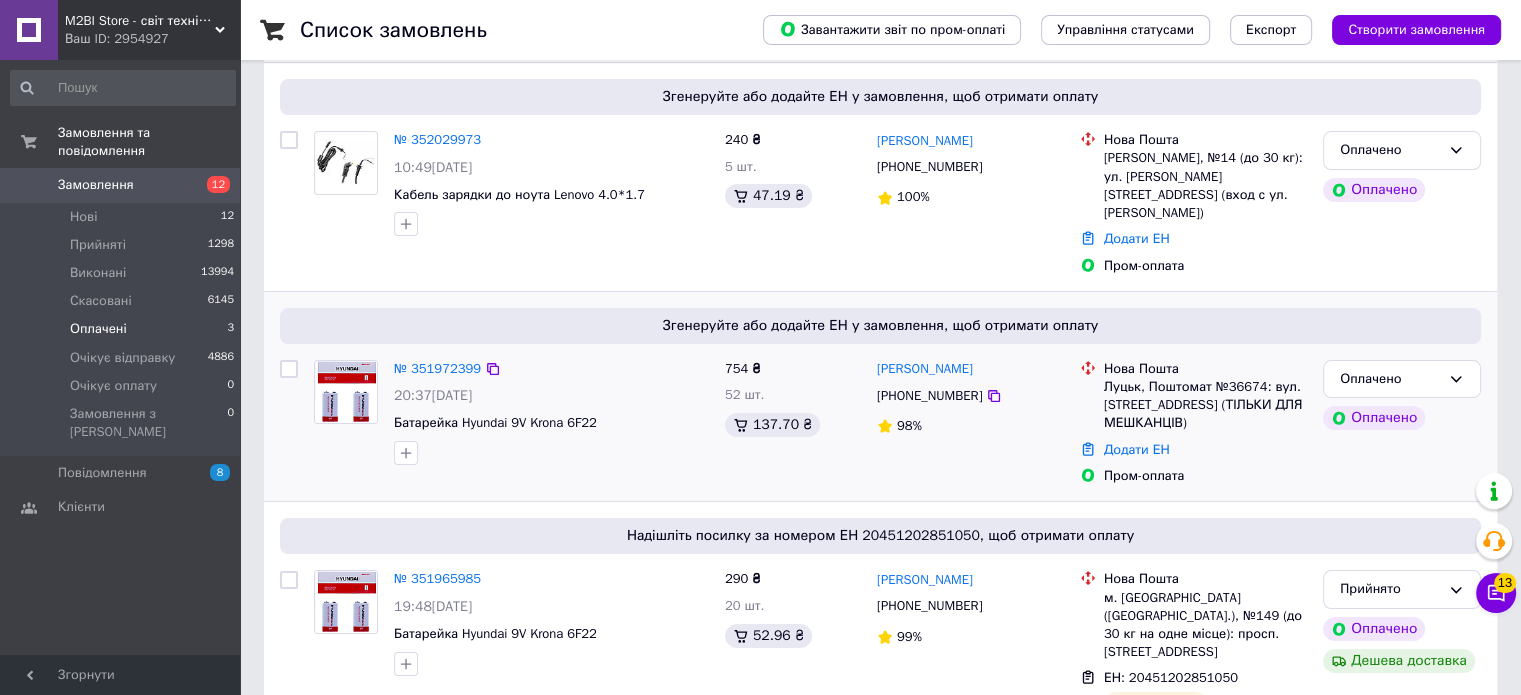 scroll, scrollTop: 272, scrollLeft: 0, axis: vertical 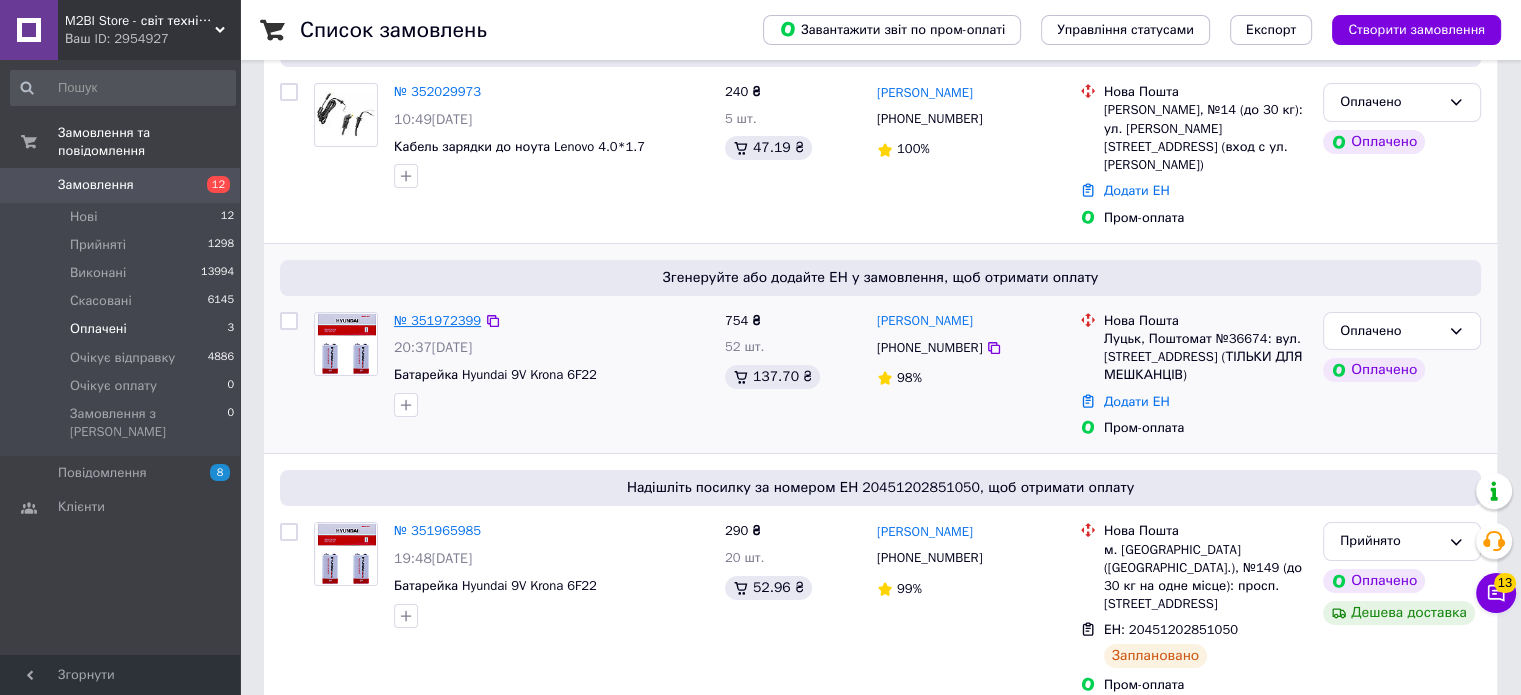 click on "№ 351972399" at bounding box center [437, 320] 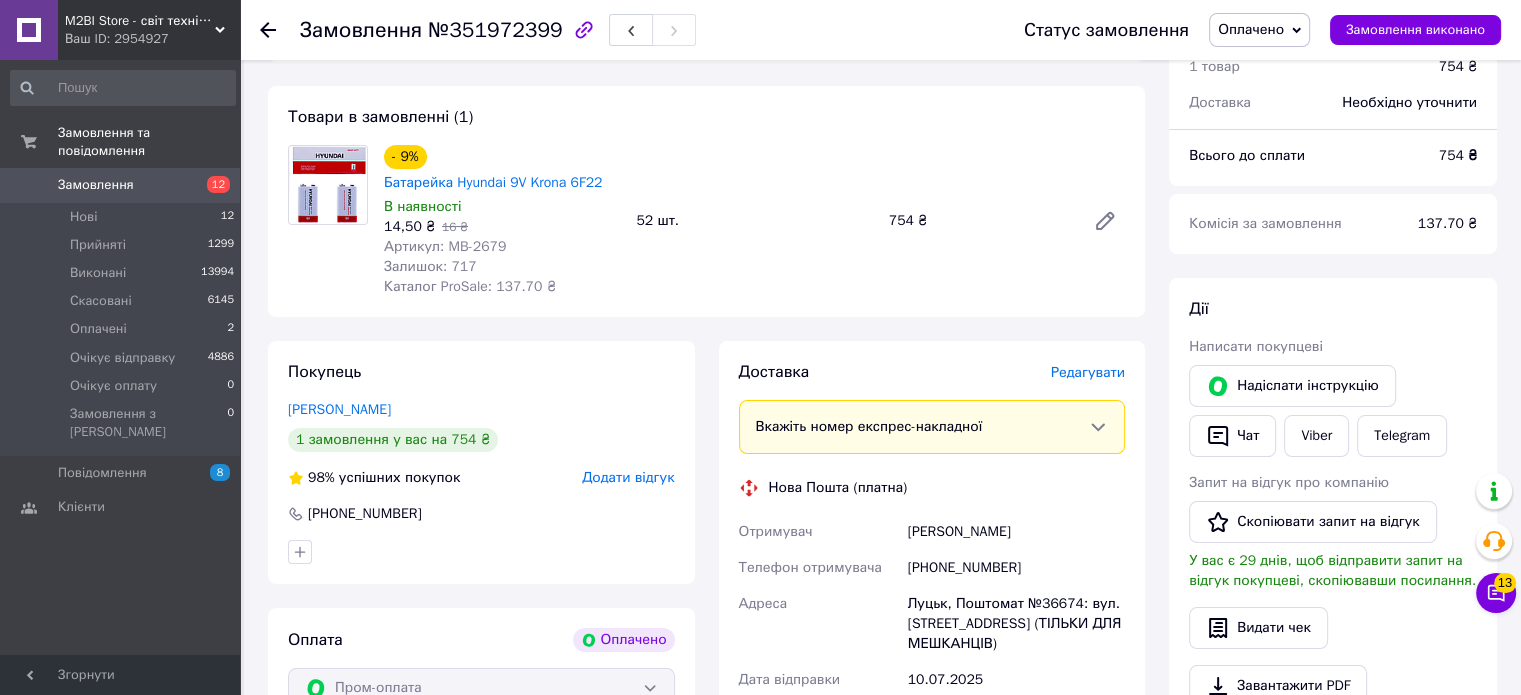 scroll, scrollTop: 72, scrollLeft: 0, axis: vertical 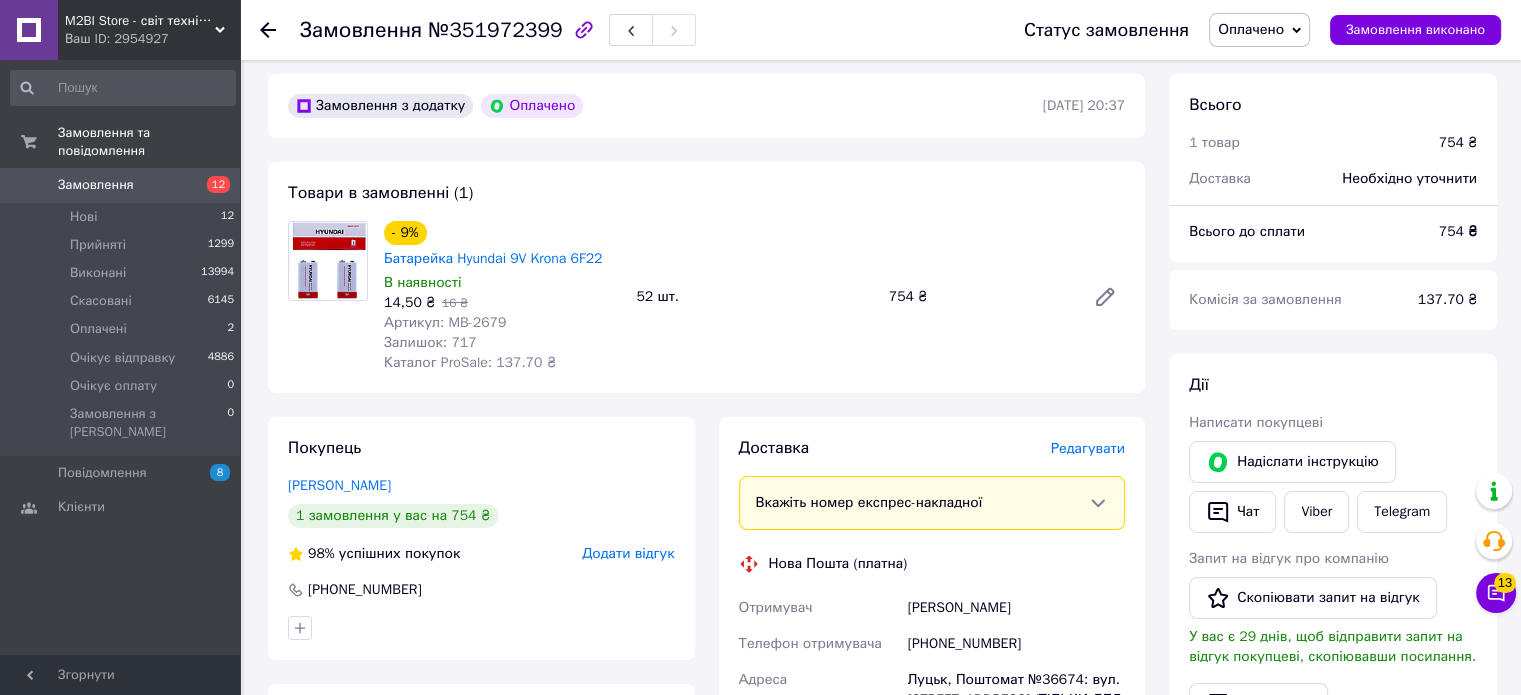 click on "Артикул: MB-2679" at bounding box center [445, 322] 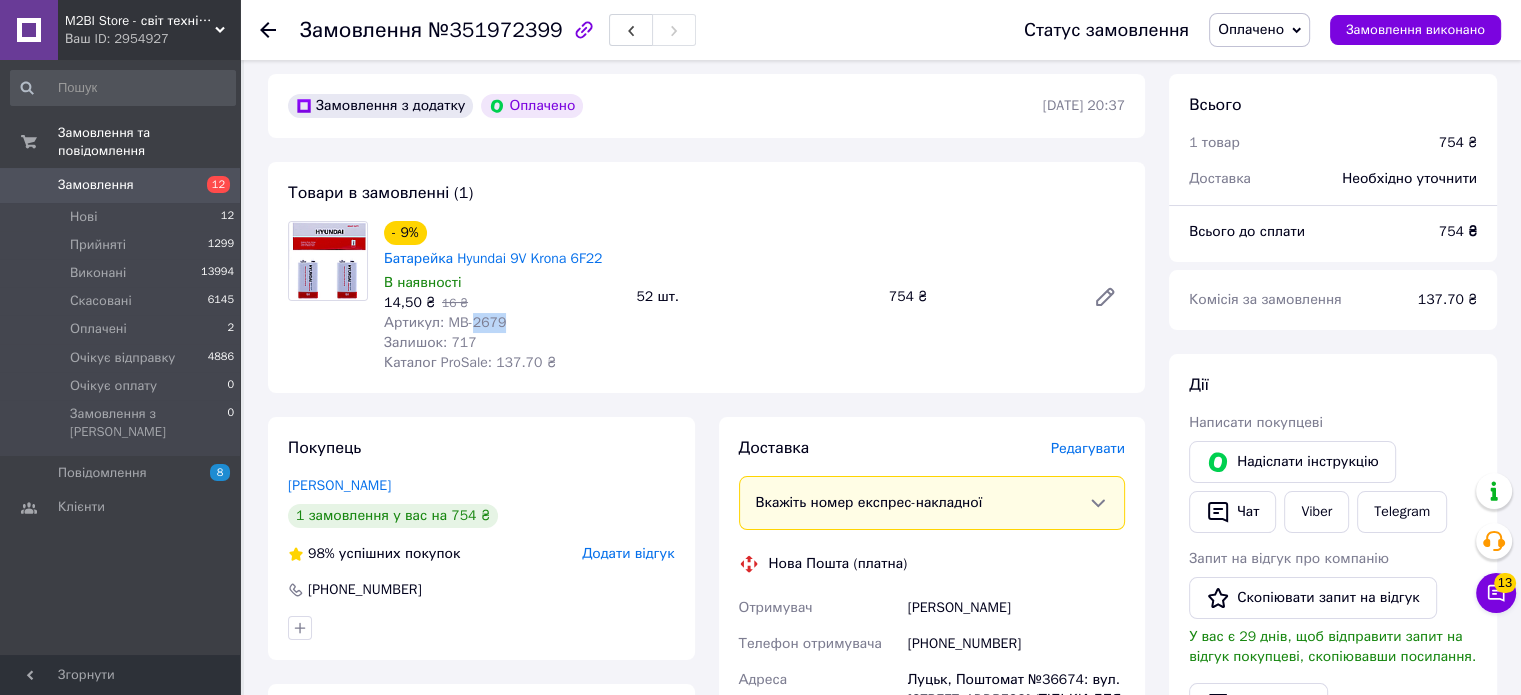 click on "Артикул: MB-2679" at bounding box center (445, 322) 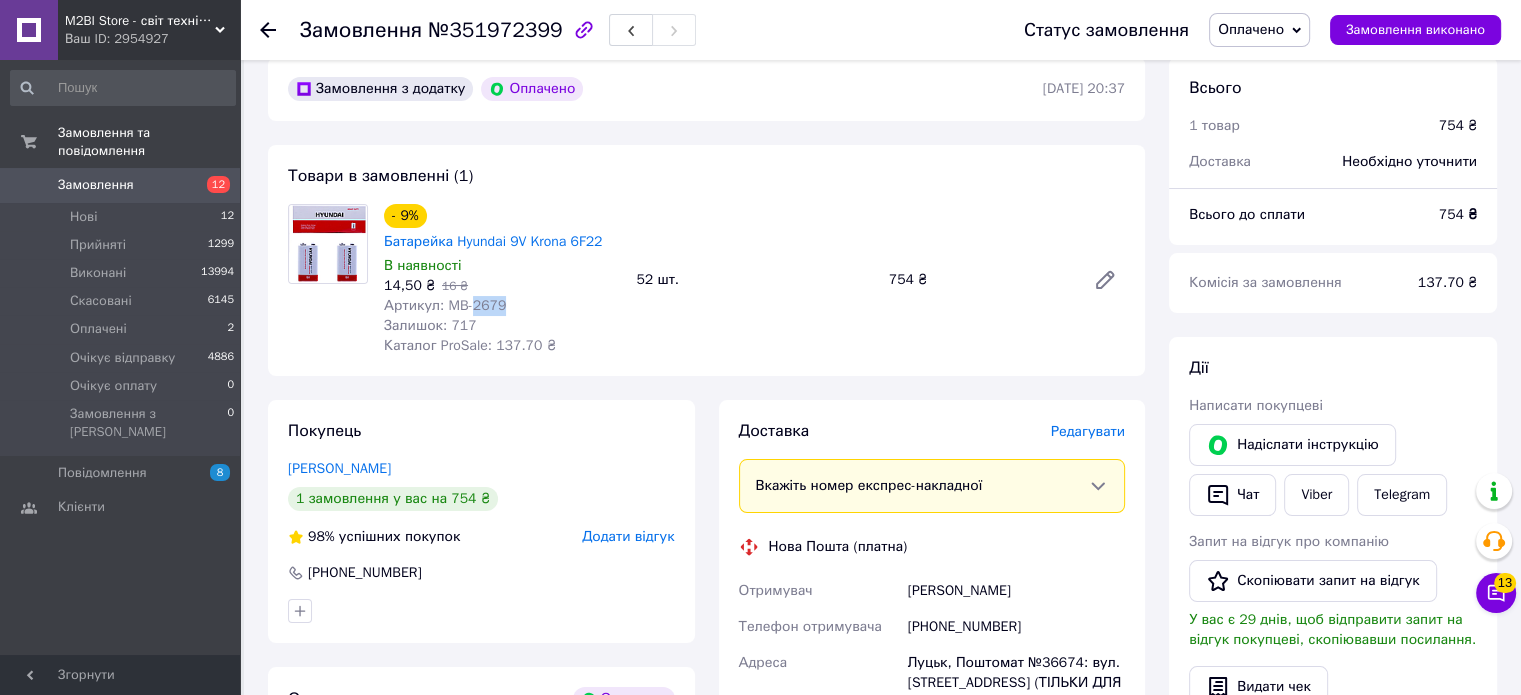 scroll, scrollTop: 100, scrollLeft: 0, axis: vertical 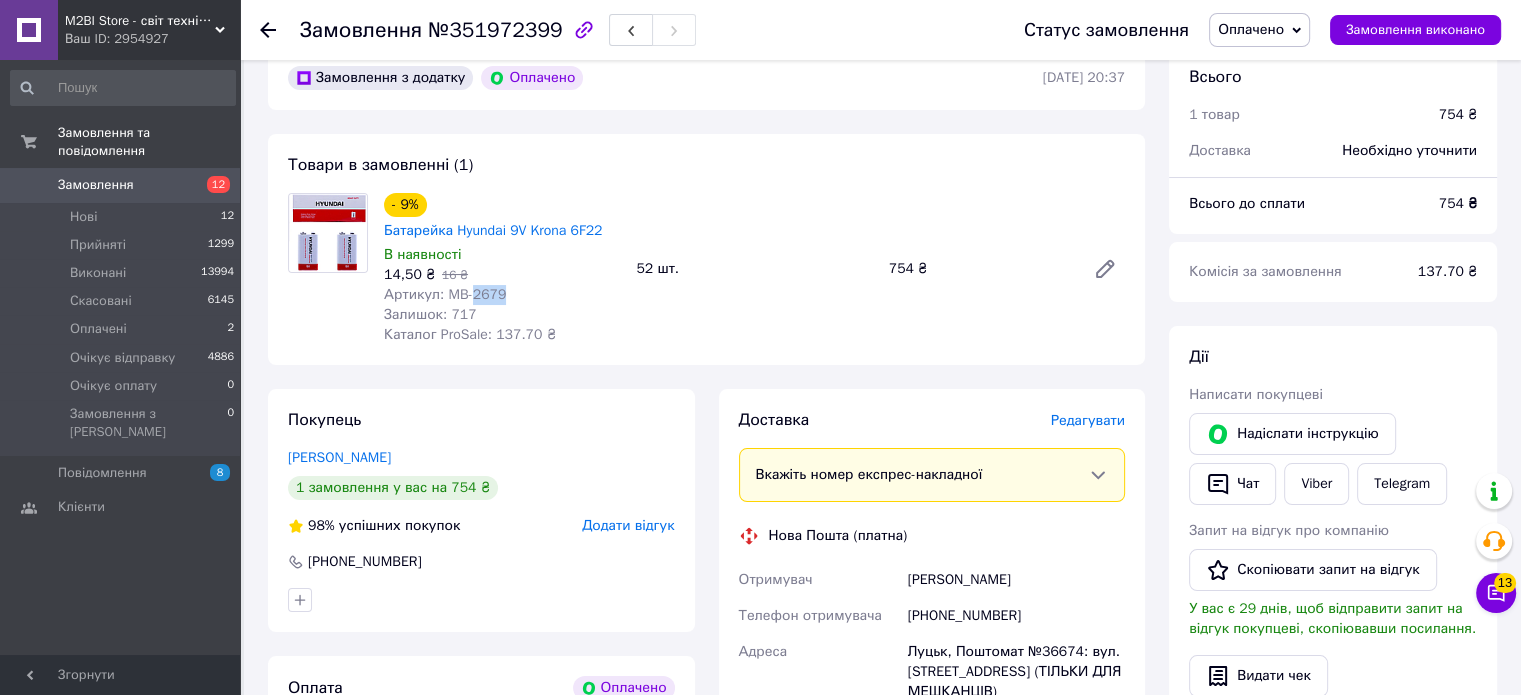 drag, startPoint x: 1084, startPoint y: 587, endPoint x: 884, endPoint y: 590, distance: 200.02249 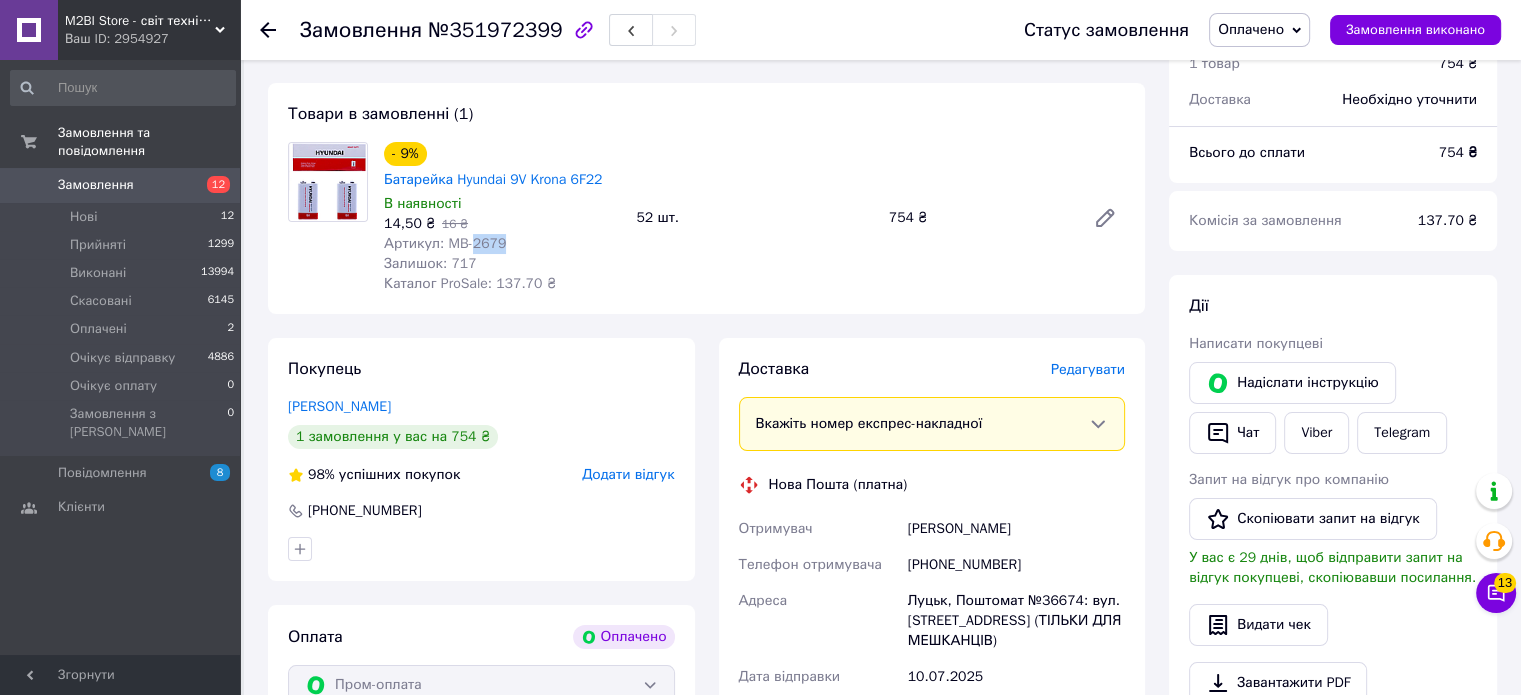 scroll, scrollTop: 200, scrollLeft: 0, axis: vertical 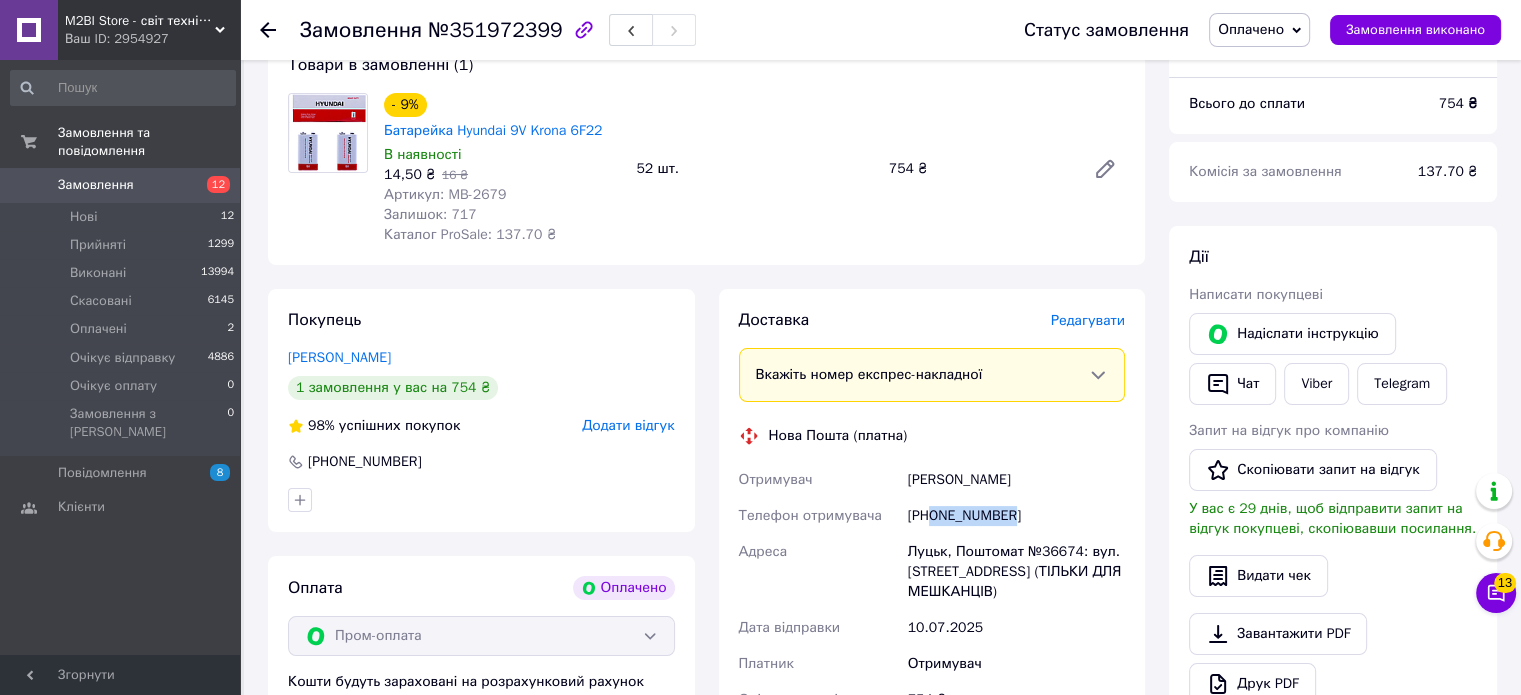drag, startPoint x: 1069, startPoint y: 523, endPoint x: 933, endPoint y: 527, distance: 136.0588 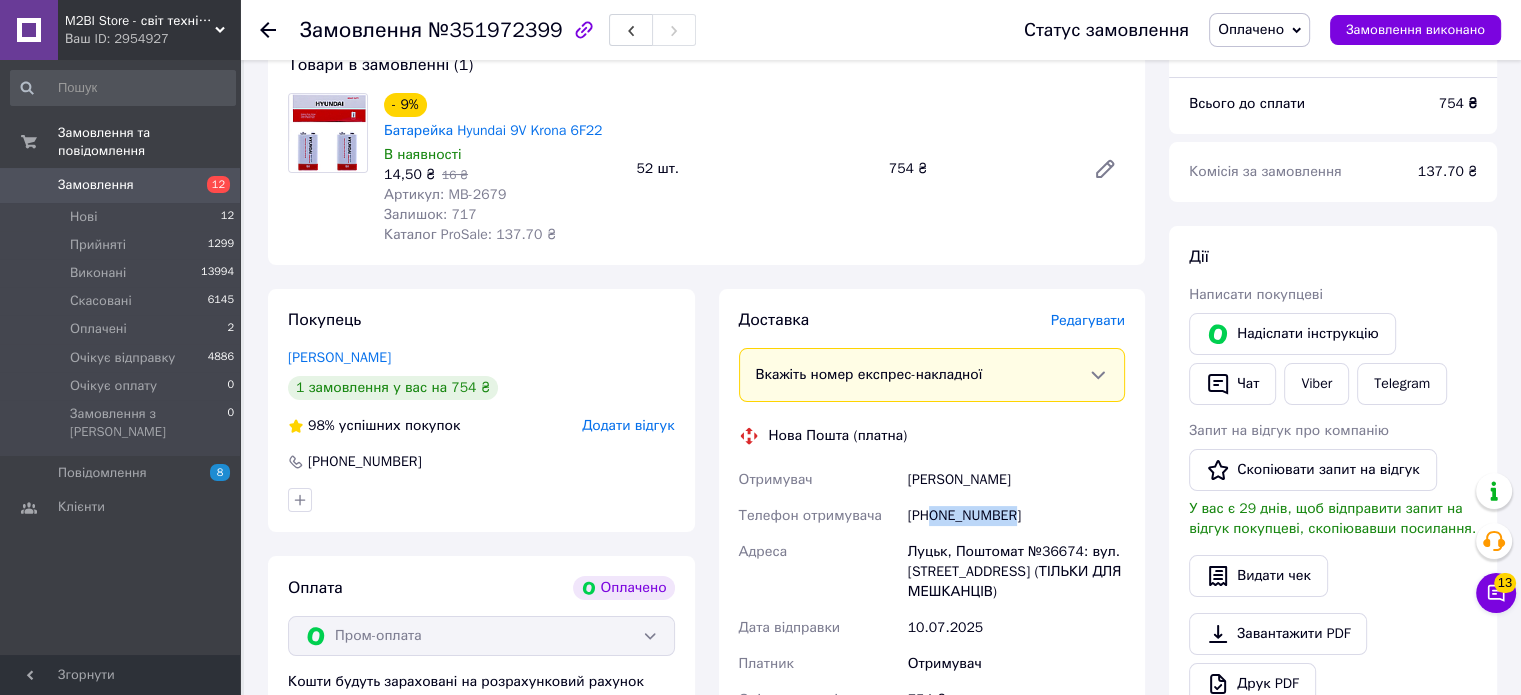 click on "+380975167530" at bounding box center (1016, 516) 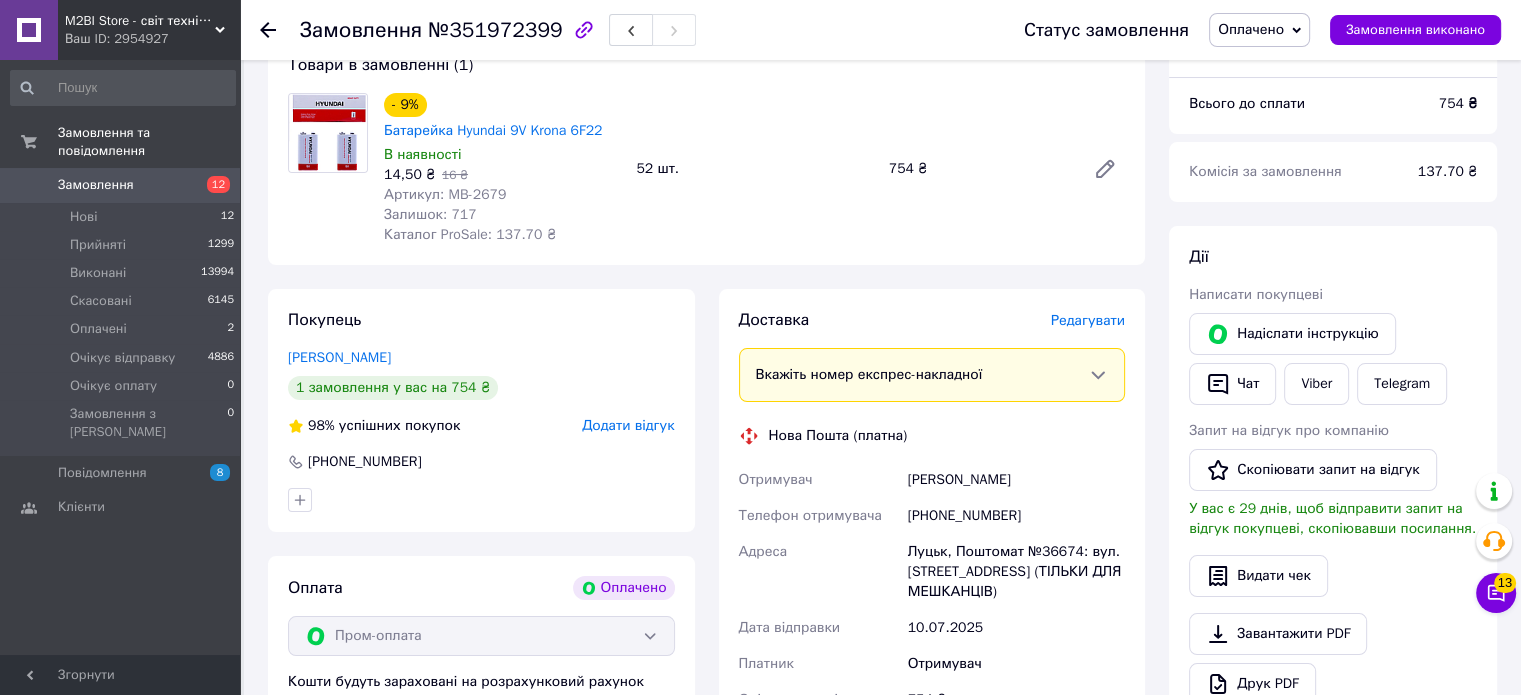click on "№351972399" at bounding box center (495, 30) 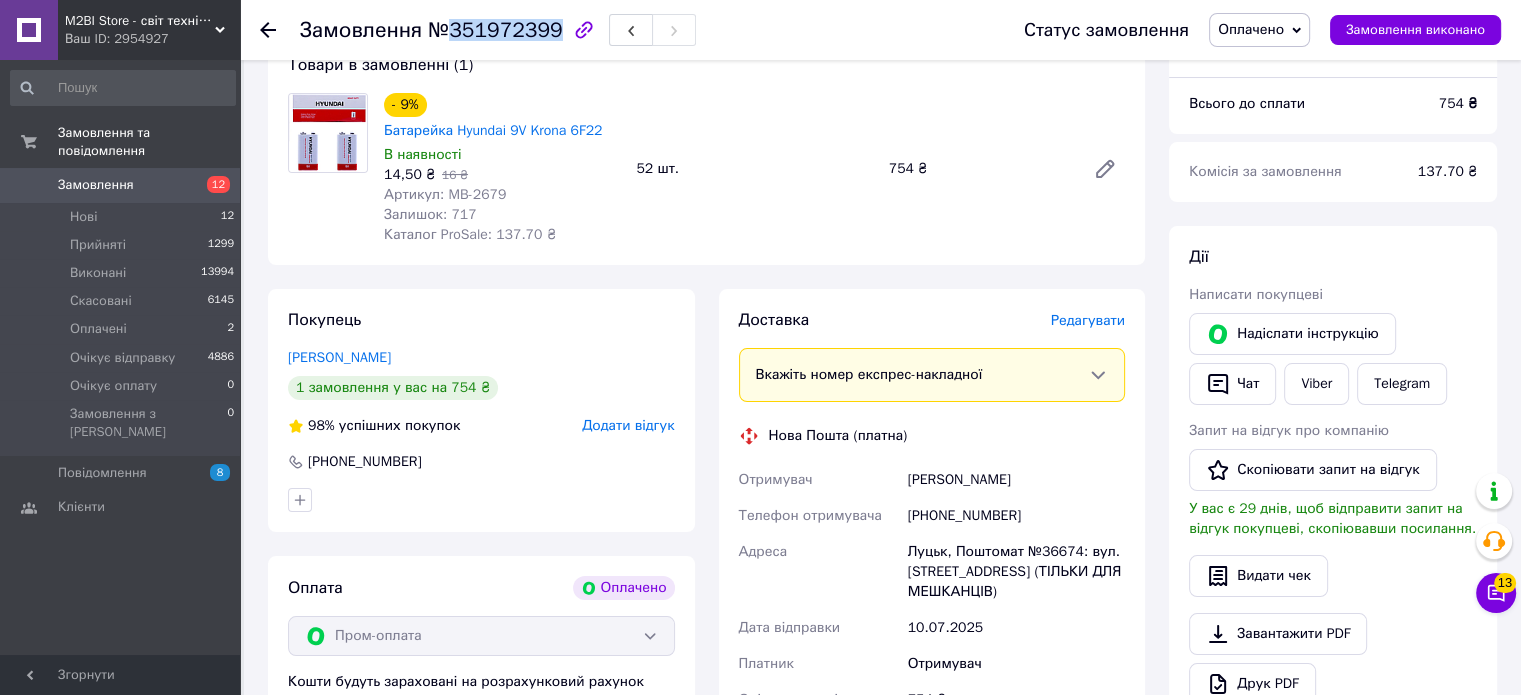 click on "№351972399" at bounding box center [495, 30] 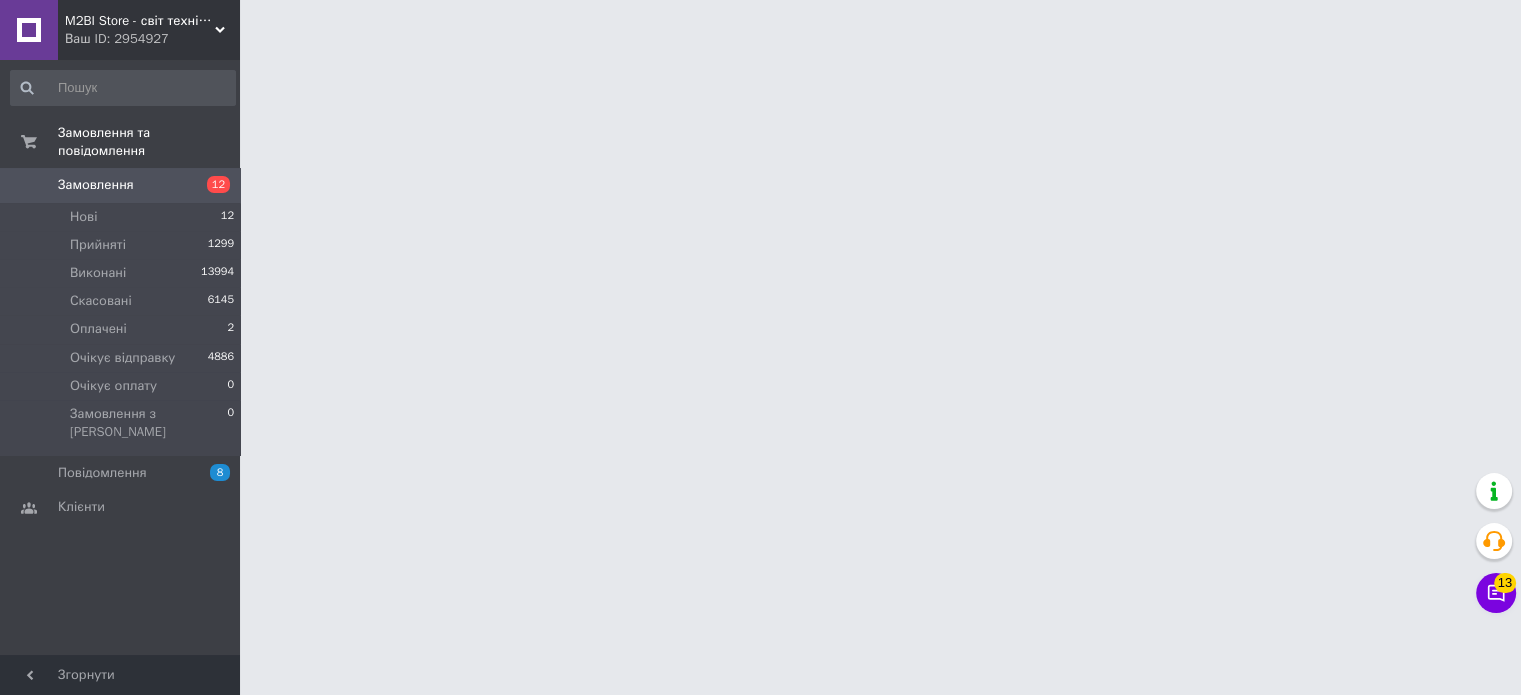 scroll, scrollTop: 0, scrollLeft: 0, axis: both 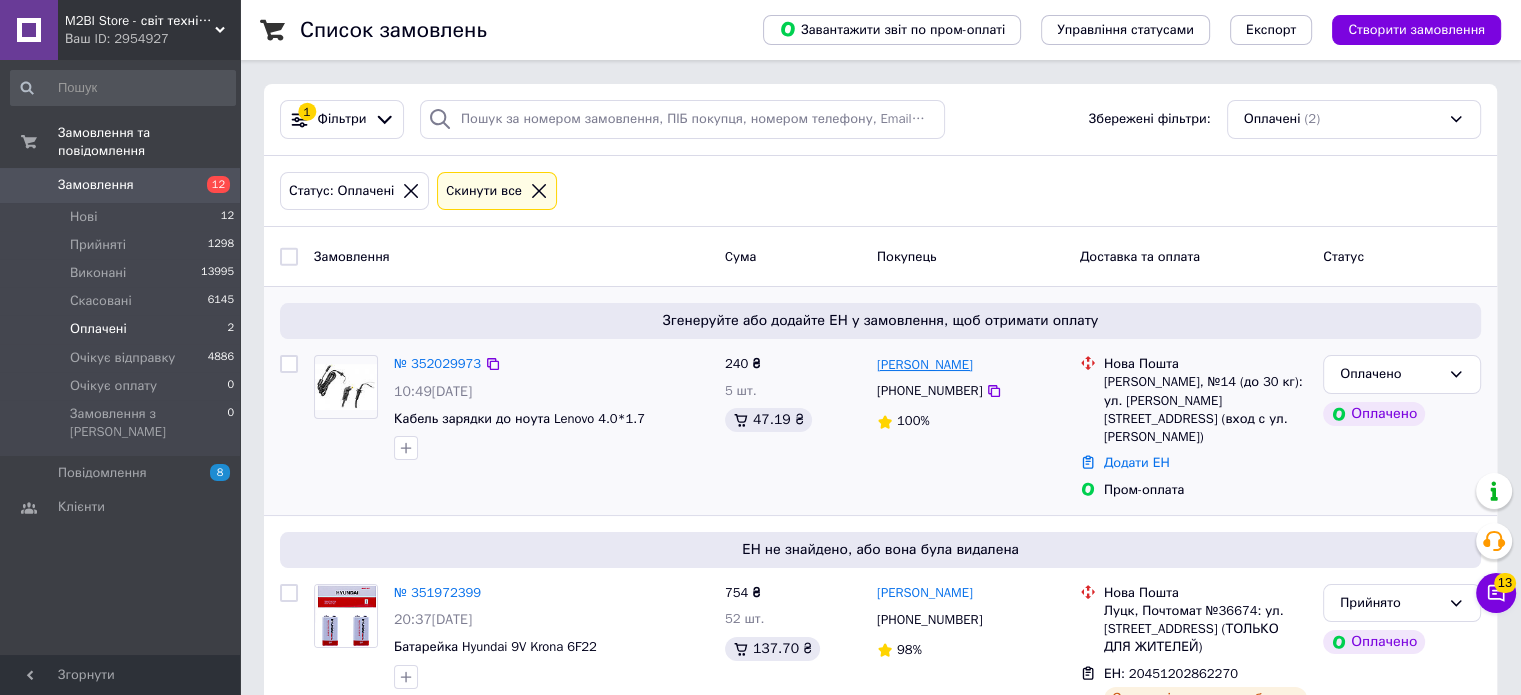 drag, startPoint x: 996, startPoint y: 368, endPoint x: 935, endPoint y: 367, distance: 61.008198 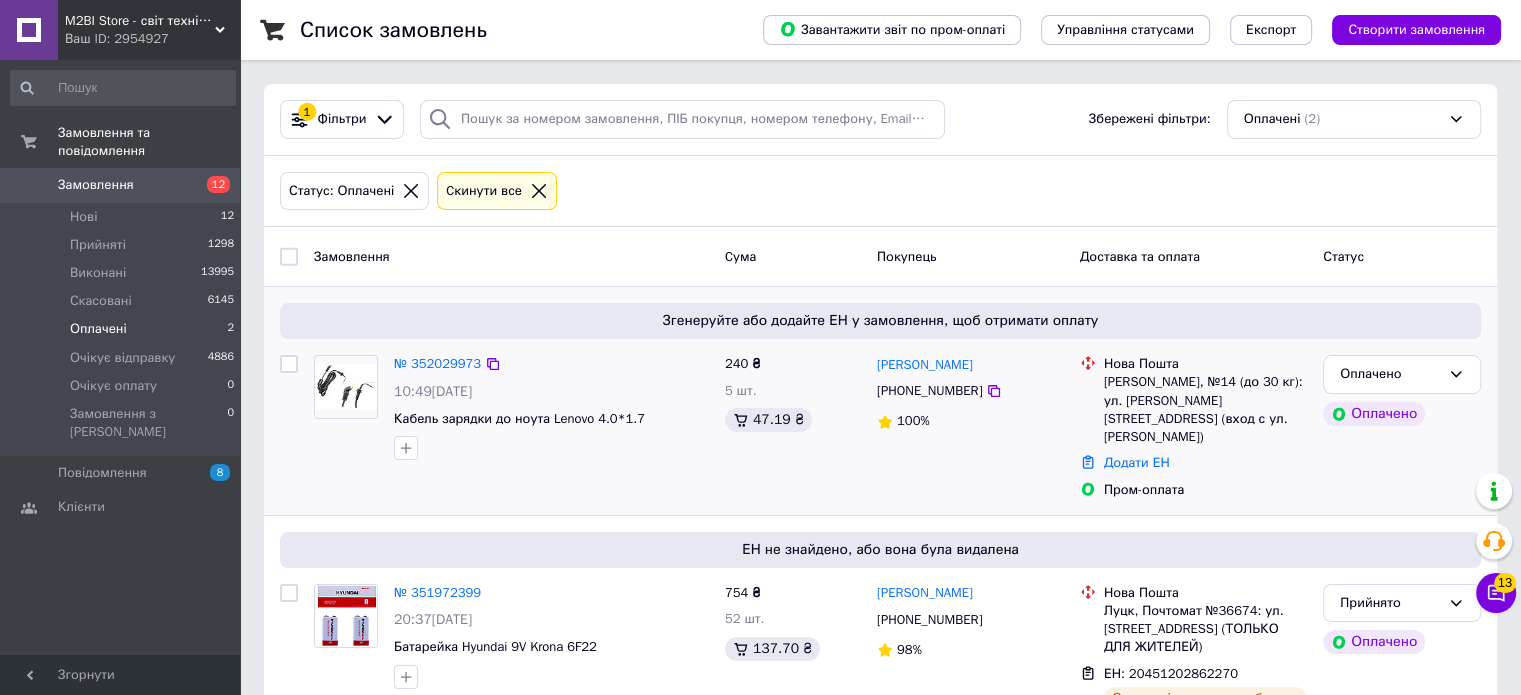 drag, startPoint x: 1031, startPoint y: 363, endPoint x: 874, endPoint y: 368, distance: 157.0796 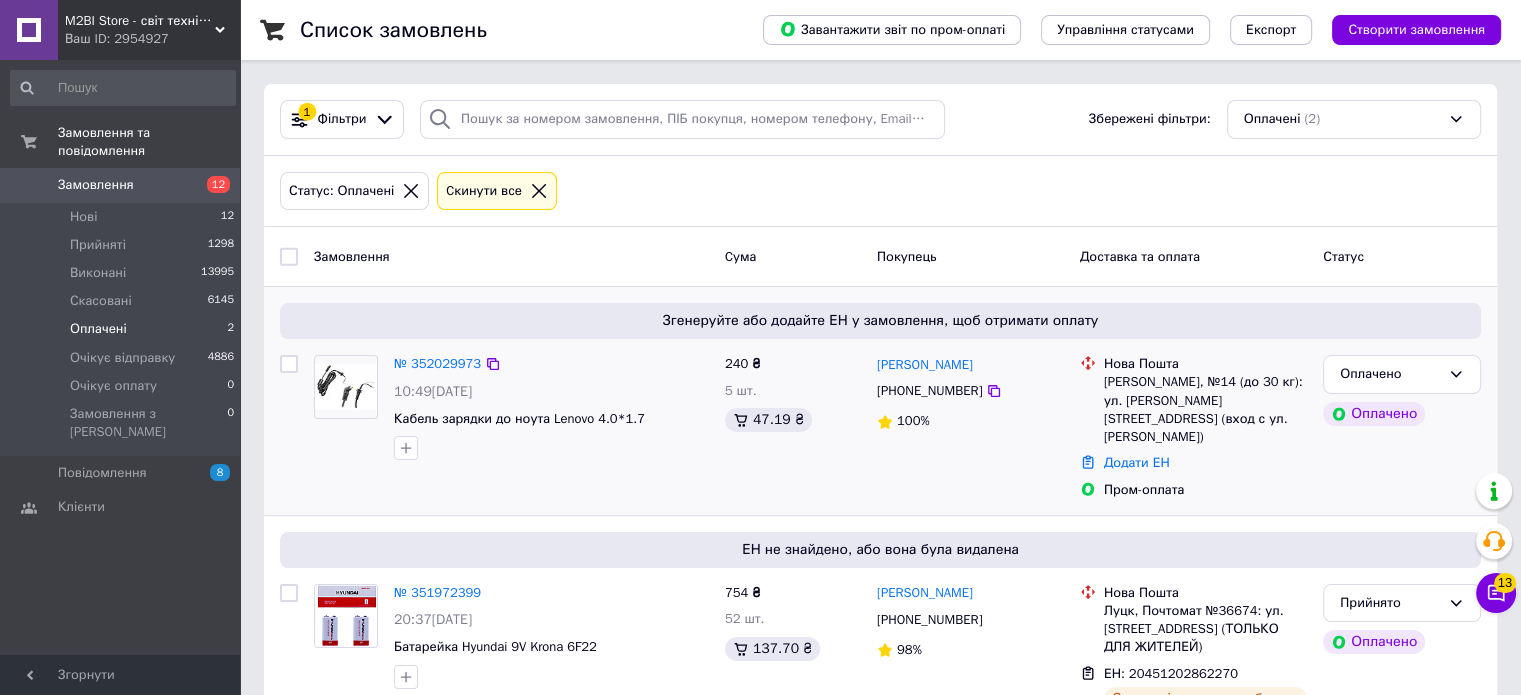 click on "Александр Химченко" at bounding box center (970, 364) 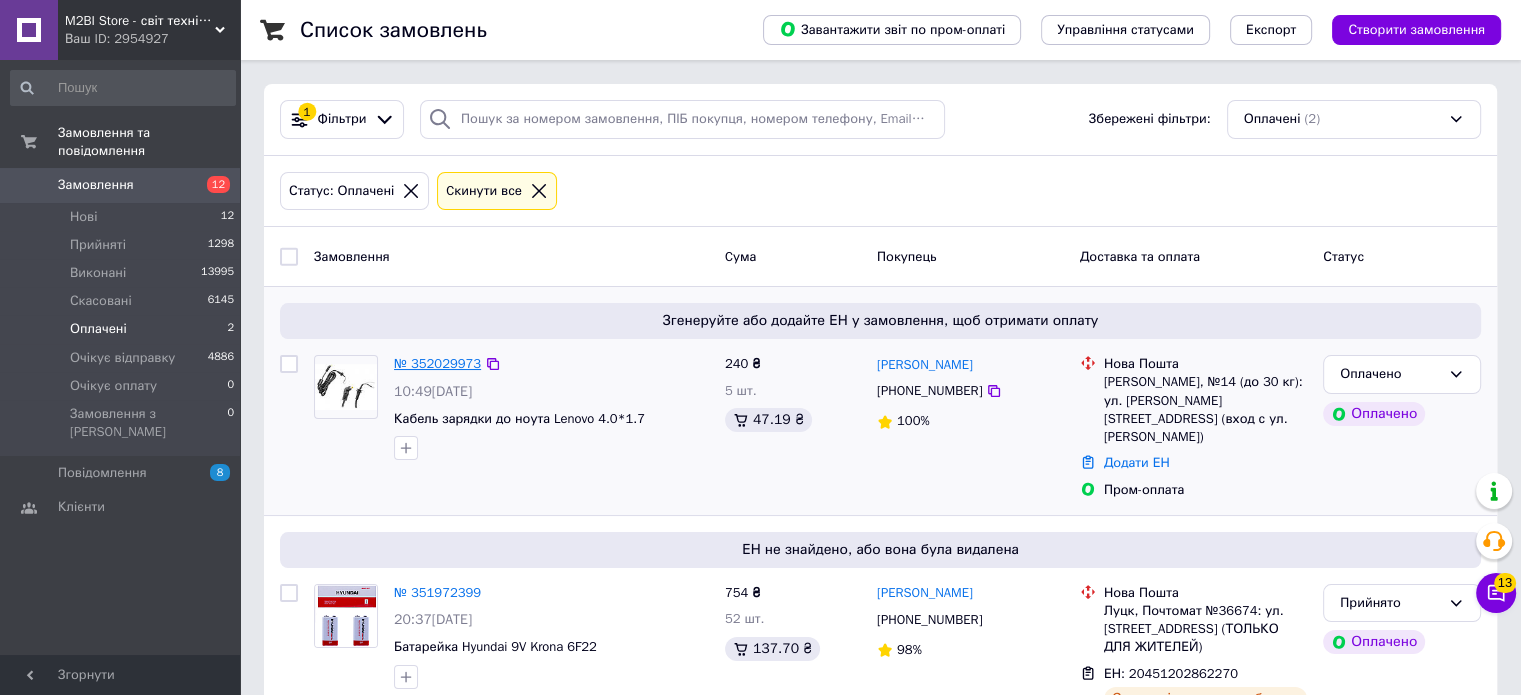 click on "№ 352029973" at bounding box center [437, 363] 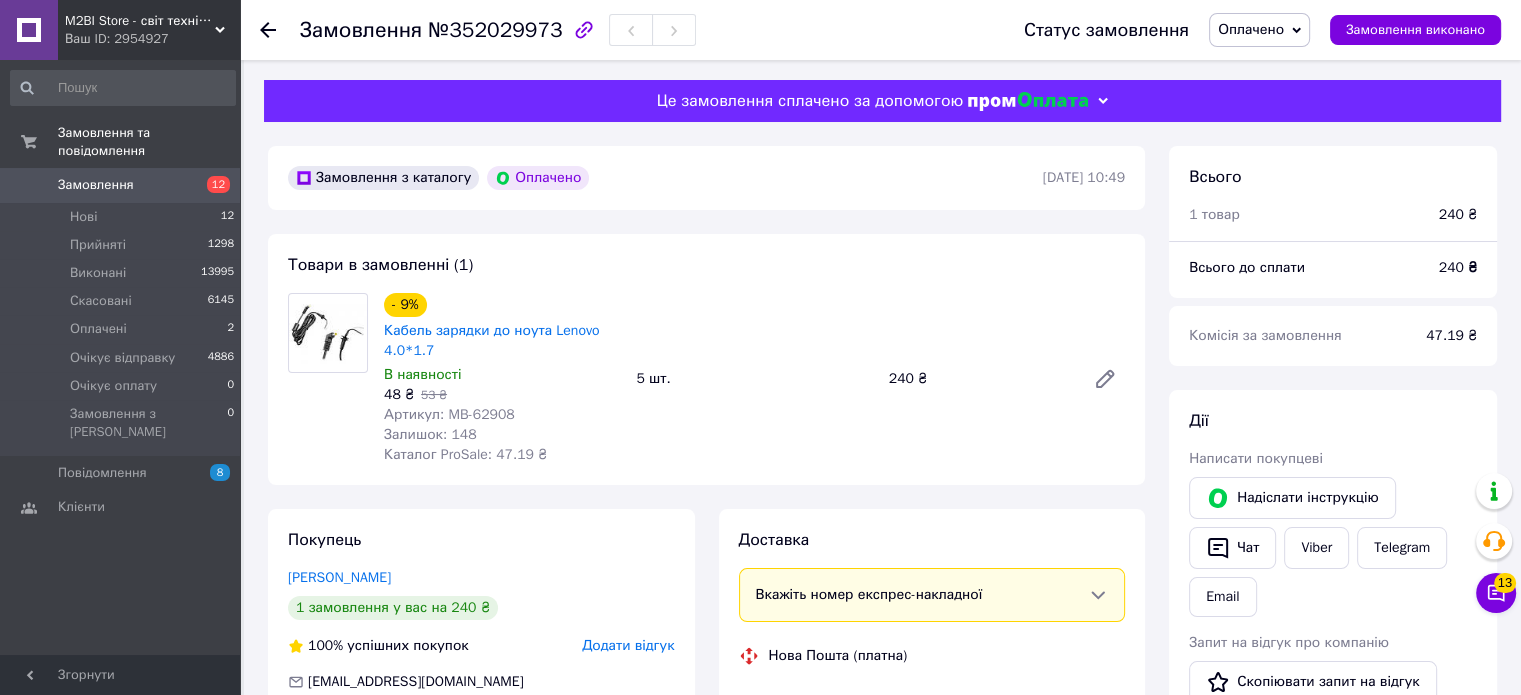 click on "Артикул: MB-62908" at bounding box center (449, 414) 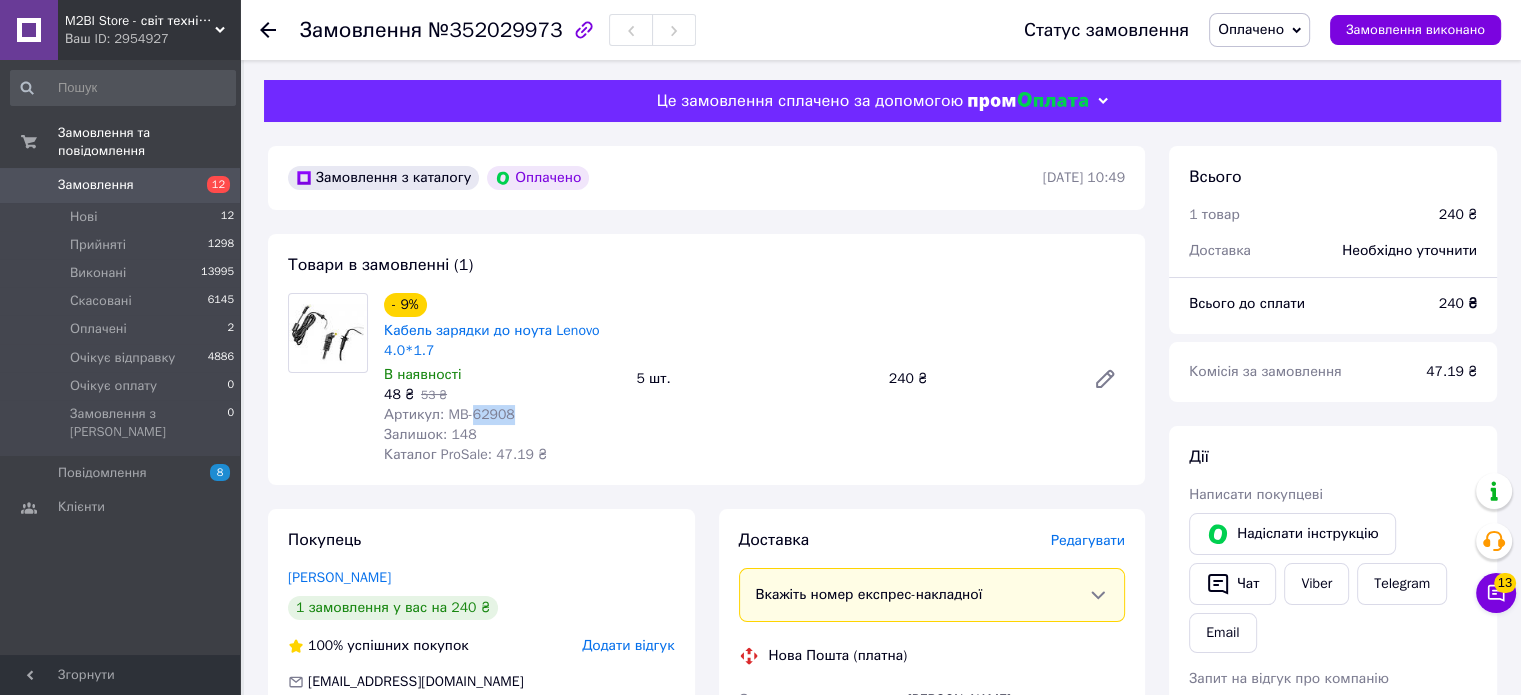click on "Артикул: MB-62908" at bounding box center [449, 414] 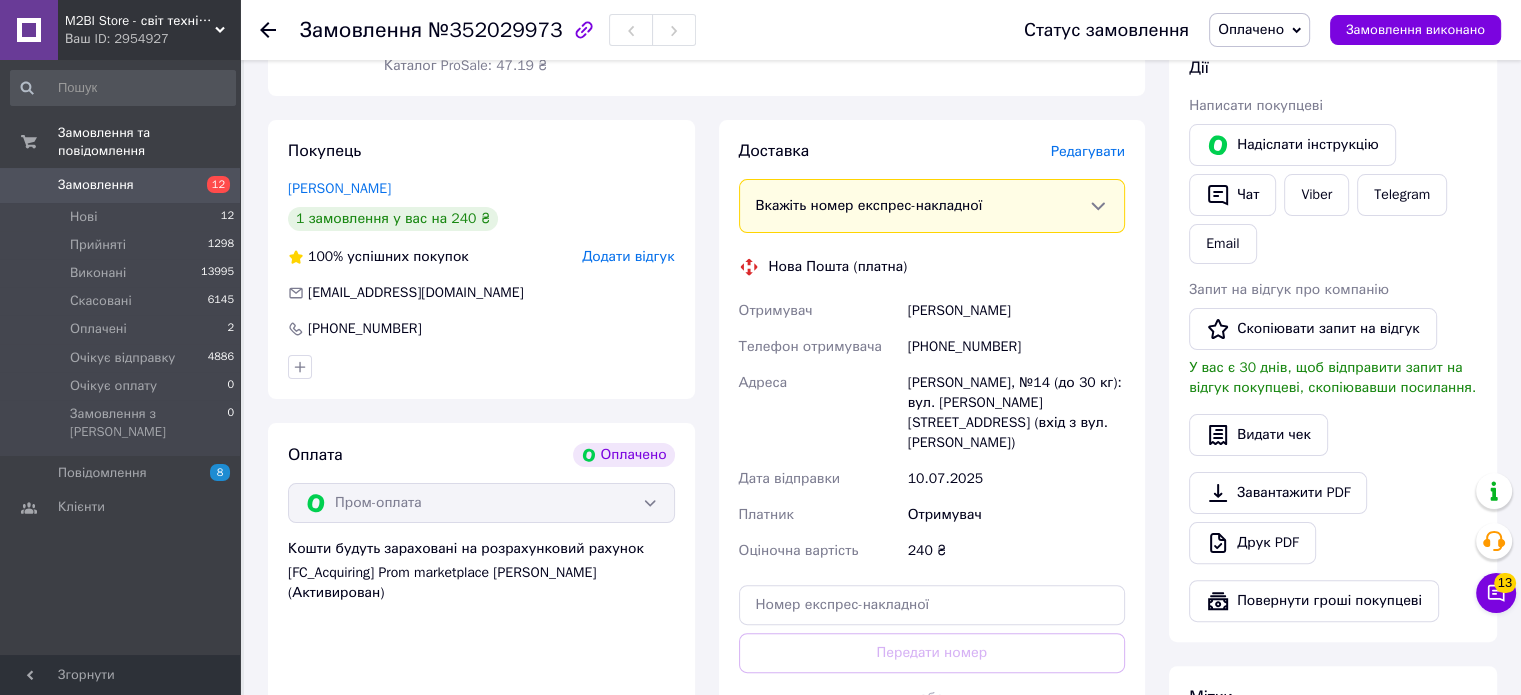 scroll, scrollTop: 400, scrollLeft: 0, axis: vertical 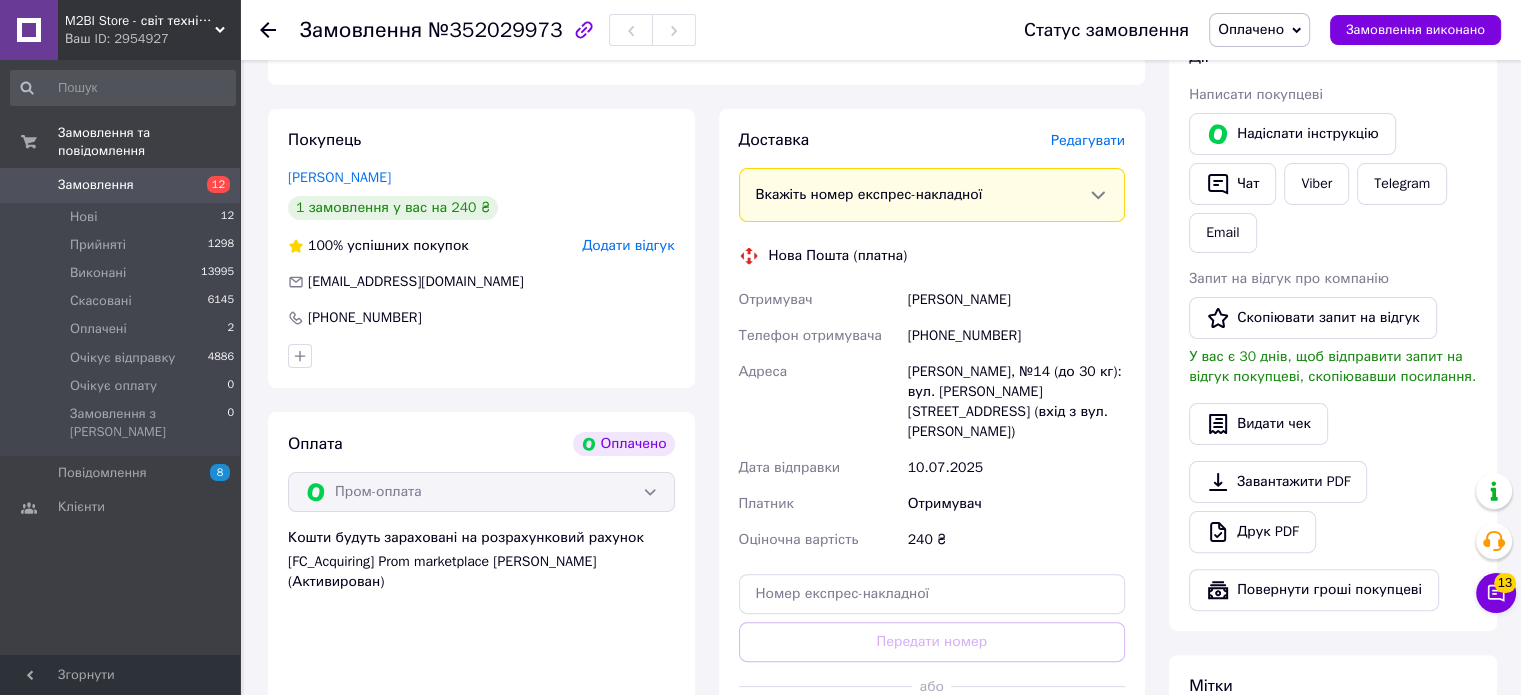 drag, startPoint x: 958, startPoint y: 310, endPoint x: 921, endPoint y: 310, distance: 37 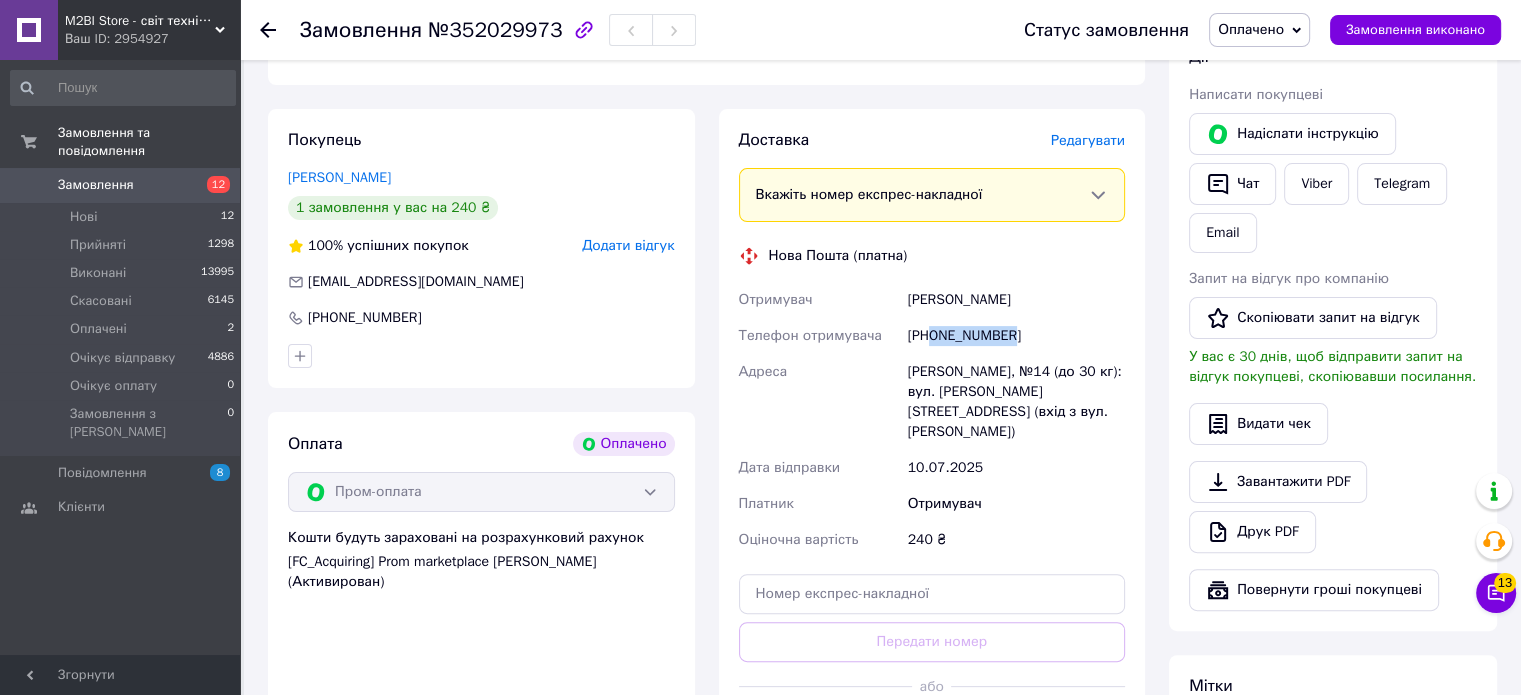 drag, startPoint x: 1074, startPoint y: 333, endPoint x: 933, endPoint y: 342, distance: 141.28694 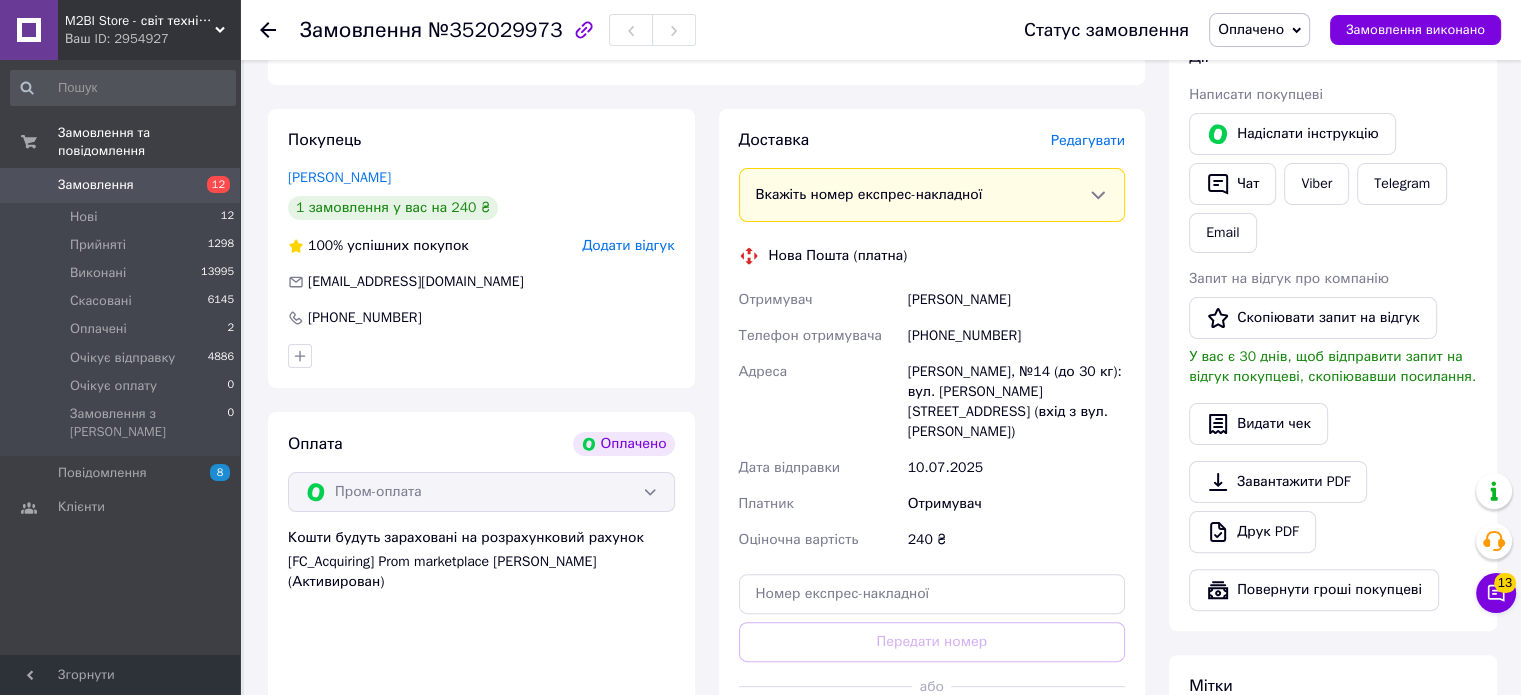 click on "№352029973" at bounding box center [495, 30] 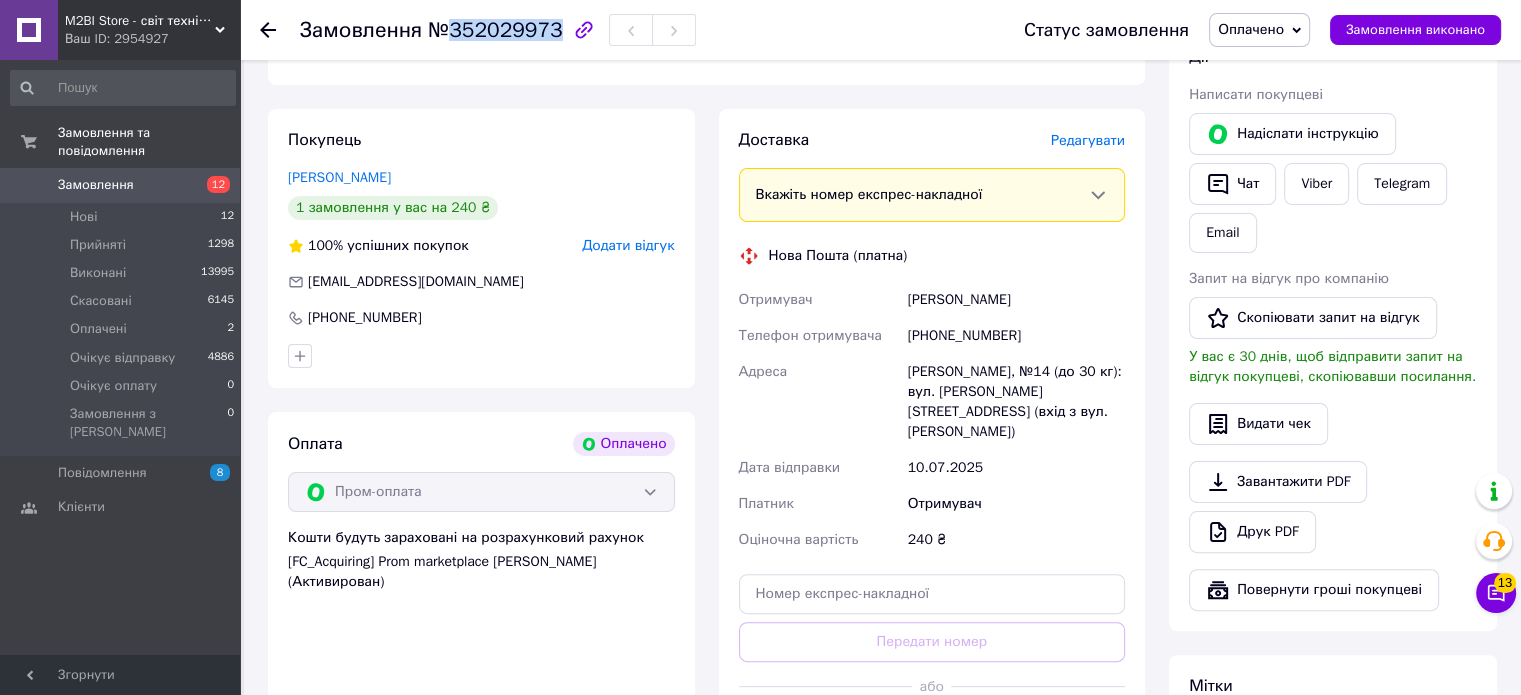 click on "№352029973" at bounding box center (495, 30) 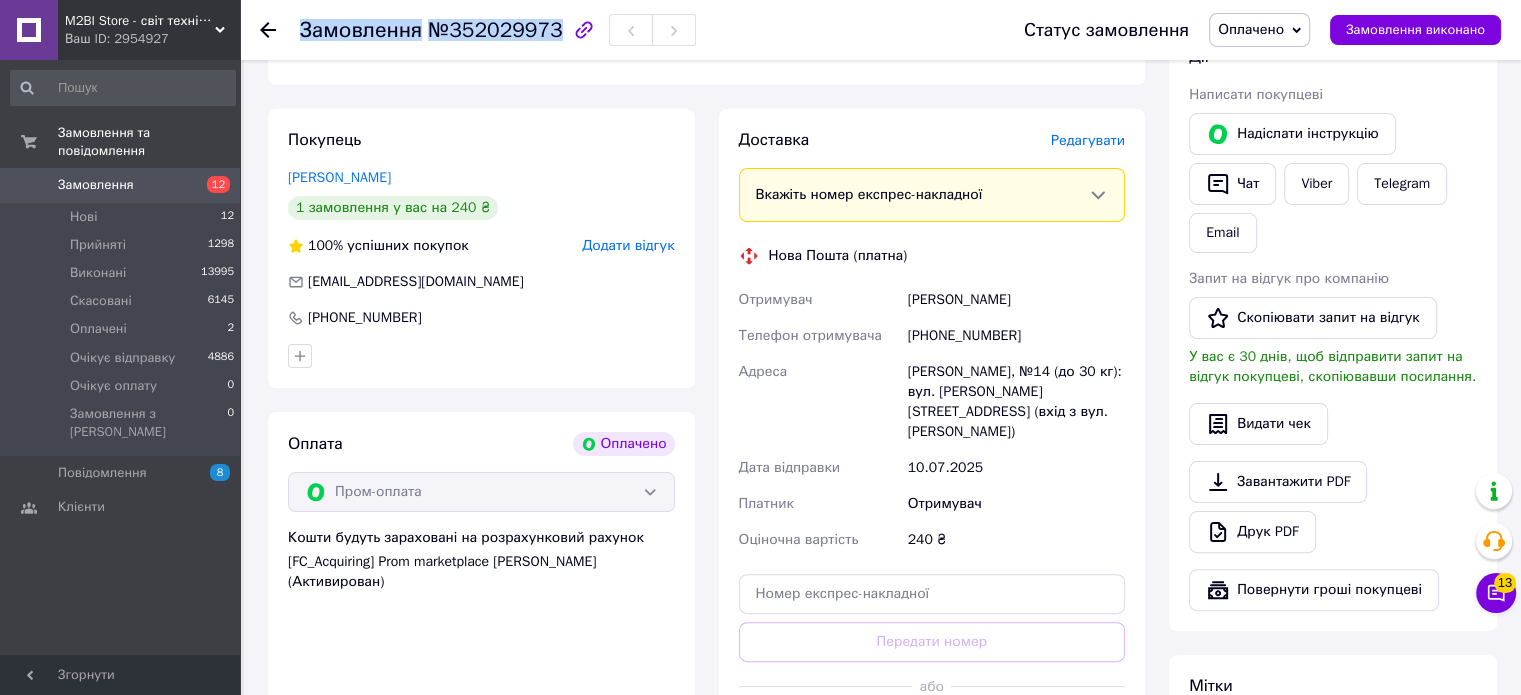 click on "№352029973" at bounding box center [495, 30] 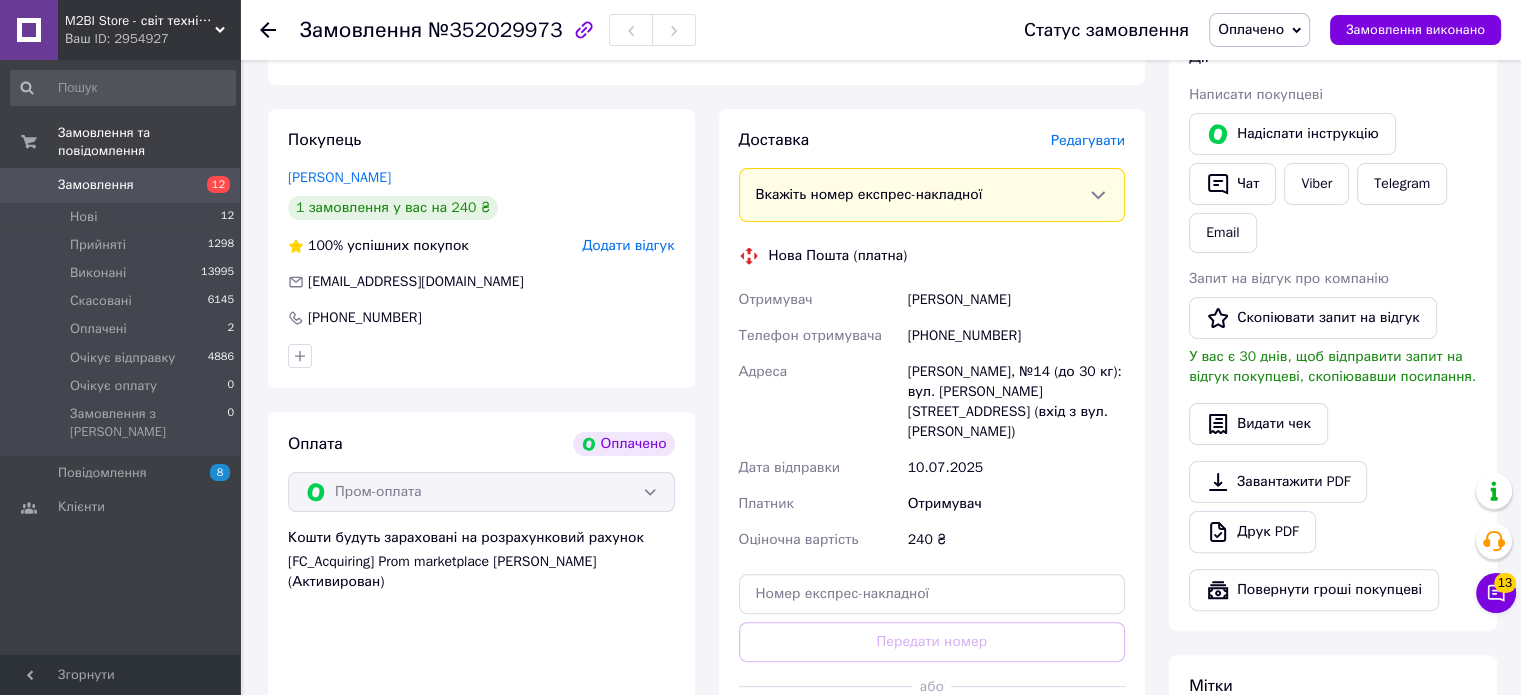 click on "Товари в замовленні (1) - 9% Кабель зарядки до ноута Lenovo 4.0*1.7 В наявності 48 ₴   53 ₴ Артикул: MB-62908 Залишок: 148 Каталог ProSale: 47.19 ₴  5 шт. 240 ₴" at bounding box center [706, -41] 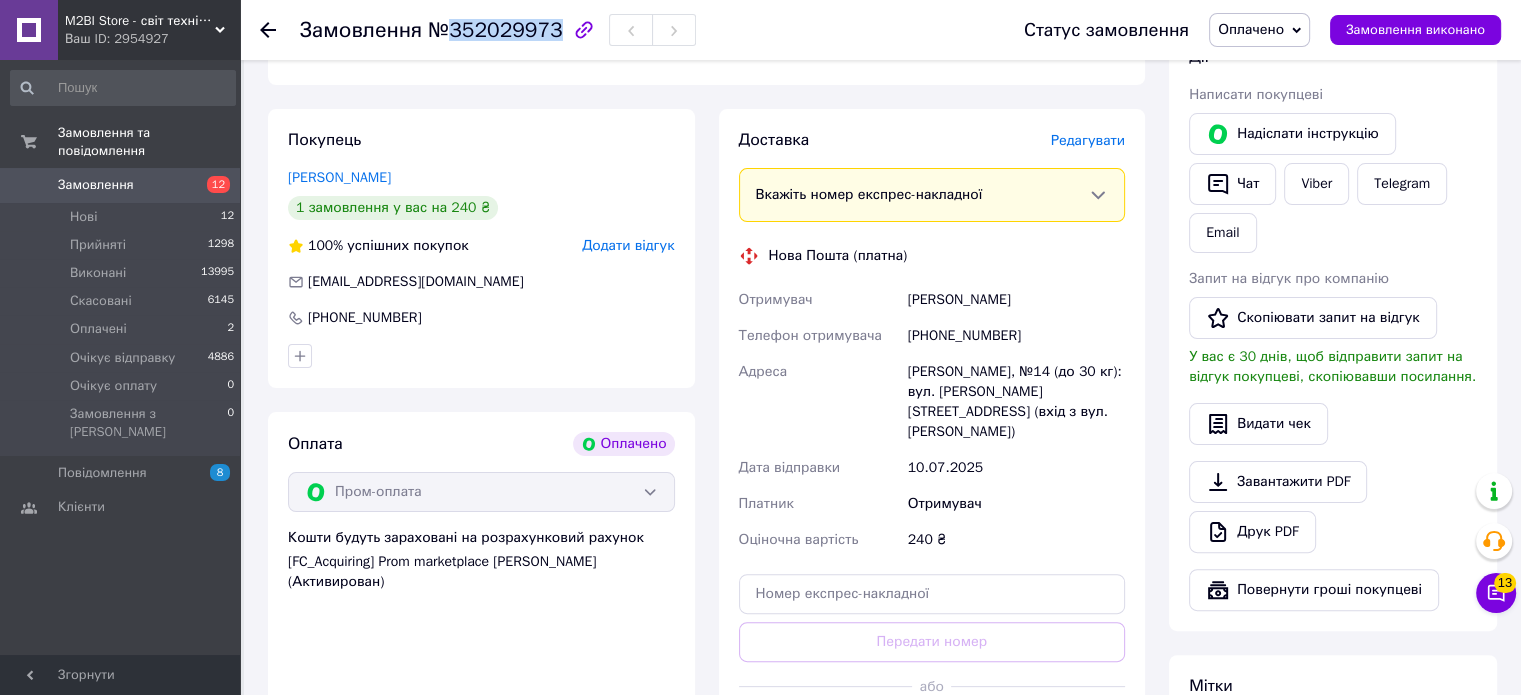 click on "№352029973" at bounding box center (495, 30) 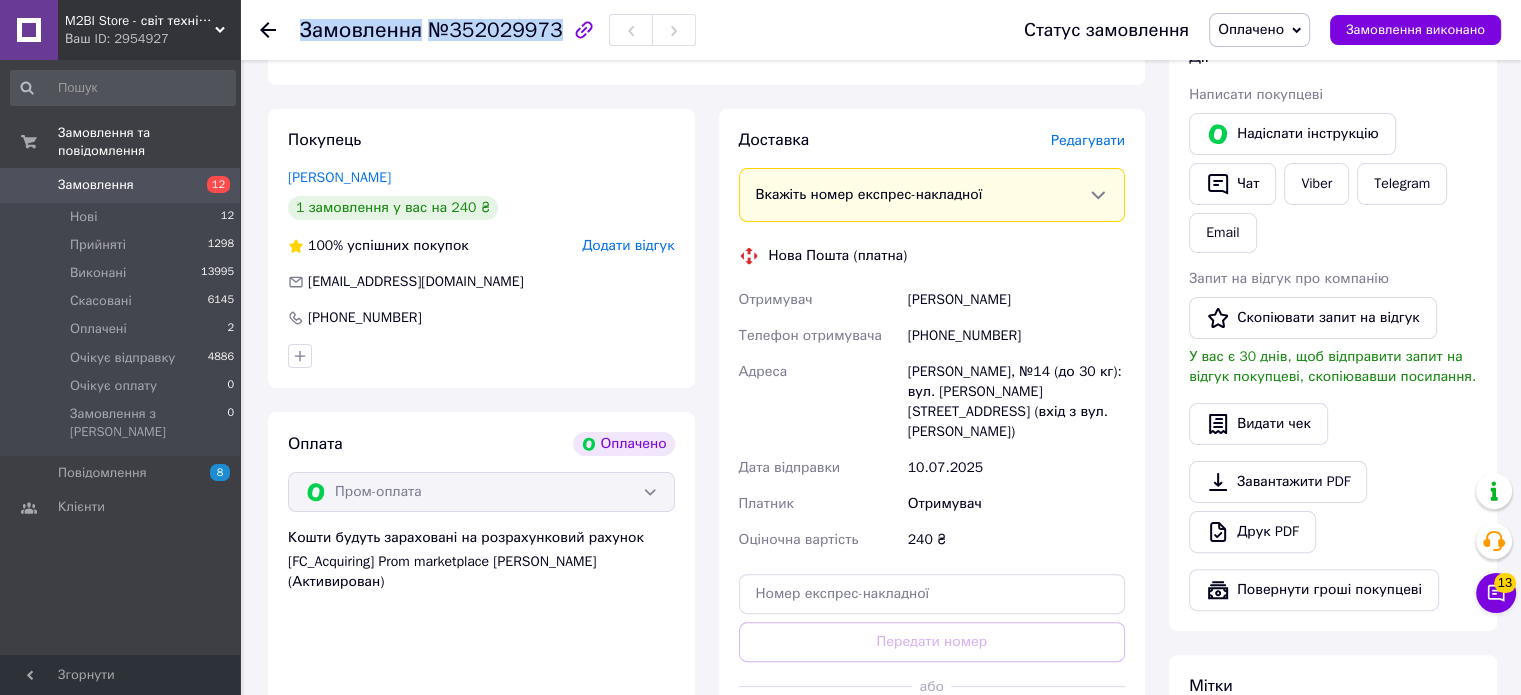 click on "№352029973" at bounding box center (495, 30) 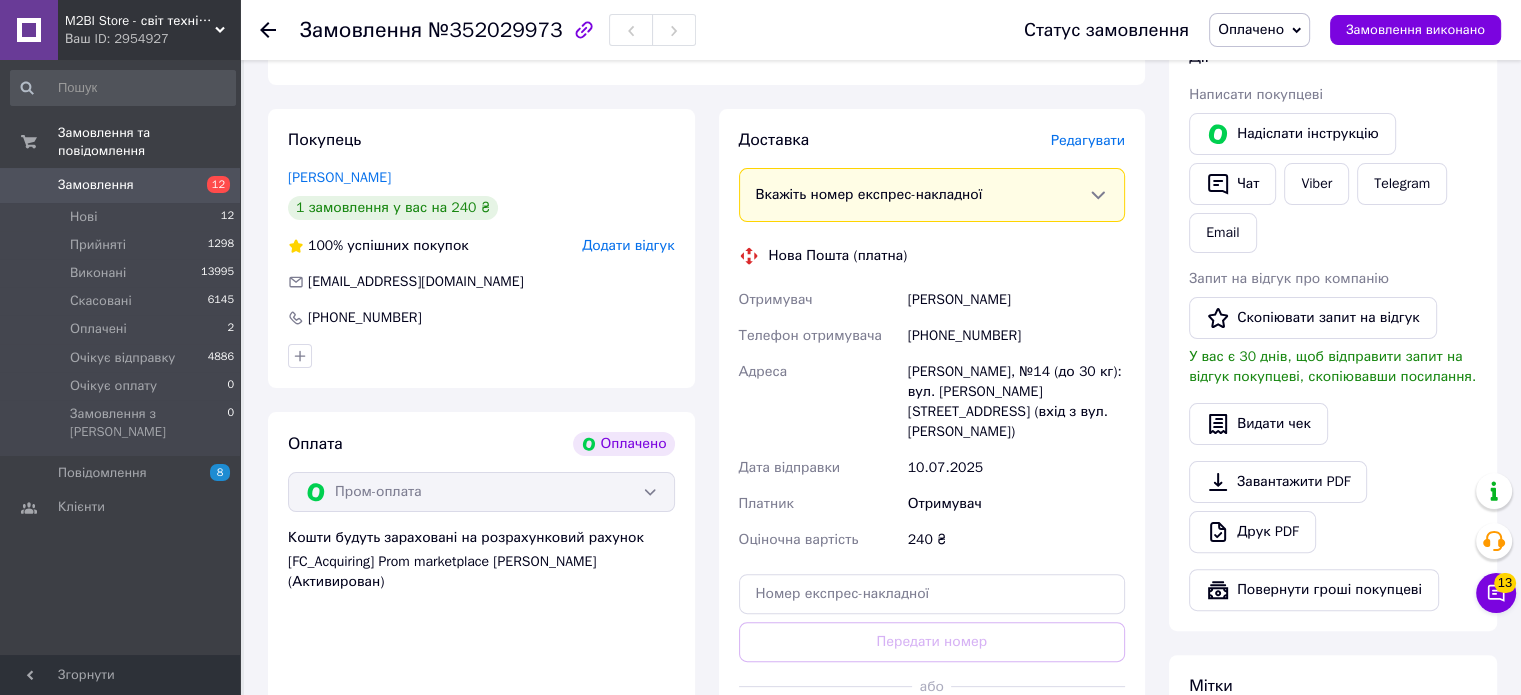click on "- 9% Кабель зарядки до ноута Lenovo 4.0*1.7 В наявності 48 ₴   53 ₴ Артикул: MB-62908 Залишок: 148 Каталог ProSale: 47.19 ₴" at bounding box center (502, -21) 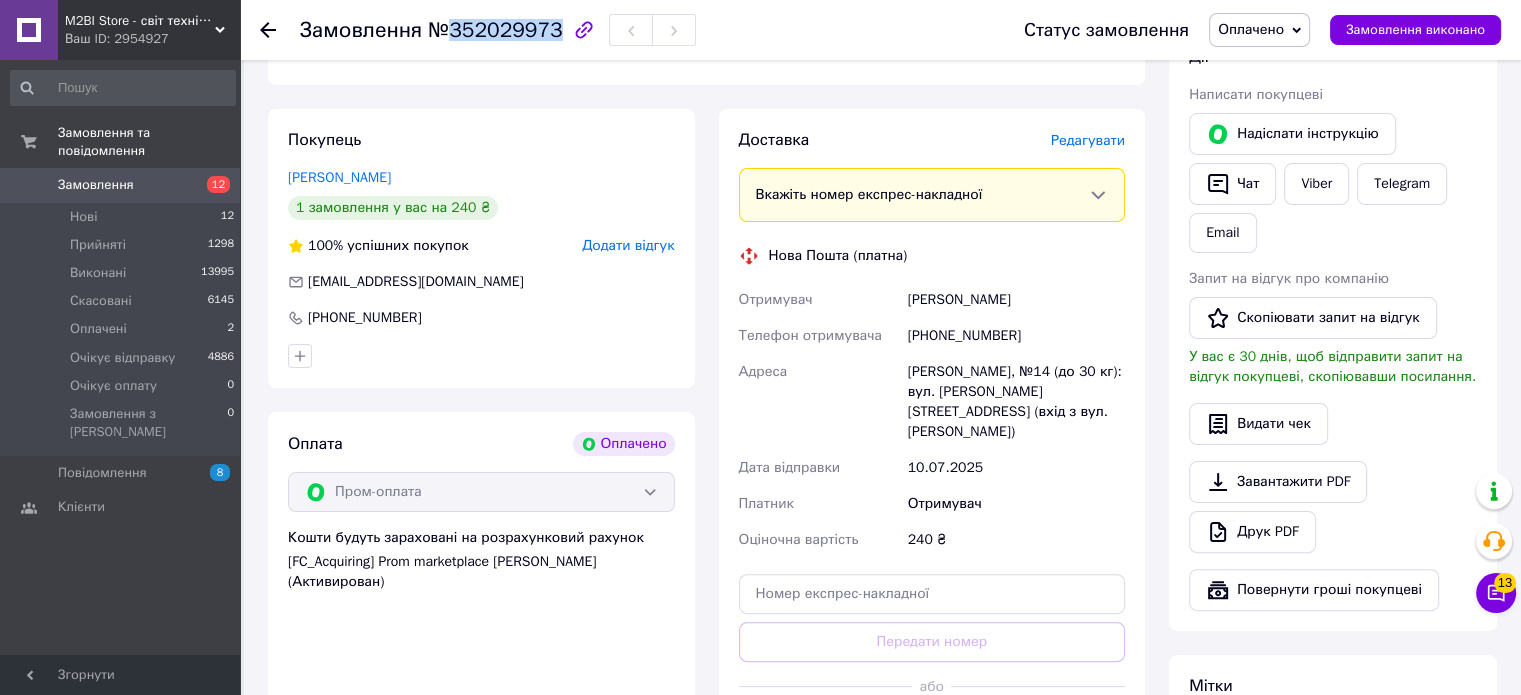 click on "№352029973" at bounding box center [495, 30] 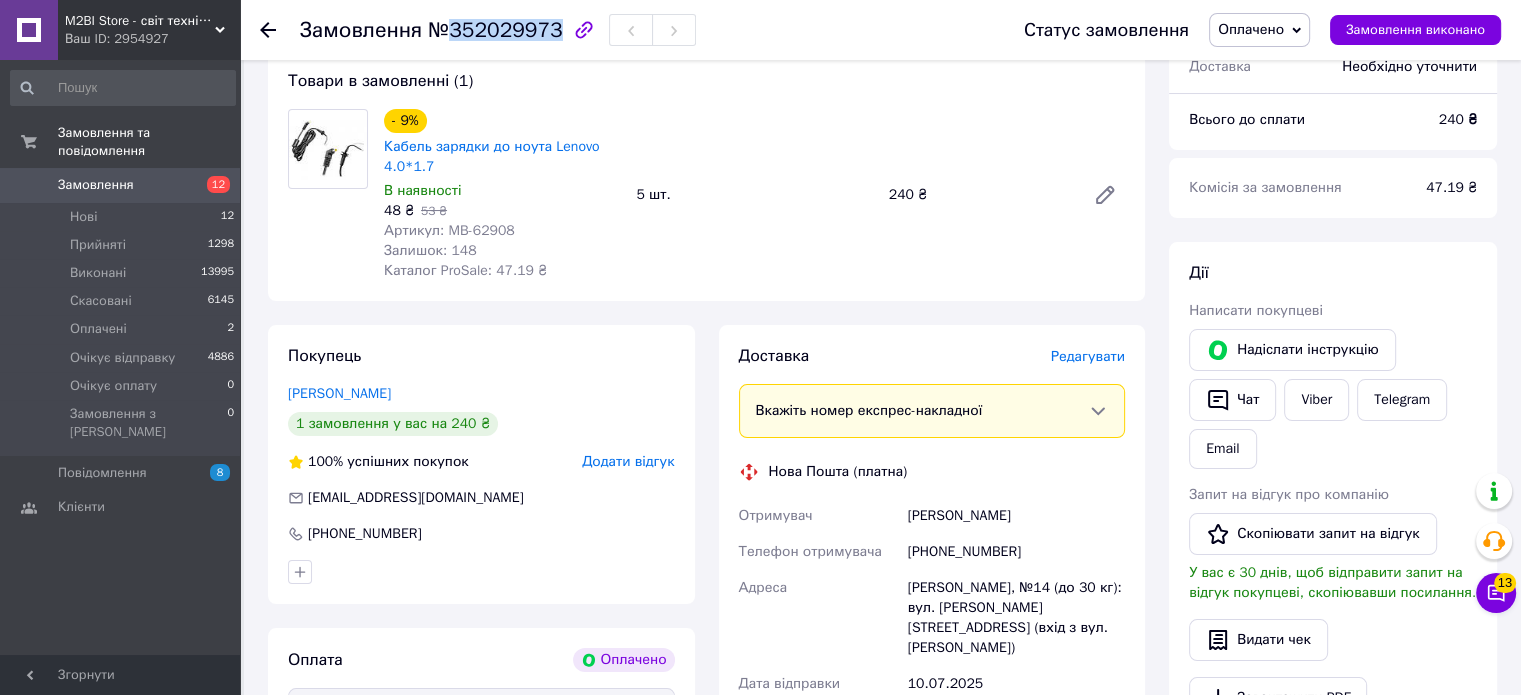 scroll, scrollTop: 100, scrollLeft: 0, axis: vertical 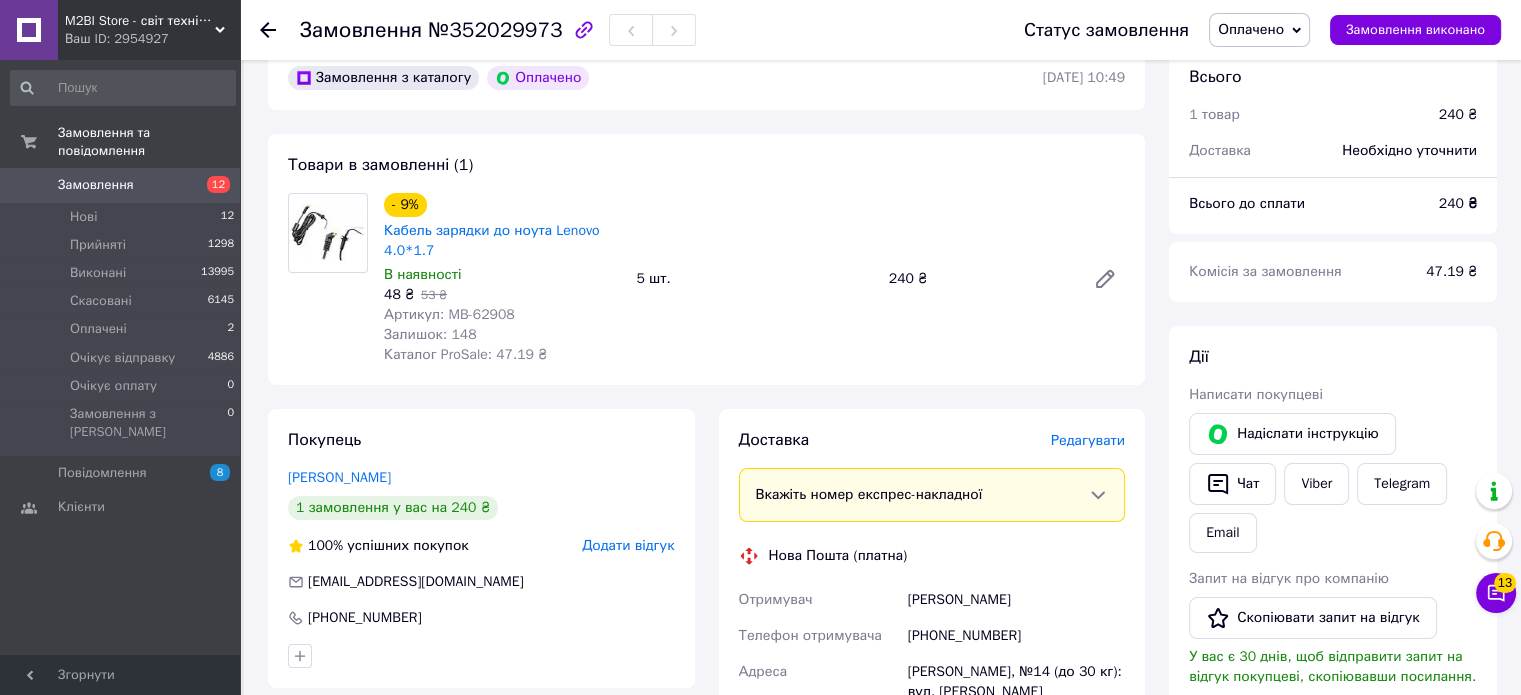 click on "Товари в замовленні (1) - 9% Кабель зарядки до ноута Lenovo 4.0*1.7 В наявності 48 ₴   53 ₴ Артикул: MB-62908 Залишок: 148 Каталог ProSale: 47.19 ₴  5 шт. 240 ₴" at bounding box center (706, 259) 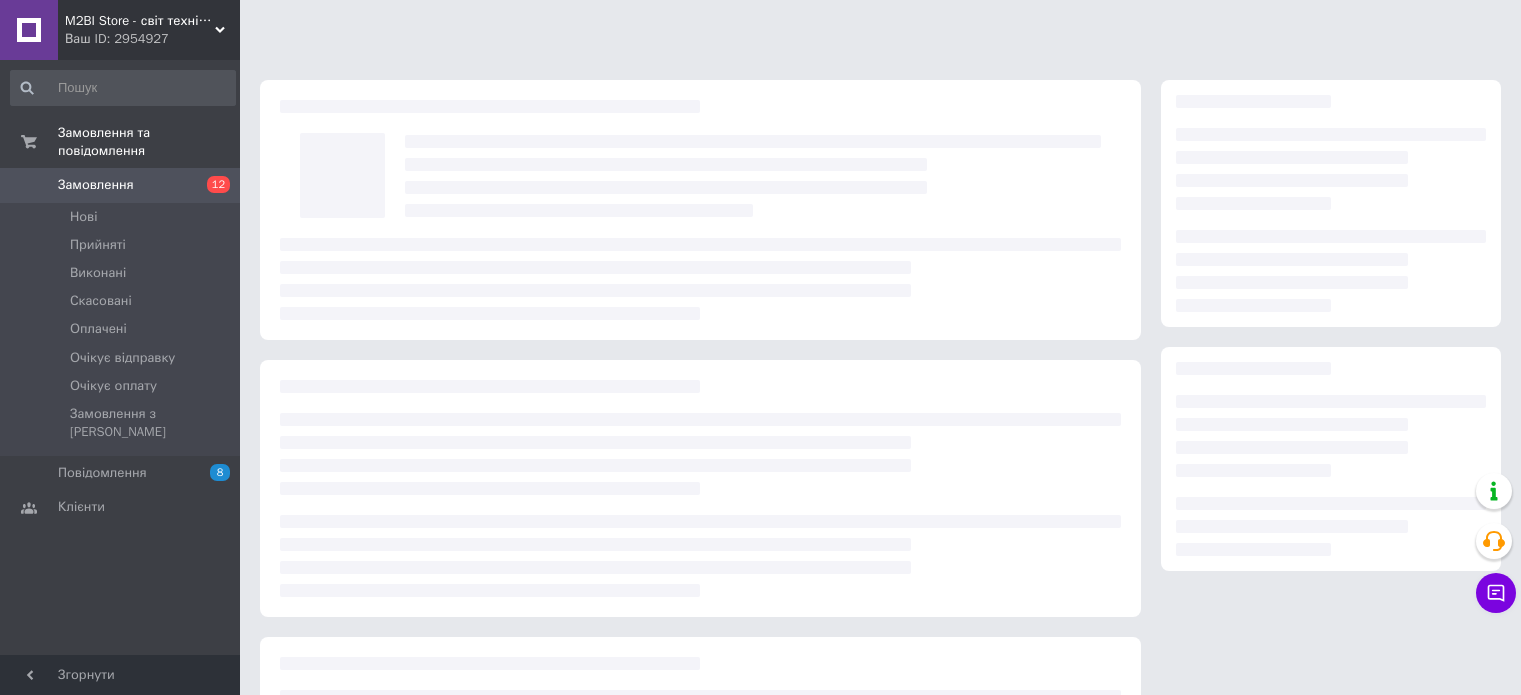 scroll, scrollTop: 0, scrollLeft: 0, axis: both 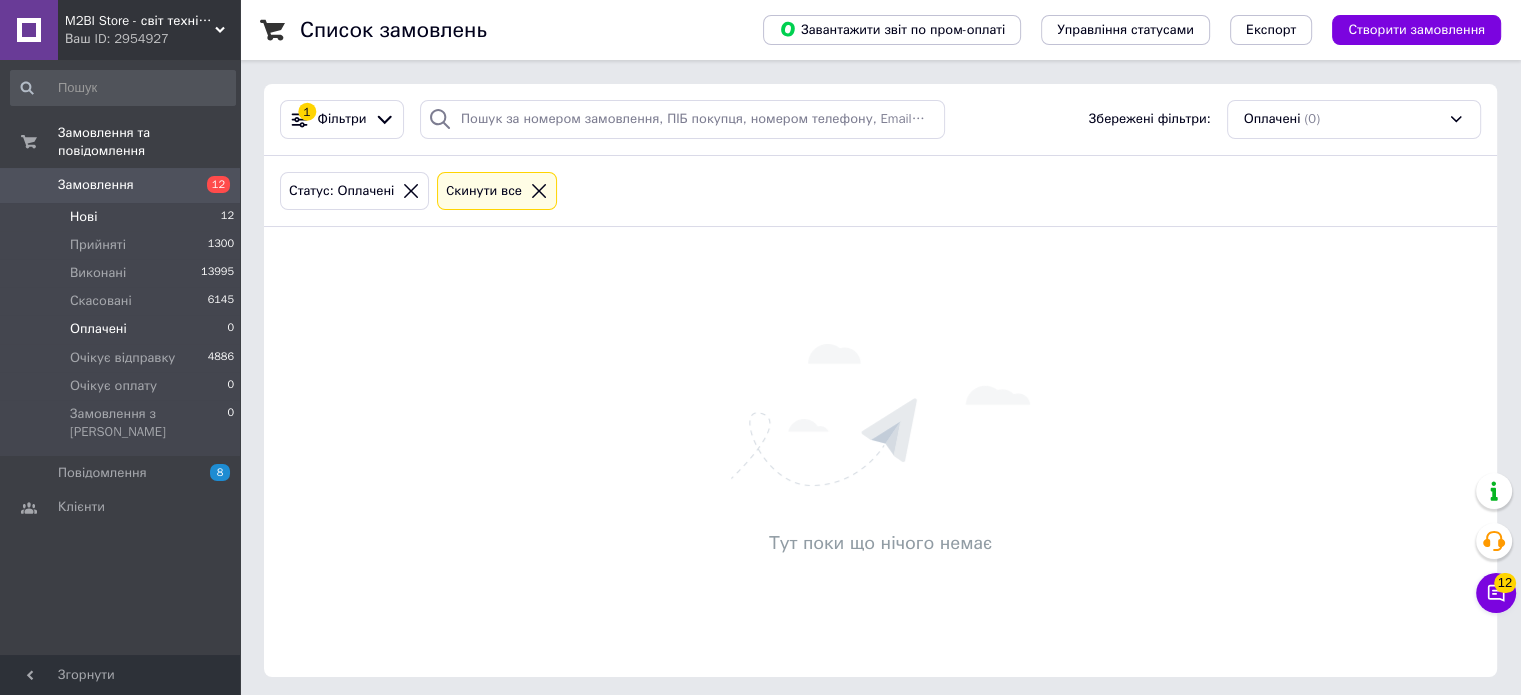 click on "Нові" at bounding box center [83, 217] 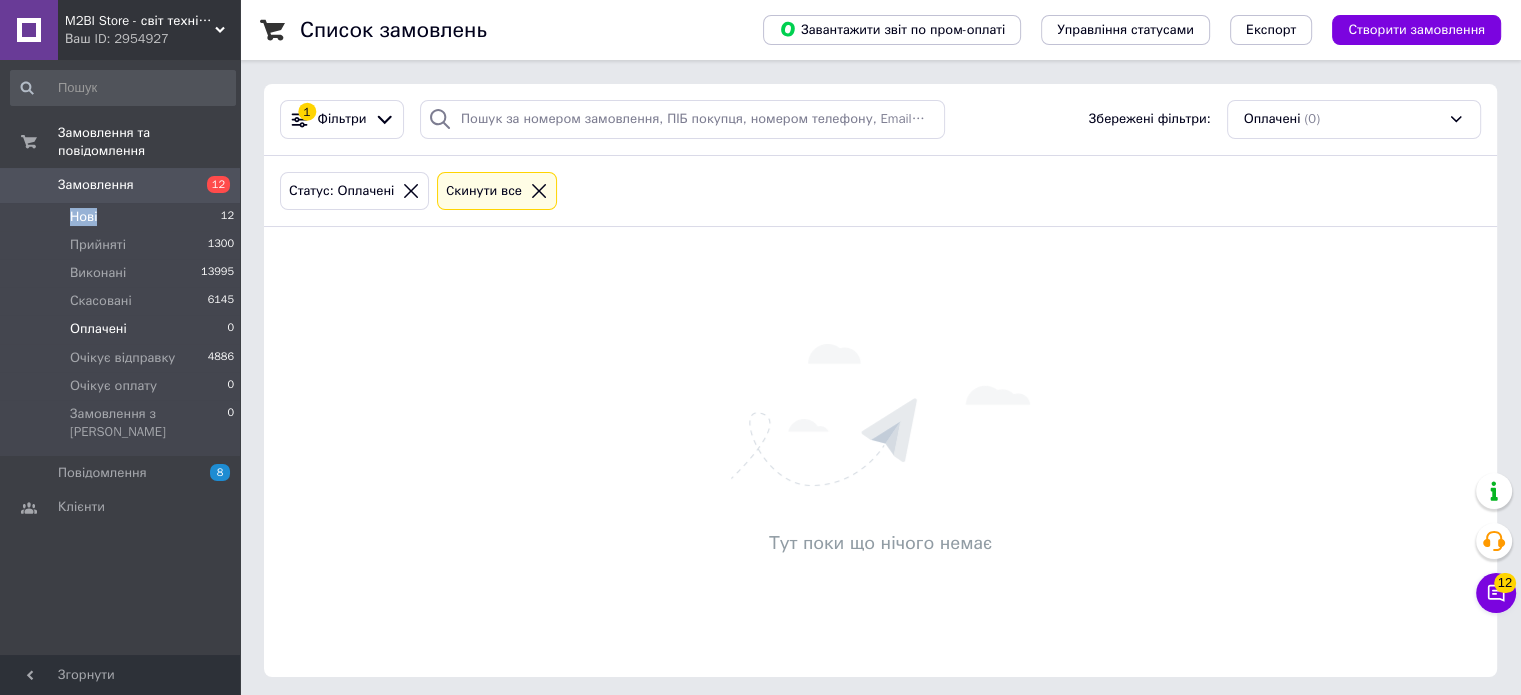 click on "Нові" at bounding box center (83, 217) 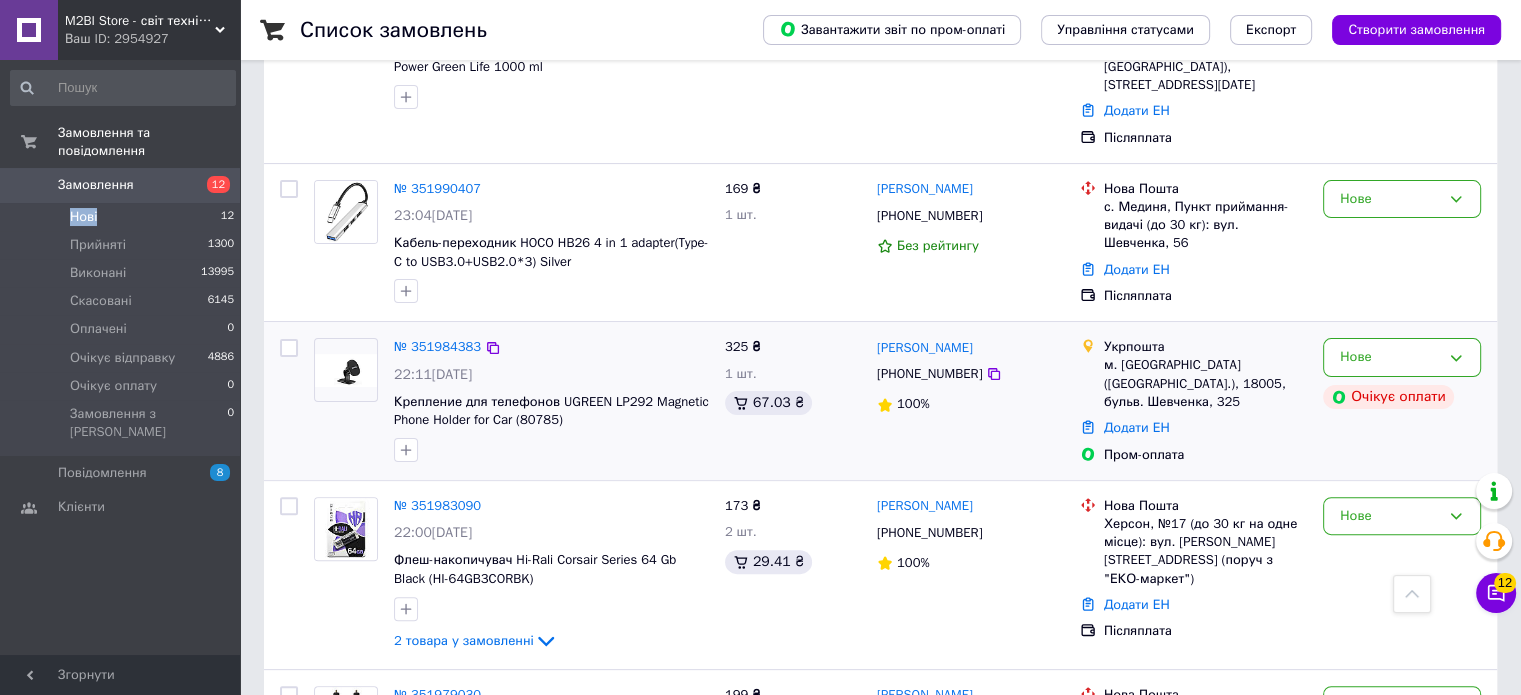 scroll, scrollTop: 600, scrollLeft: 0, axis: vertical 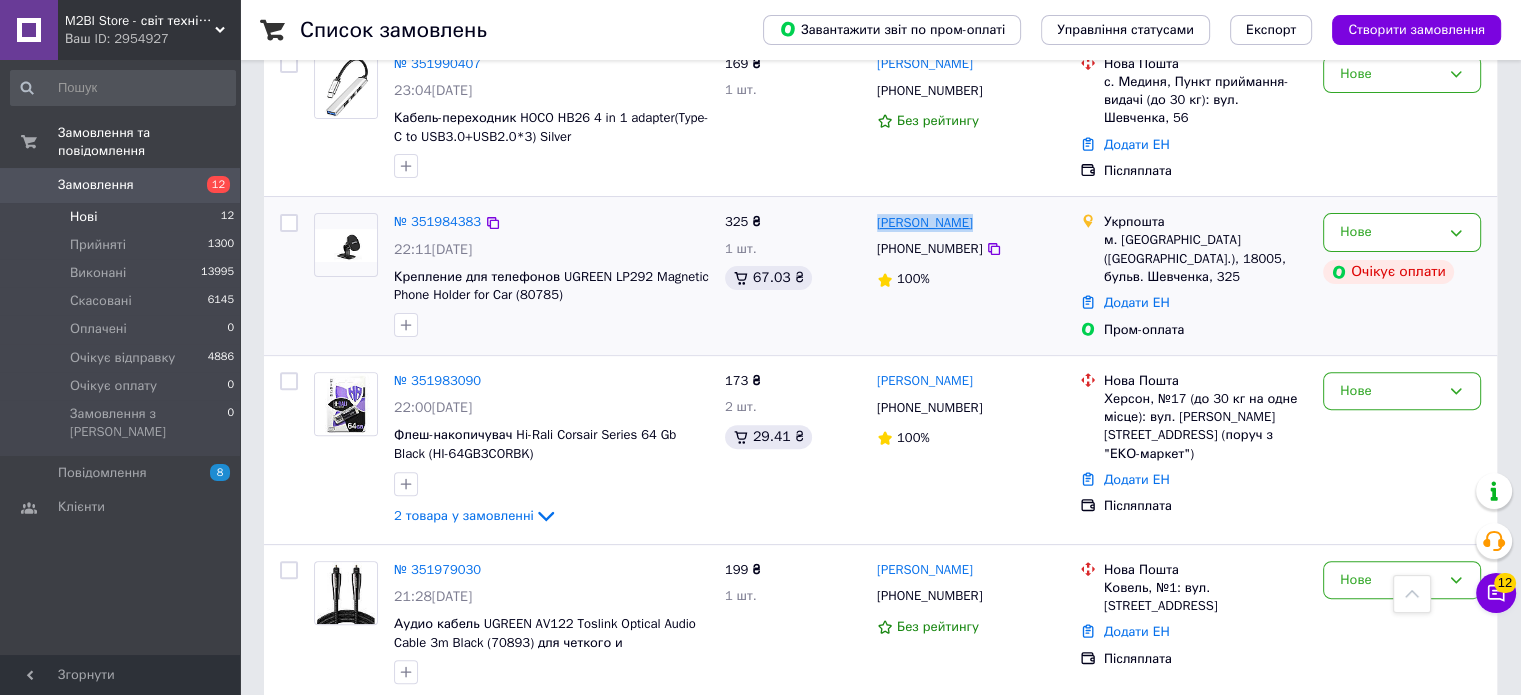 drag, startPoint x: 997, startPoint y: 203, endPoint x: 881, endPoint y: 198, distance: 116.10771 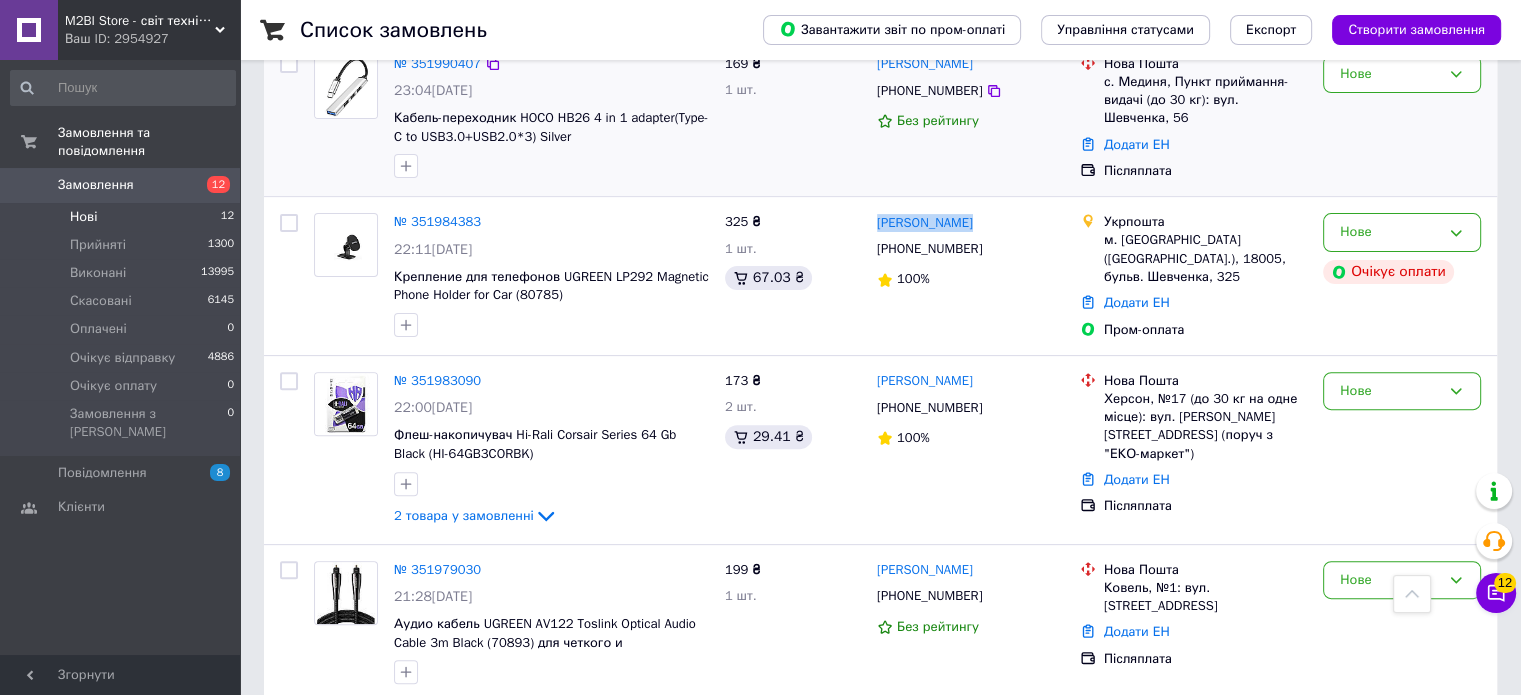 copy on "Юлия Степанец" 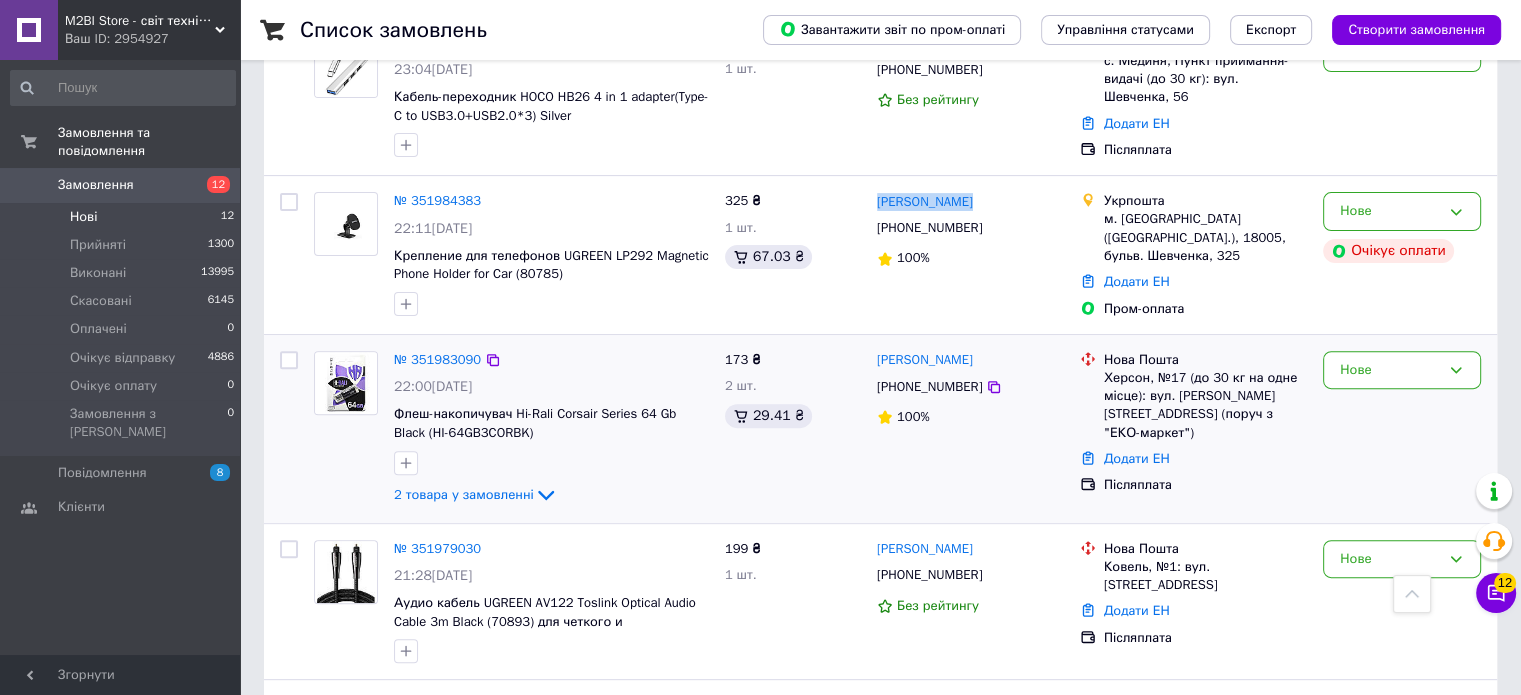 scroll, scrollTop: 600, scrollLeft: 0, axis: vertical 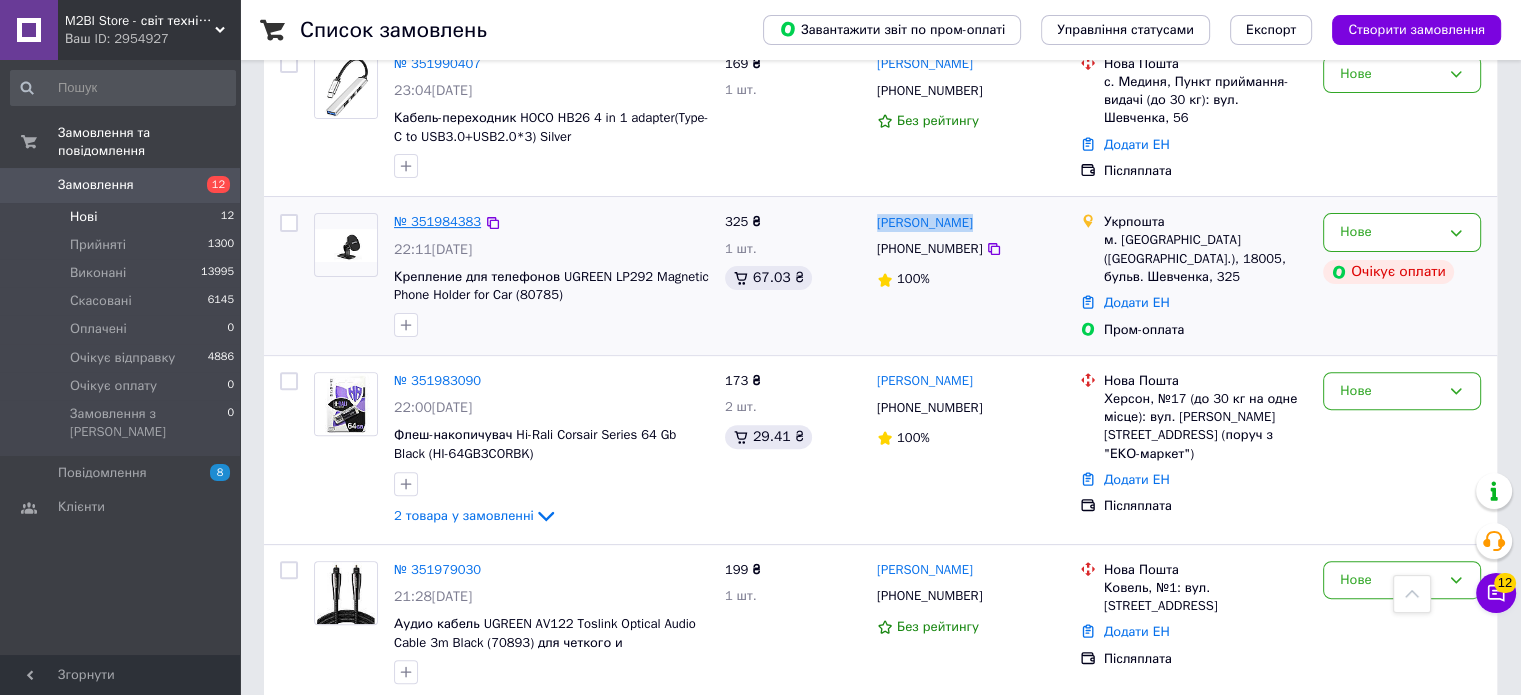 click on "№ 351984383" at bounding box center [437, 221] 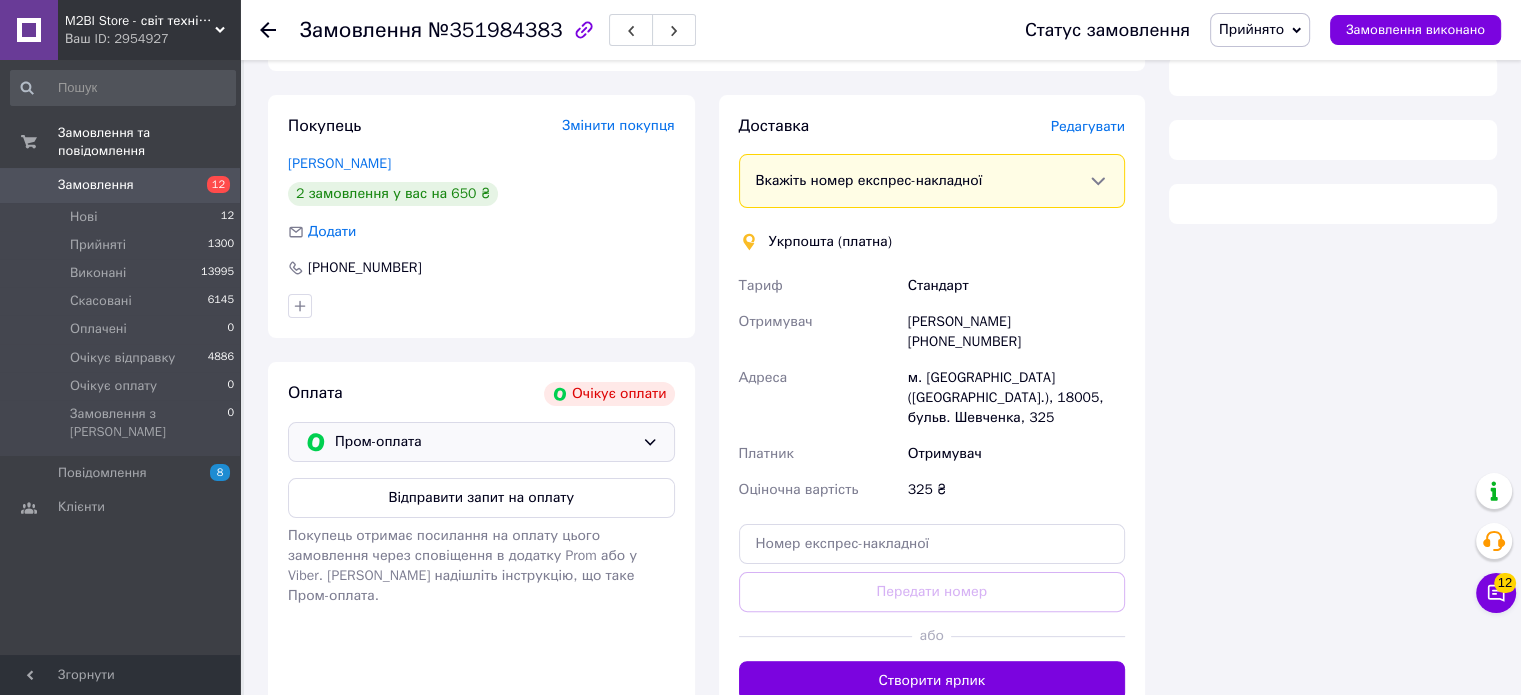 scroll, scrollTop: 600, scrollLeft: 0, axis: vertical 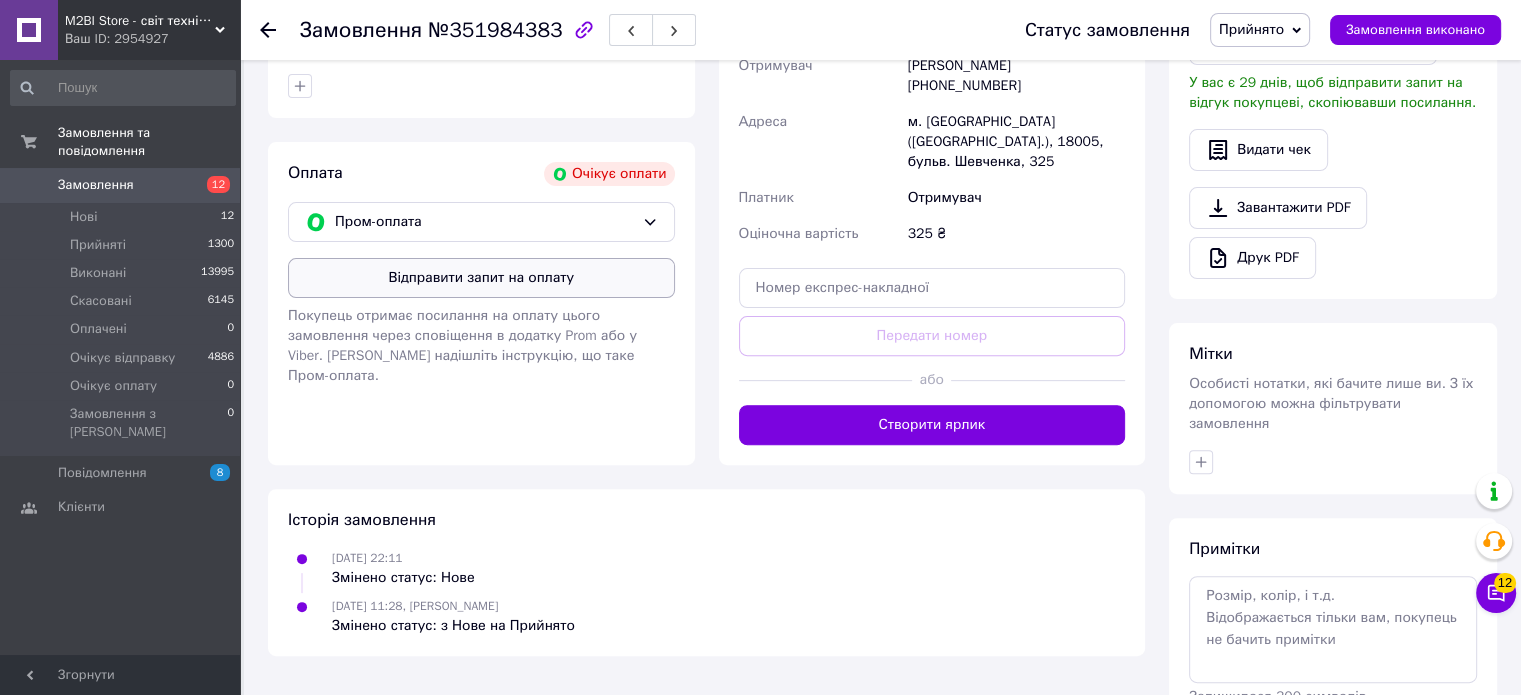 click on "Відправити запит на оплату" at bounding box center (481, 278) 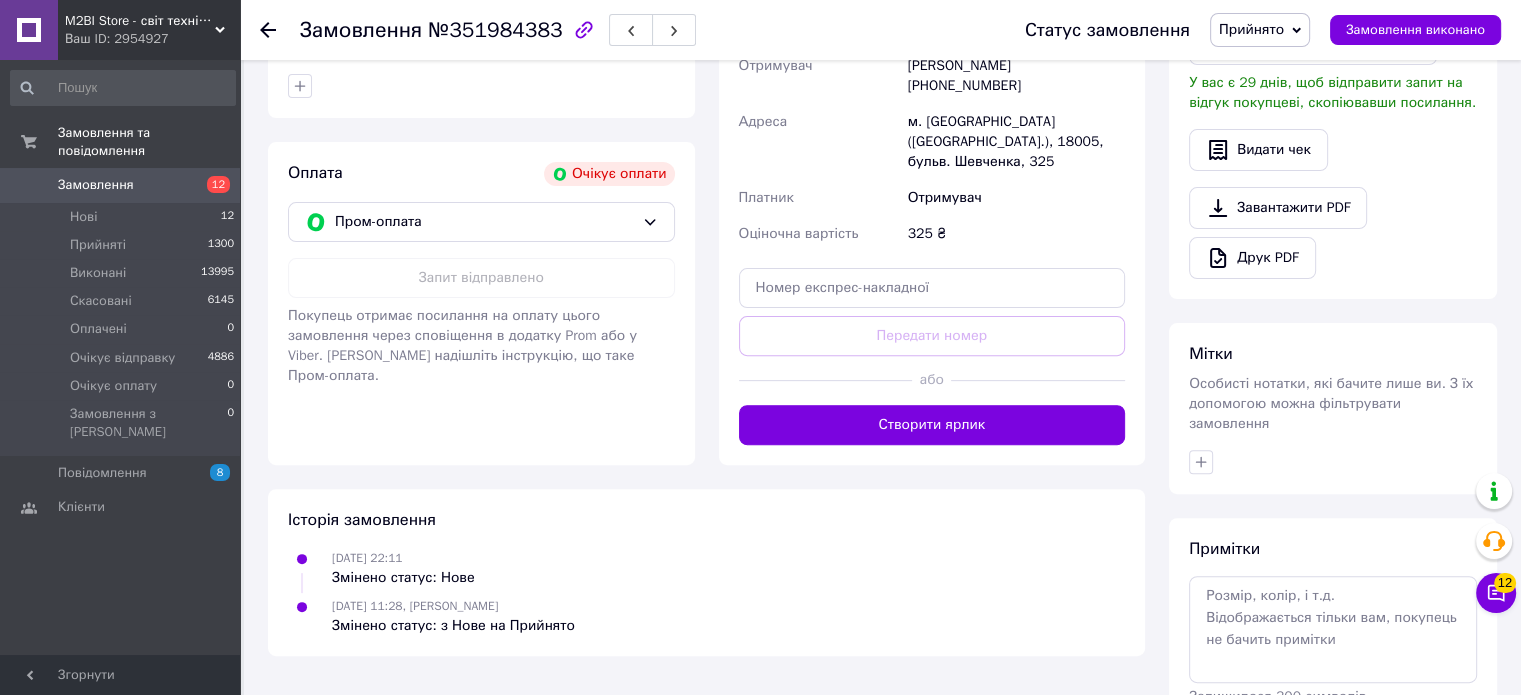 scroll, scrollTop: 100, scrollLeft: 0, axis: vertical 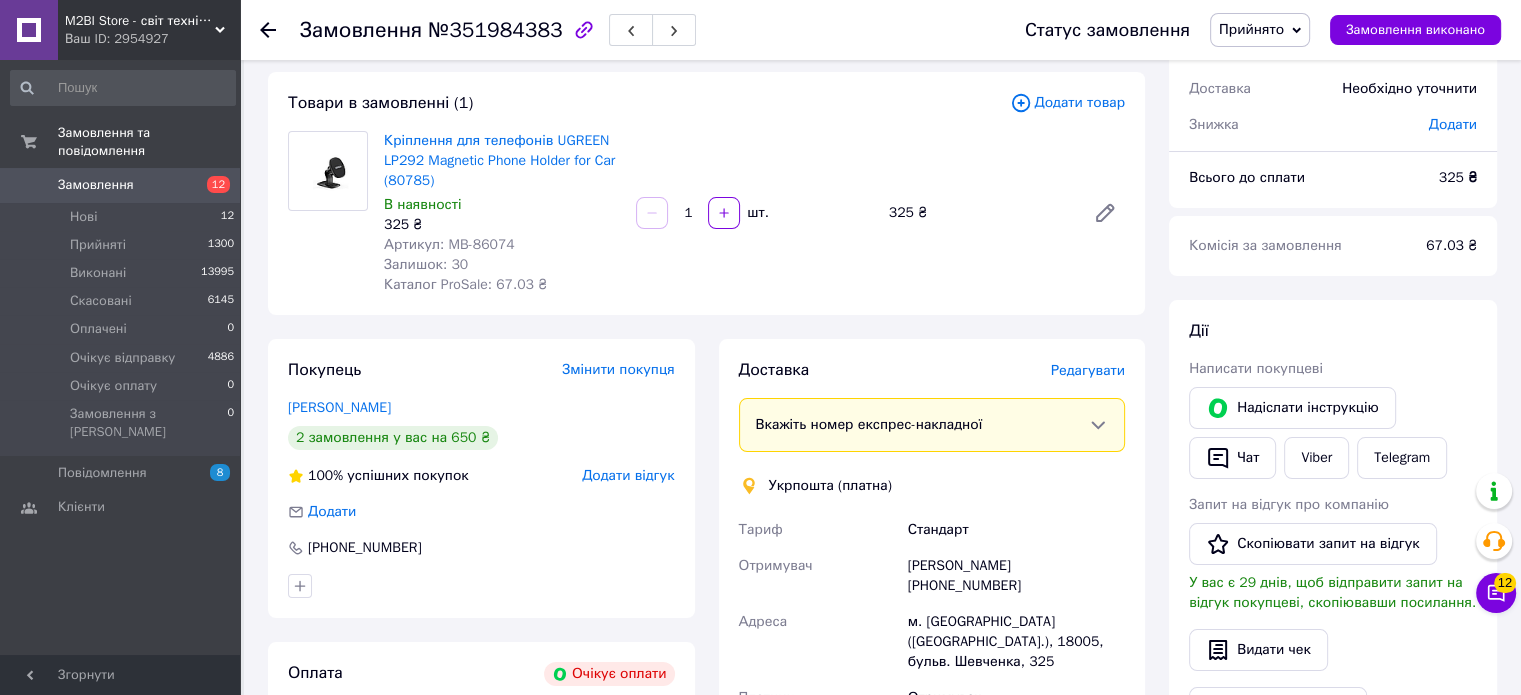 click on "Кріплення для телефонів UGREEN LP292 Magnetic Phone Holder for Car (80785) В наявності 325 ₴ Артикул: MB-86074 Залишок: 30 Каталог ProSale: 67.03 ₴" at bounding box center (502, 213) 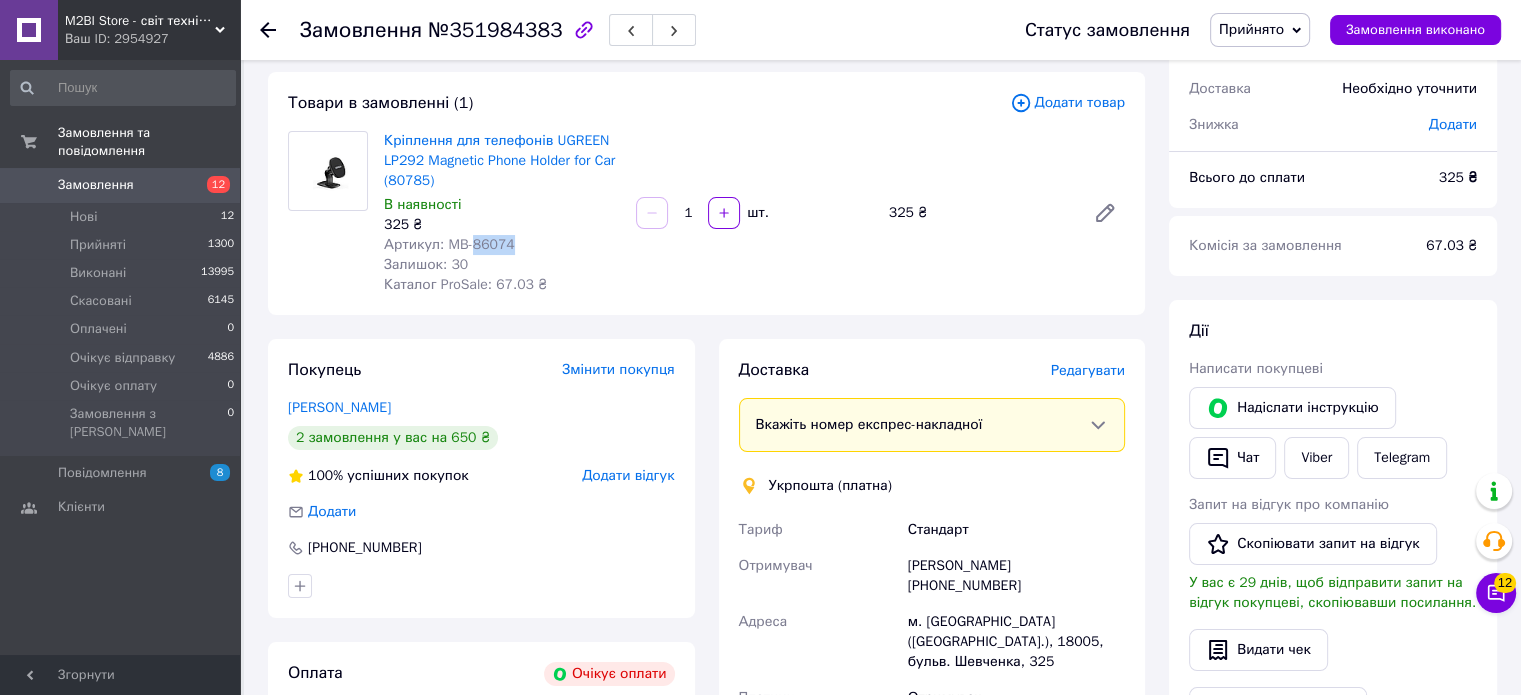 click on "Артикул: MB-86074" at bounding box center (502, 245) 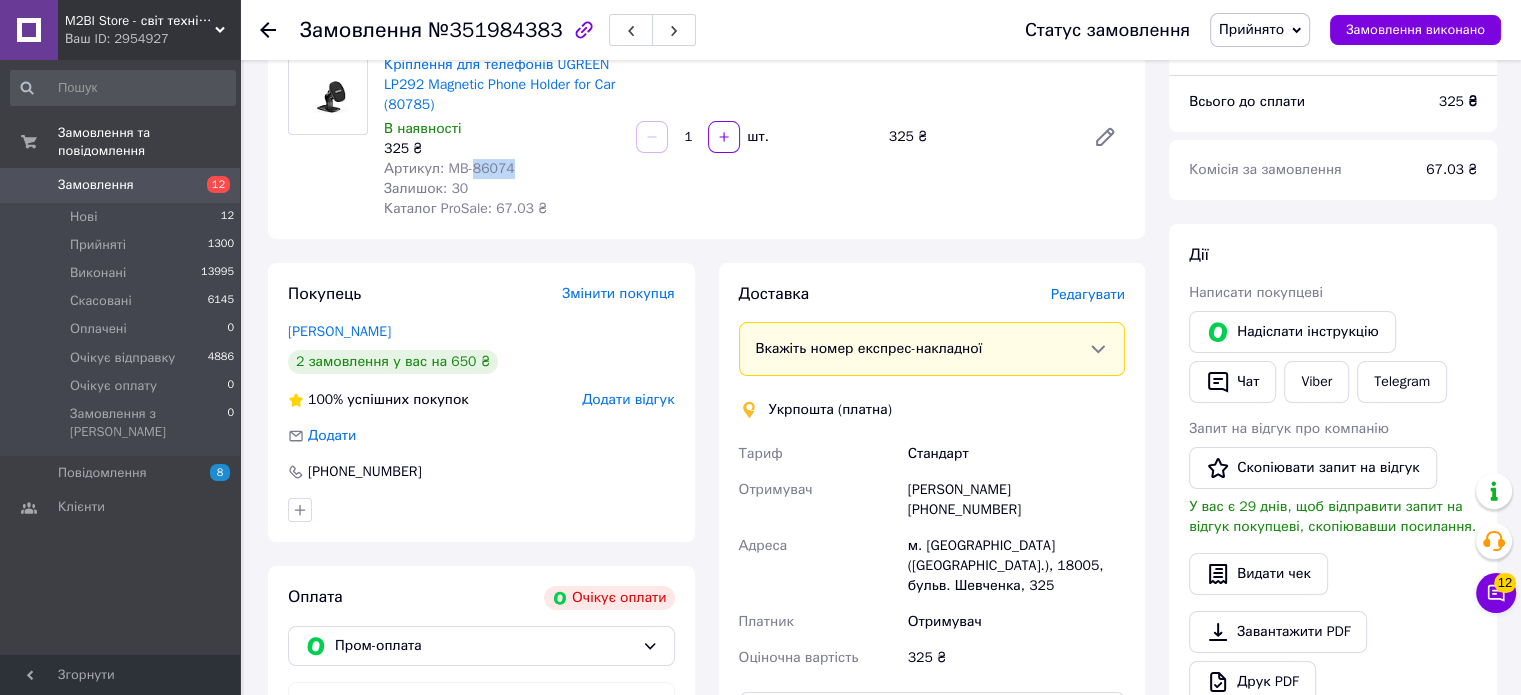 scroll, scrollTop: 0, scrollLeft: 0, axis: both 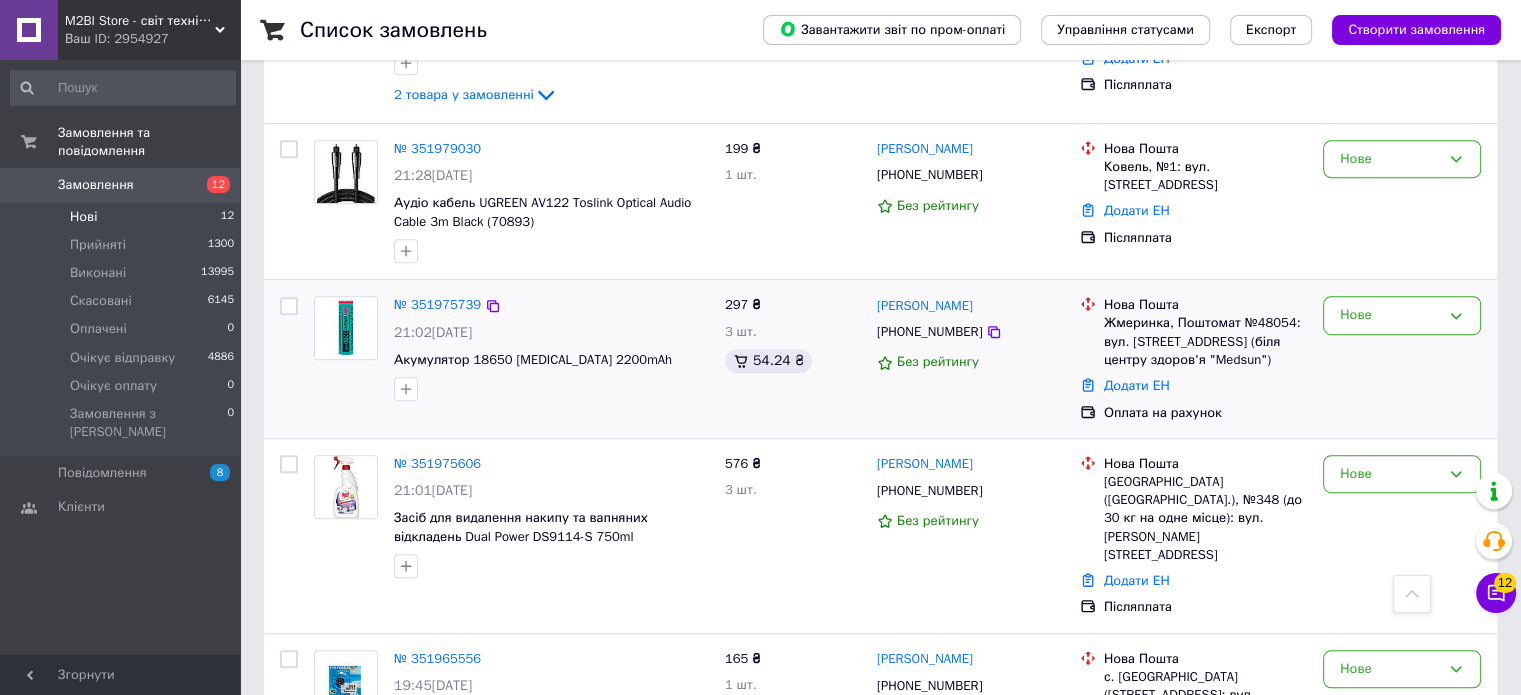 drag, startPoint x: 960, startPoint y: 282, endPoint x: 874, endPoint y: 283, distance: 86.00581 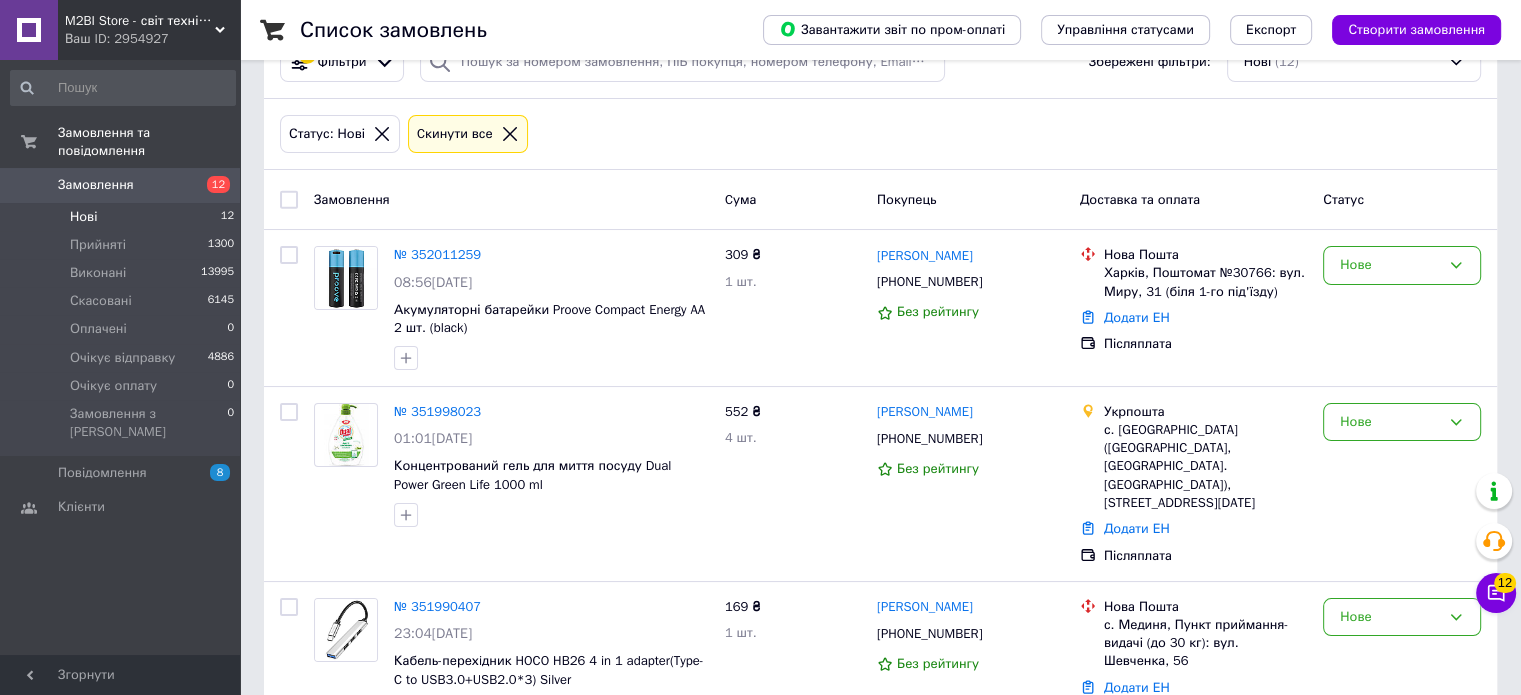 scroll, scrollTop: 0, scrollLeft: 0, axis: both 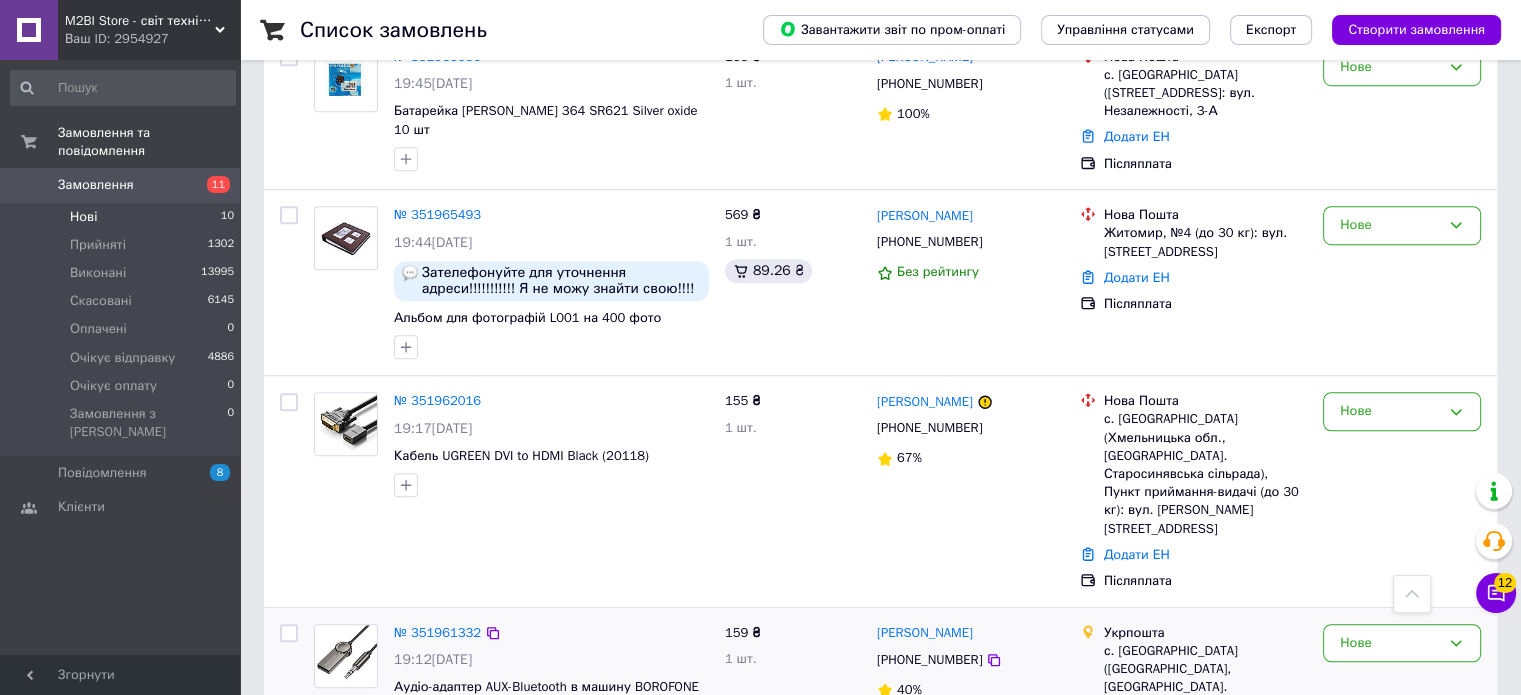 drag, startPoint x: 1040, startPoint y: 520, endPoint x: 869, endPoint y: 519, distance: 171.00293 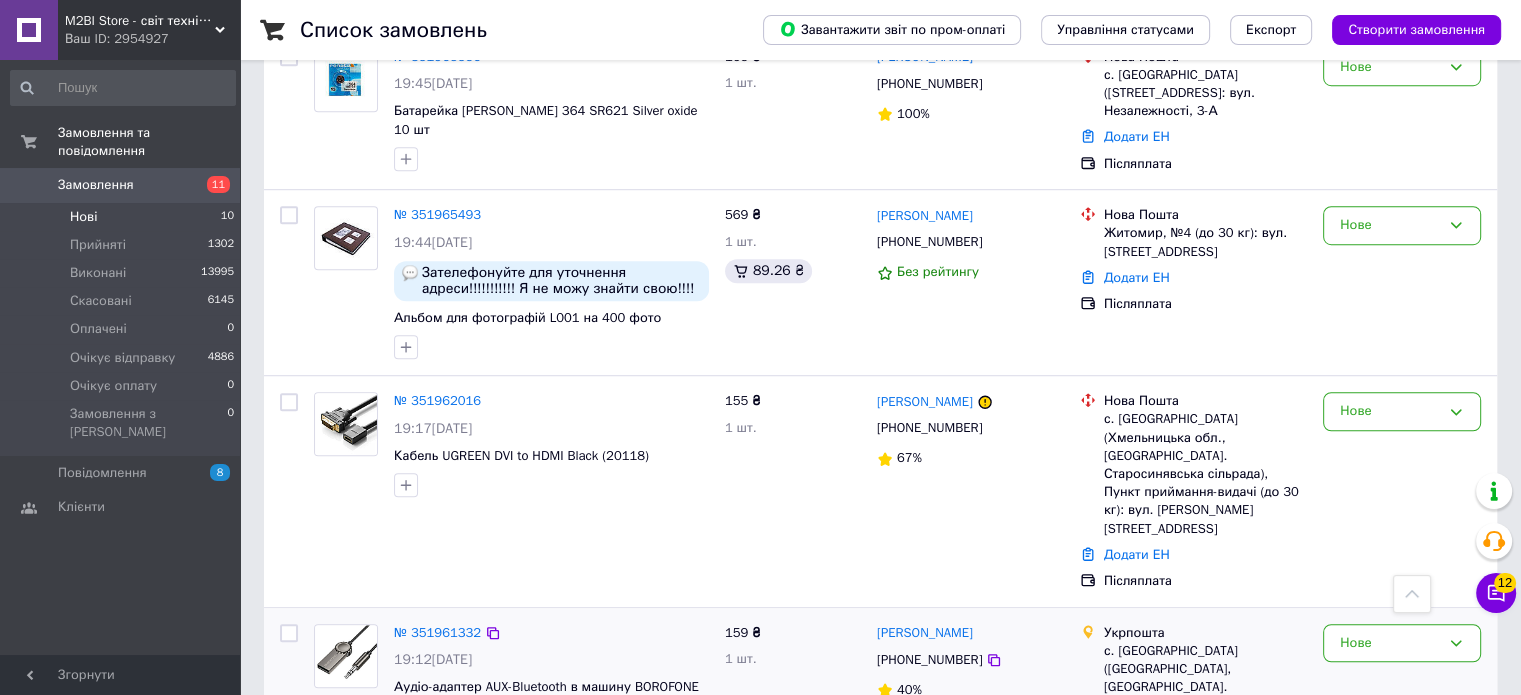click on "[PERSON_NAME] [PHONE_NUMBER] 40%" at bounding box center (970, 705) 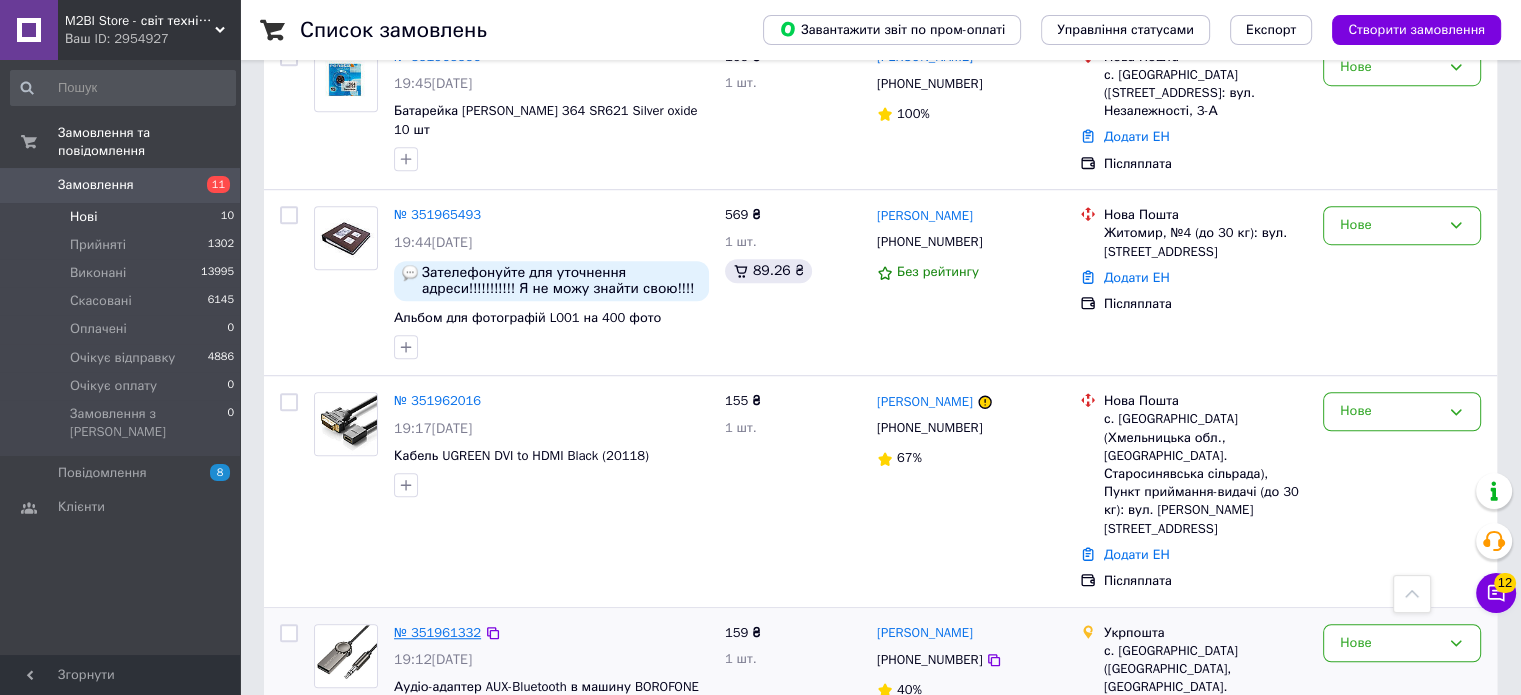 click on "№ 351961332" at bounding box center (437, 632) 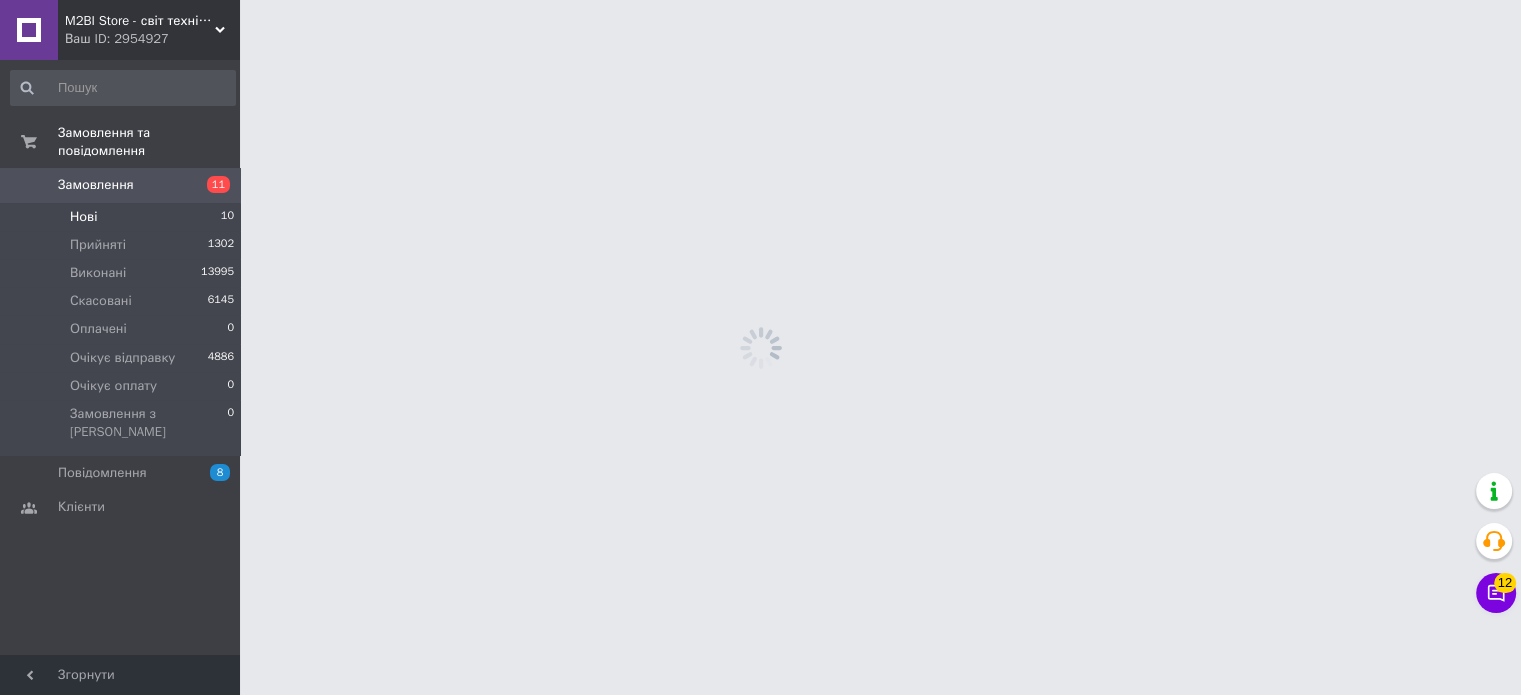 scroll, scrollTop: 0, scrollLeft: 0, axis: both 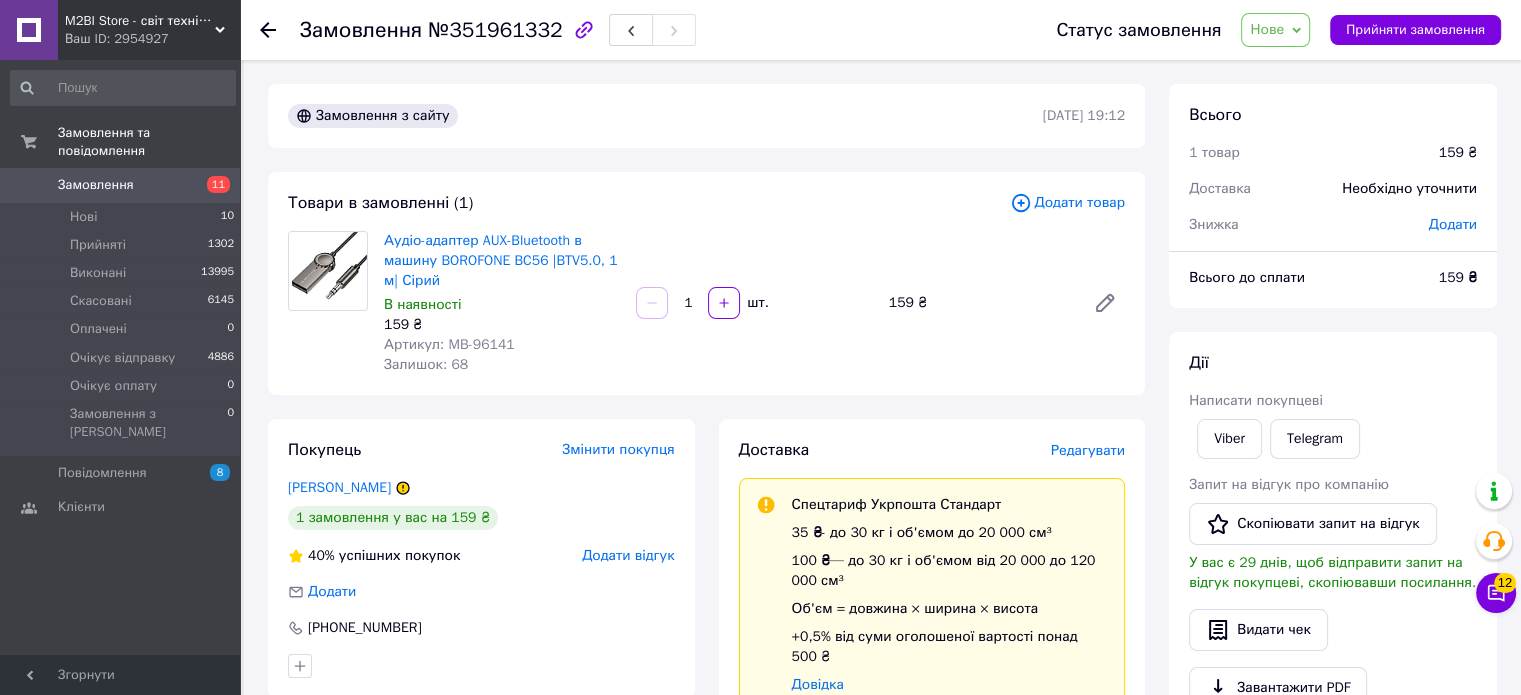 click on "Артикул: MB-96141" at bounding box center [449, 344] 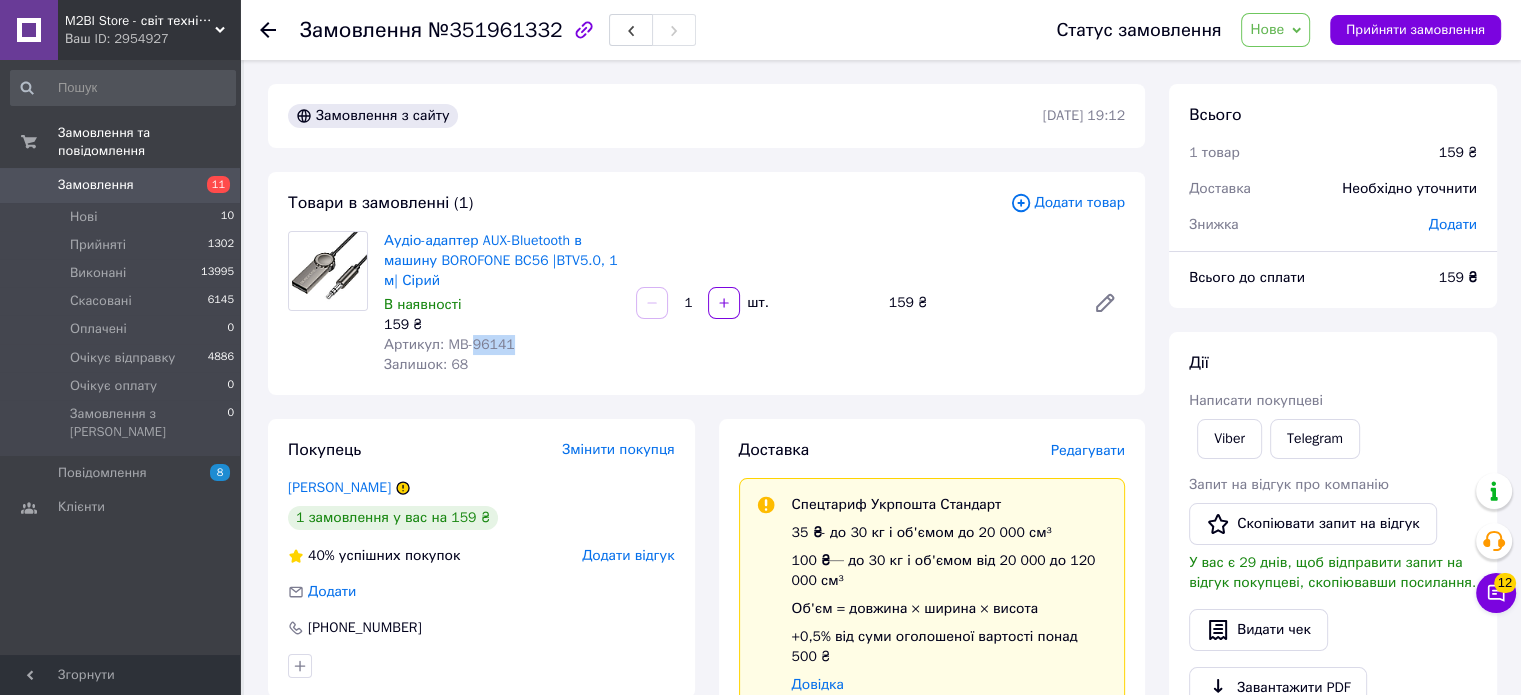 click on "Артикул: MB-96141" at bounding box center [449, 344] 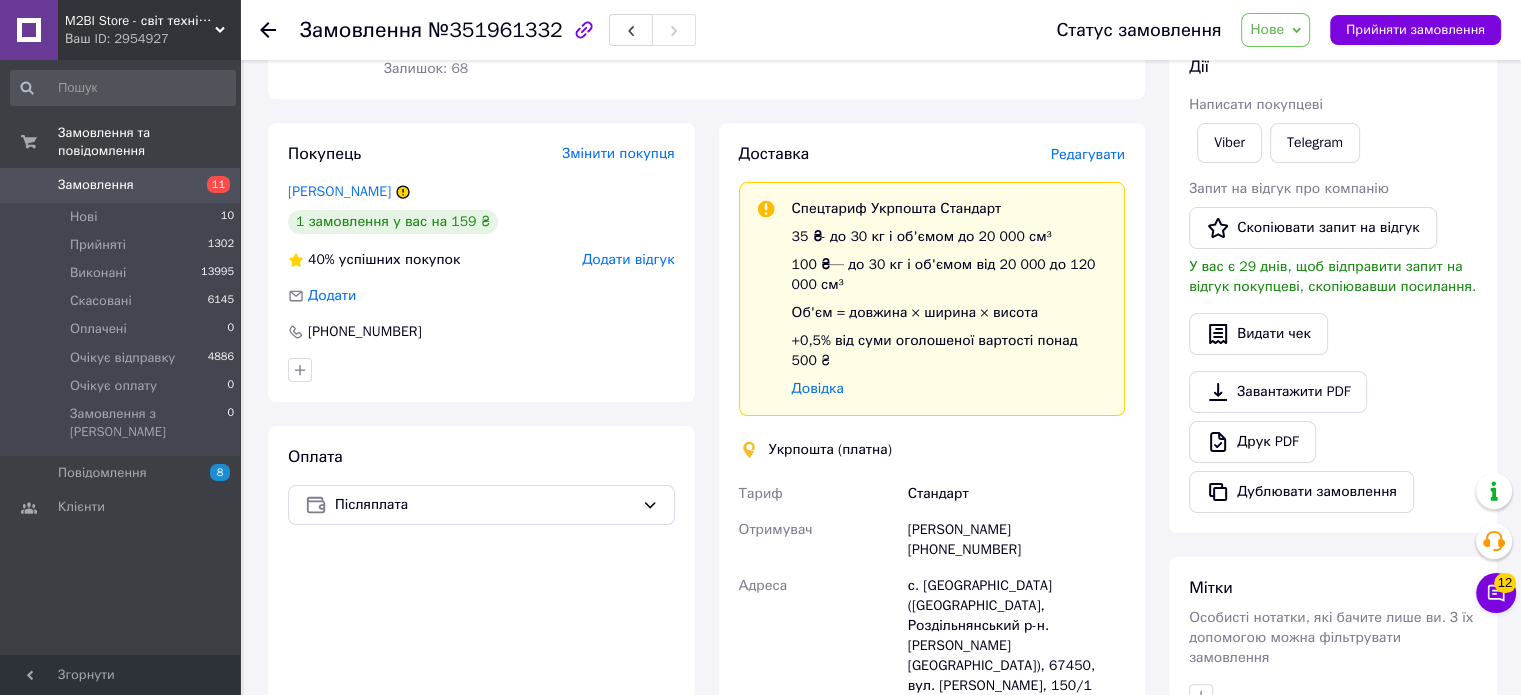 scroll, scrollTop: 300, scrollLeft: 0, axis: vertical 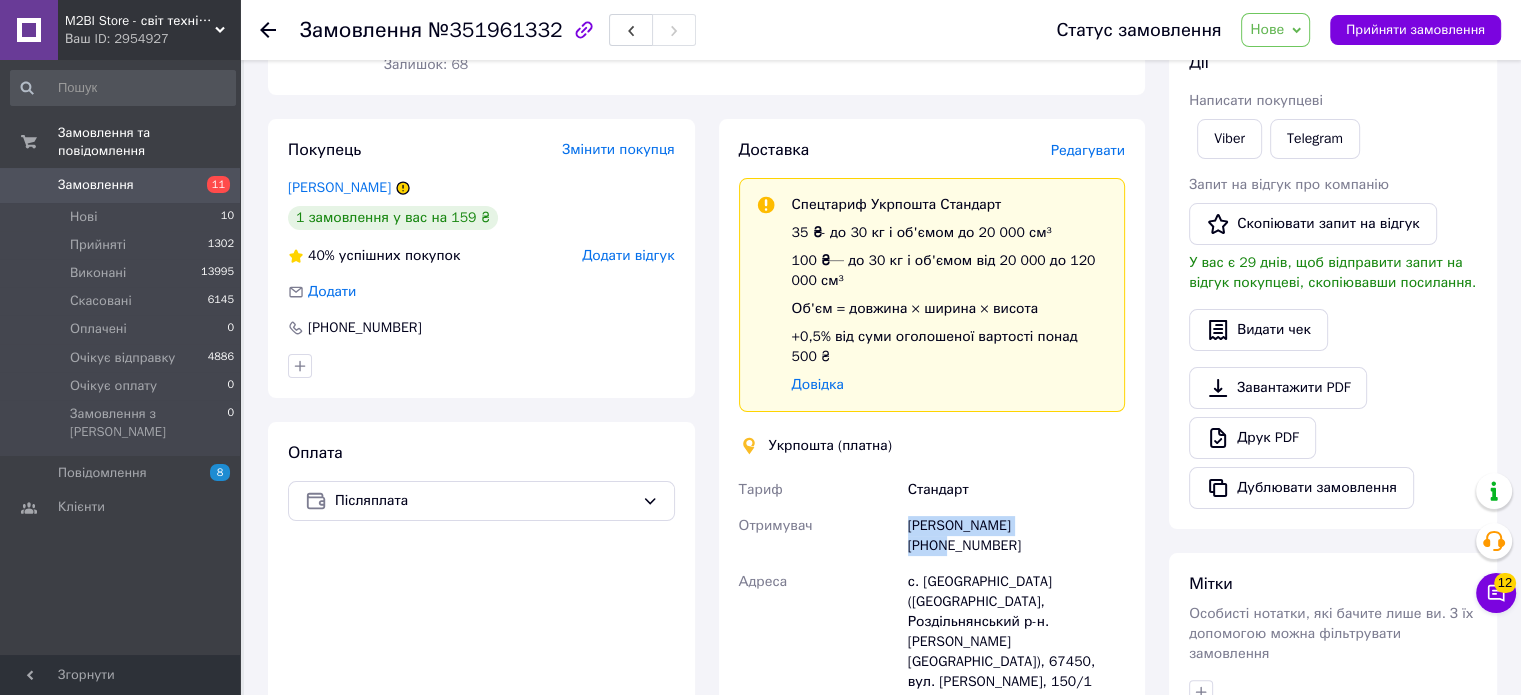 drag, startPoint x: 1086, startPoint y: 511, endPoint x: 892, endPoint y: 507, distance: 194.04123 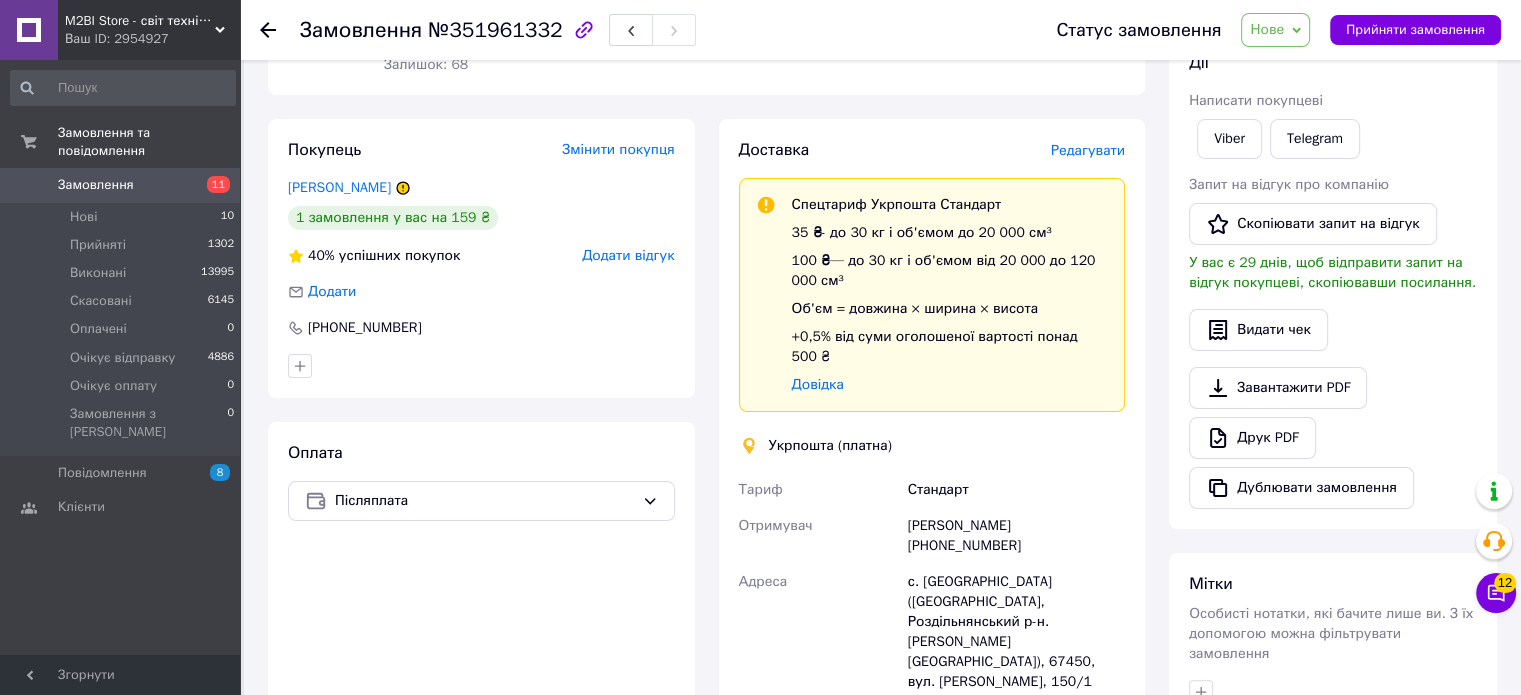 click on "№351961332" at bounding box center (495, 30) 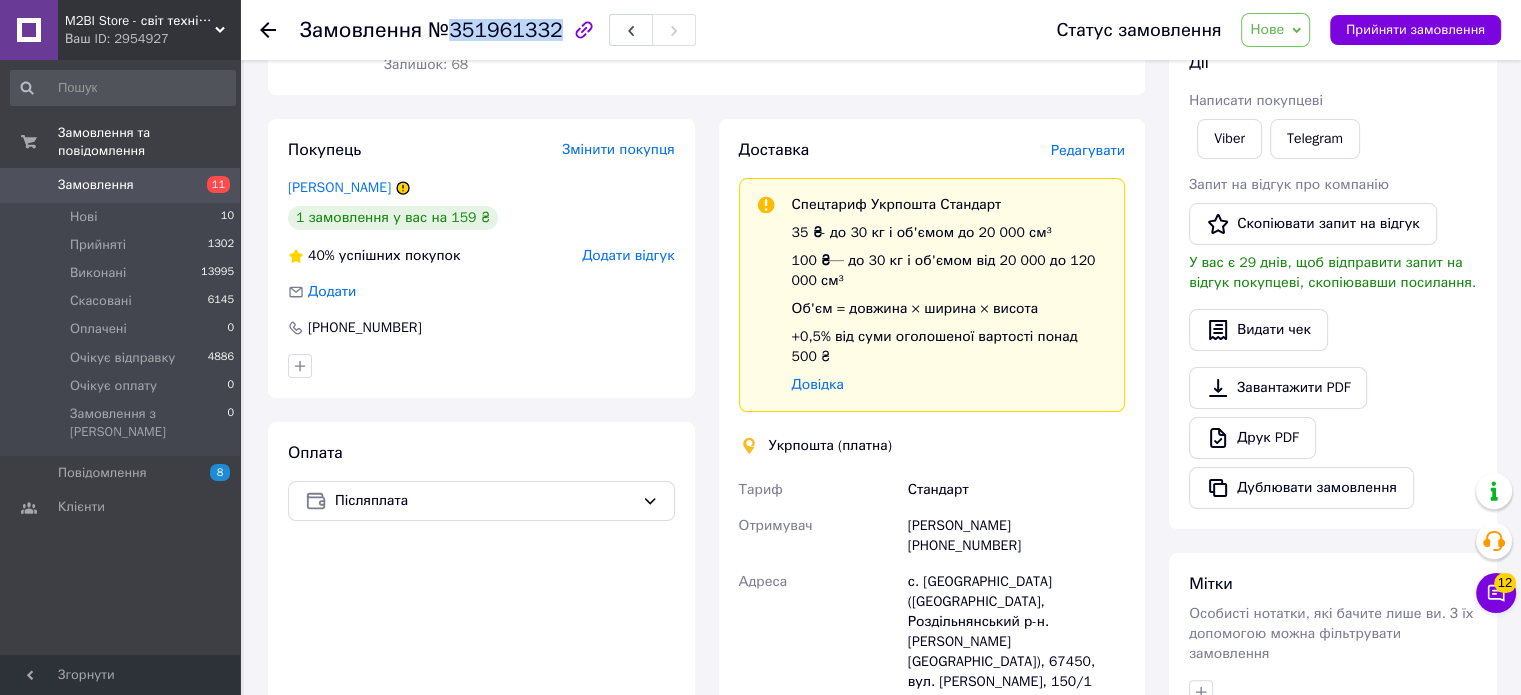 click on "№351961332" at bounding box center [495, 30] 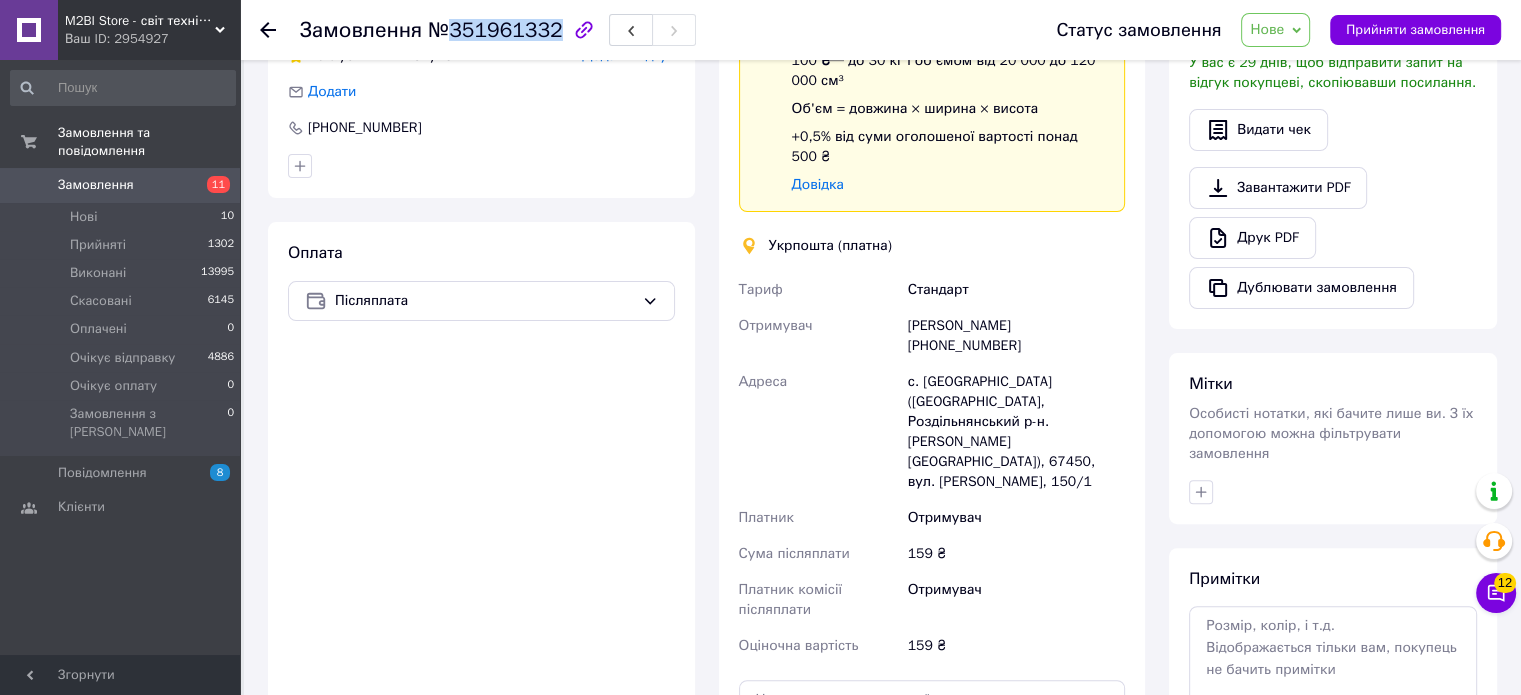 scroll, scrollTop: 400, scrollLeft: 0, axis: vertical 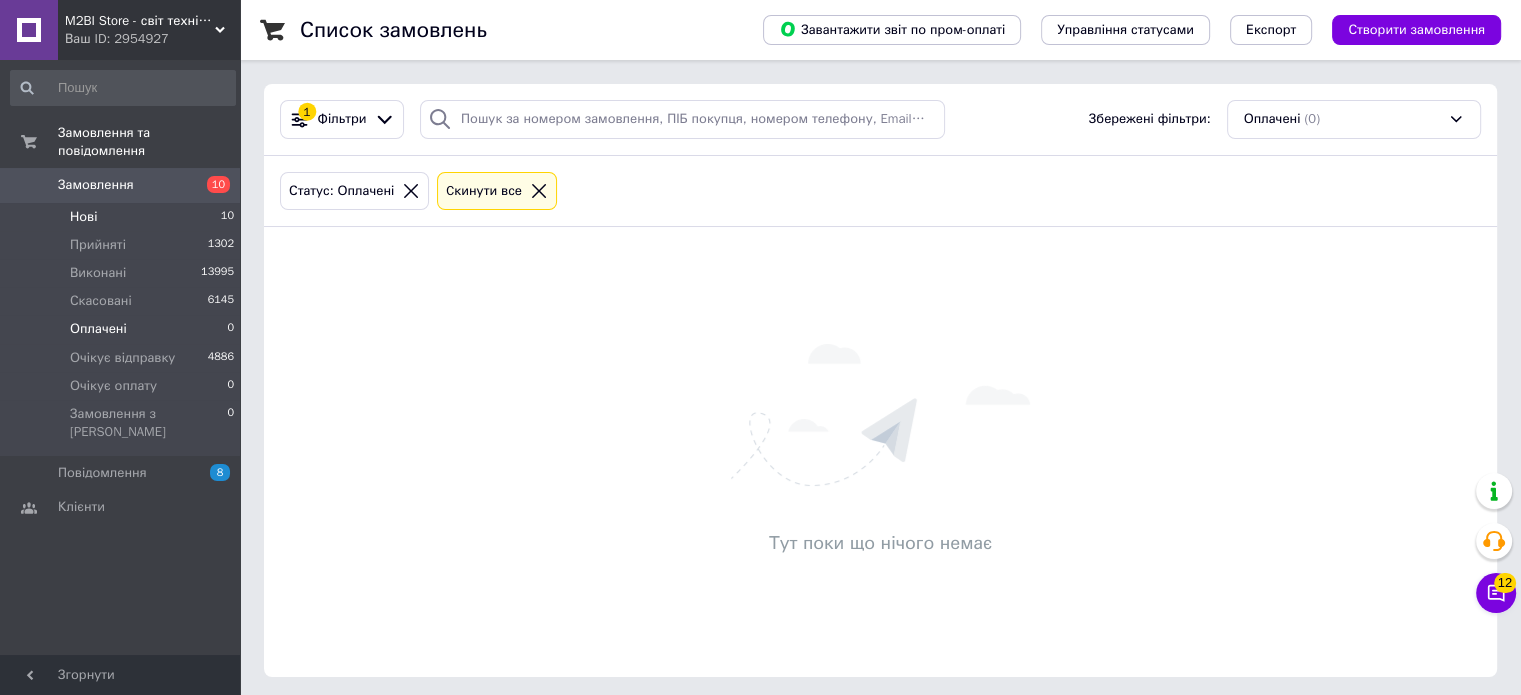 click on "Нові" at bounding box center (83, 217) 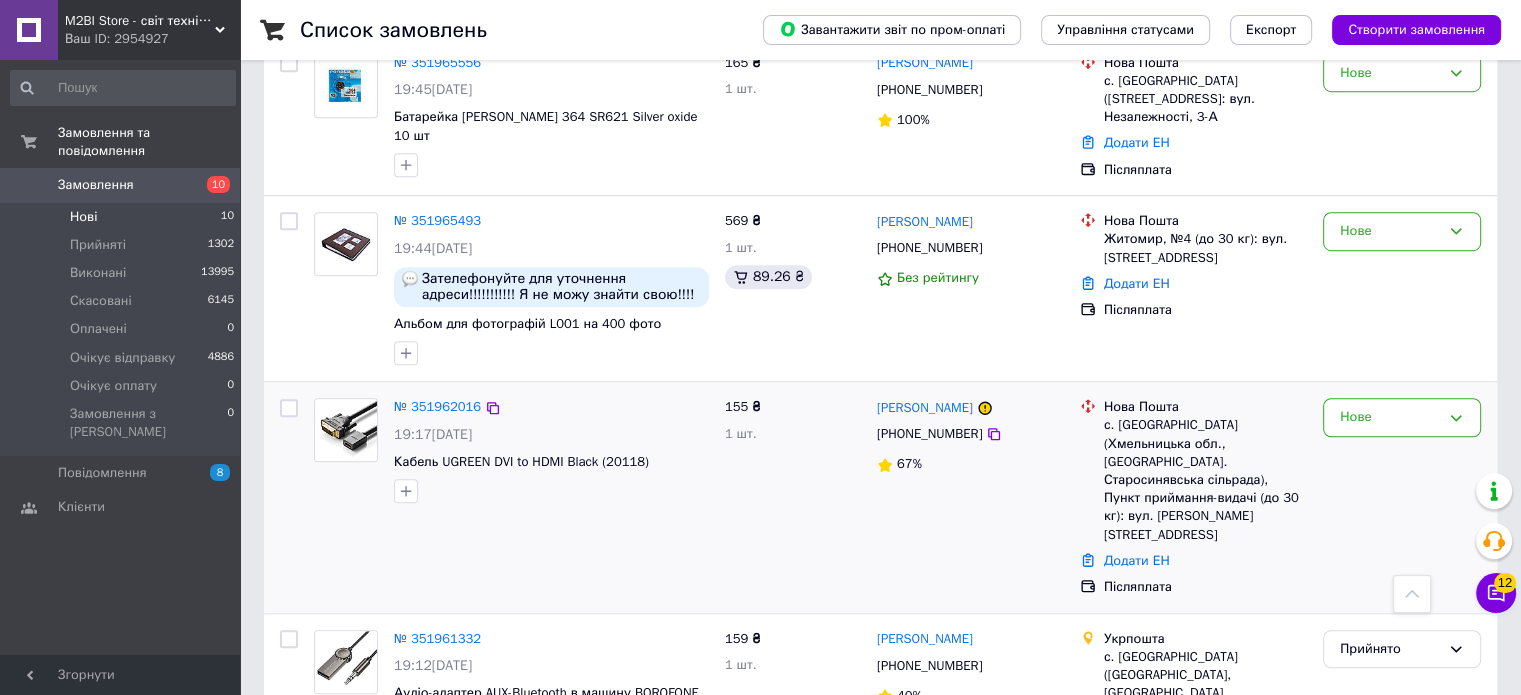 scroll, scrollTop: 1306, scrollLeft: 0, axis: vertical 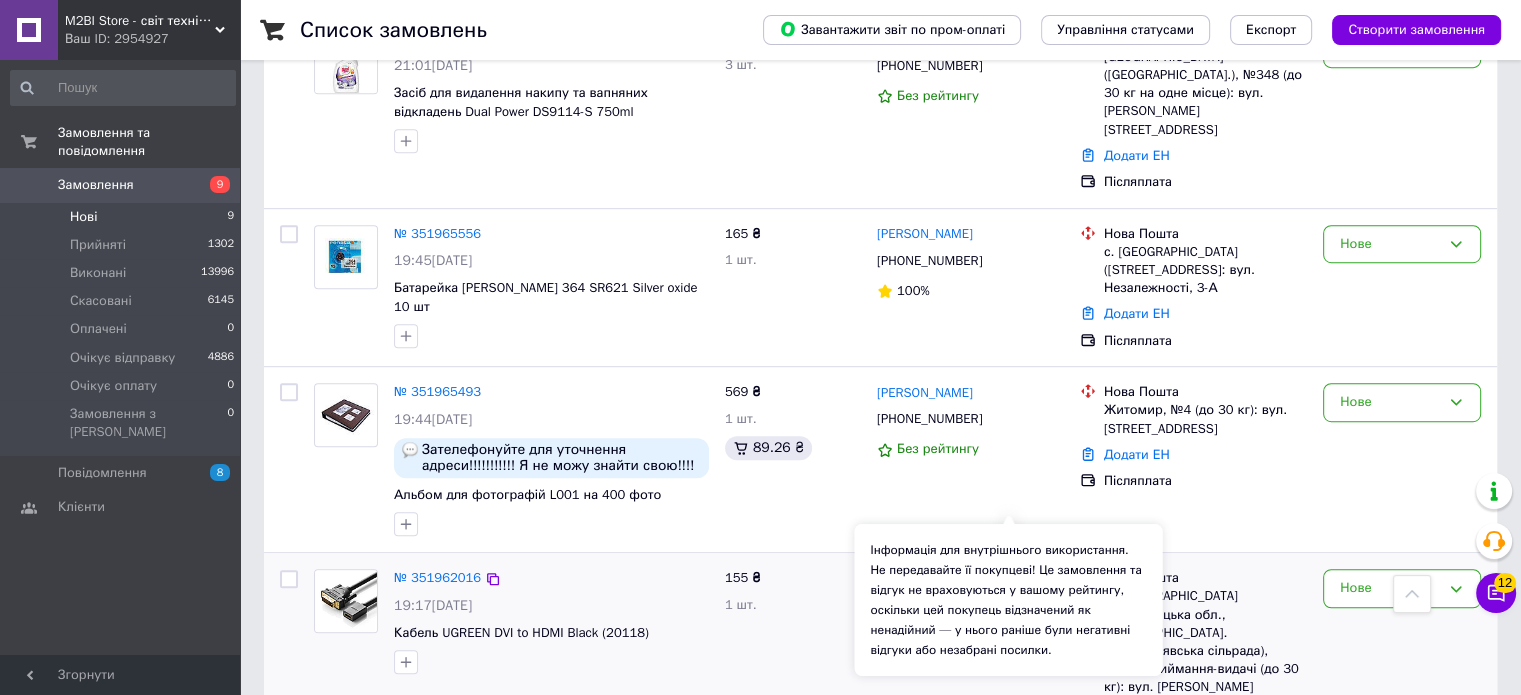 drag, startPoint x: 868, startPoint y: 499, endPoint x: 1001, endPoint y: 505, distance: 133.13527 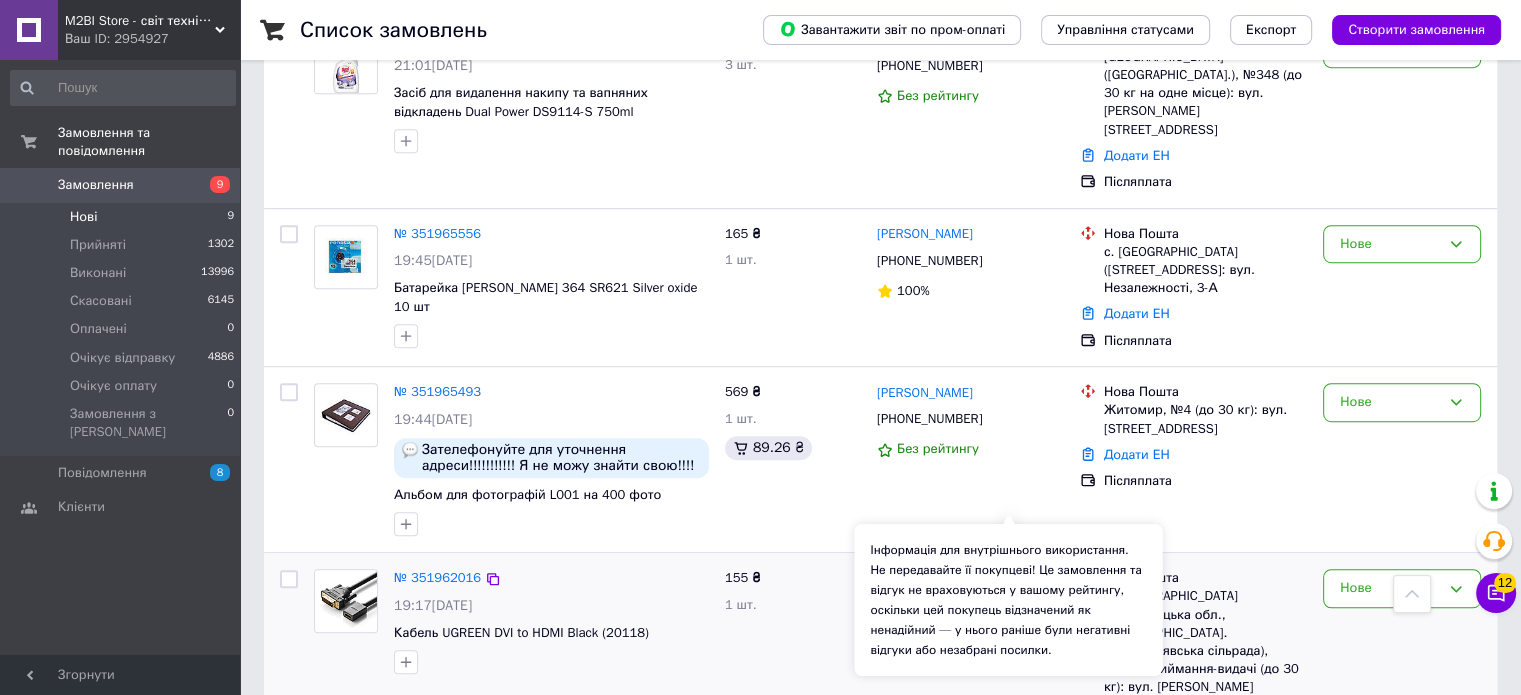 click on "[PERSON_NAME] [PHONE_NUMBER] 67%" at bounding box center (970, 668) 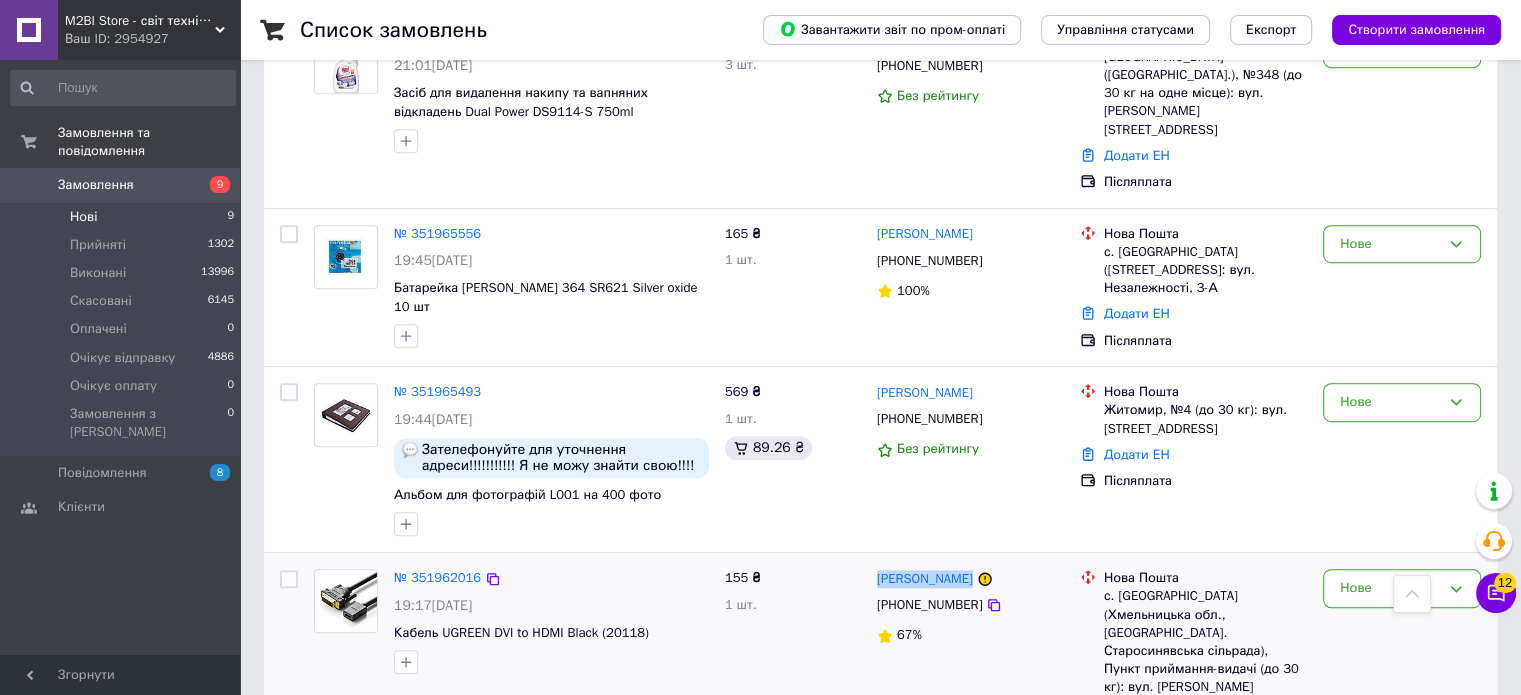 copy on "[PERSON_NAME]" 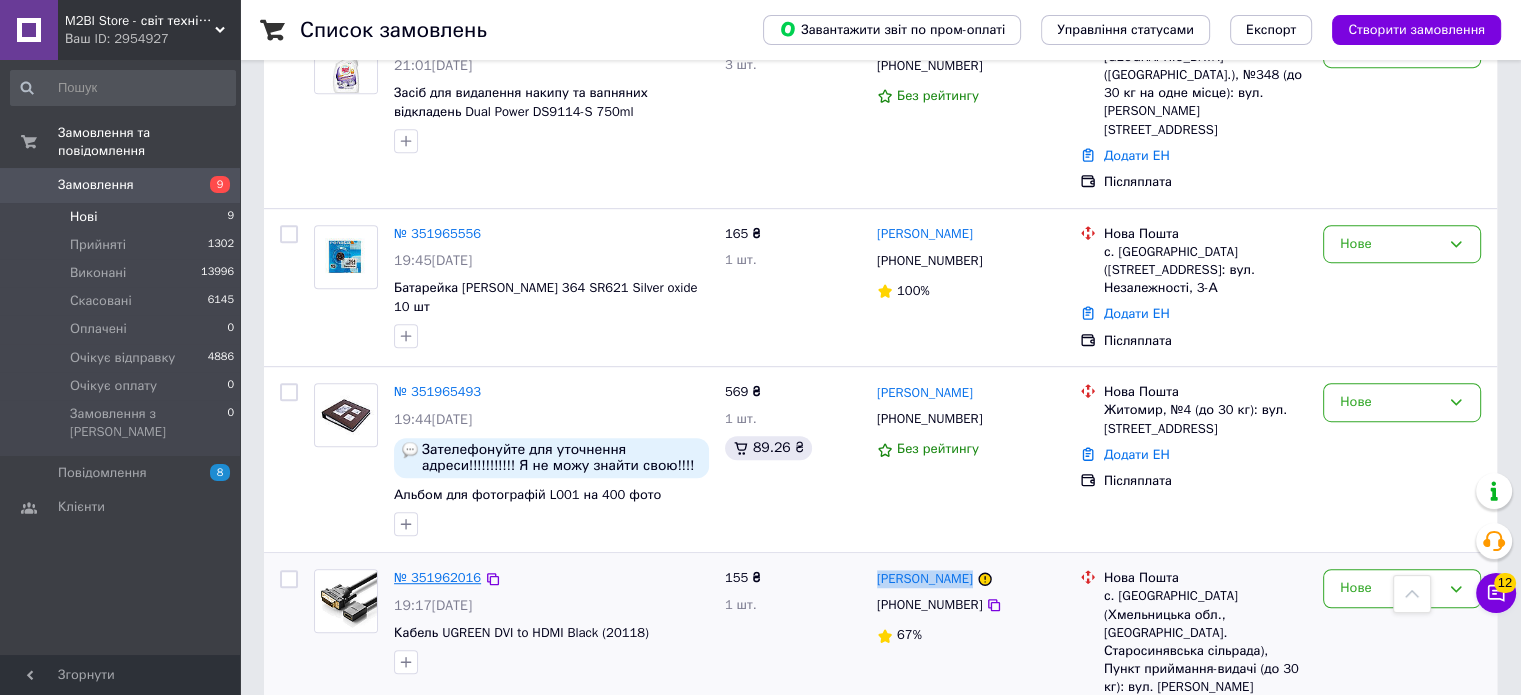 click on "№ 351962016" at bounding box center [437, 577] 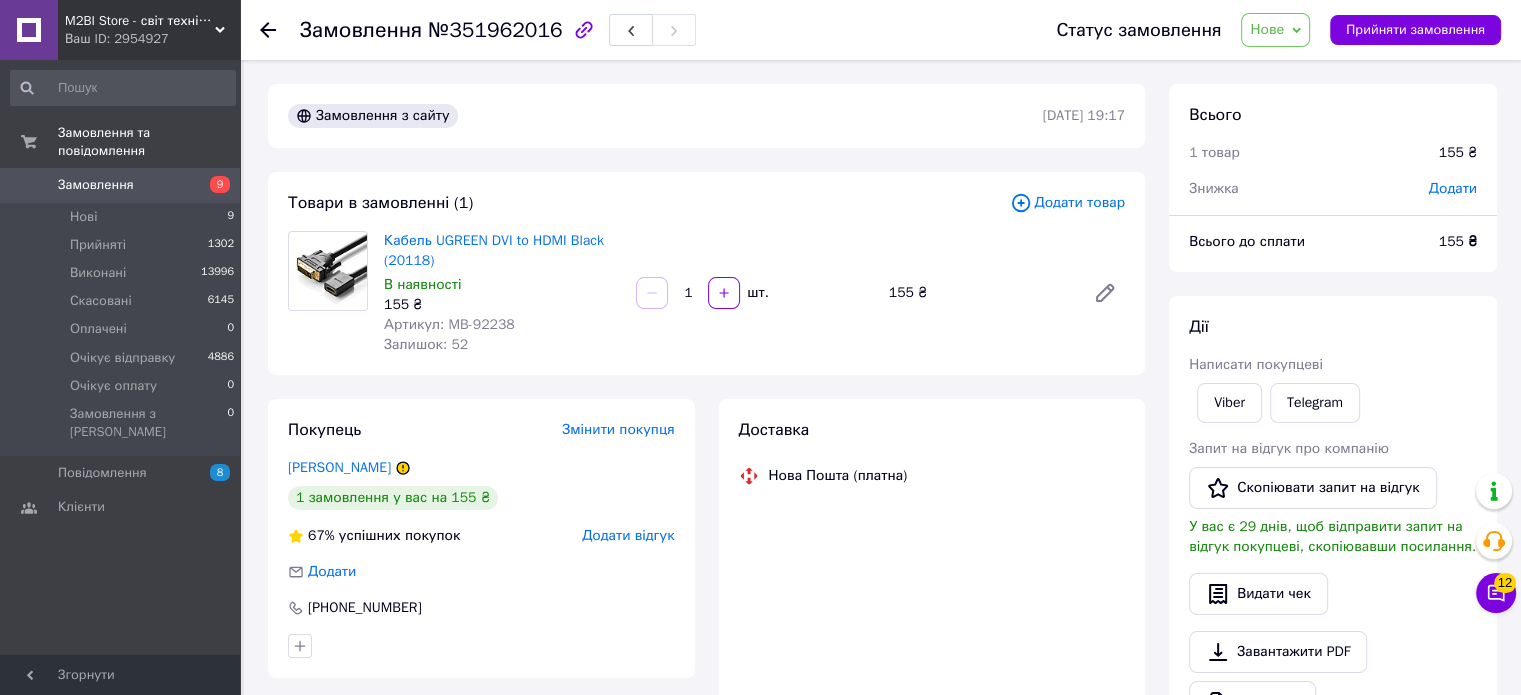 click on "Артикул: MB-92238" at bounding box center [449, 324] 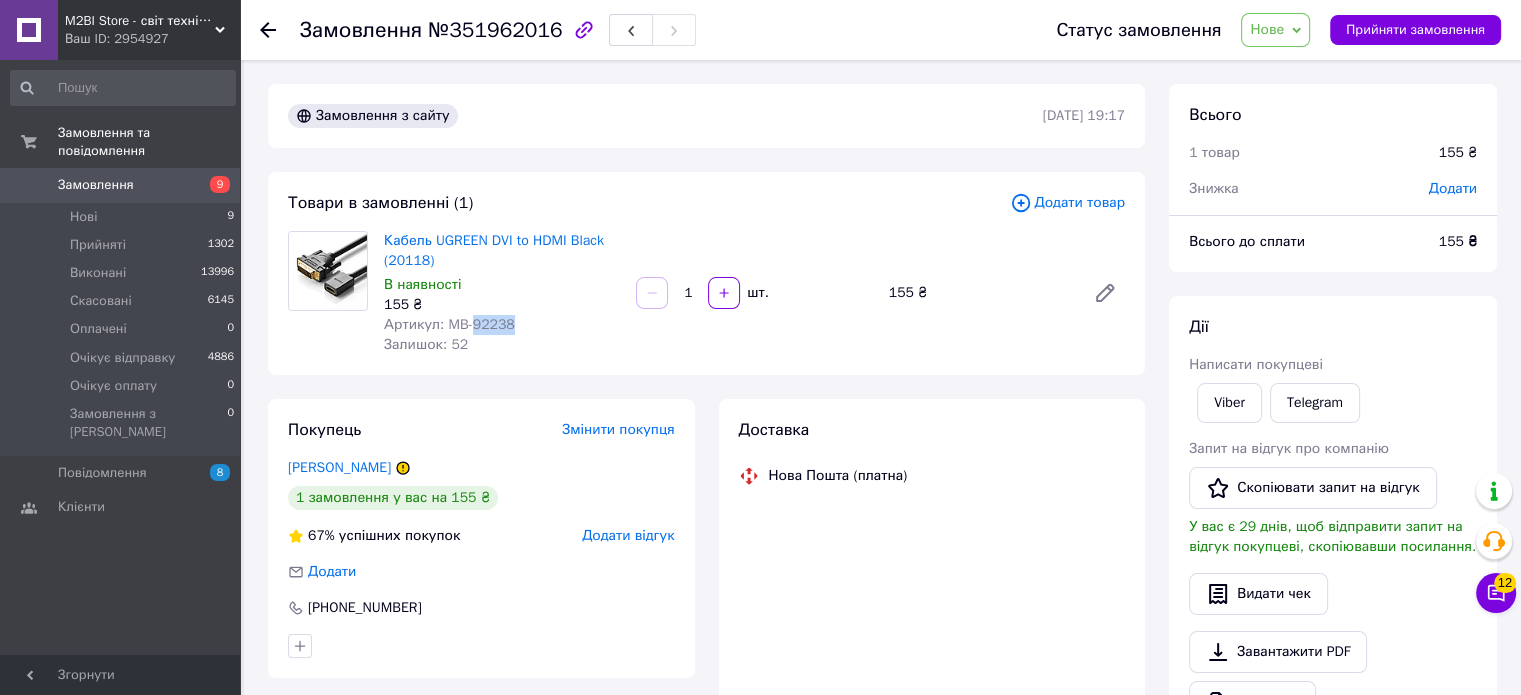 click on "Артикул: MB-92238" at bounding box center [449, 324] 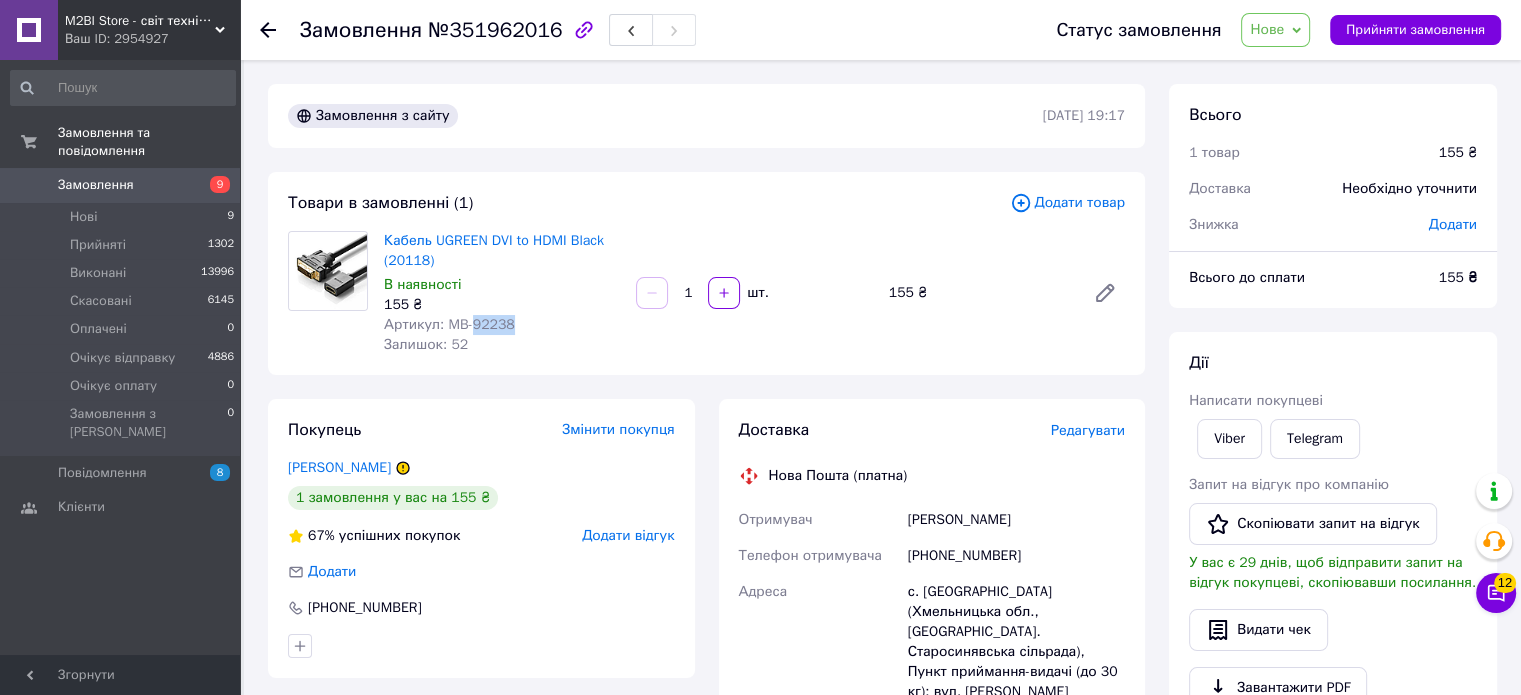 copy on "92238" 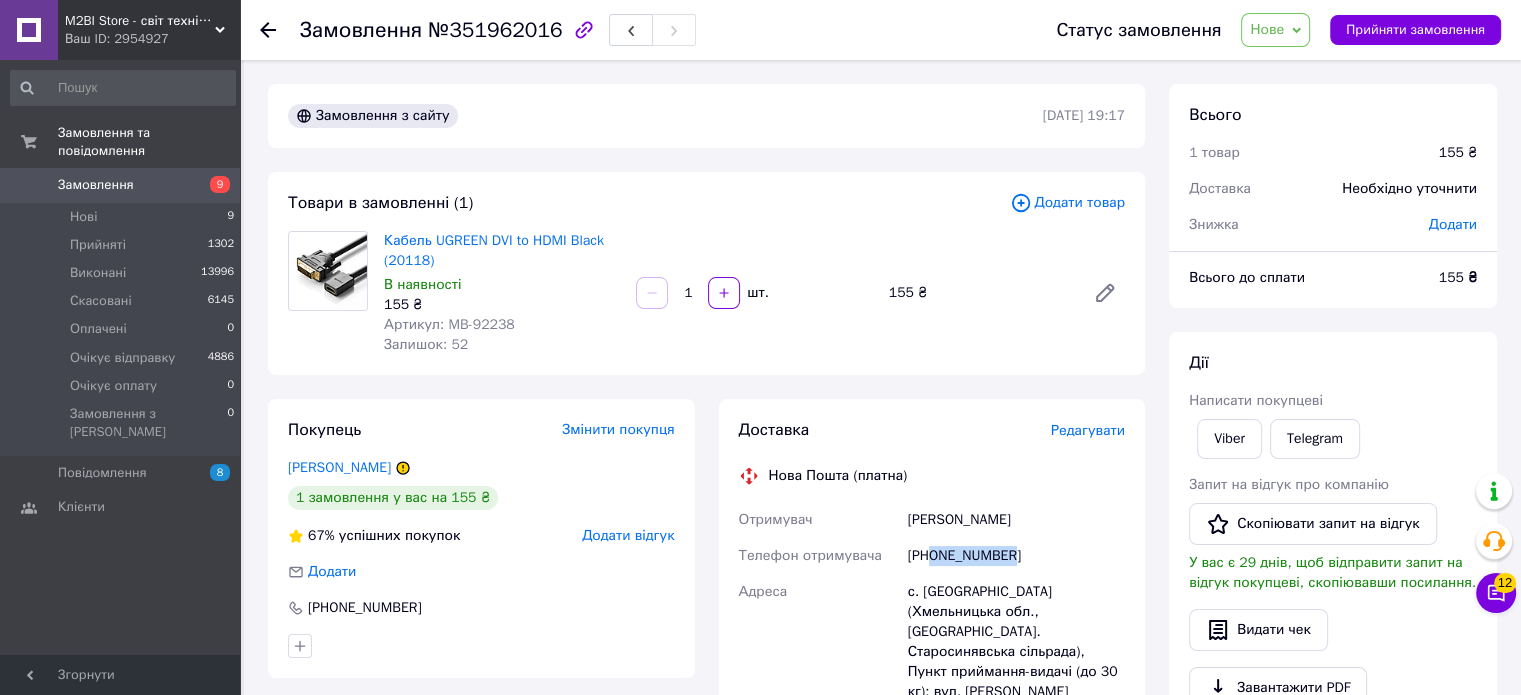 drag, startPoint x: 1044, startPoint y: 563, endPoint x: 933, endPoint y: 558, distance: 111.11256 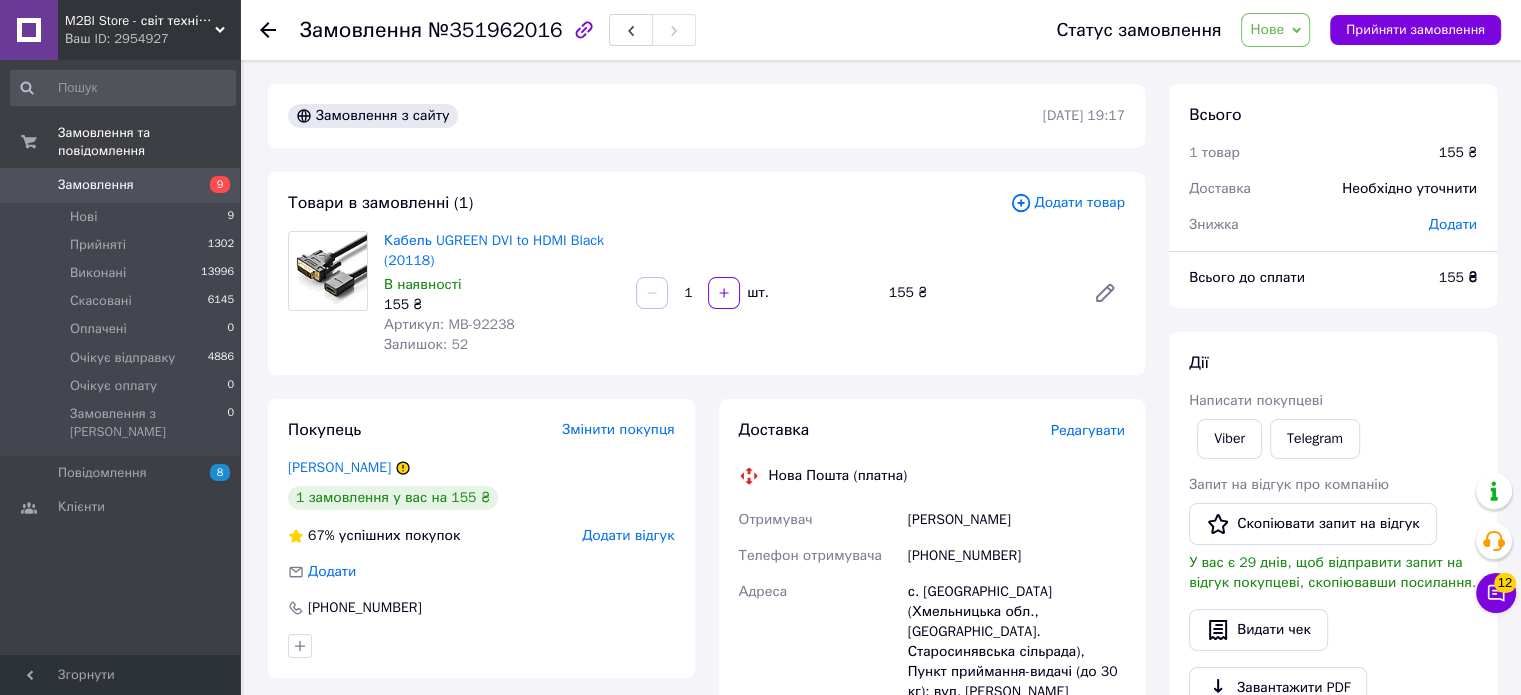 click on "№351962016" at bounding box center (495, 30) 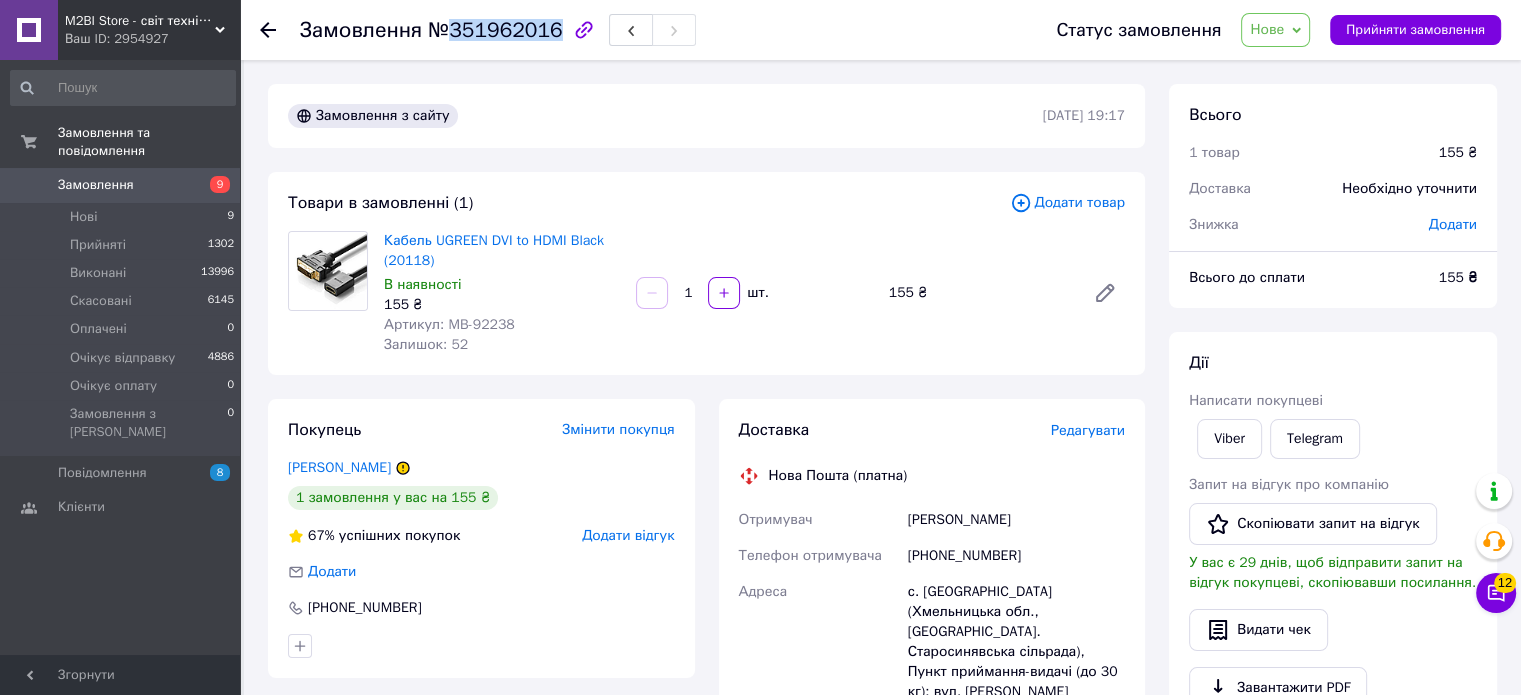 click on "№351962016" at bounding box center (495, 30) 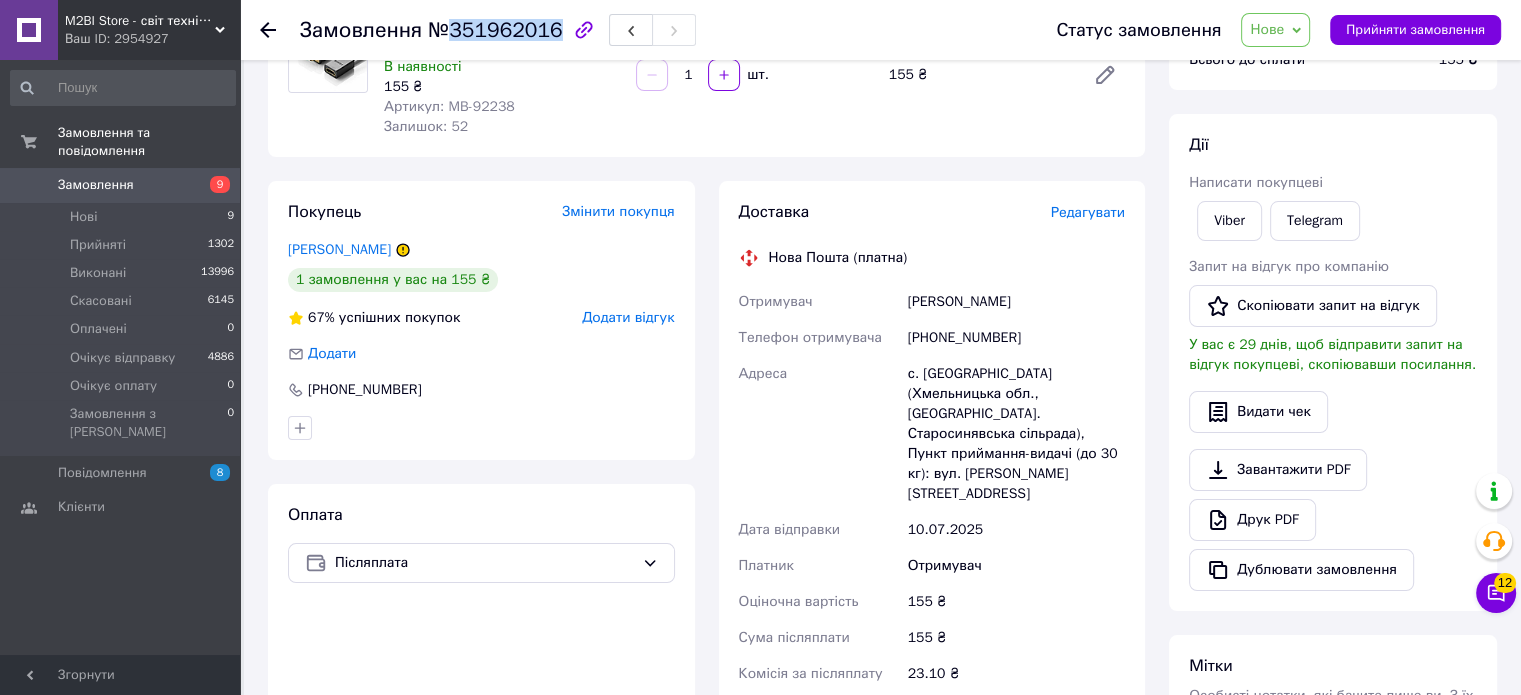 scroll, scrollTop: 0, scrollLeft: 0, axis: both 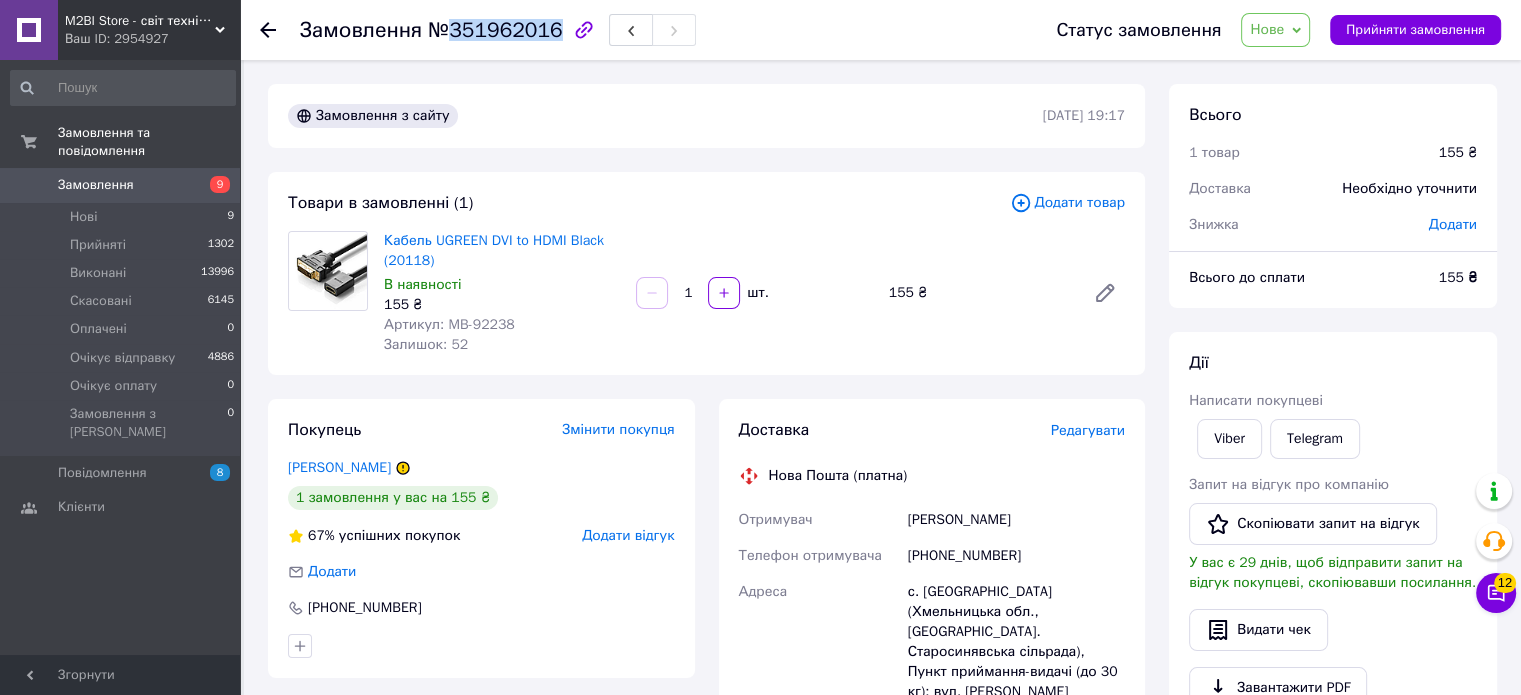 click on "Артикул: MB-92238" at bounding box center [449, 324] 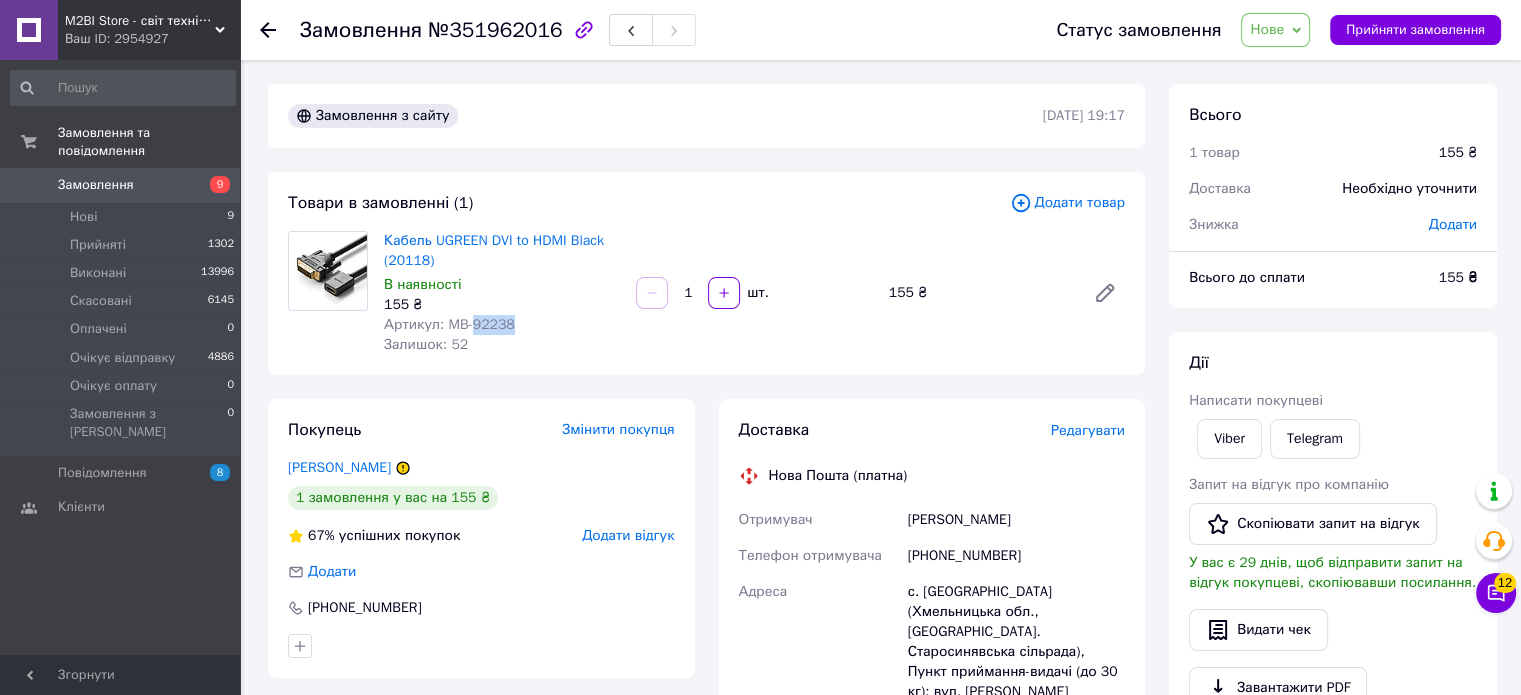 click on "Артикул: MB-92238" at bounding box center [449, 324] 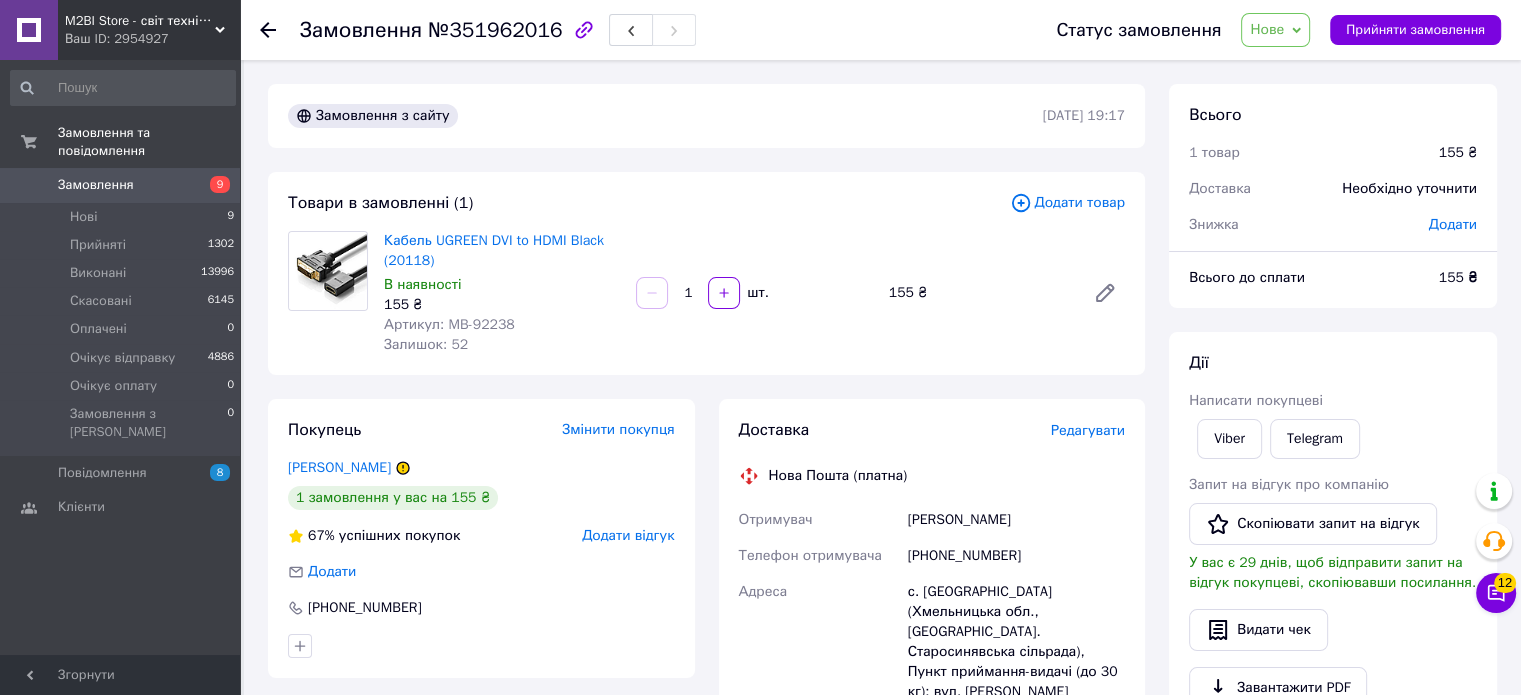 click on "№351962016" at bounding box center (495, 30) 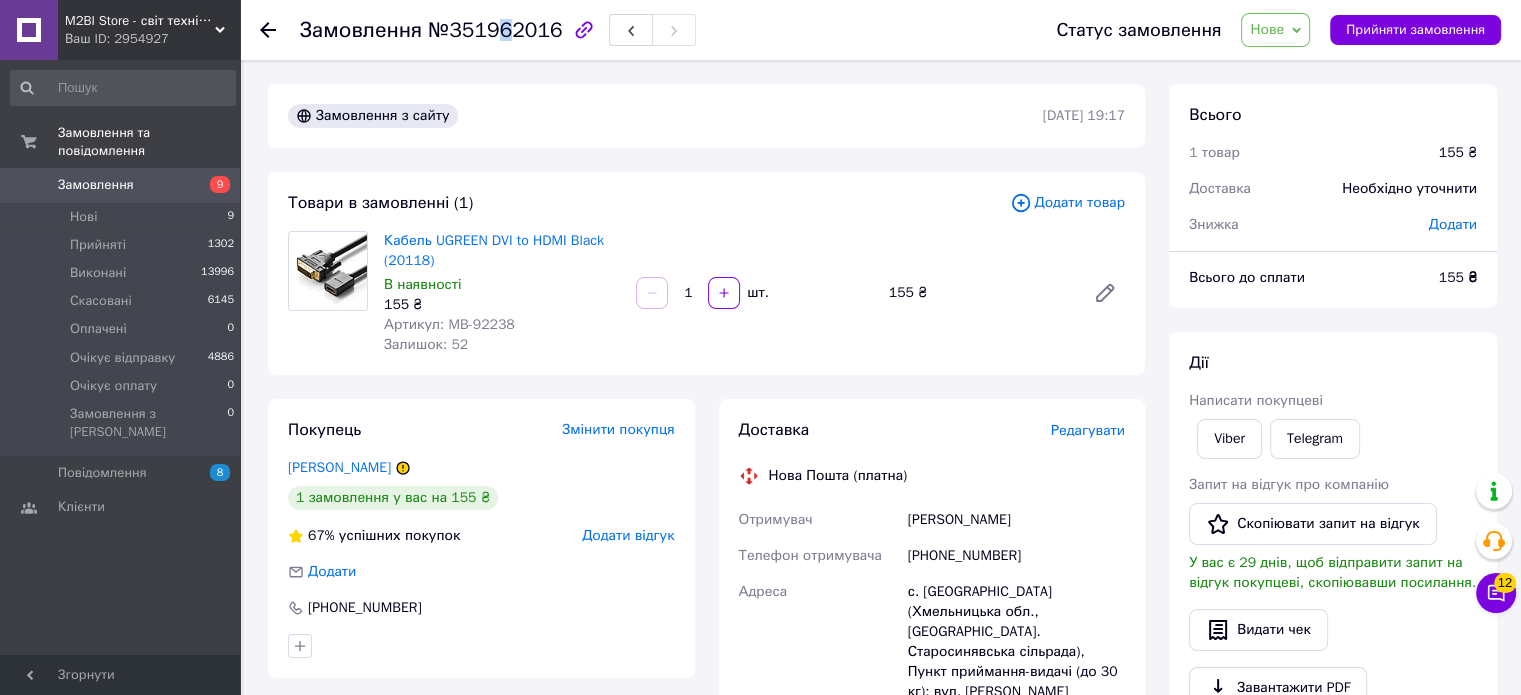 click on "№351962016" at bounding box center (495, 30) 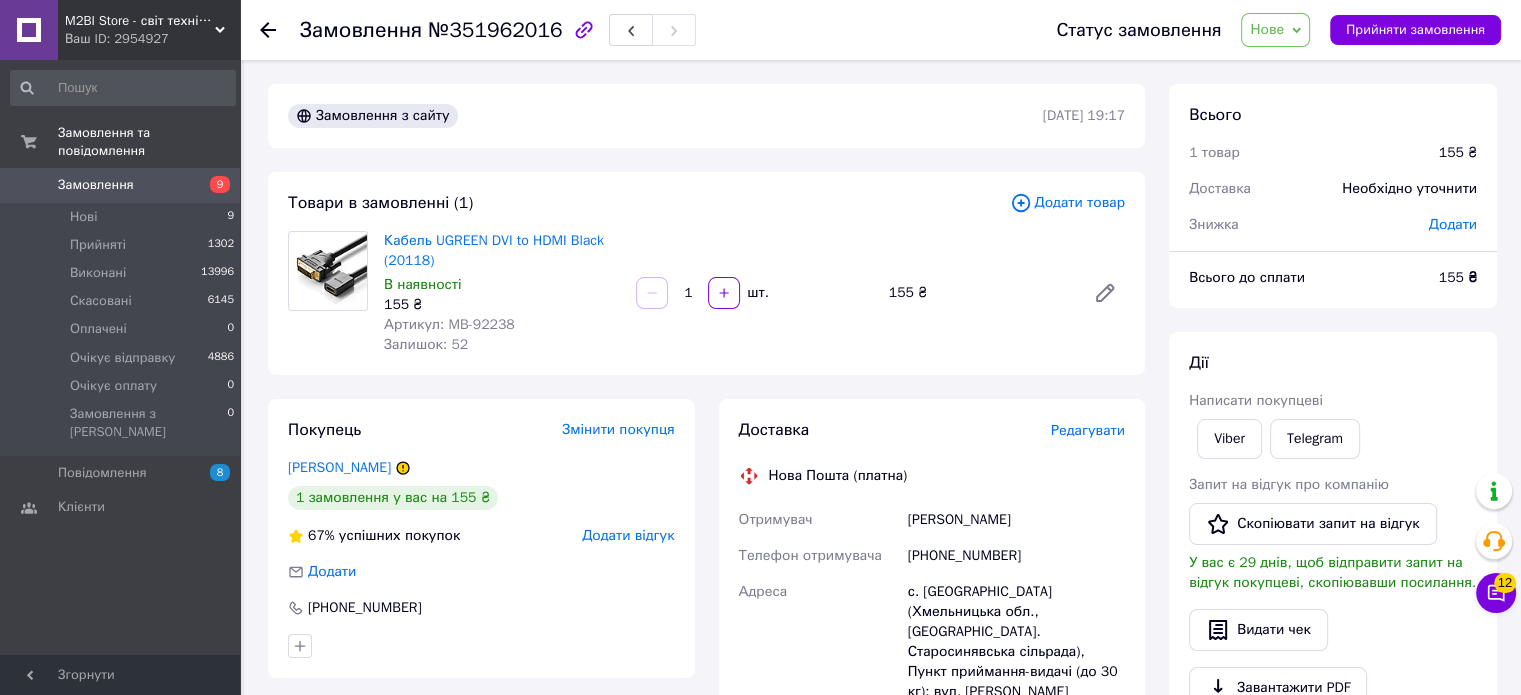 click on "Замовлення №351962016" at bounding box center (658, 30) 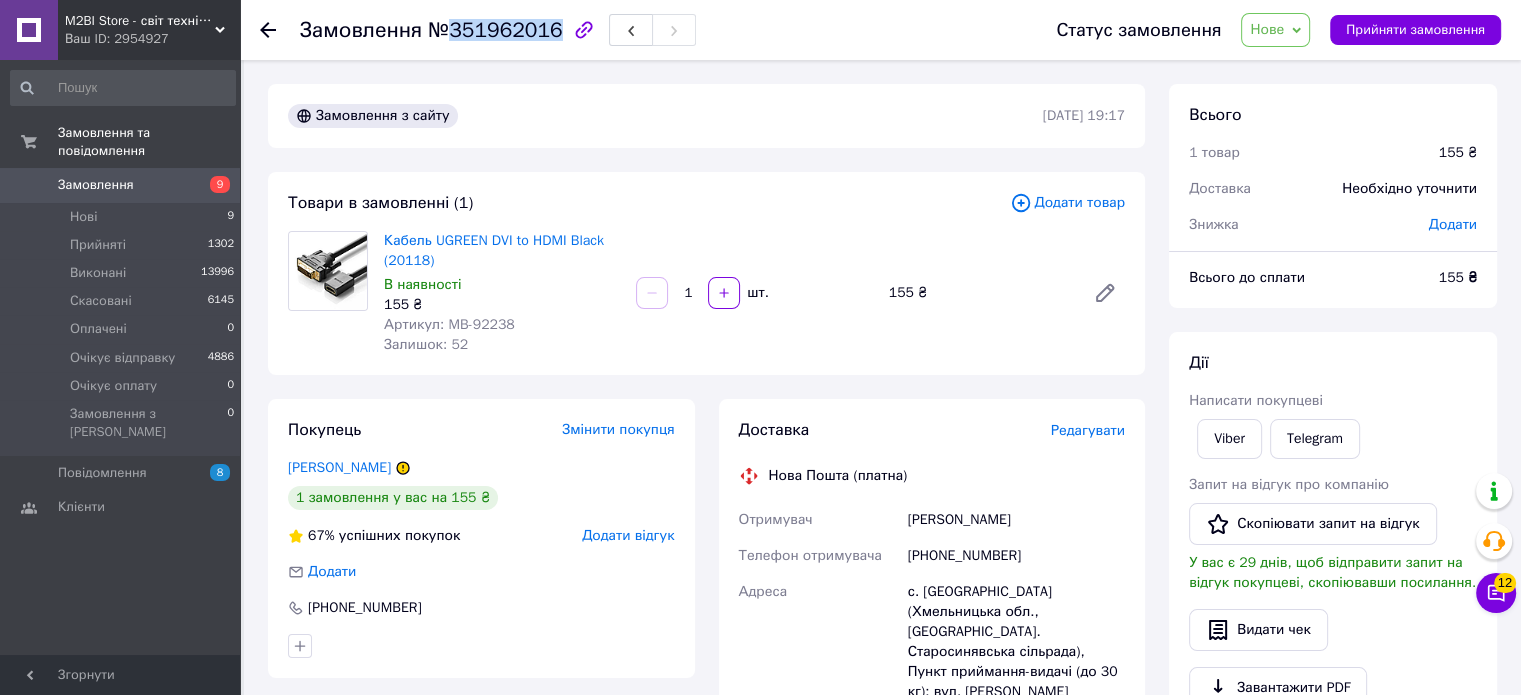 click on "№351962016" at bounding box center (495, 30) 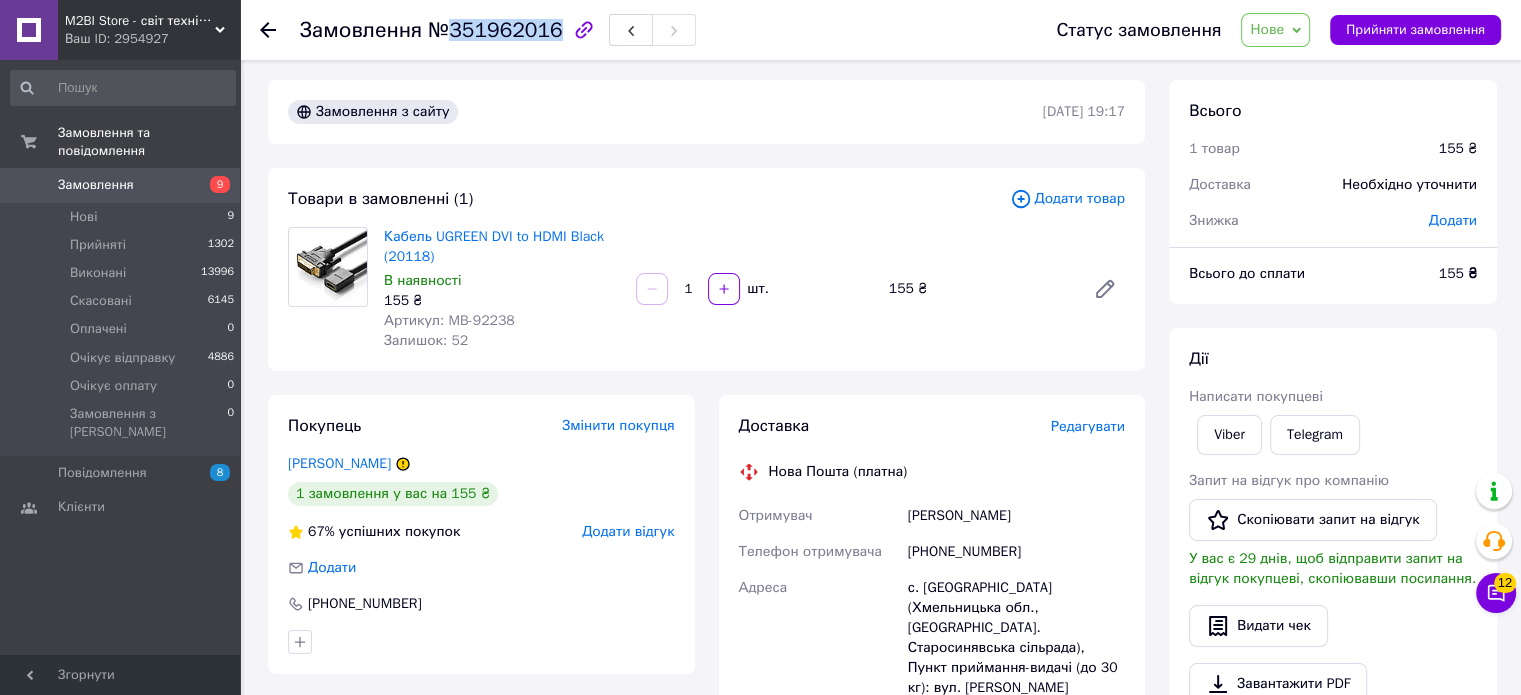 scroll, scrollTop: 0, scrollLeft: 0, axis: both 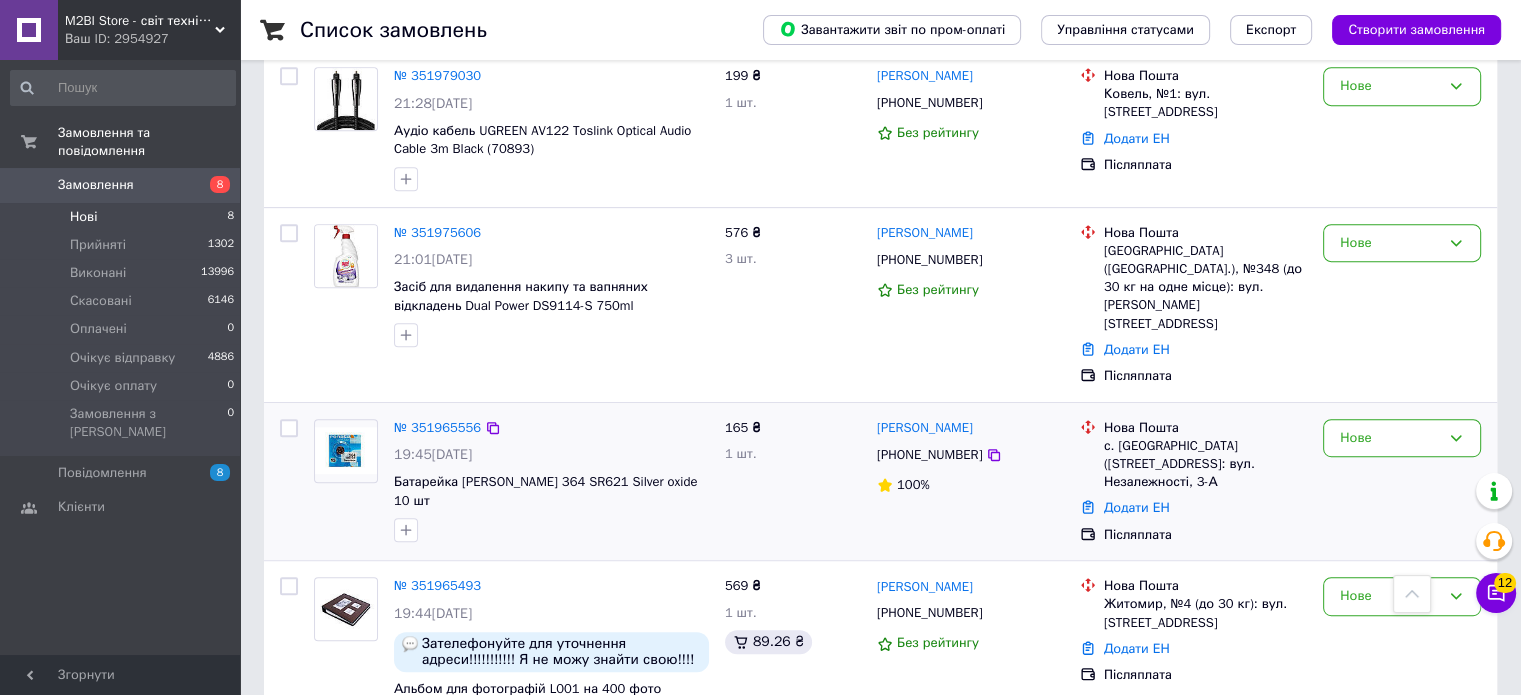 drag, startPoint x: 1008, startPoint y: 375, endPoint x: 868, endPoint y: 371, distance: 140.05713 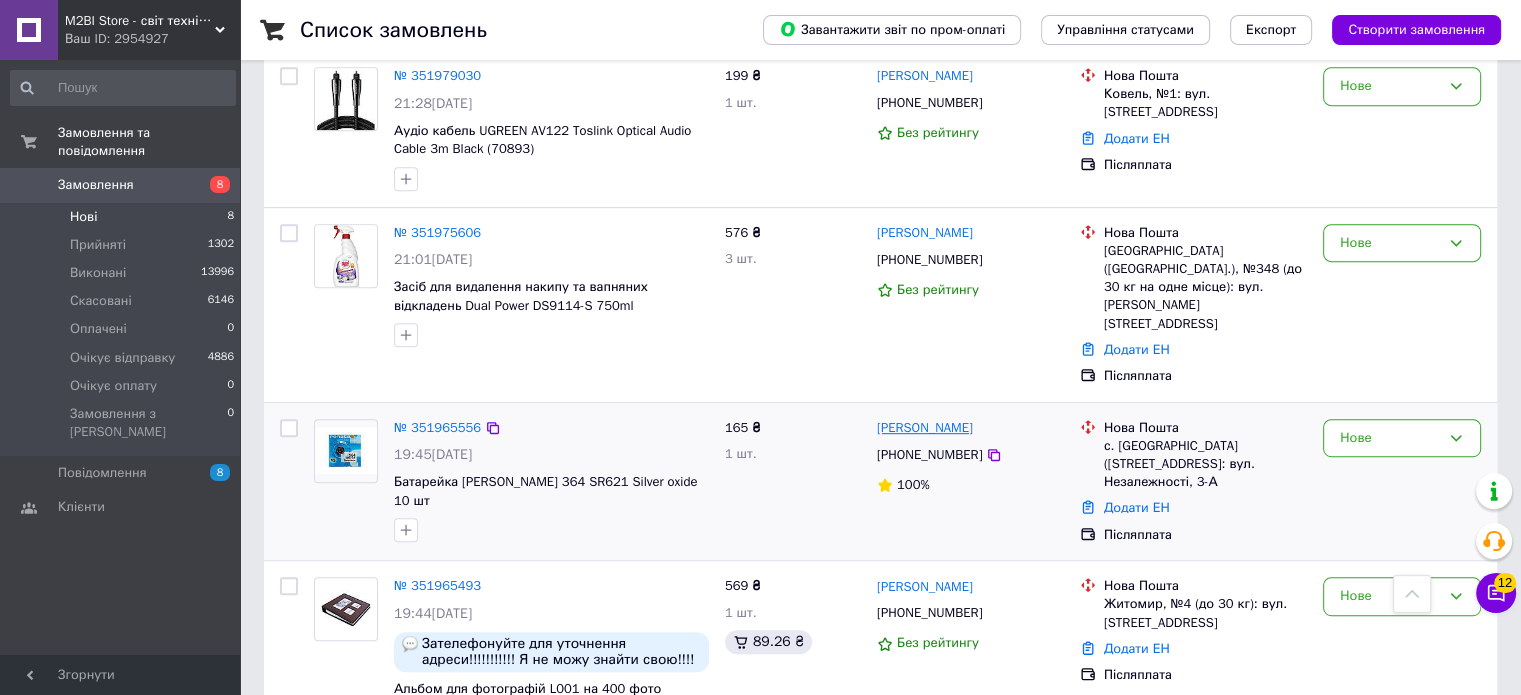 copy on "Іван Полянський" 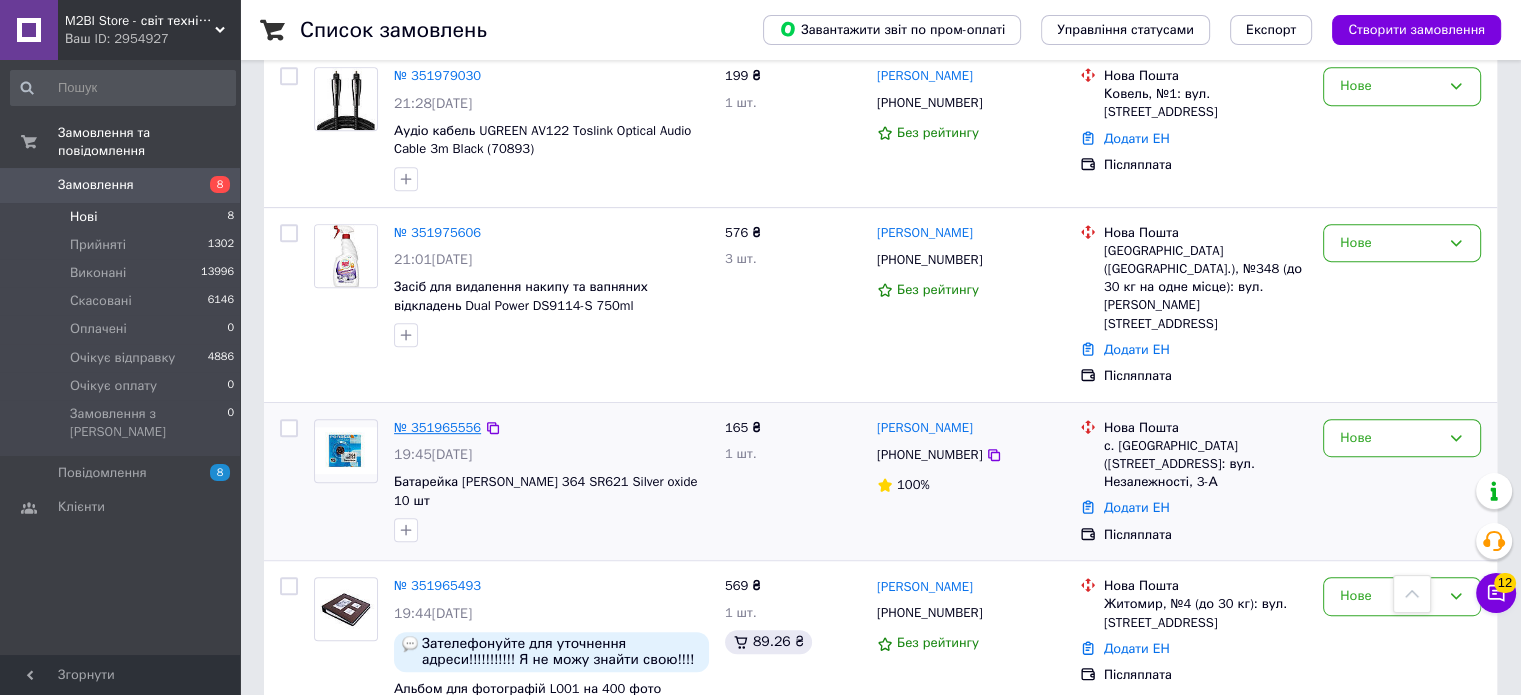 click on "№ 351965556" at bounding box center [437, 427] 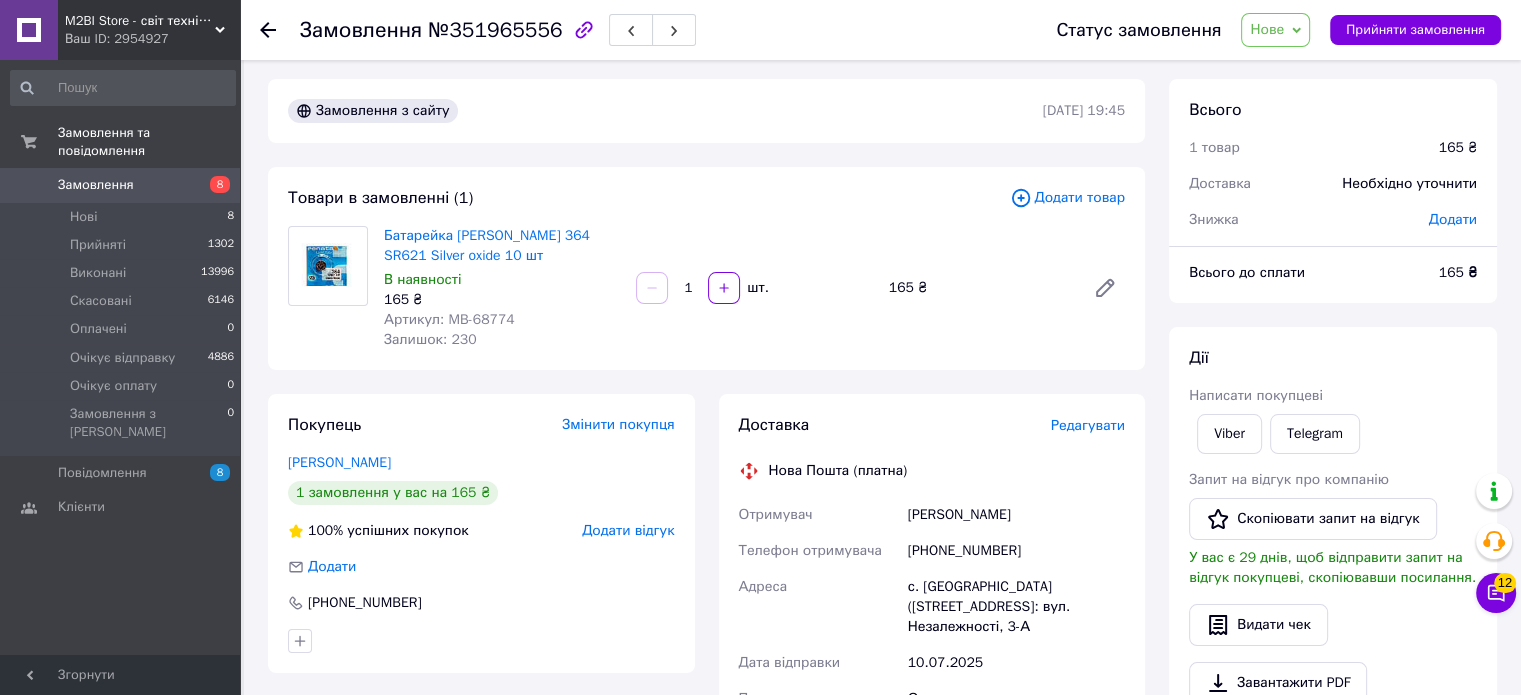 scroll, scrollTop: 0, scrollLeft: 0, axis: both 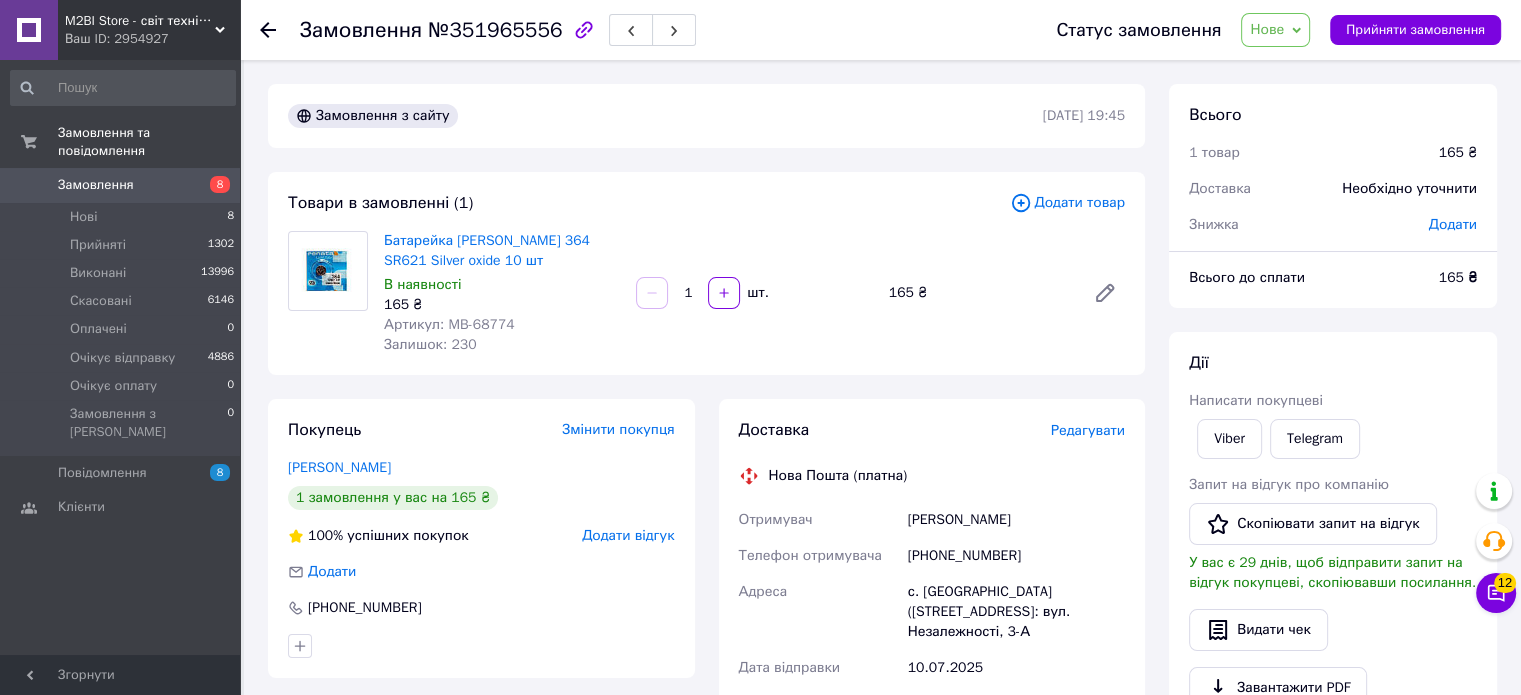 click on "Артикул: MB-68774" at bounding box center [449, 324] 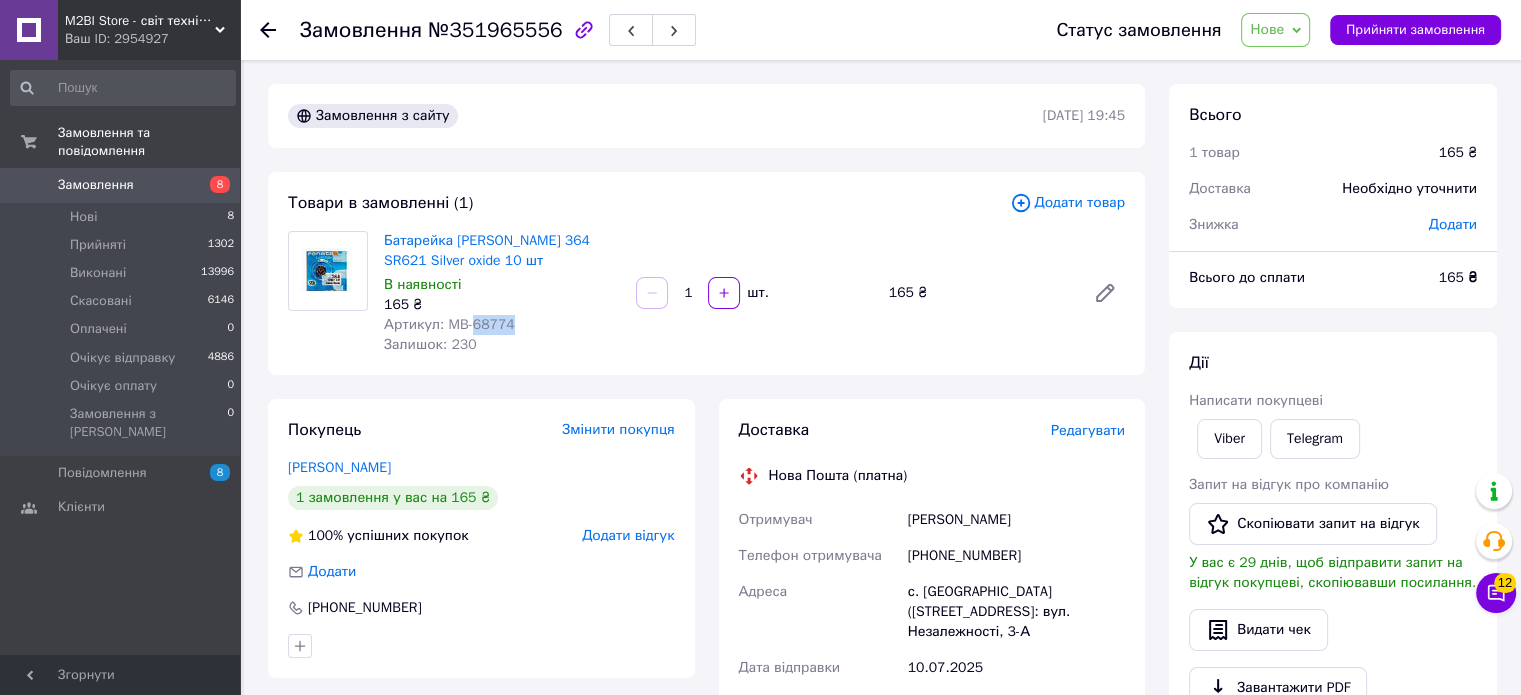 click on "Артикул: MB-68774" at bounding box center [449, 324] 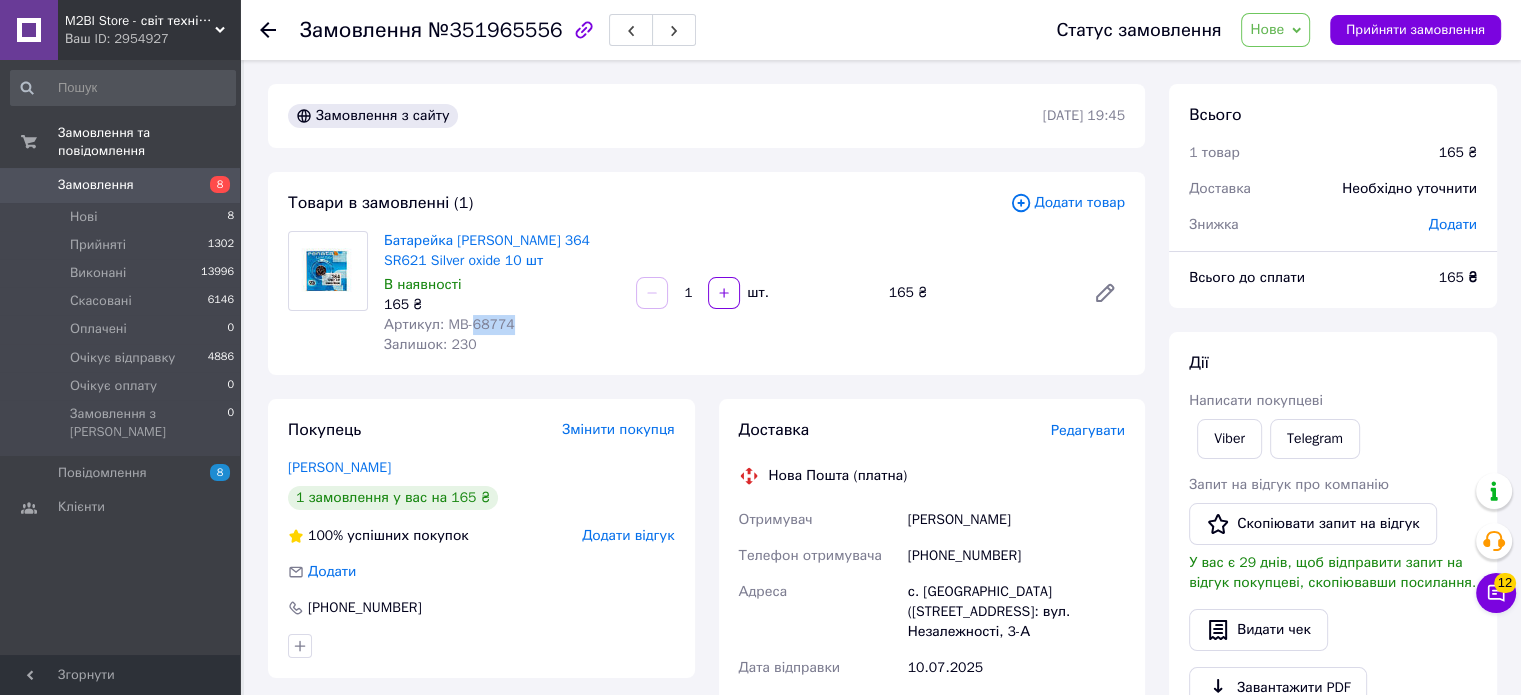 drag, startPoint x: 1052, startPoint y: 533, endPoint x: 906, endPoint y: 517, distance: 146.8741 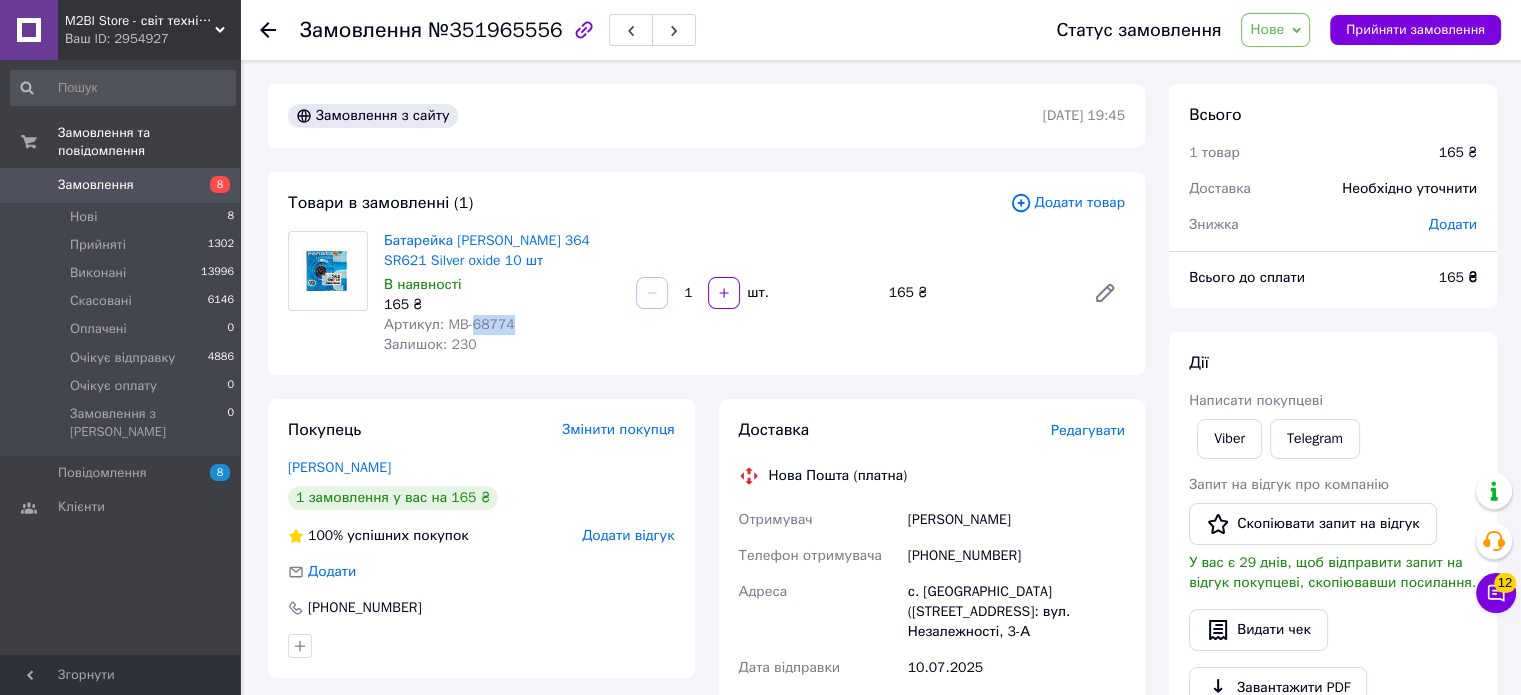 copy on "Полянський Іван" 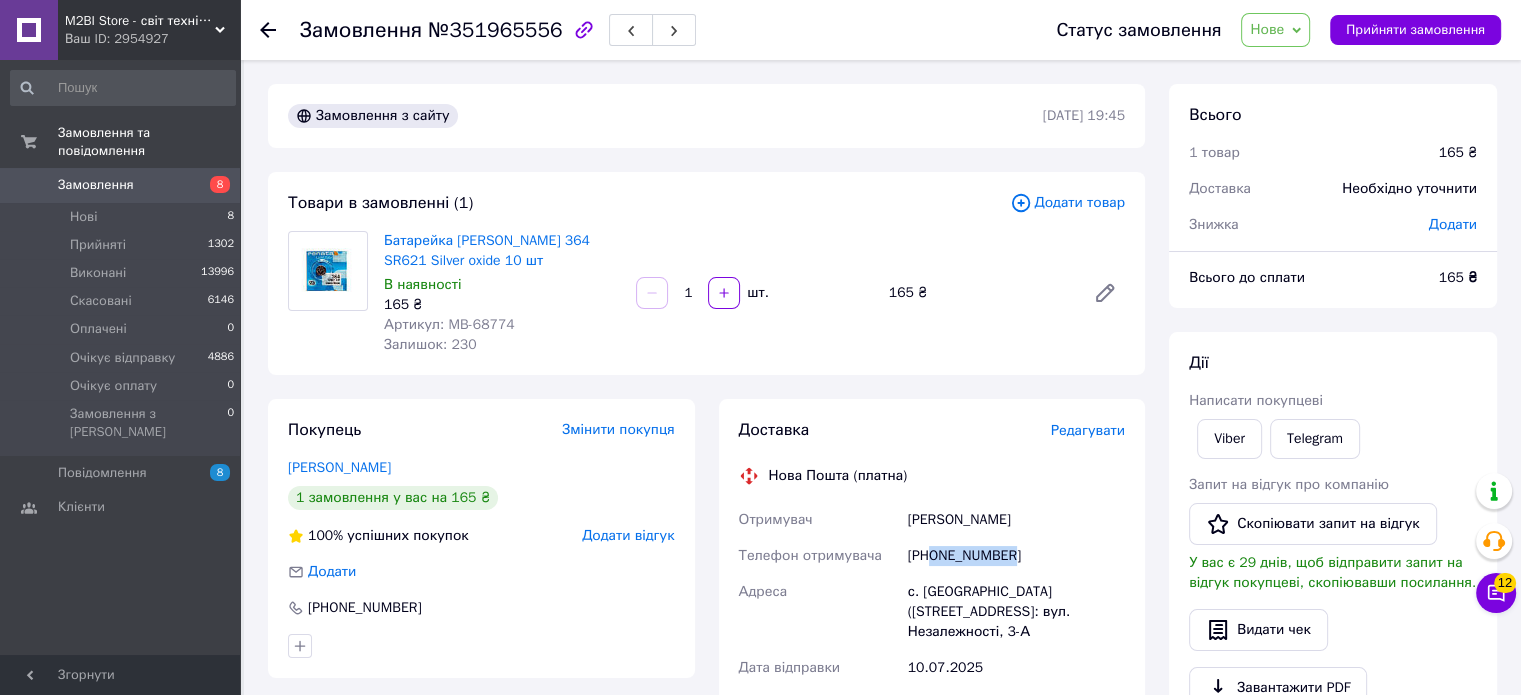 drag, startPoint x: 1032, startPoint y: 555, endPoint x: 935, endPoint y: 553, distance: 97.020615 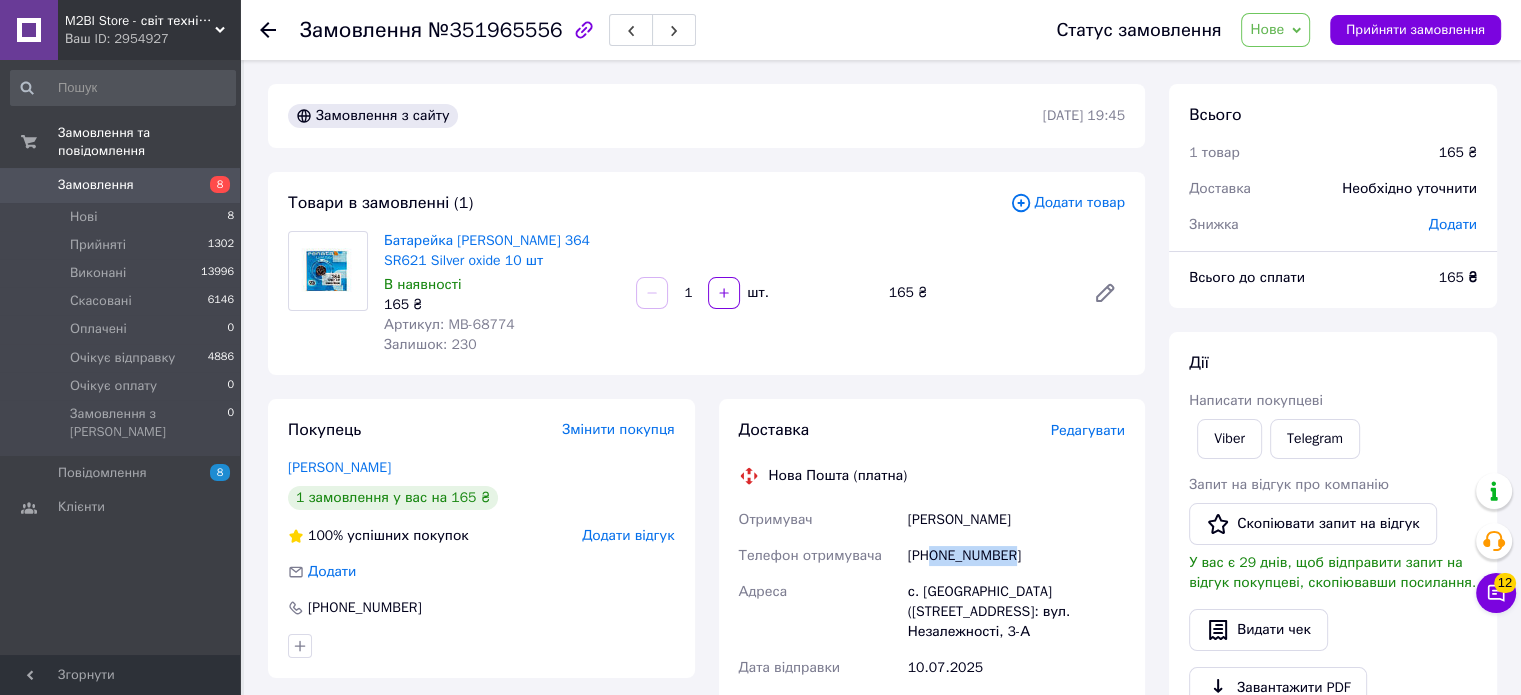 click on "+380988523911" at bounding box center [1016, 556] 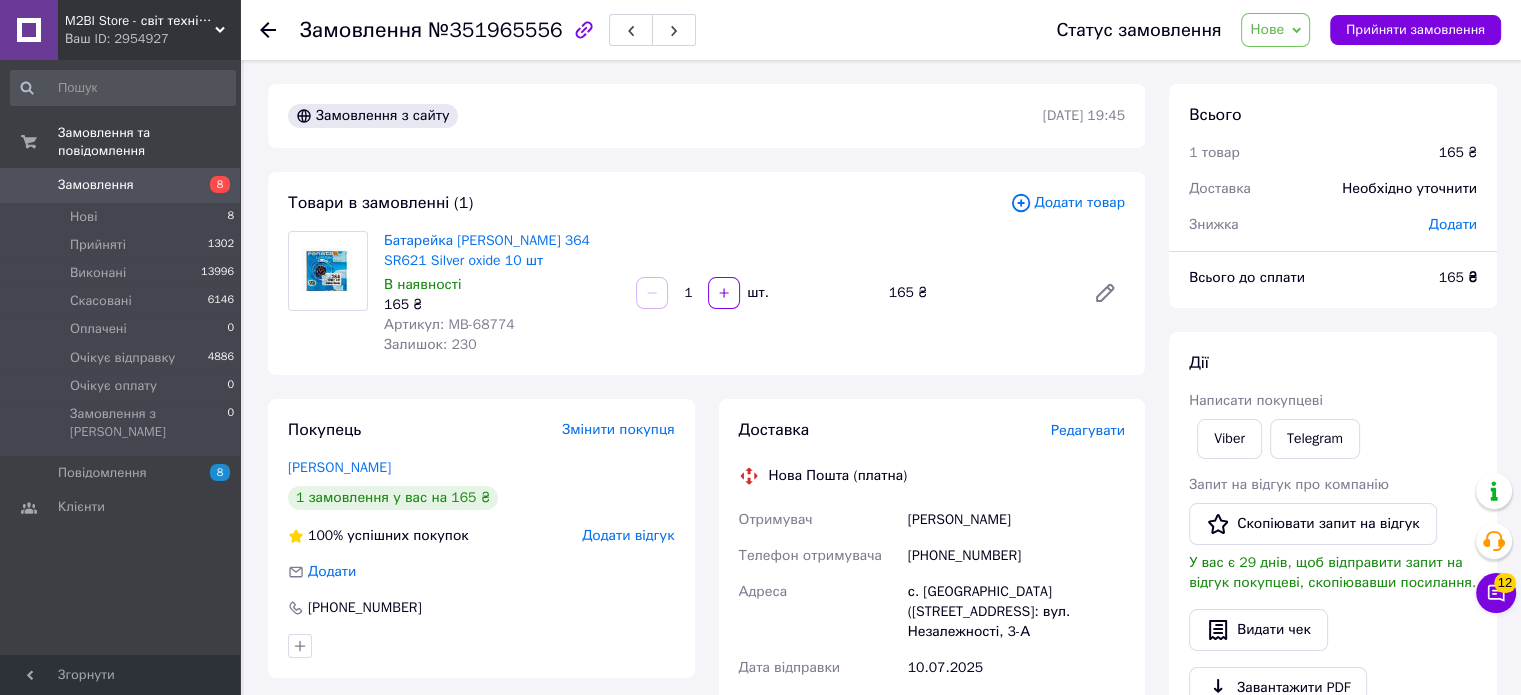 click on "№351965556" at bounding box center (495, 30) 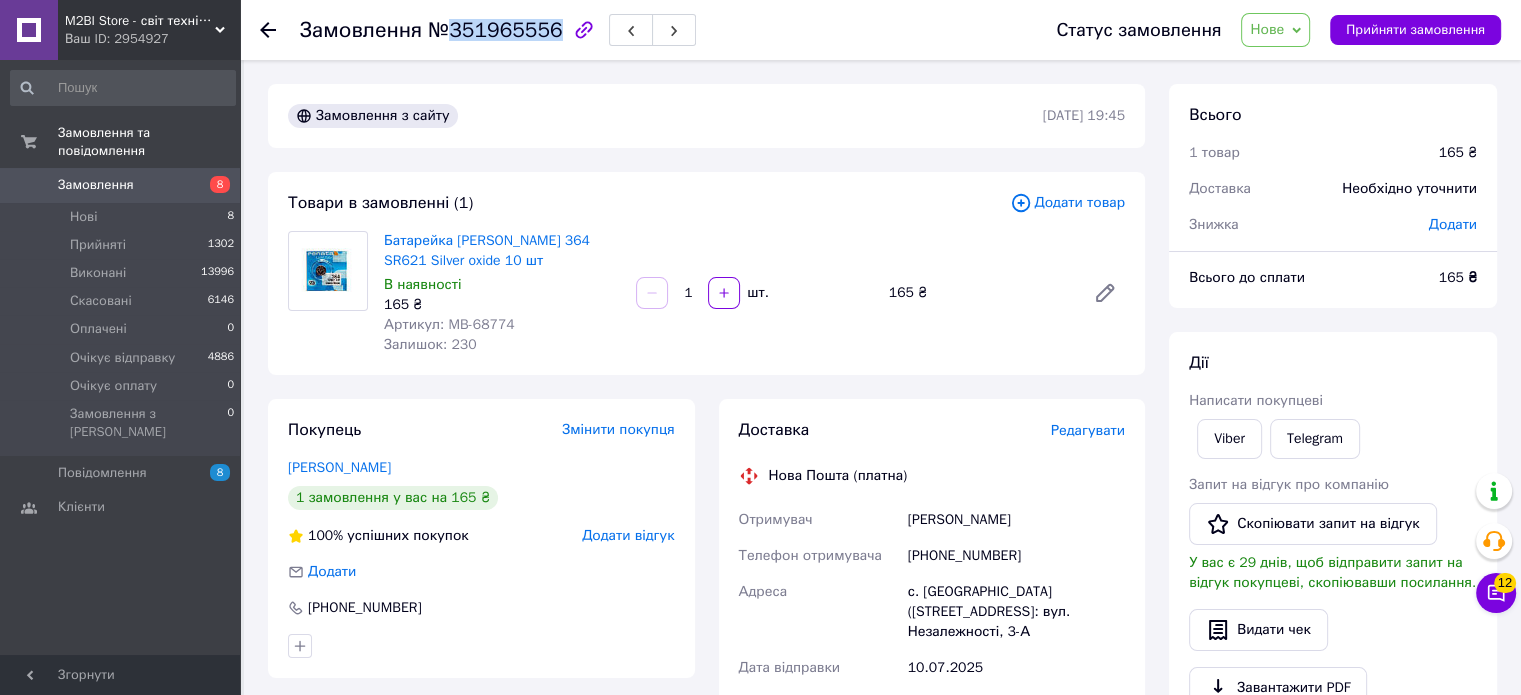 click on "№351965556" at bounding box center [495, 30] 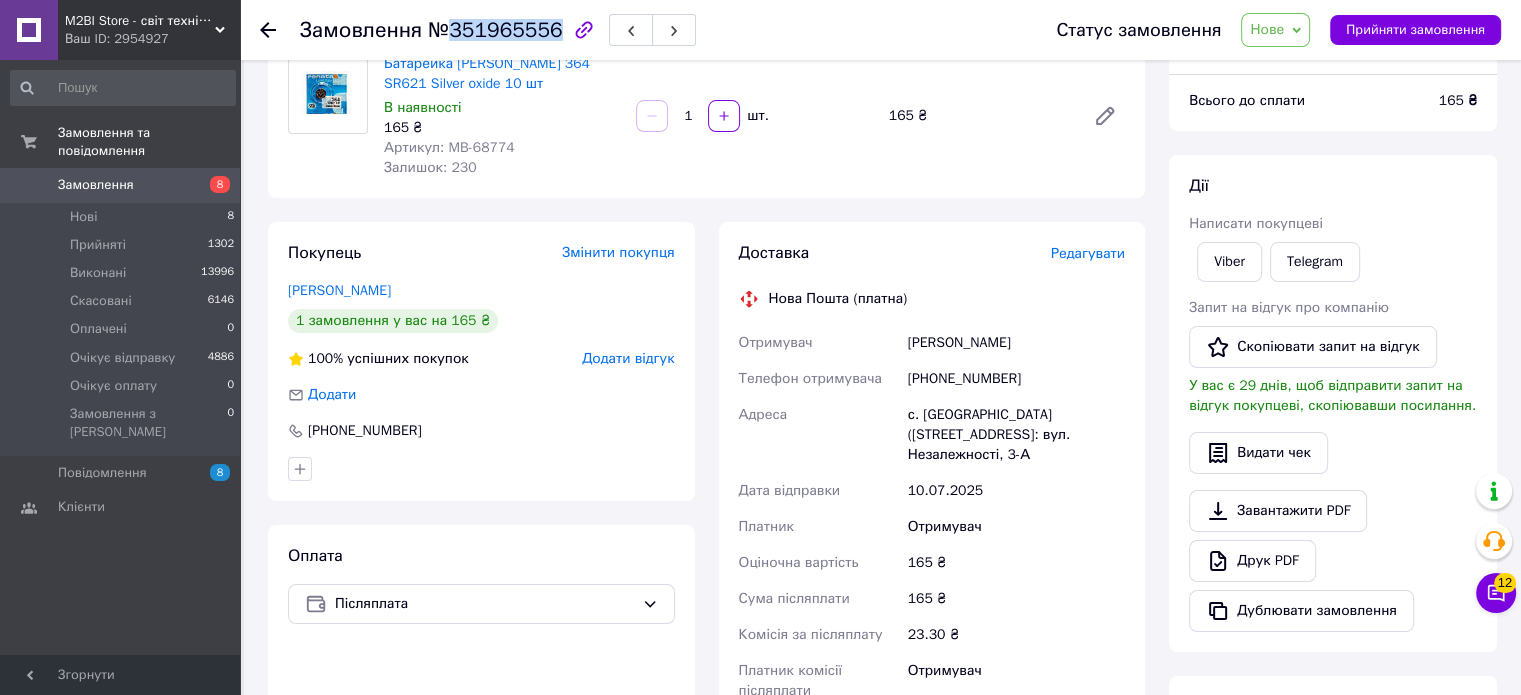 scroll, scrollTop: 300, scrollLeft: 0, axis: vertical 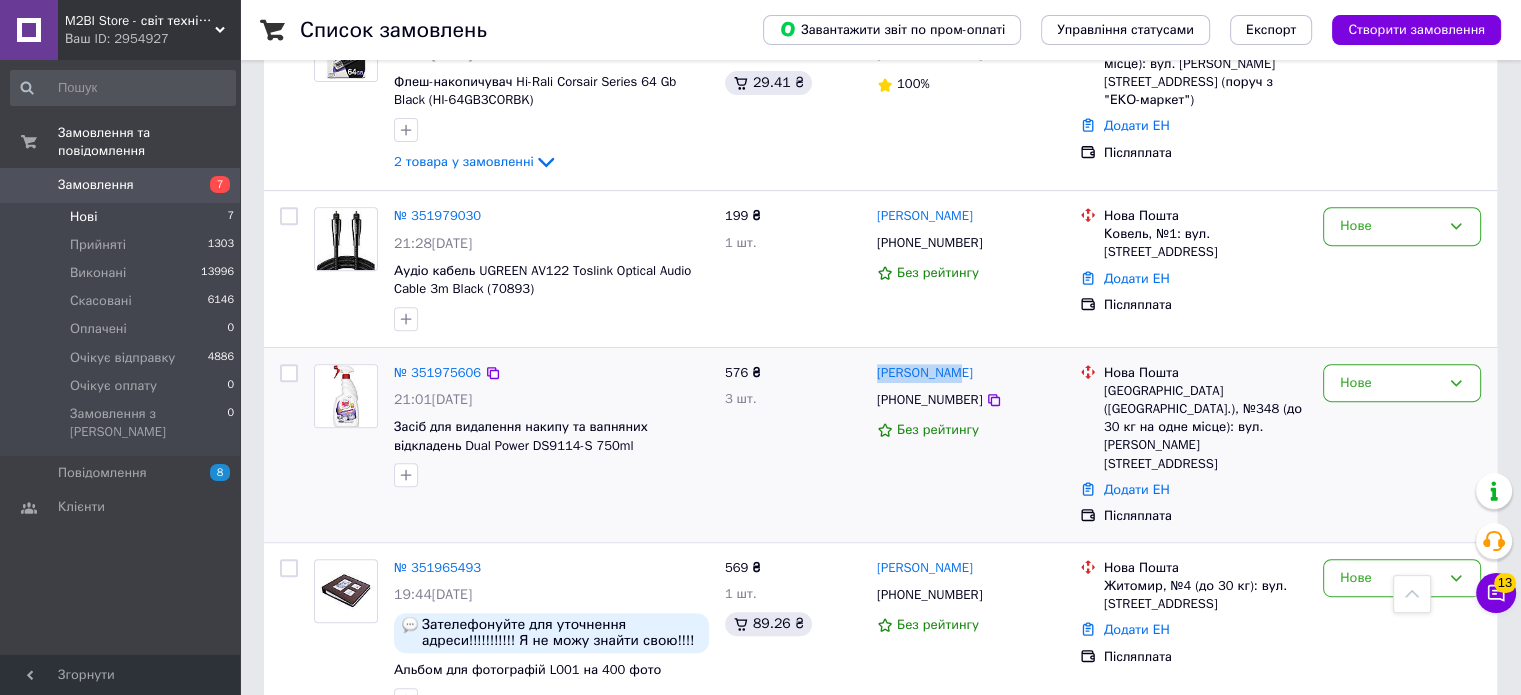 drag, startPoint x: 886, startPoint y: 357, endPoint x: 872, endPoint y: 359, distance: 14.142136 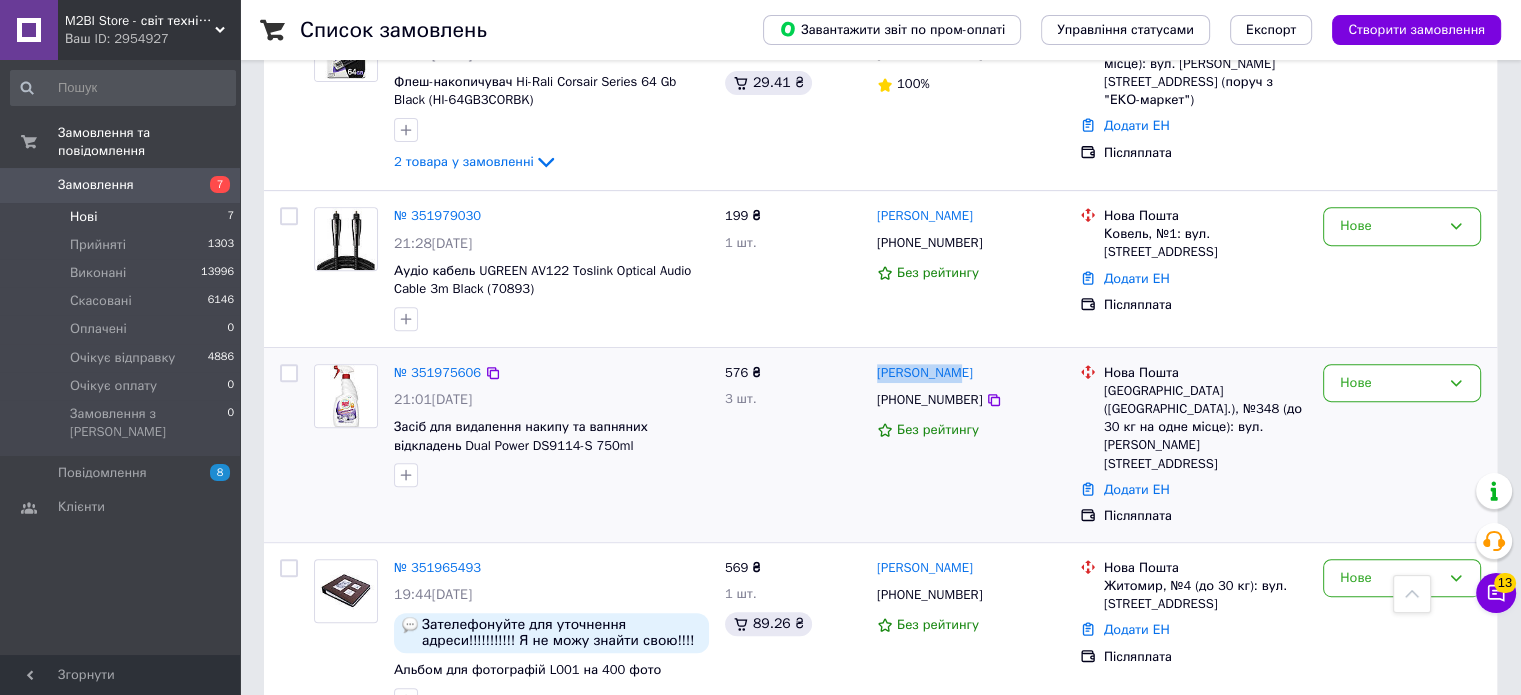 click on "[PERSON_NAME] [PHONE_NUMBER] Без рейтингу" at bounding box center [970, 445] 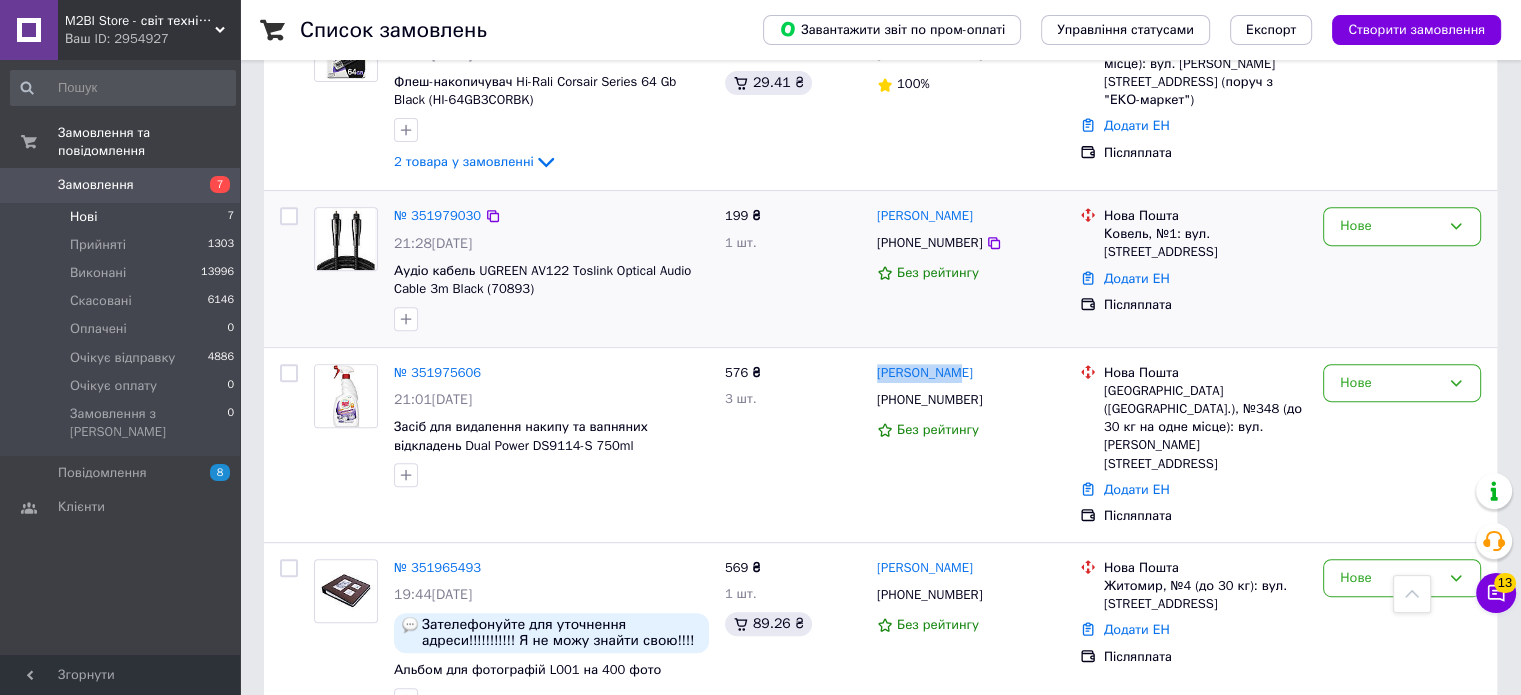 copy on "[PERSON_NAME]" 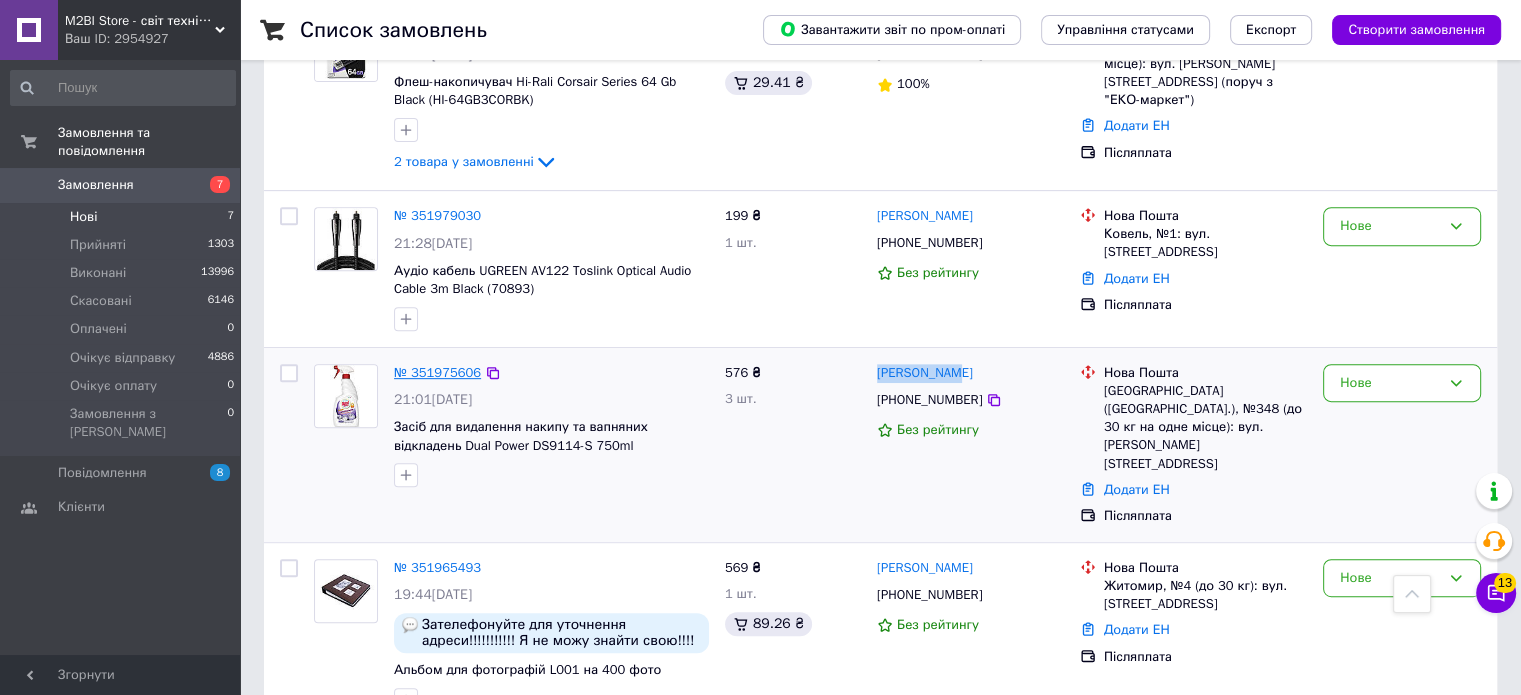click on "№ 351975606" at bounding box center (437, 372) 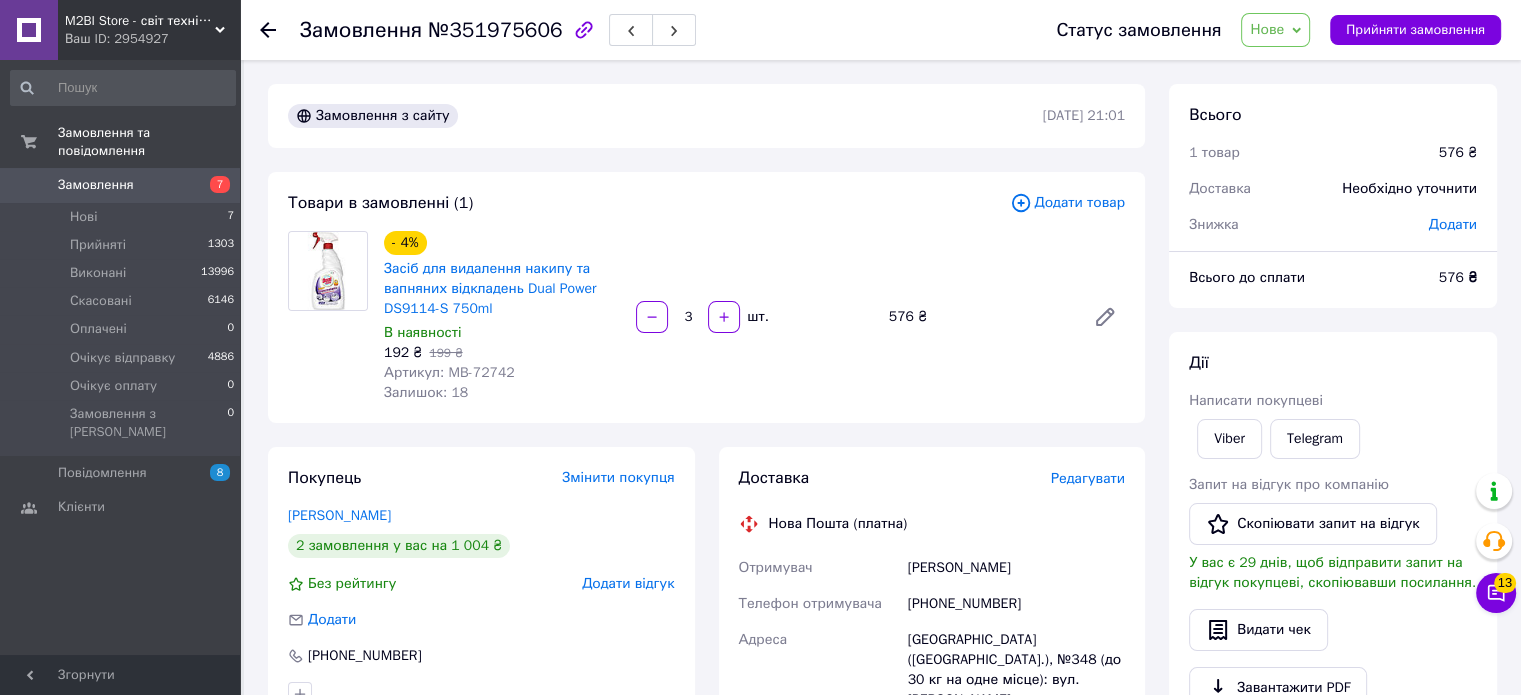 click on "192 ₴   199 ₴" at bounding box center [502, 353] 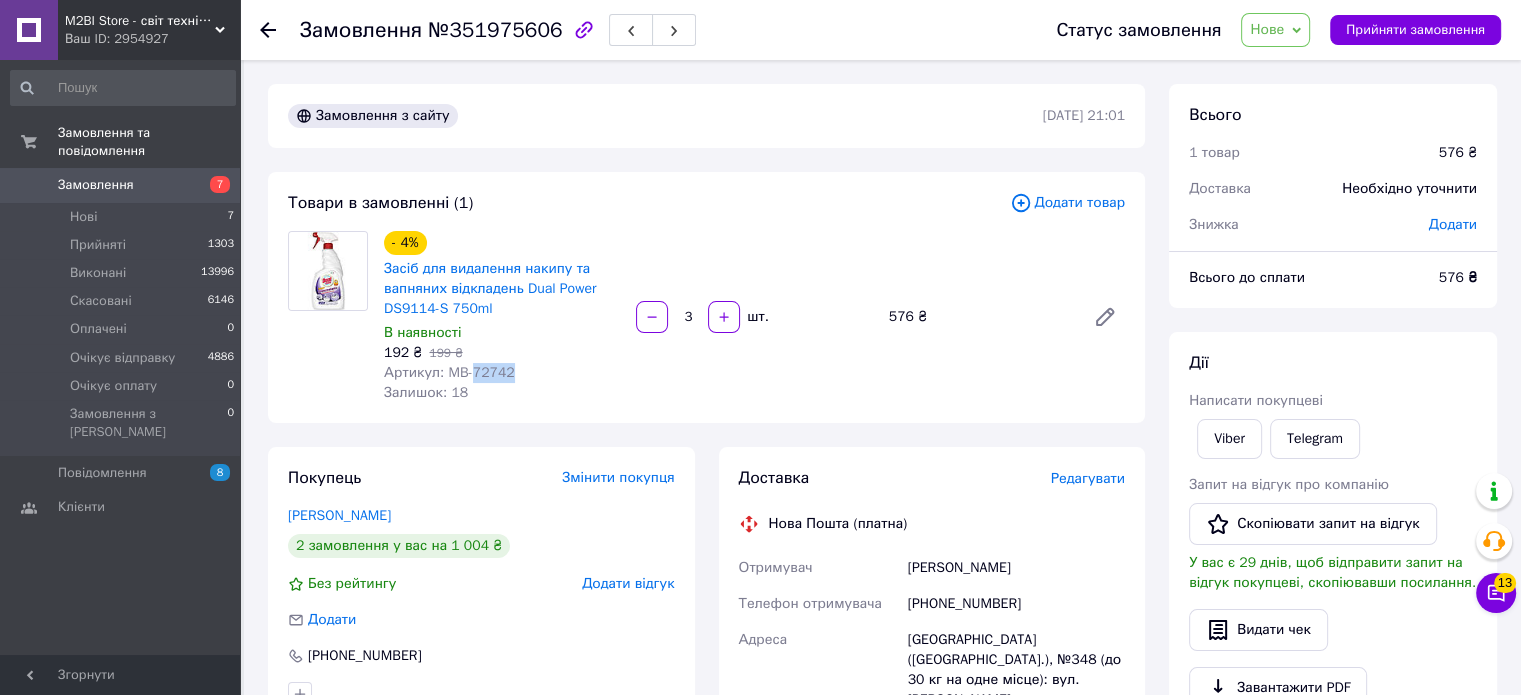 click on "Артикул: MB-72742" at bounding box center [449, 372] 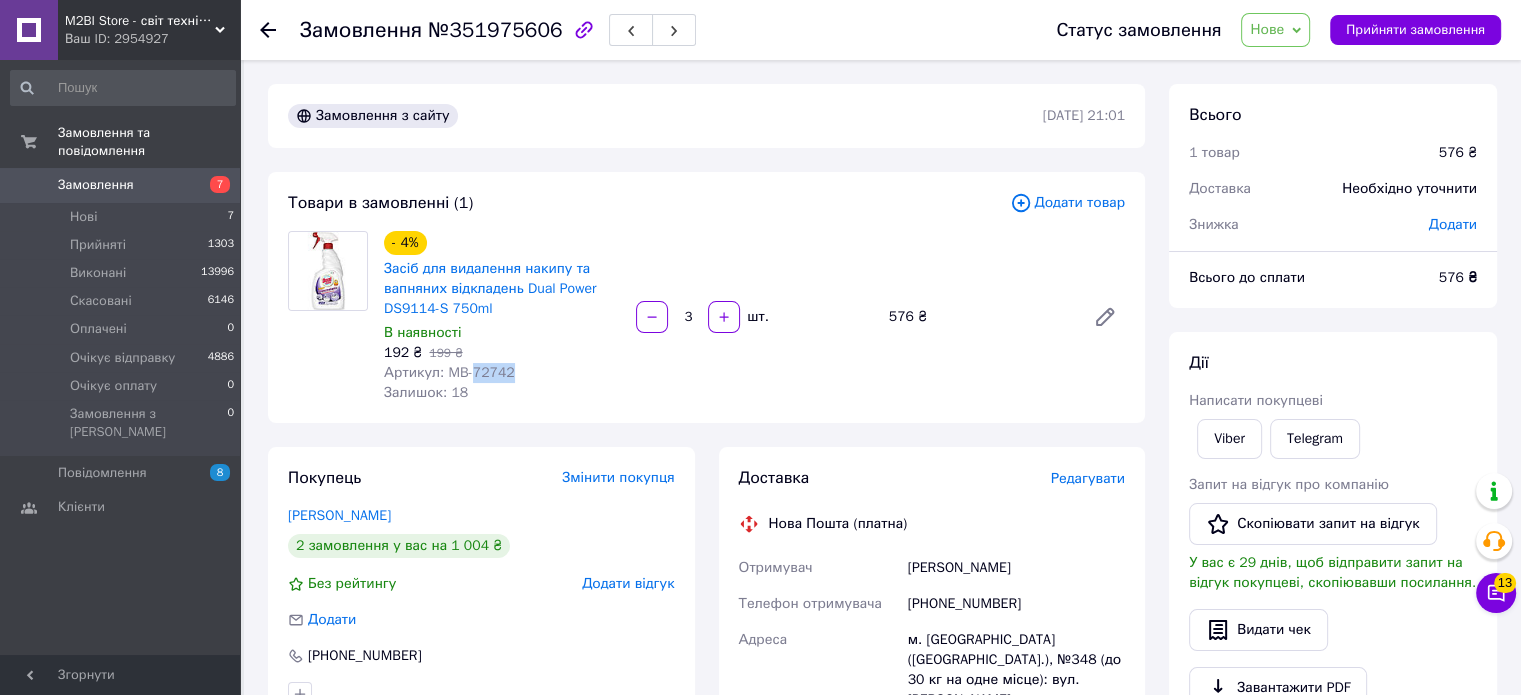 copy on "72742" 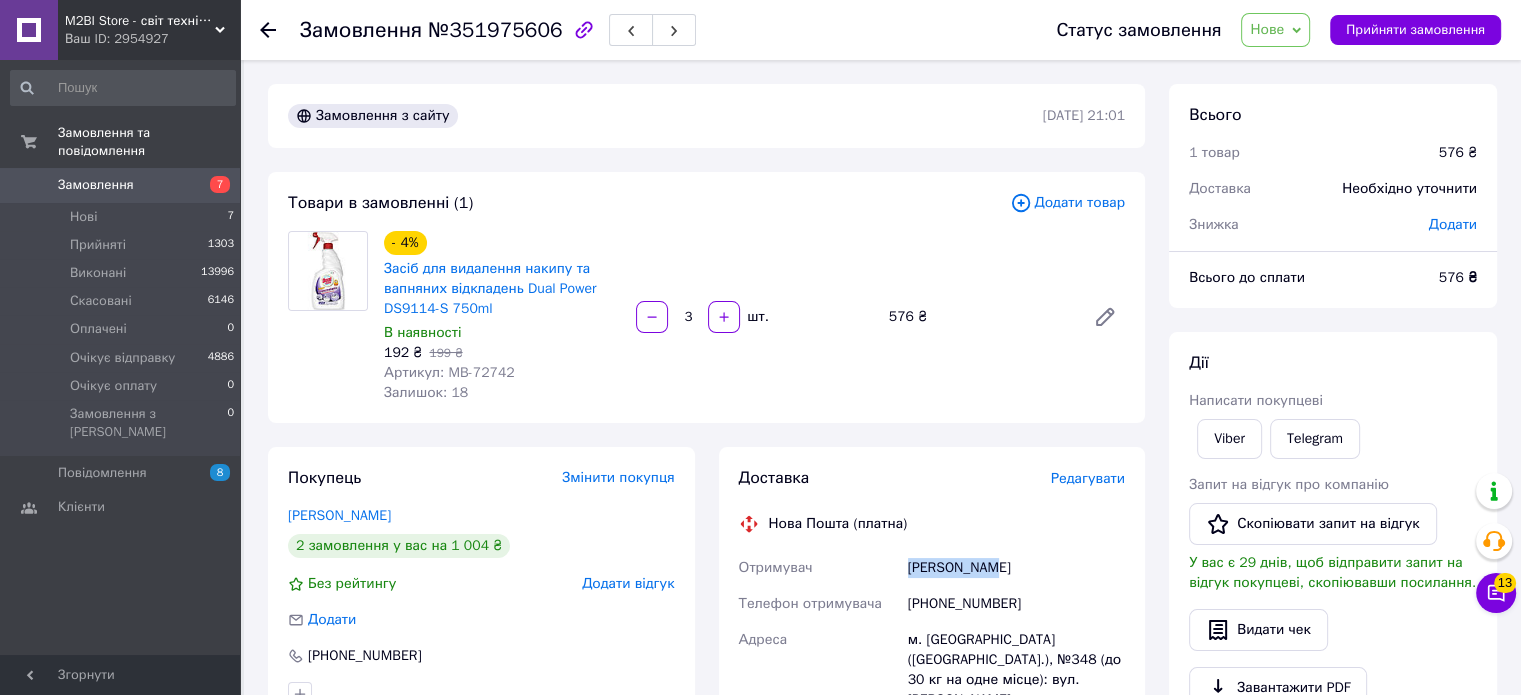 drag, startPoint x: 949, startPoint y: 565, endPoint x: 892, endPoint y: 565, distance: 57 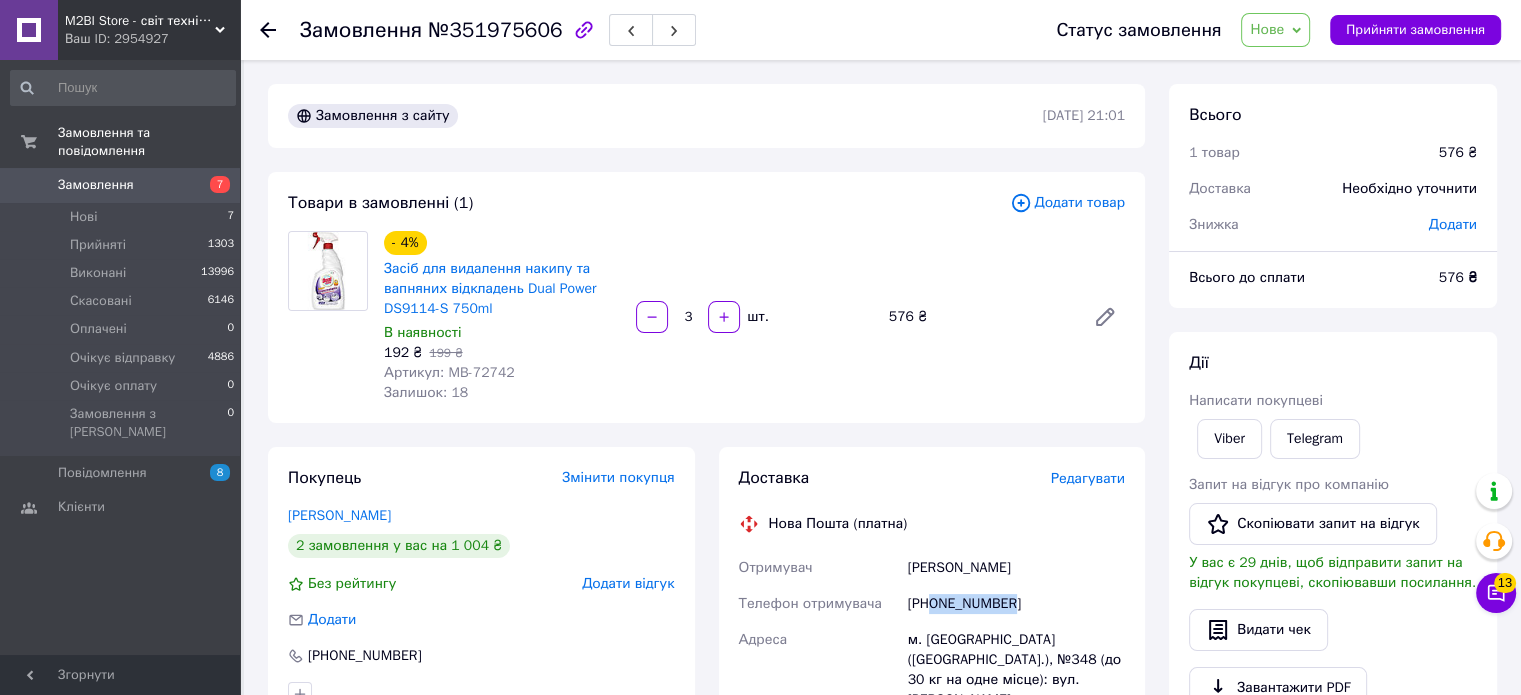 drag, startPoint x: 1038, startPoint y: 608, endPoint x: 929, endPoint y: 603, distance: 109.11462 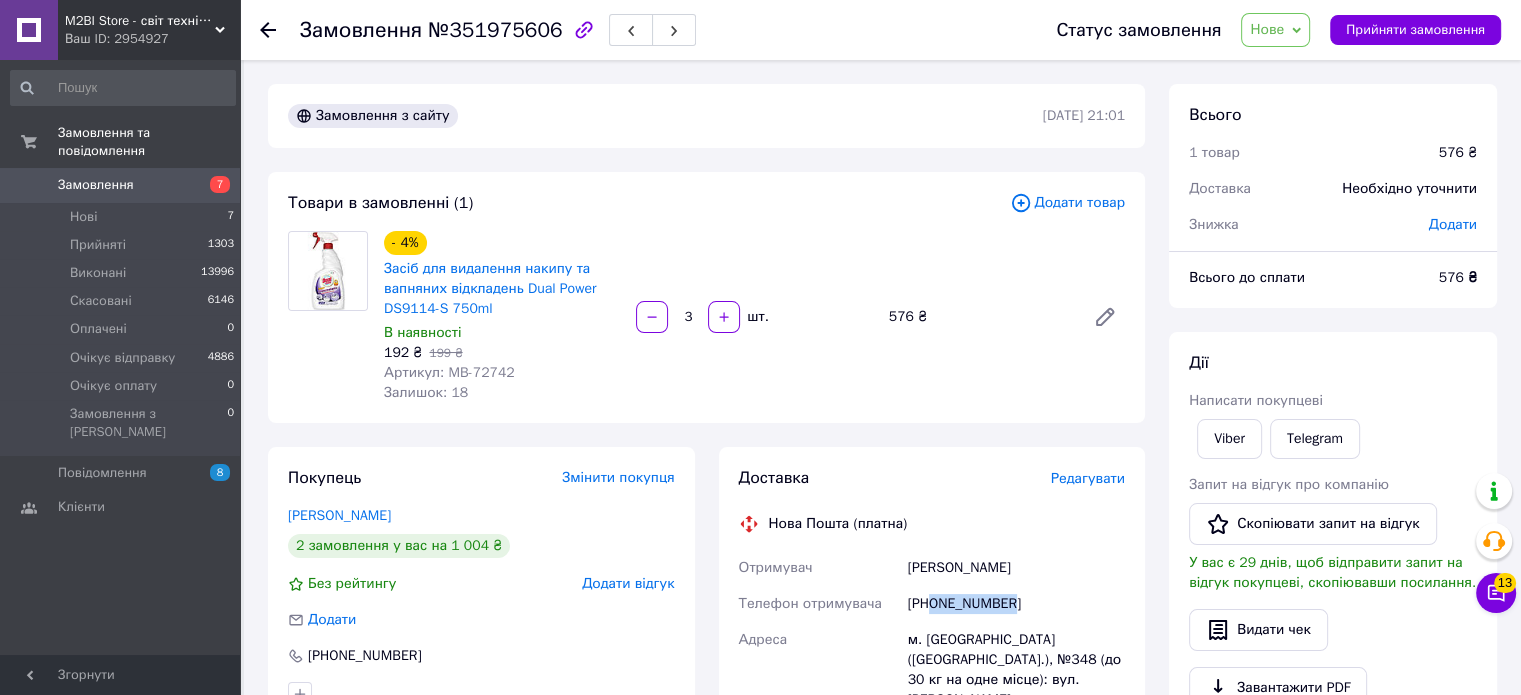 copy on "0679895484" 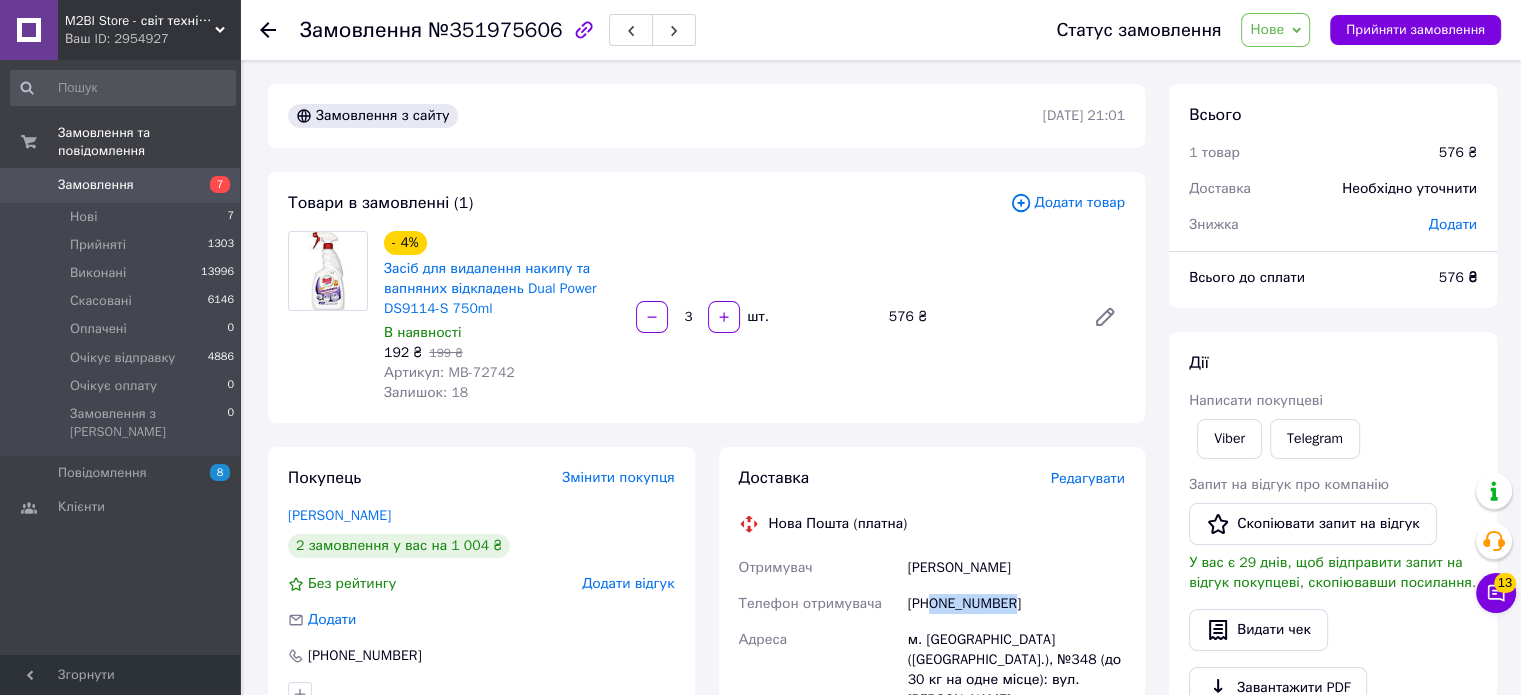 click on "№351975606" at bounding box center (495, 30) 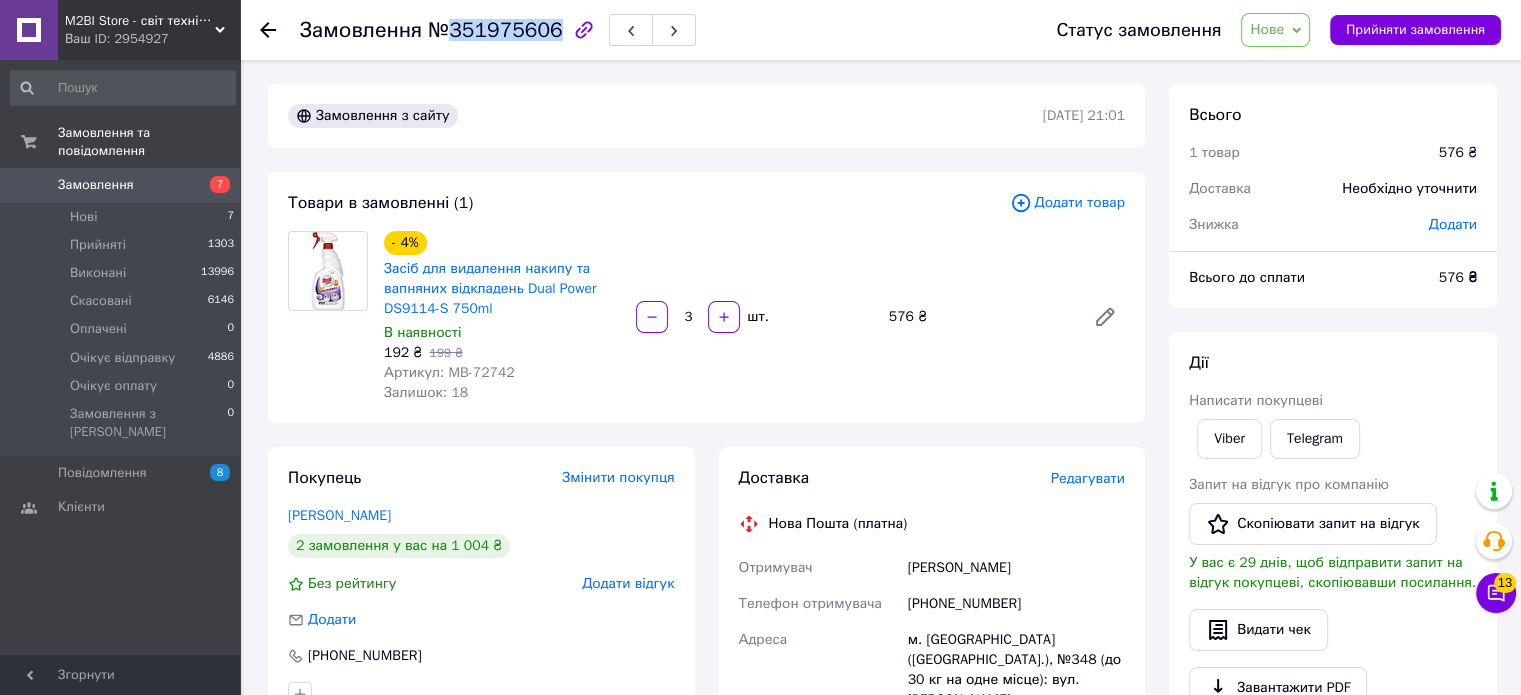 click on "№351975606" at bounding box center (495, 30) 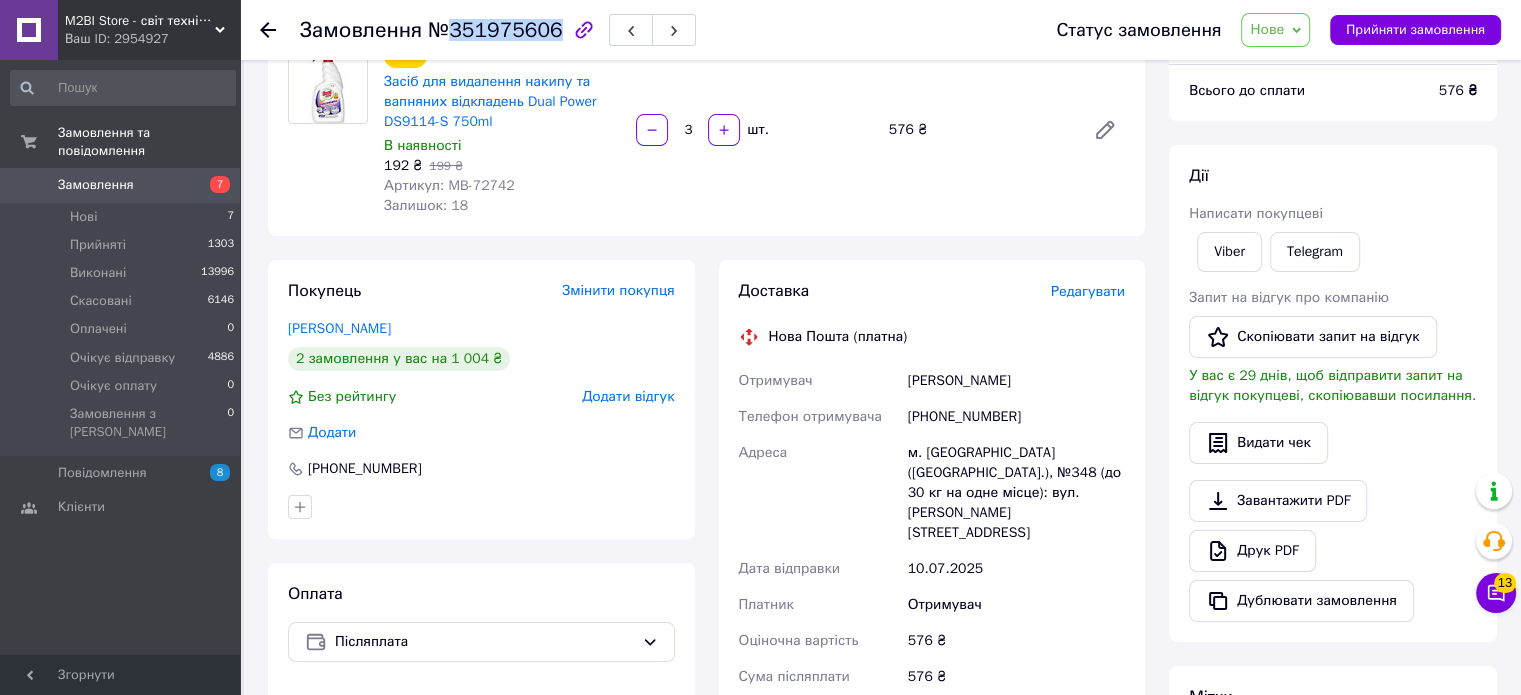 scroll, scrollTop: 200, scrollLeft: 0, axis: vertical 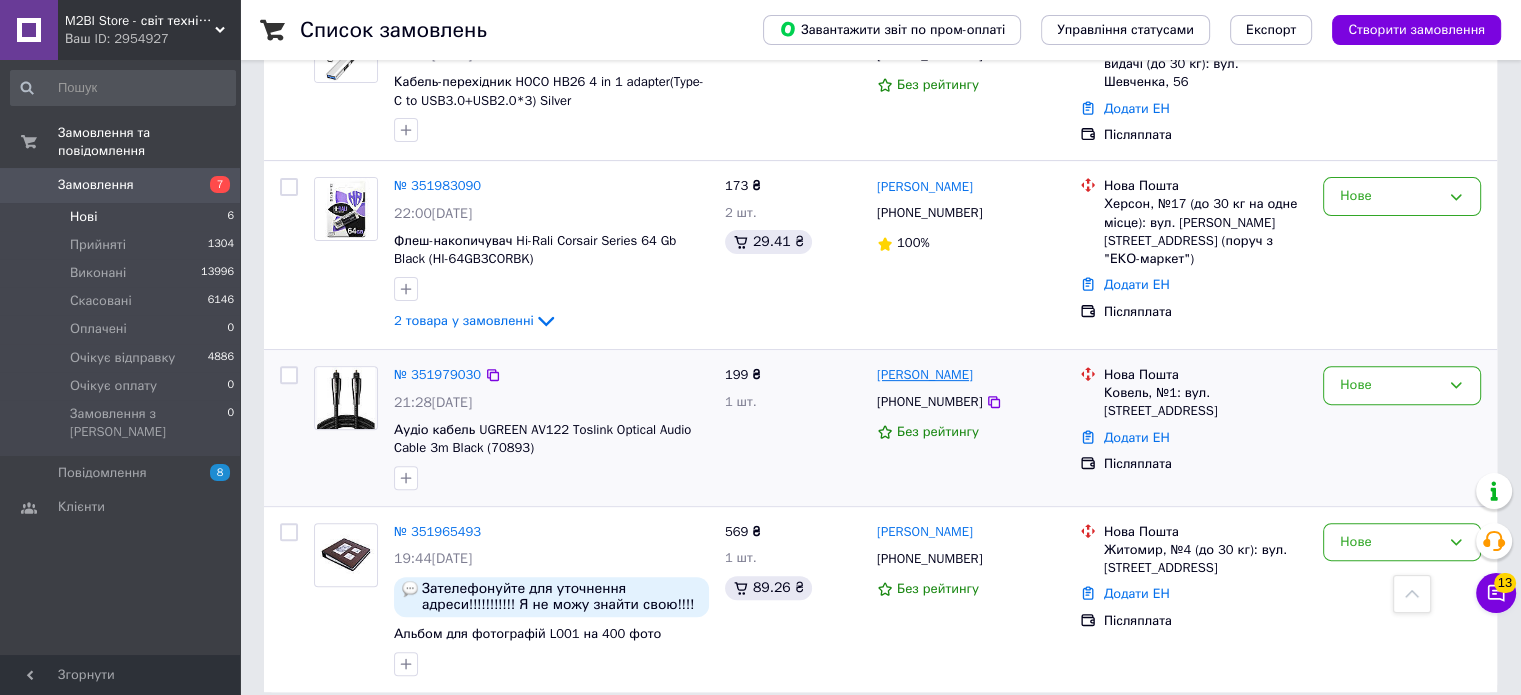 drag, startPoint x: 1004, startPoint y: 355, endPoint x: 878, endPoint y: 357, distance: 126.01587 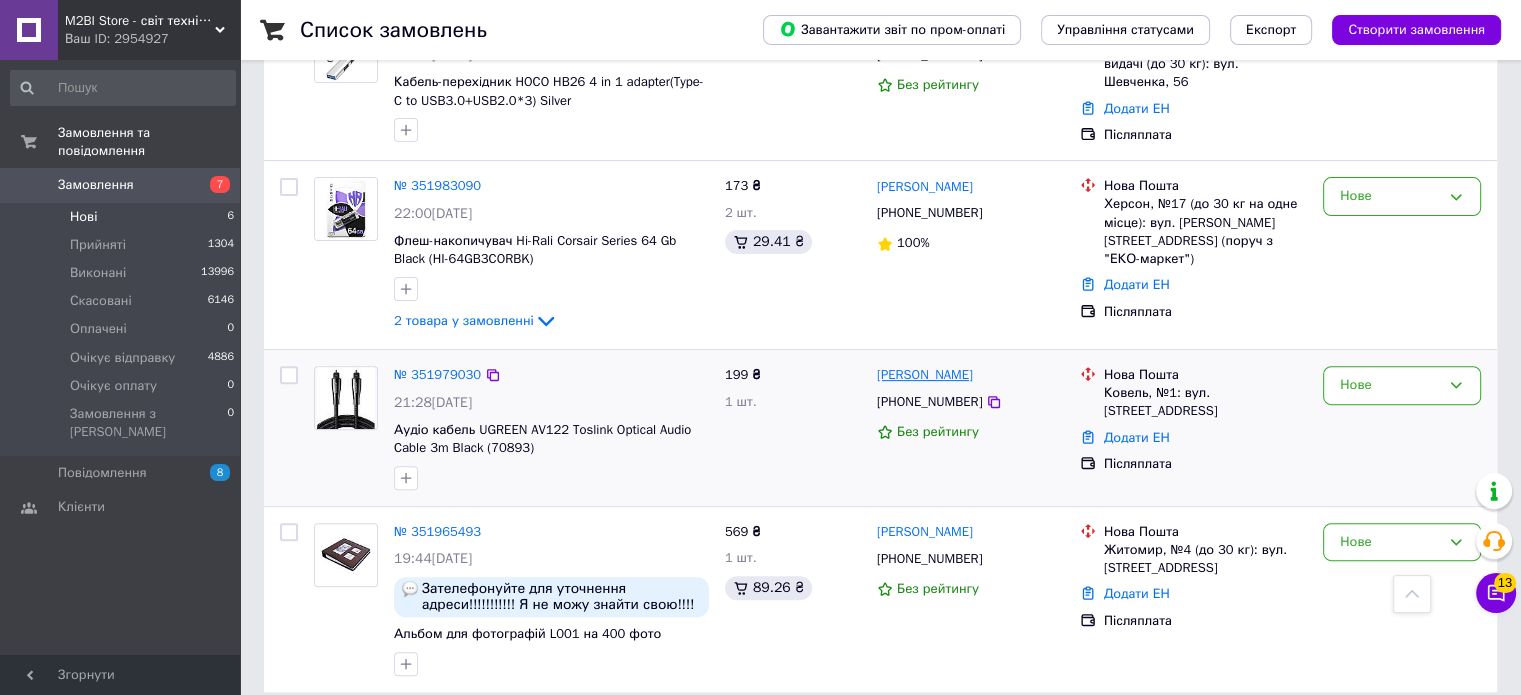 copy on "[PERSON_NAME]" 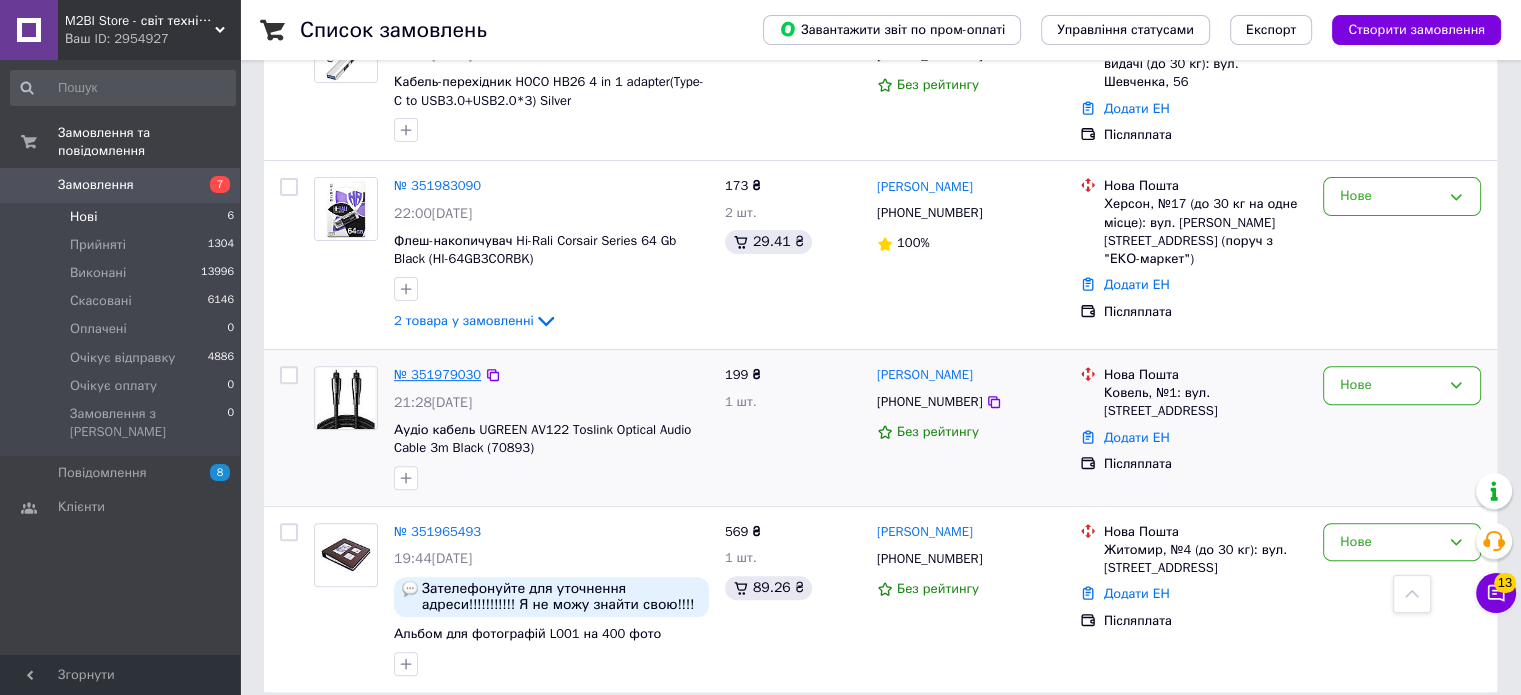 click on "№ 351979030" at bounding box center (437, 374) 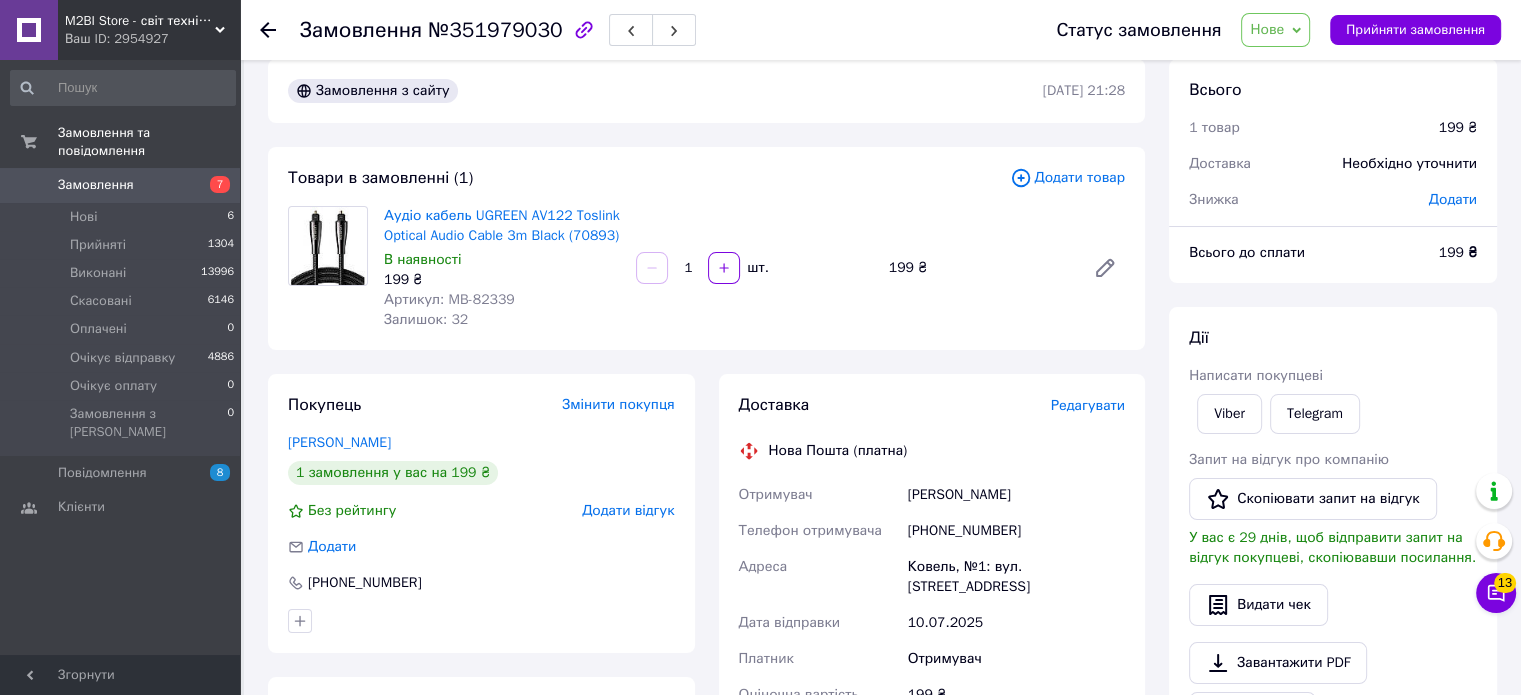 scroll, scrollTop: 0, scrollLeft: 0, axis: both 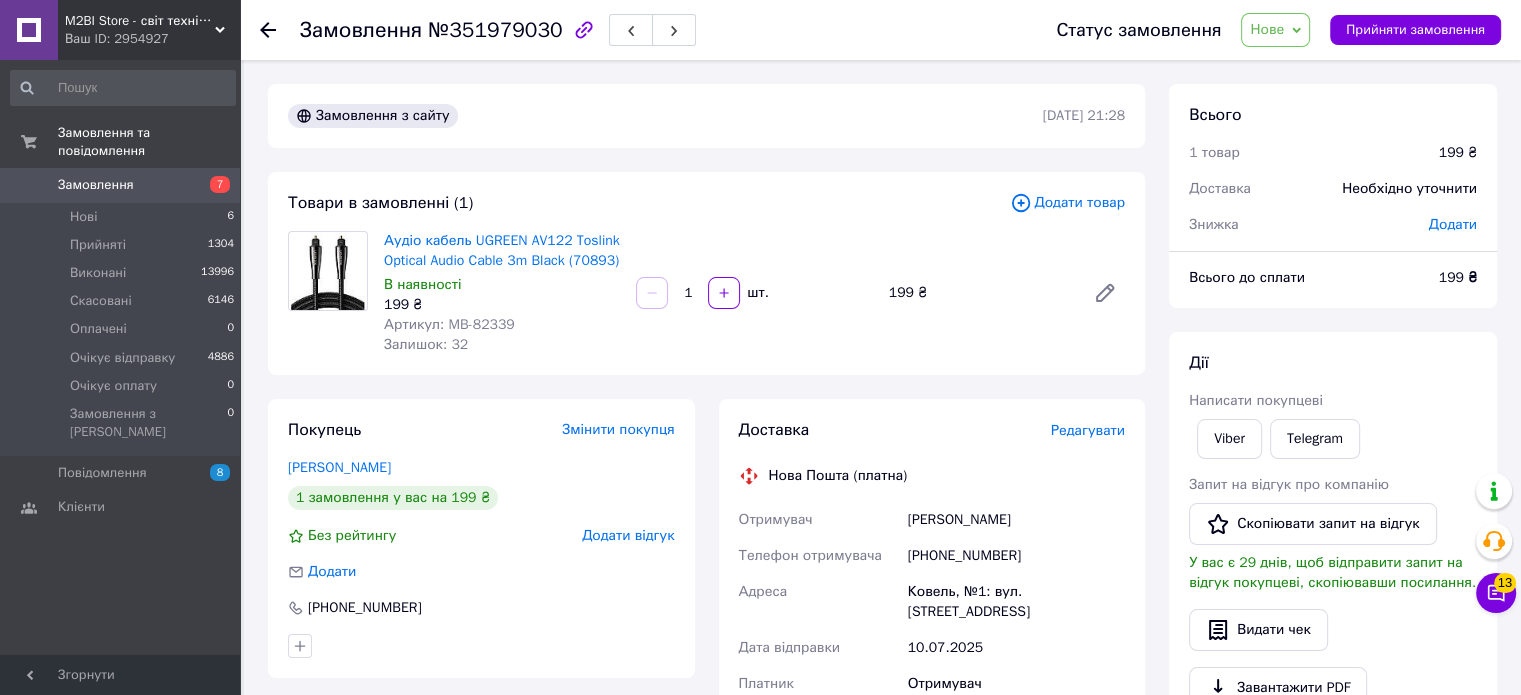 click on "Артикул: MB-82339" at bounding box center (449, 324) 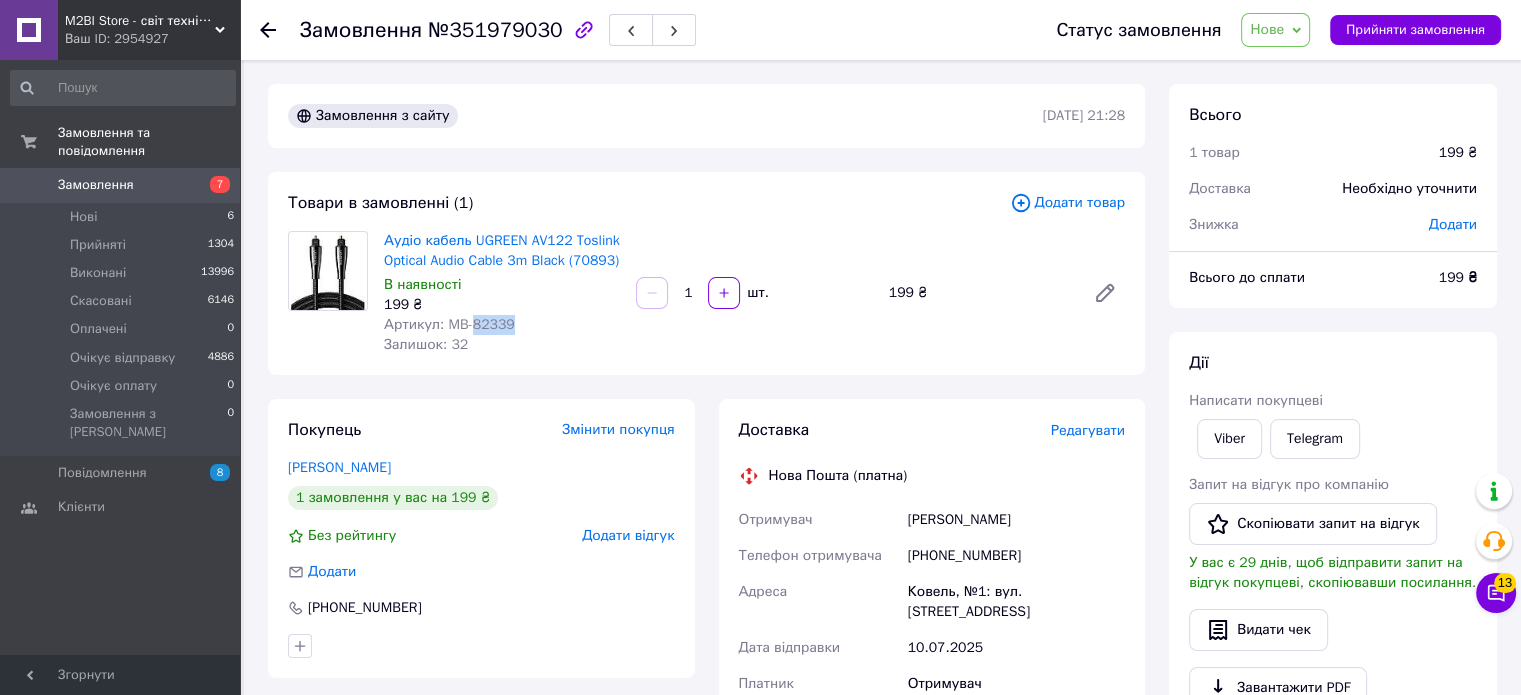click on "Артикул: MB-82339" at bounding box center [449, 324] 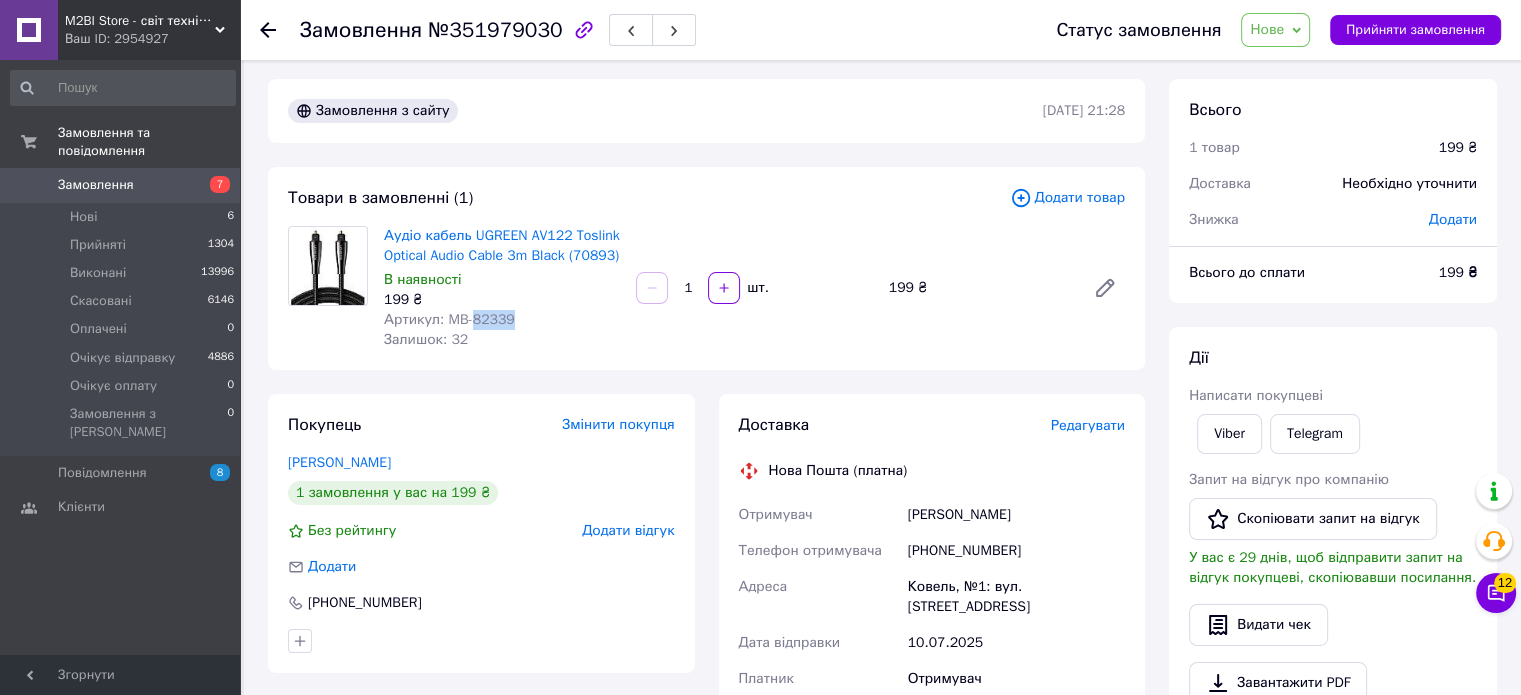 scroll, scrollTop: 100, scrollLeft: 0, axis: vertical 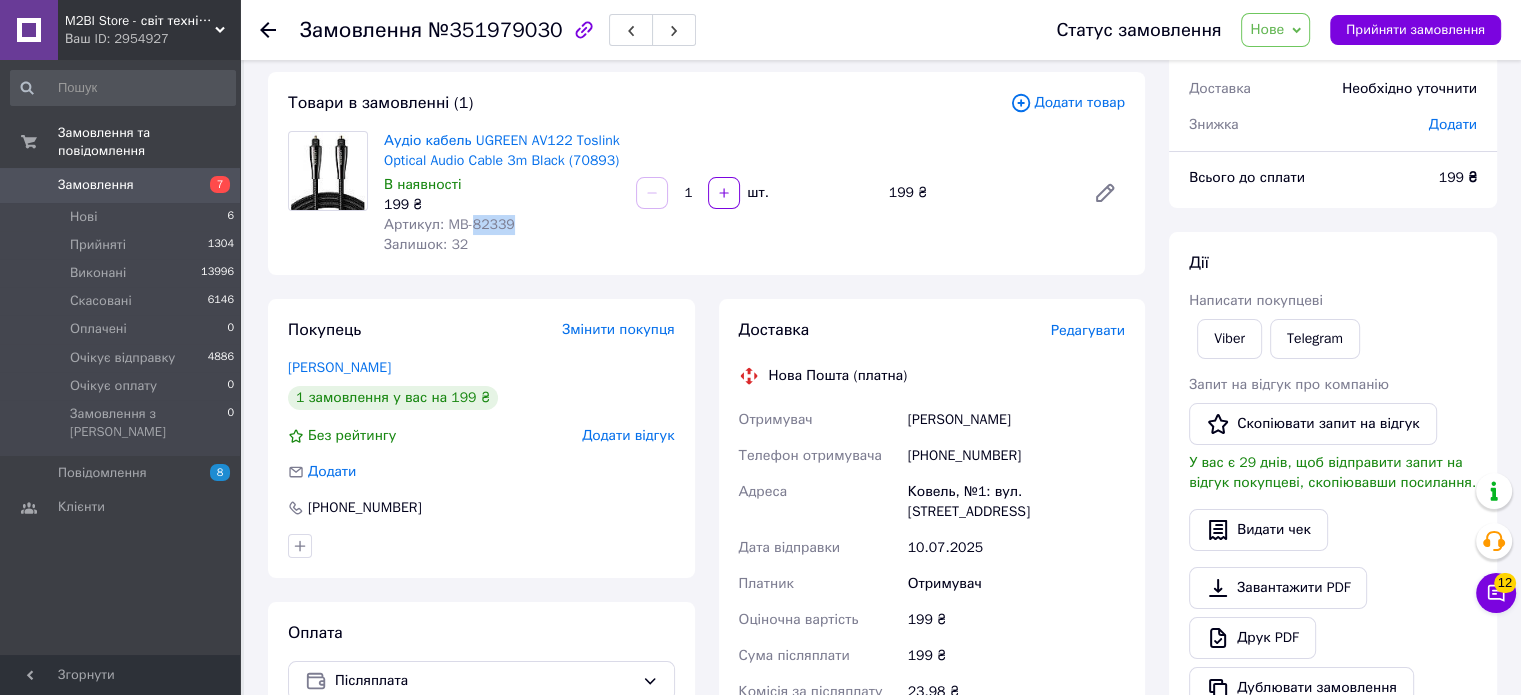 drag, startPoint x: 1033, startPoint y: 421, endPoint x: 897, endPoint y: 423, distance: 136.01471 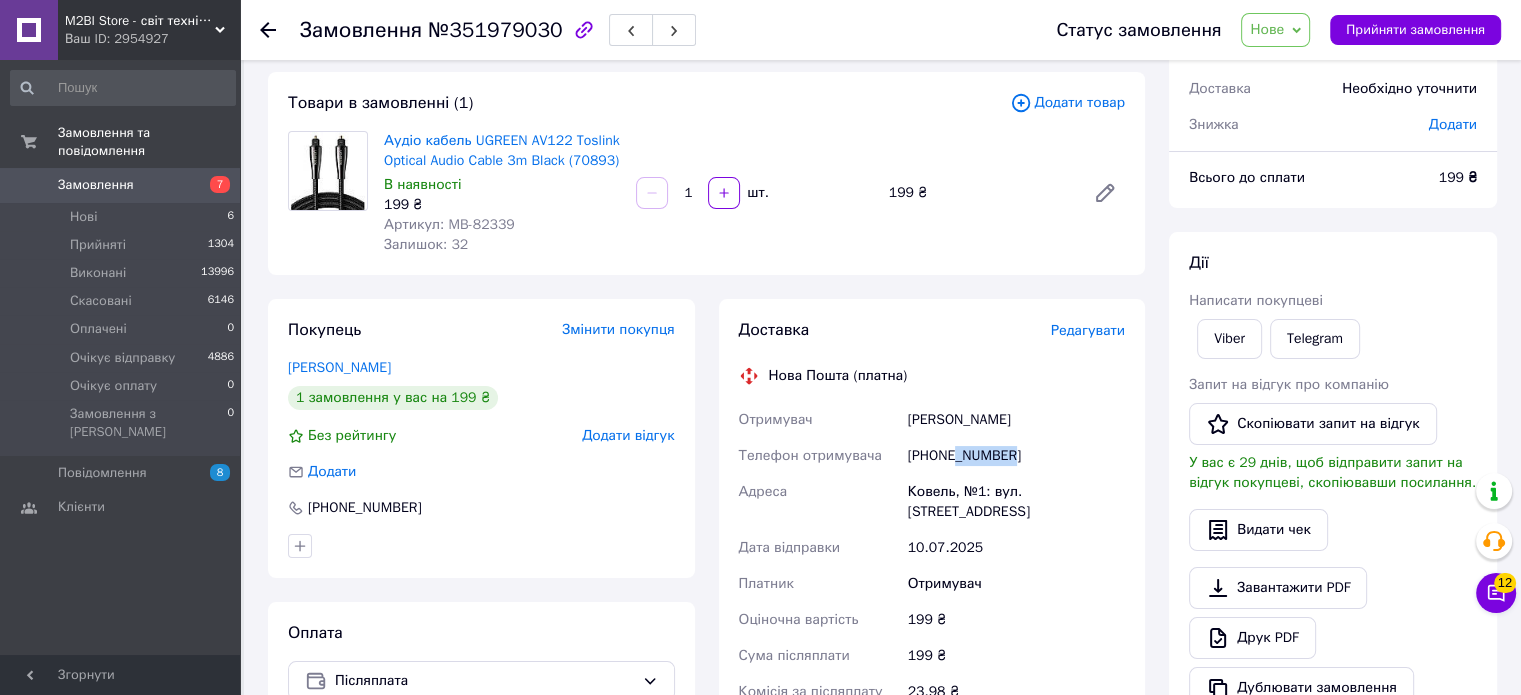 drag, startPoint x: 1027, startPoint y: 459, endPoint x: 948, endPoint y: 456, distance: 79.05694 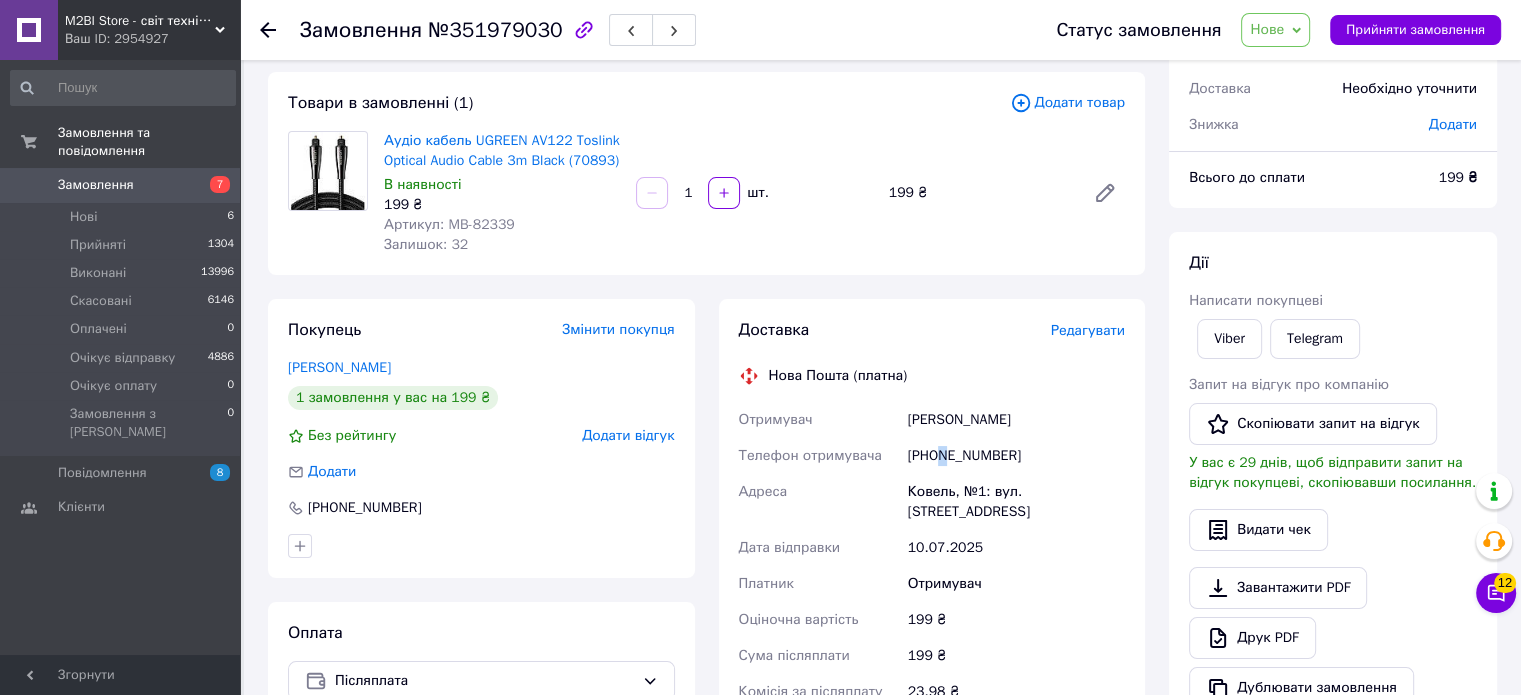 drag, startPoint x: 948, startPoint y: 456, endPoint x: 933, endPoint y: 453, distance: 15.297058 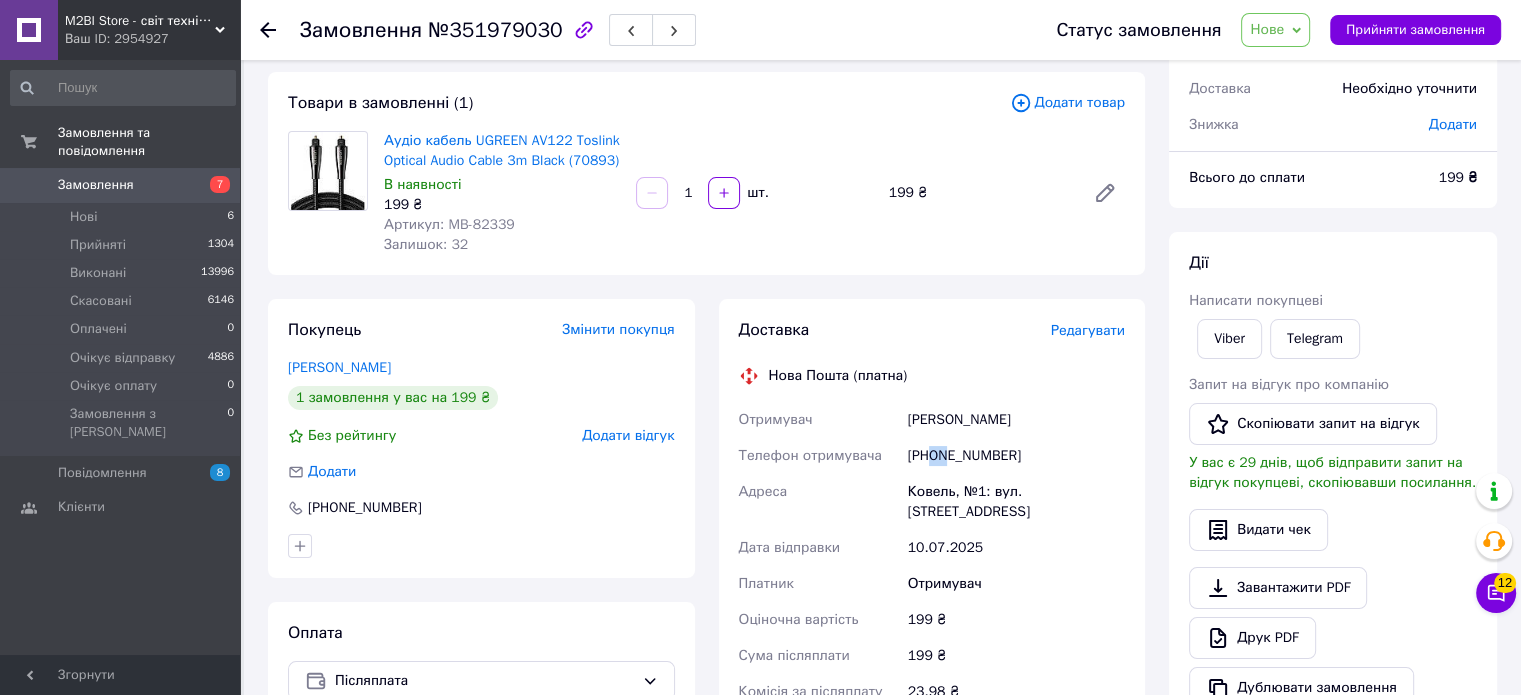 click on "+380638268356" at bounding box center (1016, 456) 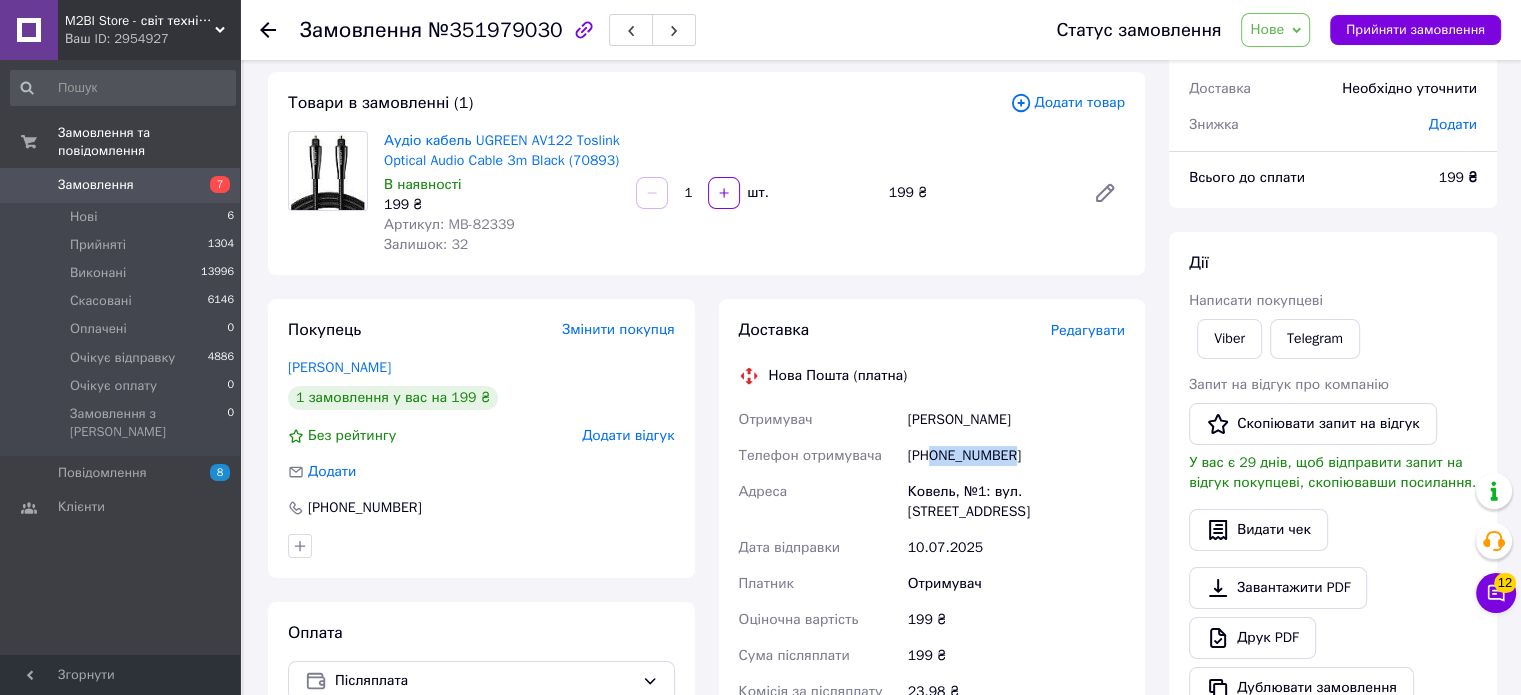 drag, startPoint x: 1038, startPoint y: 458, endPoint x: 932, endPoint y: 455, distance: 106.04244 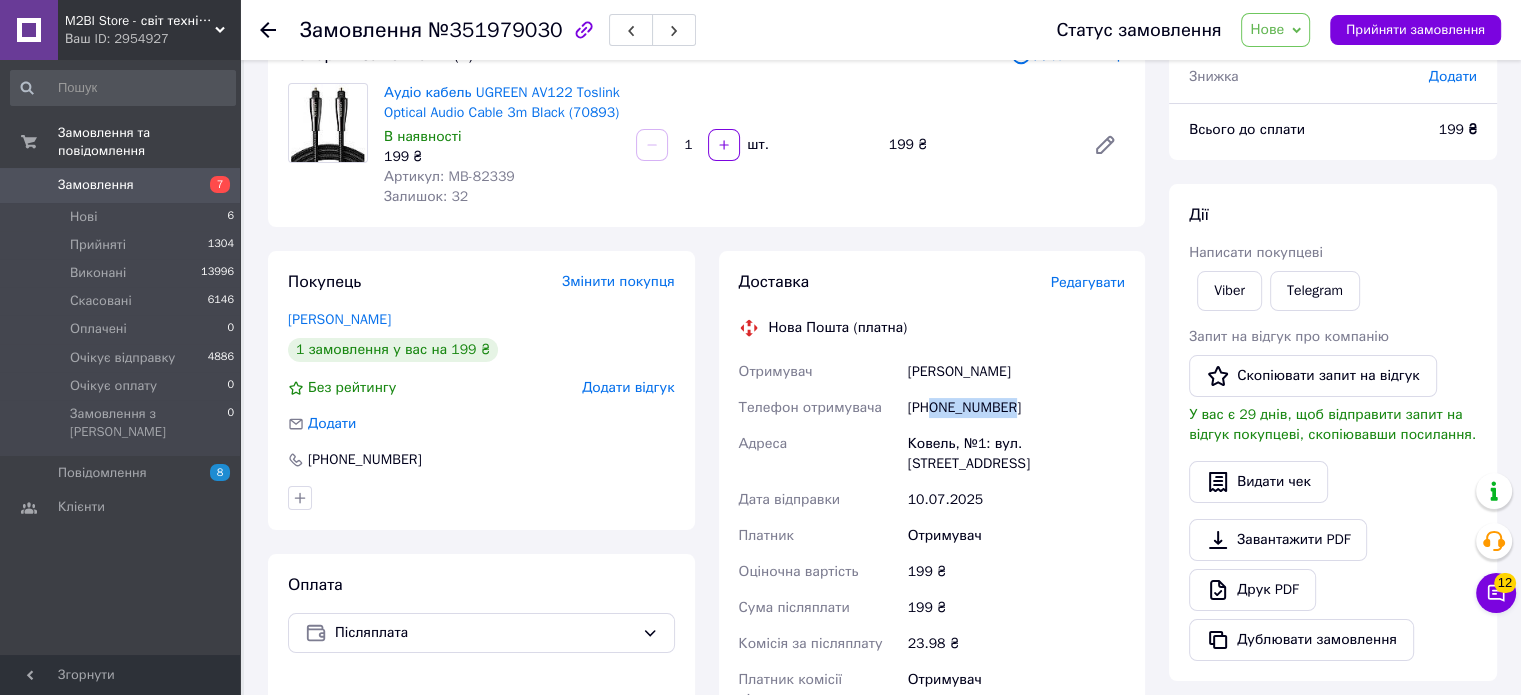 scroll, scrollTop: 200, scrollLeft: 0, axis: vertical 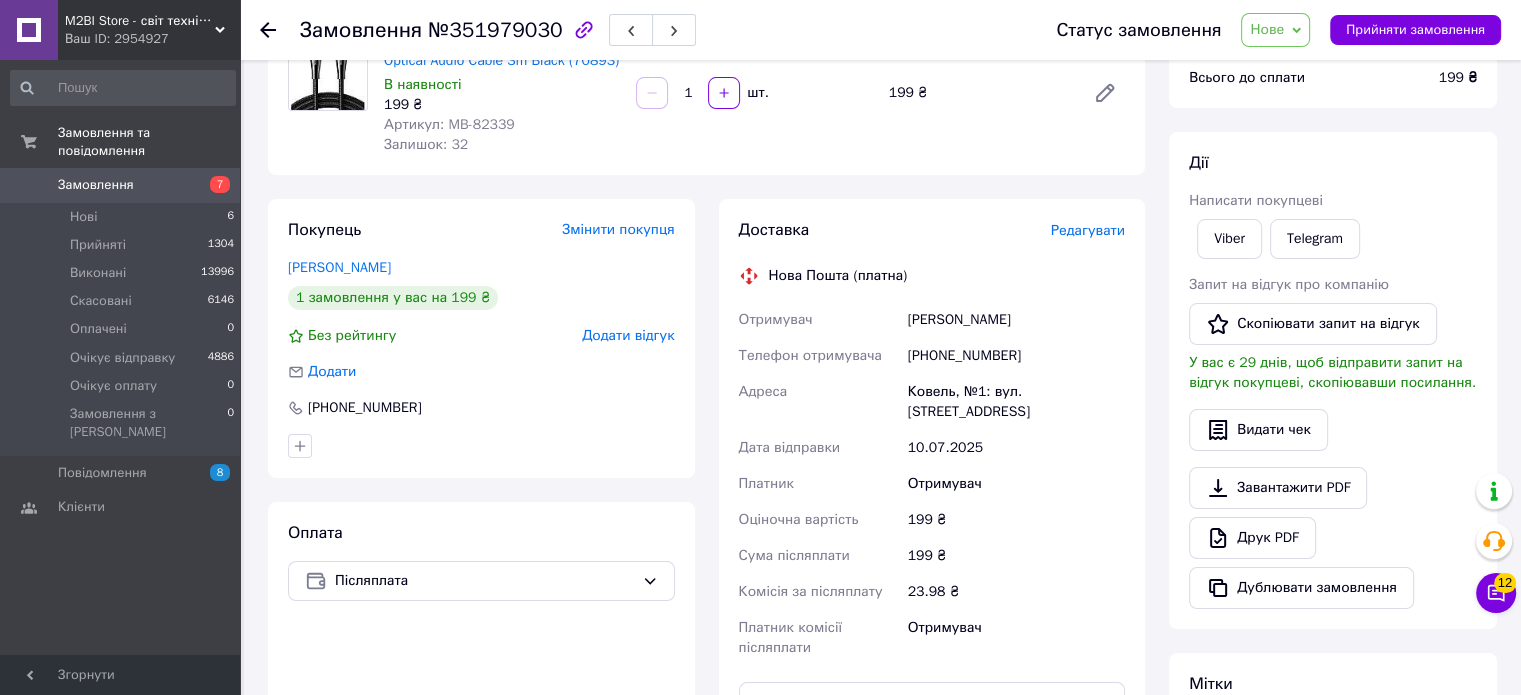 click on "№351979030" at bounding box center (495, 30) 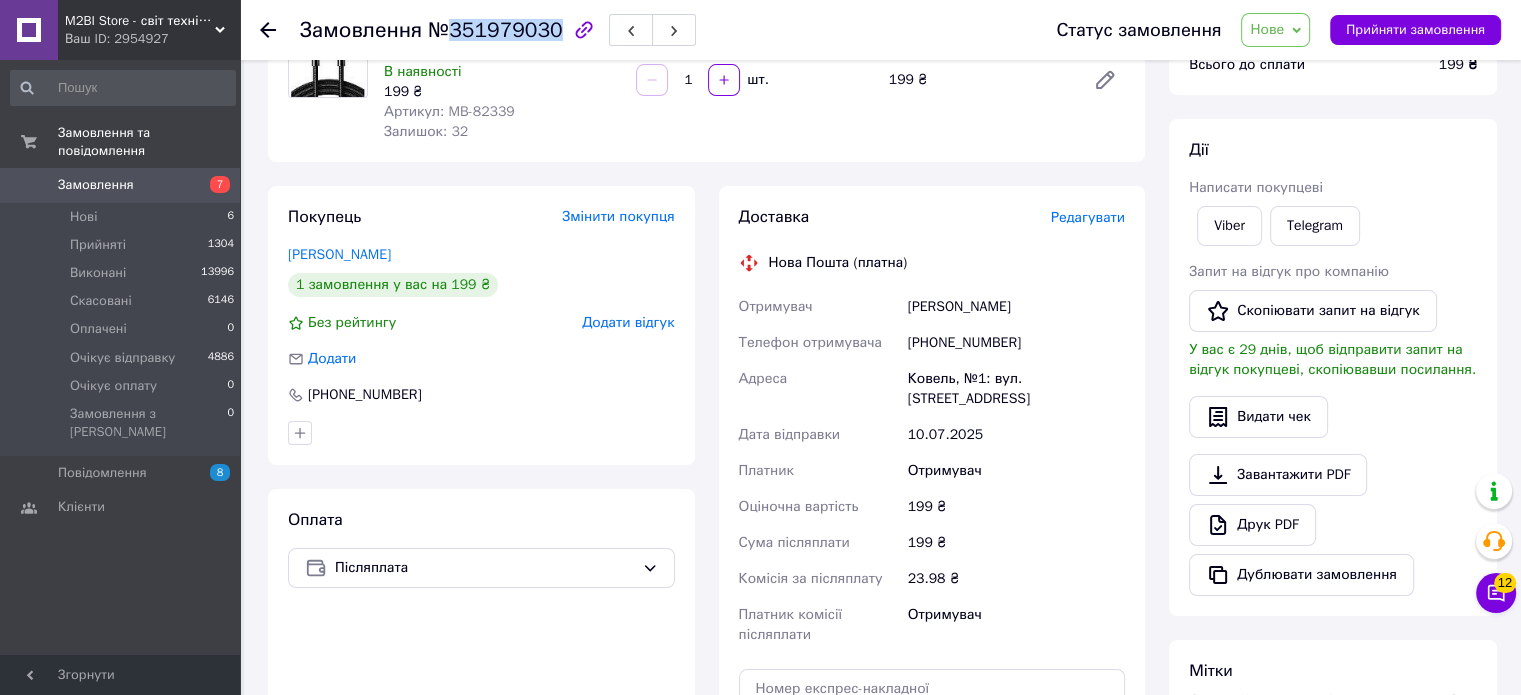 scroll, scrollTop: 19, scrollLeft: 0, axis: vertical 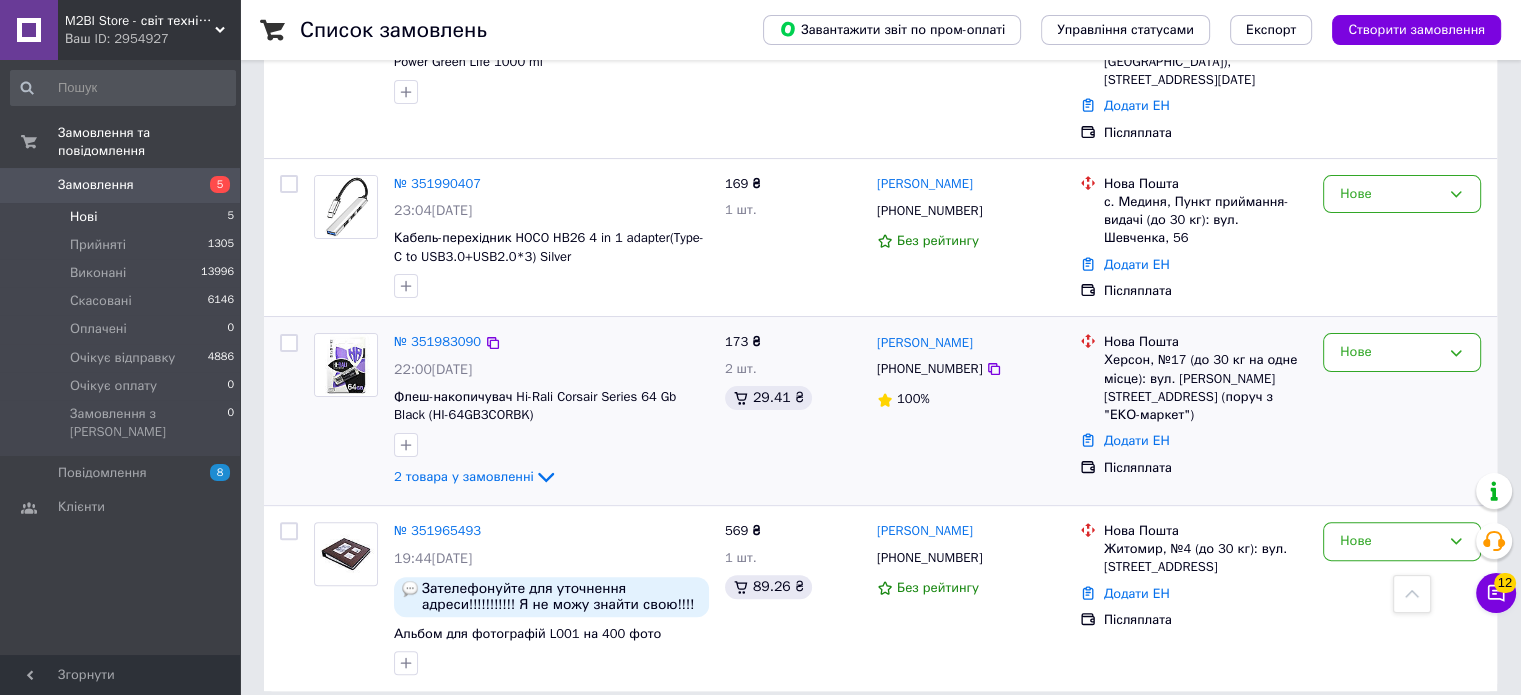 drag, startPoint x: 1013, startPoint y: 323, endPoint x: 876, endPoint y: 324, distance: 137.00365 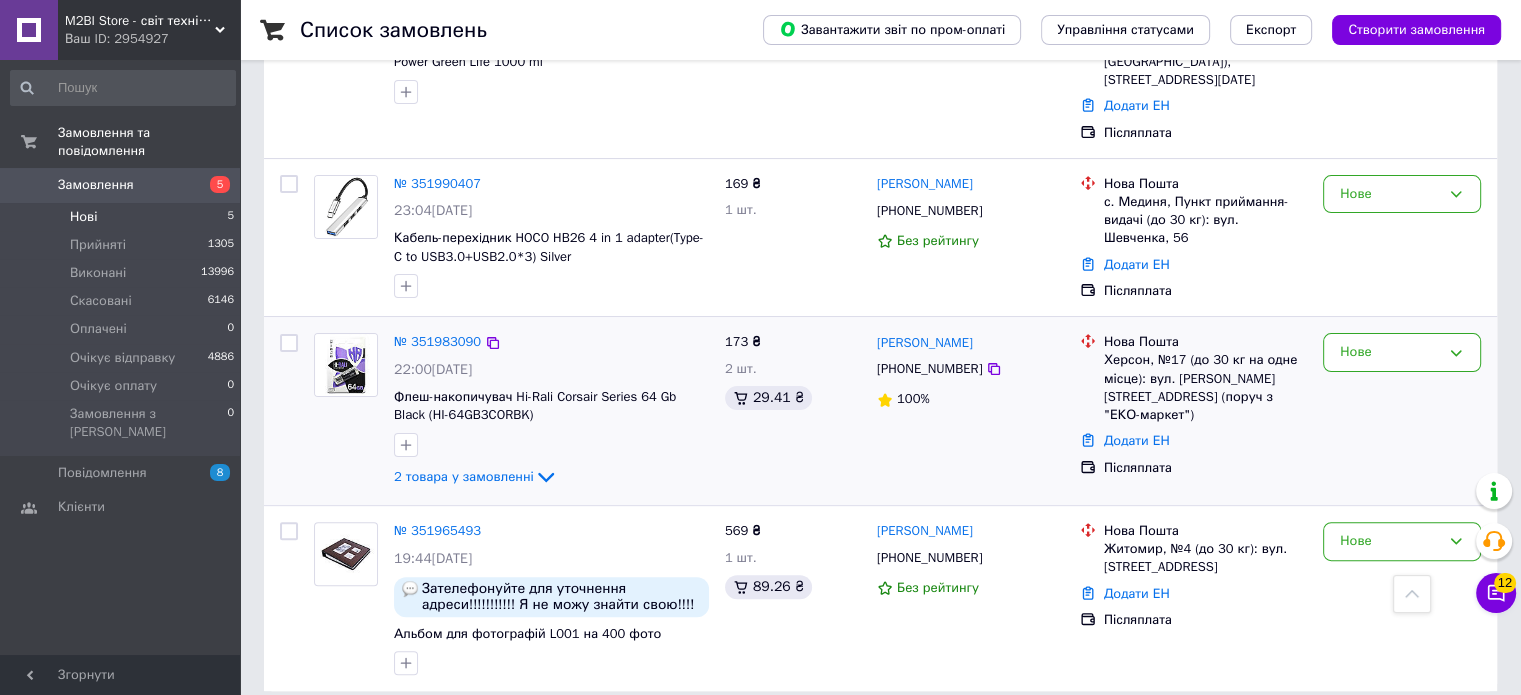click on "Світлана Лисенко" at bounding box center (970, 342) 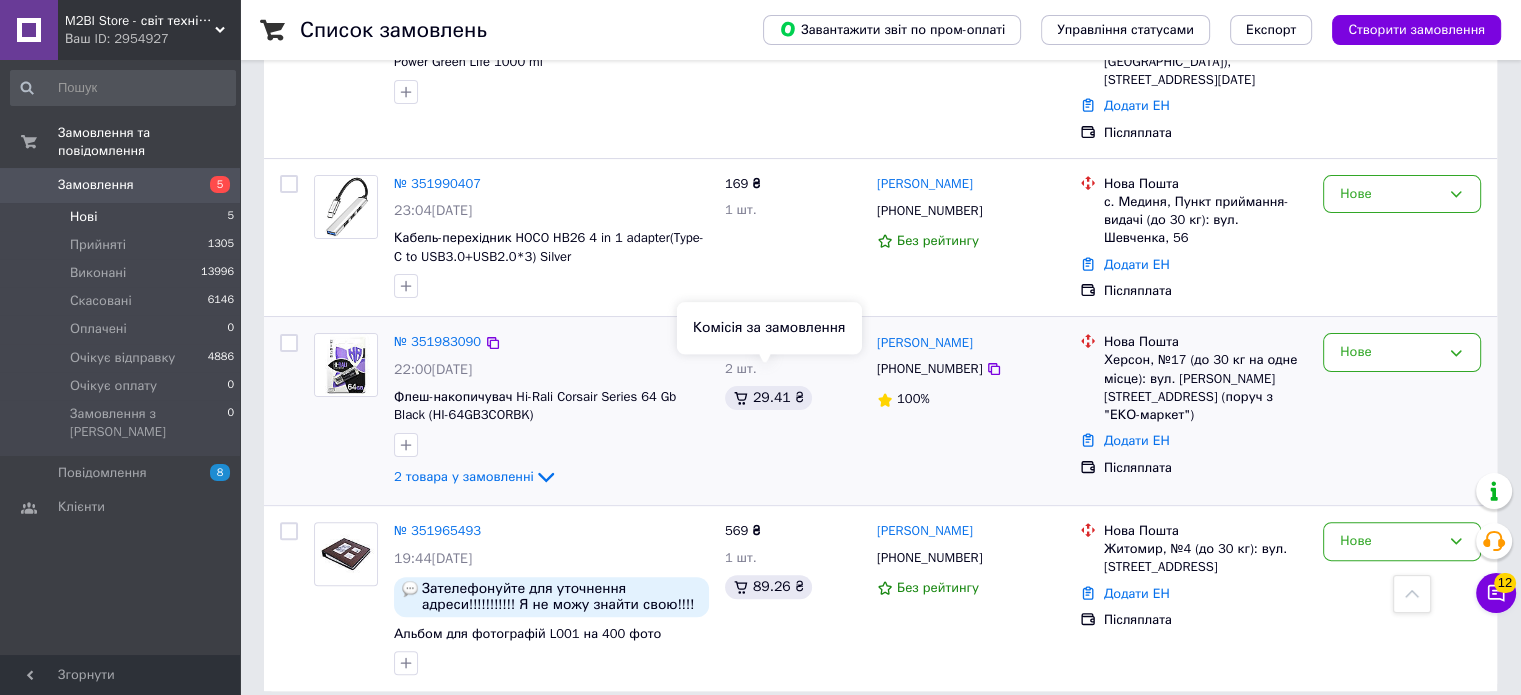 copy on "Світлана Лисенко" 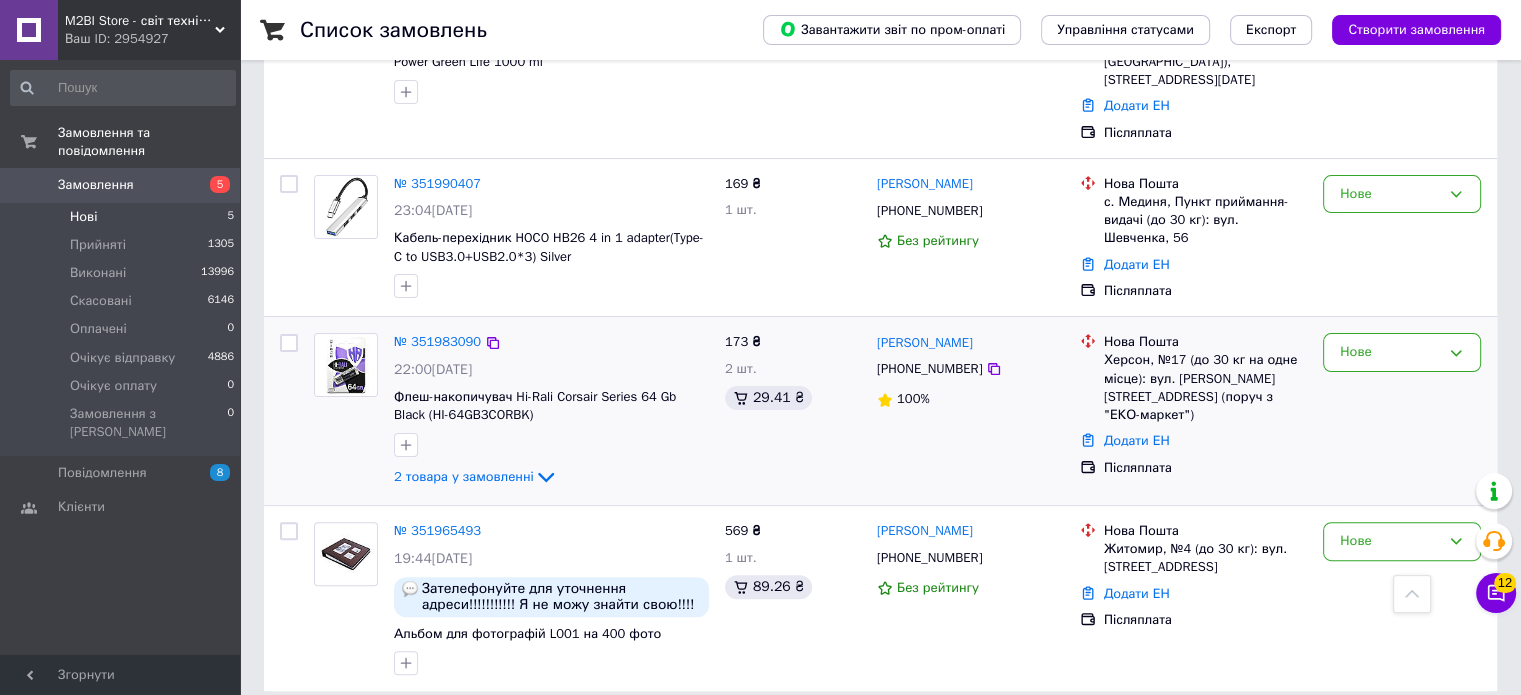 copy on "Світлана Лисенко" 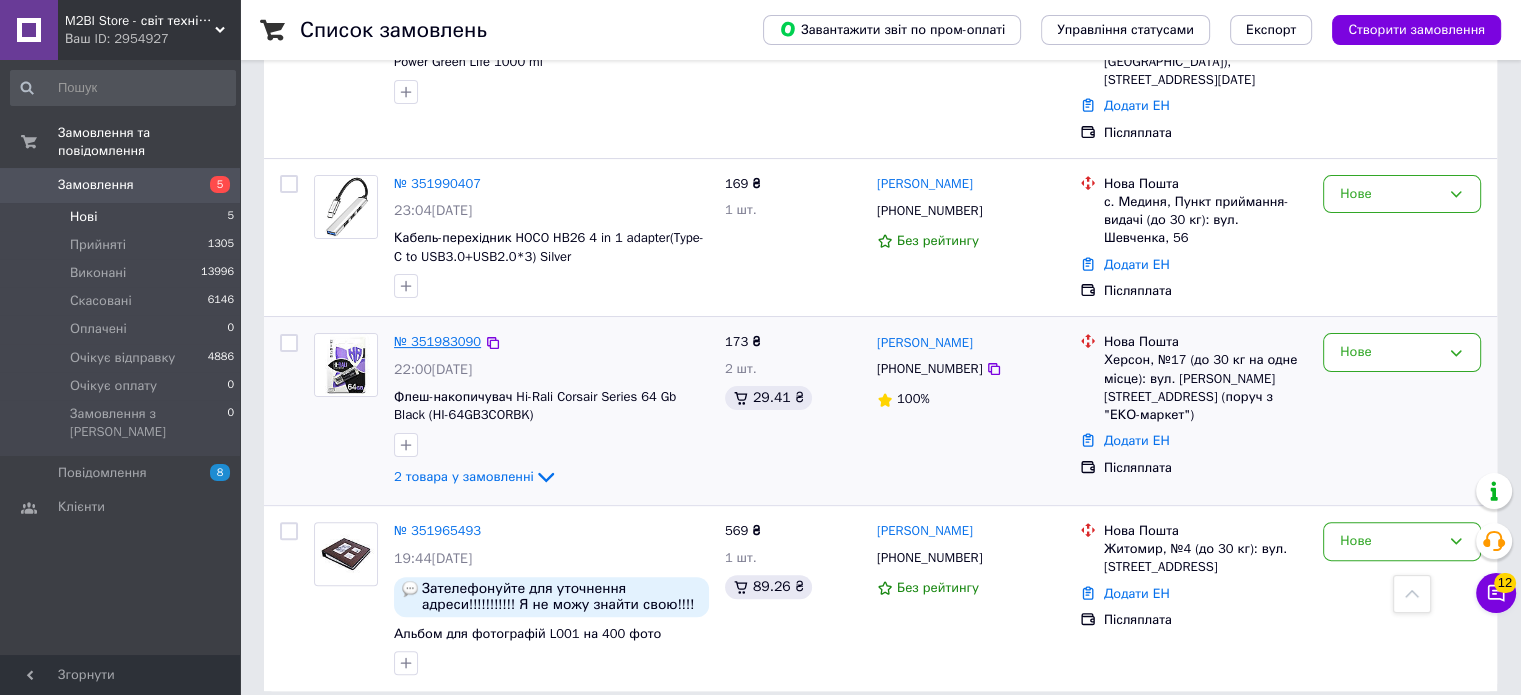 click on "№ 351983090" at bounding box center (437, 341) 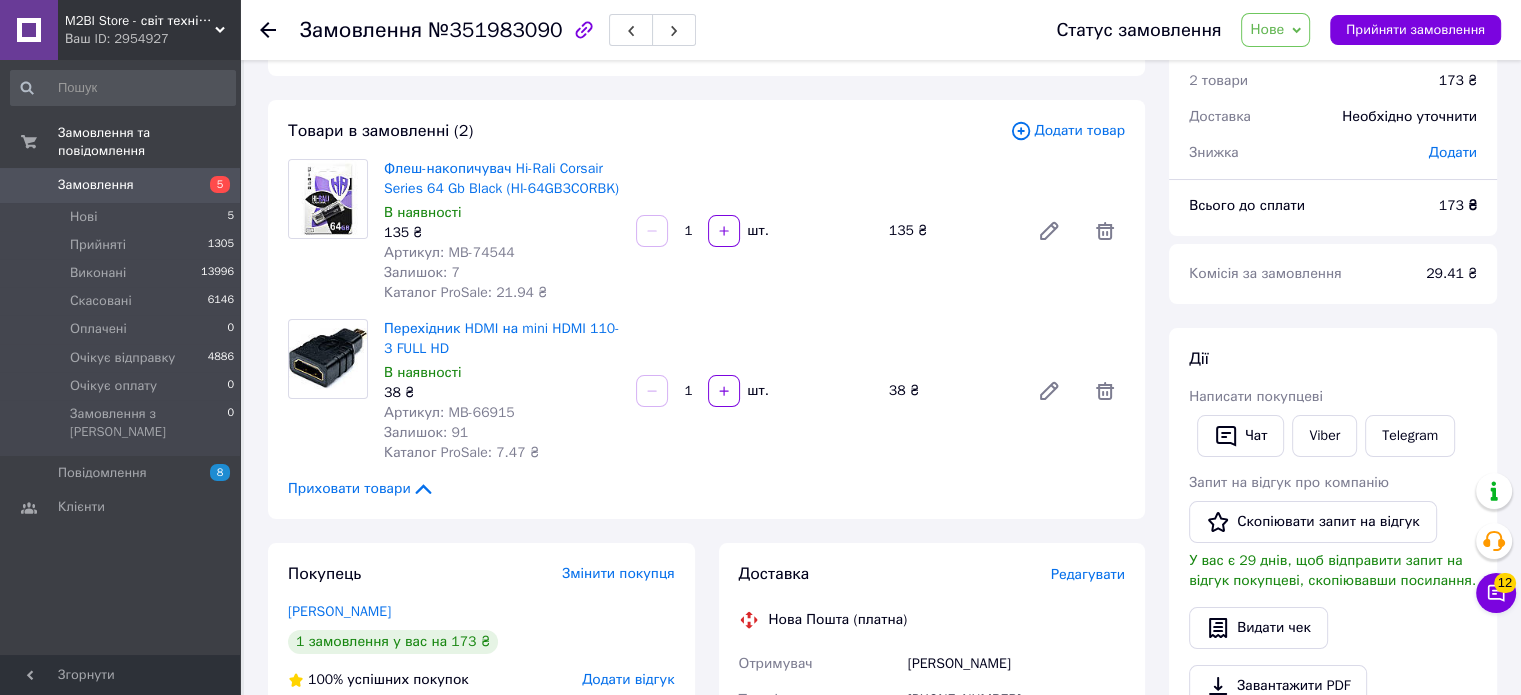 scroll, scrollTop: 100, scrollLeft: 0, axis: vertical 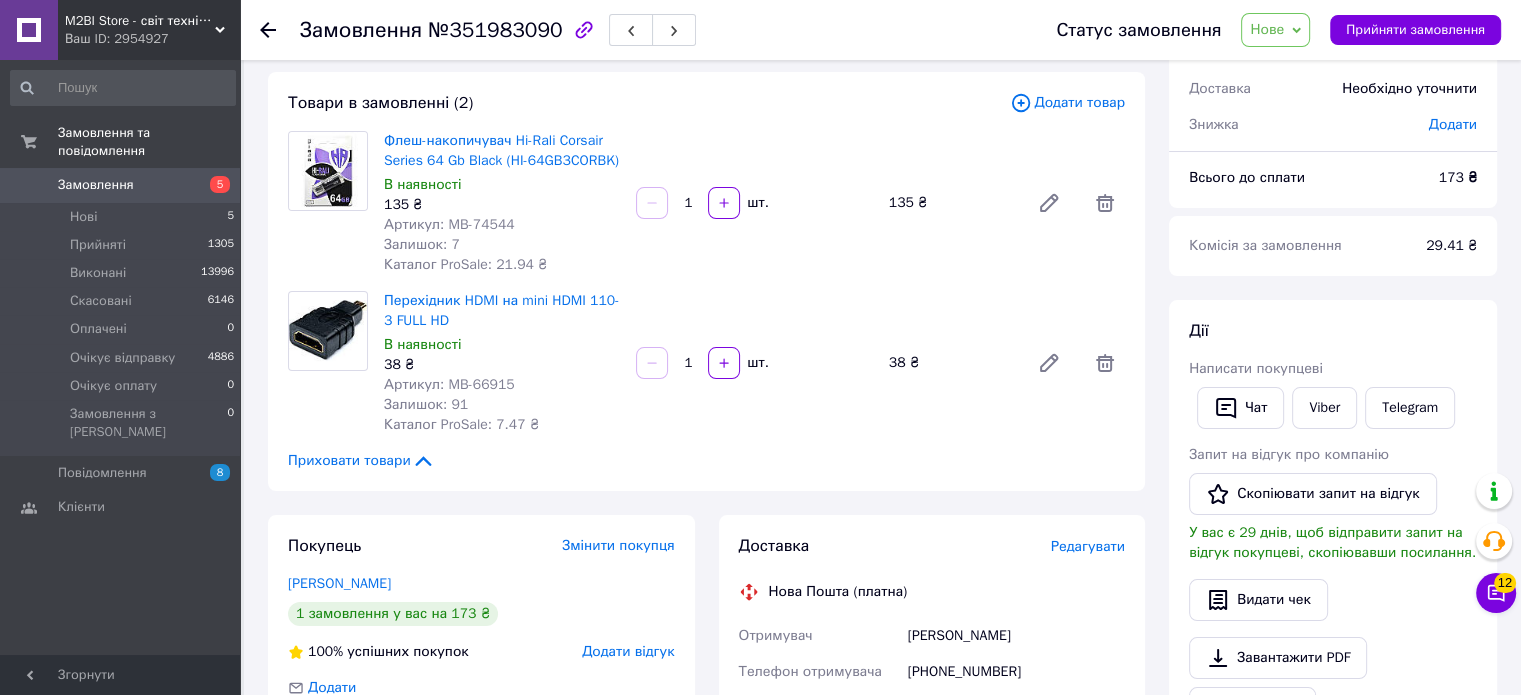 click on "Артикул: MB-74544" at bounding box center [449, 224] 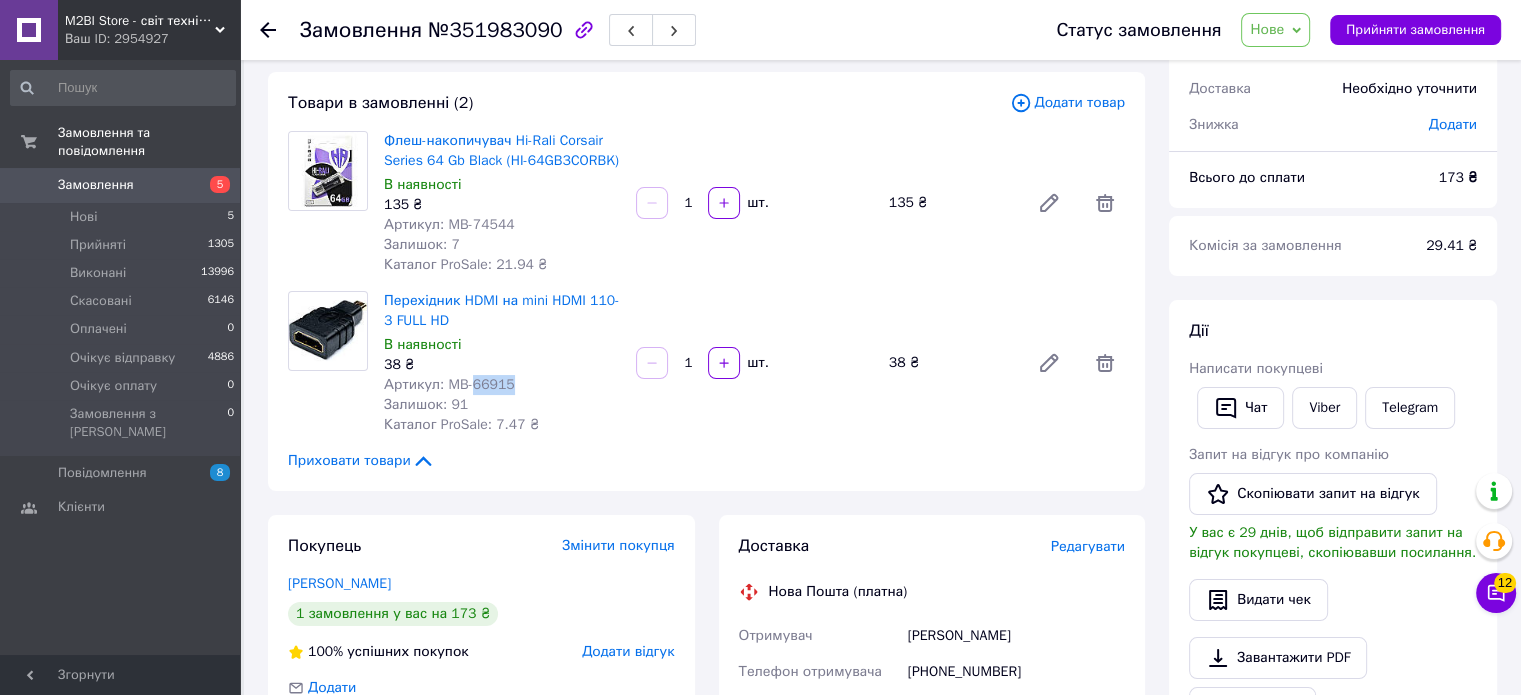 click on "Артикул: MB-66915" at bounding box center (449, 384) 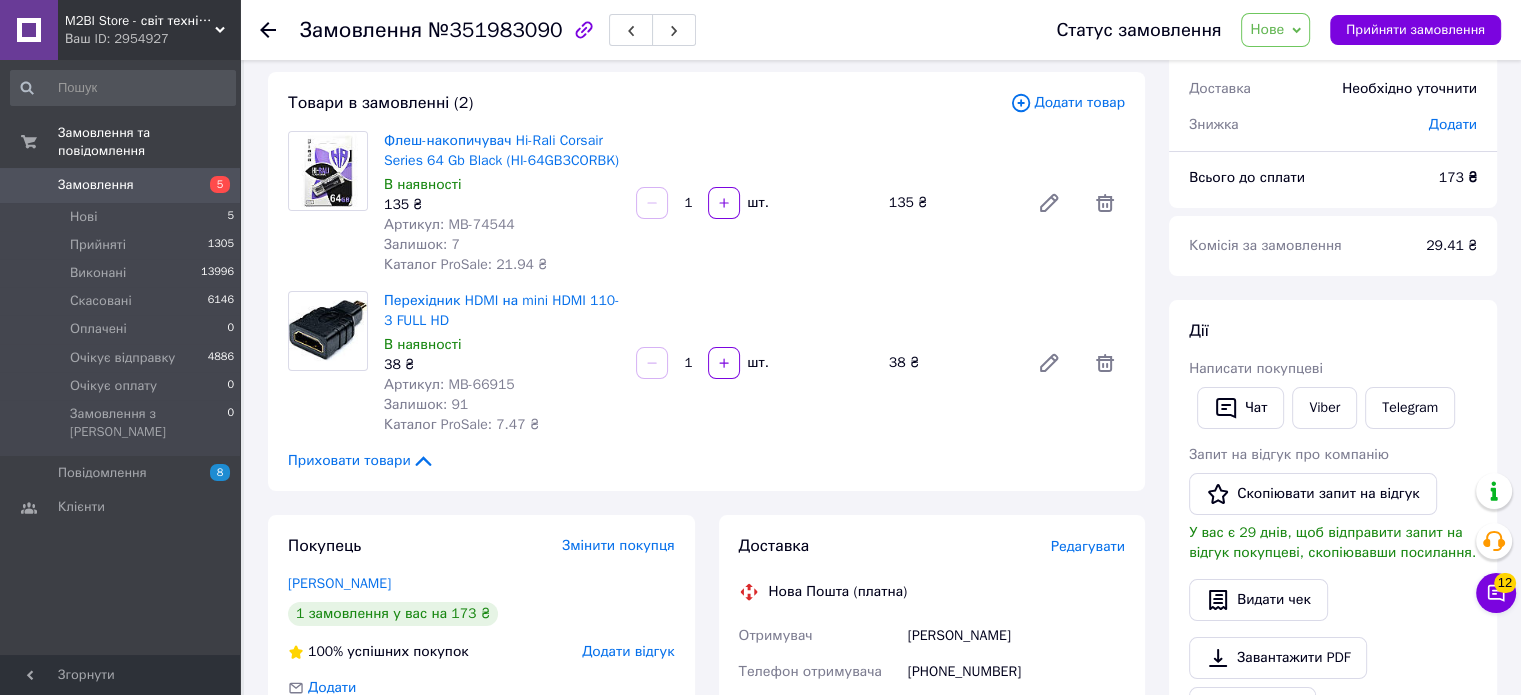click on "Артикул: MB-74544" at bounding box center [449, 224] 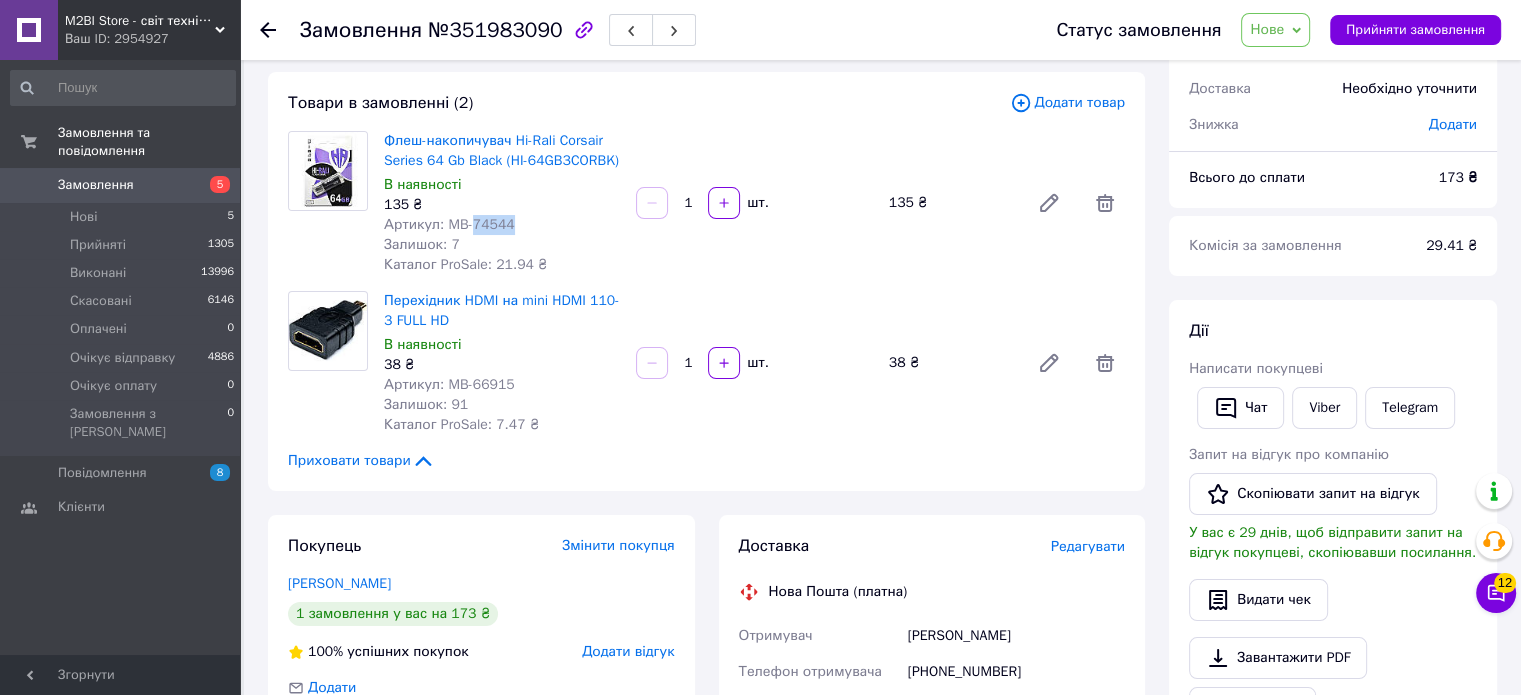 click on "Артикул: MB-74544" at bounding box center (449, 224) 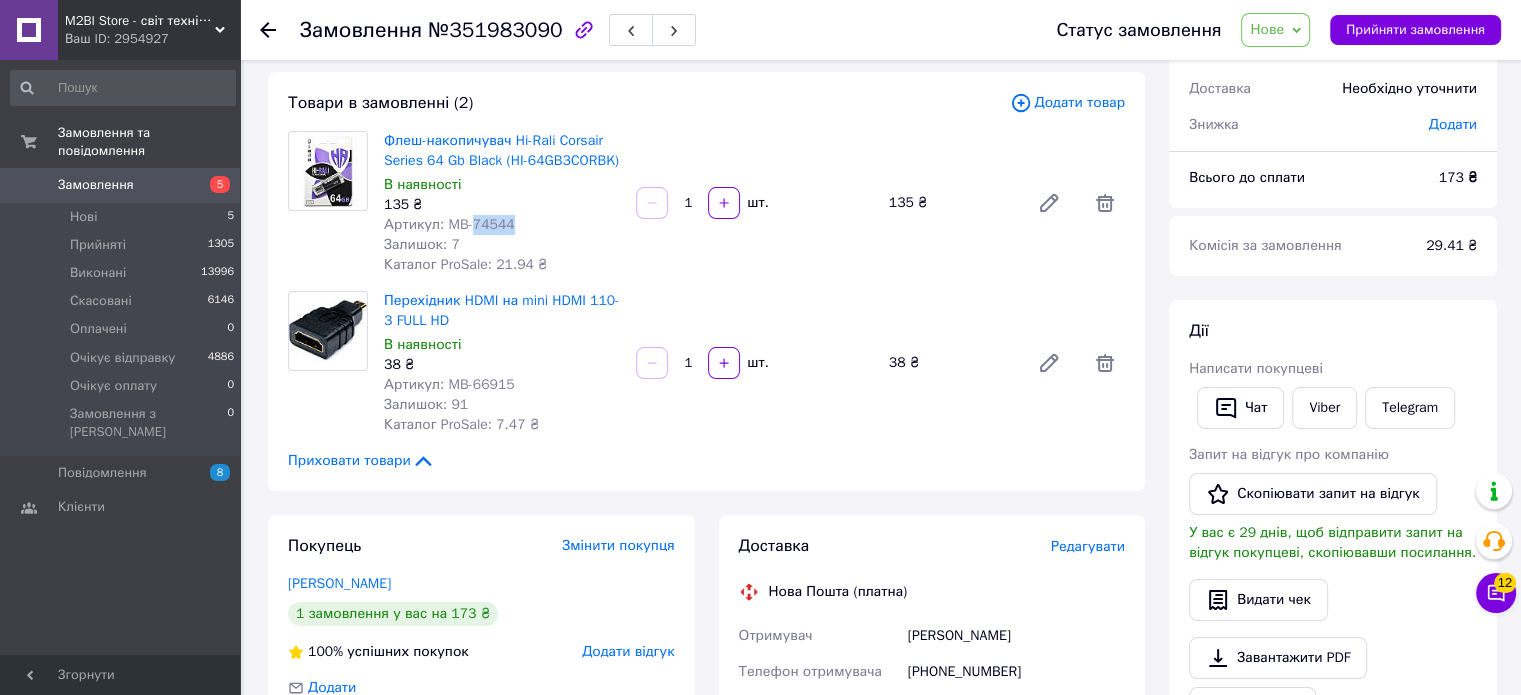 copy on "74544" 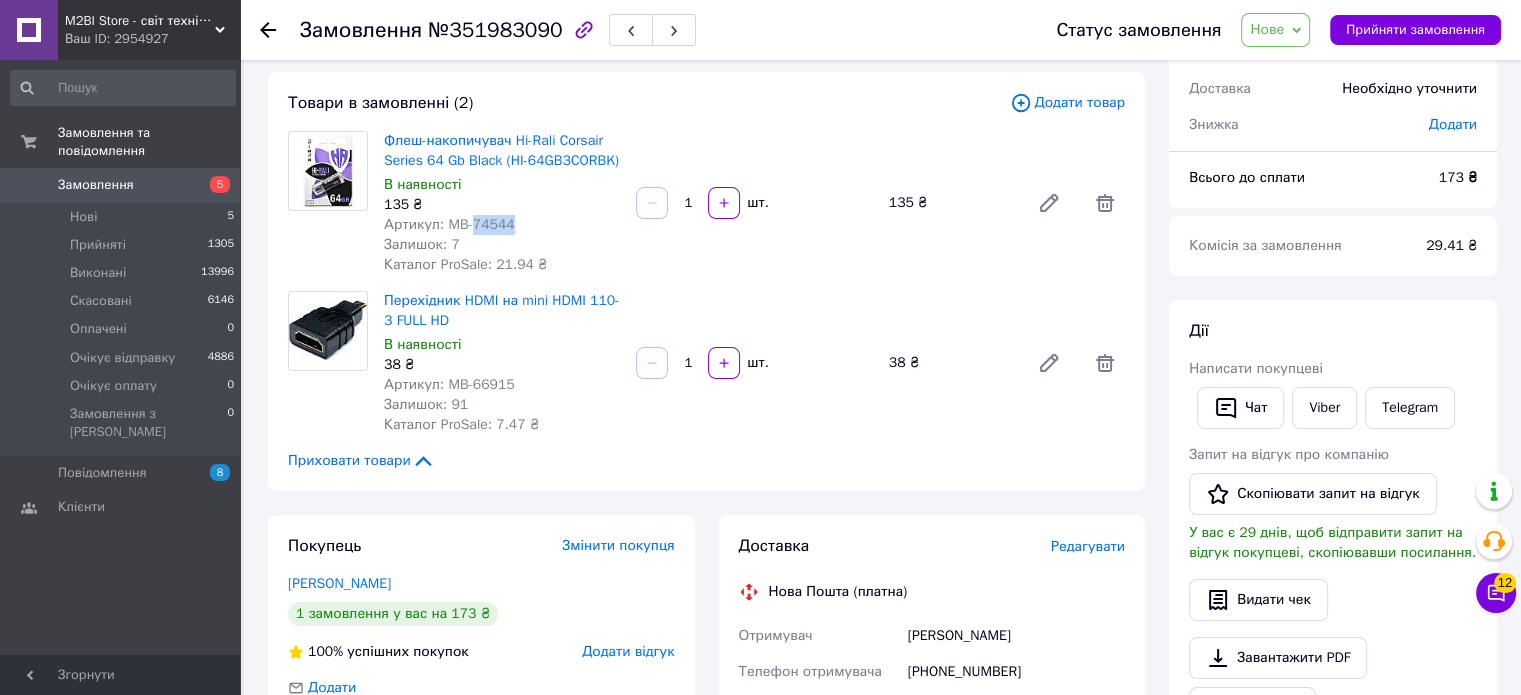 click on "Артикул: MB-66915" at bounding box center [449, 384] 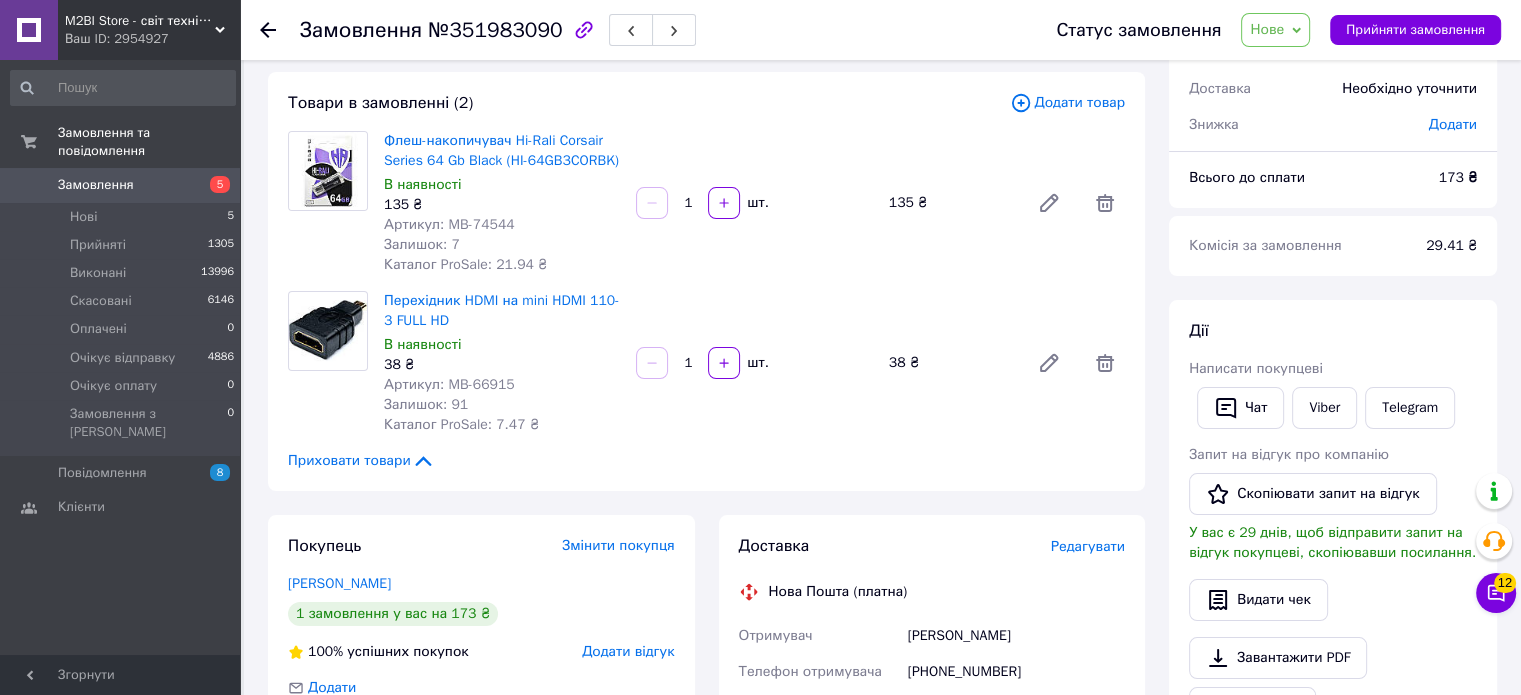click on "Артикул: MB-66915" at bounding box center [449, 384] 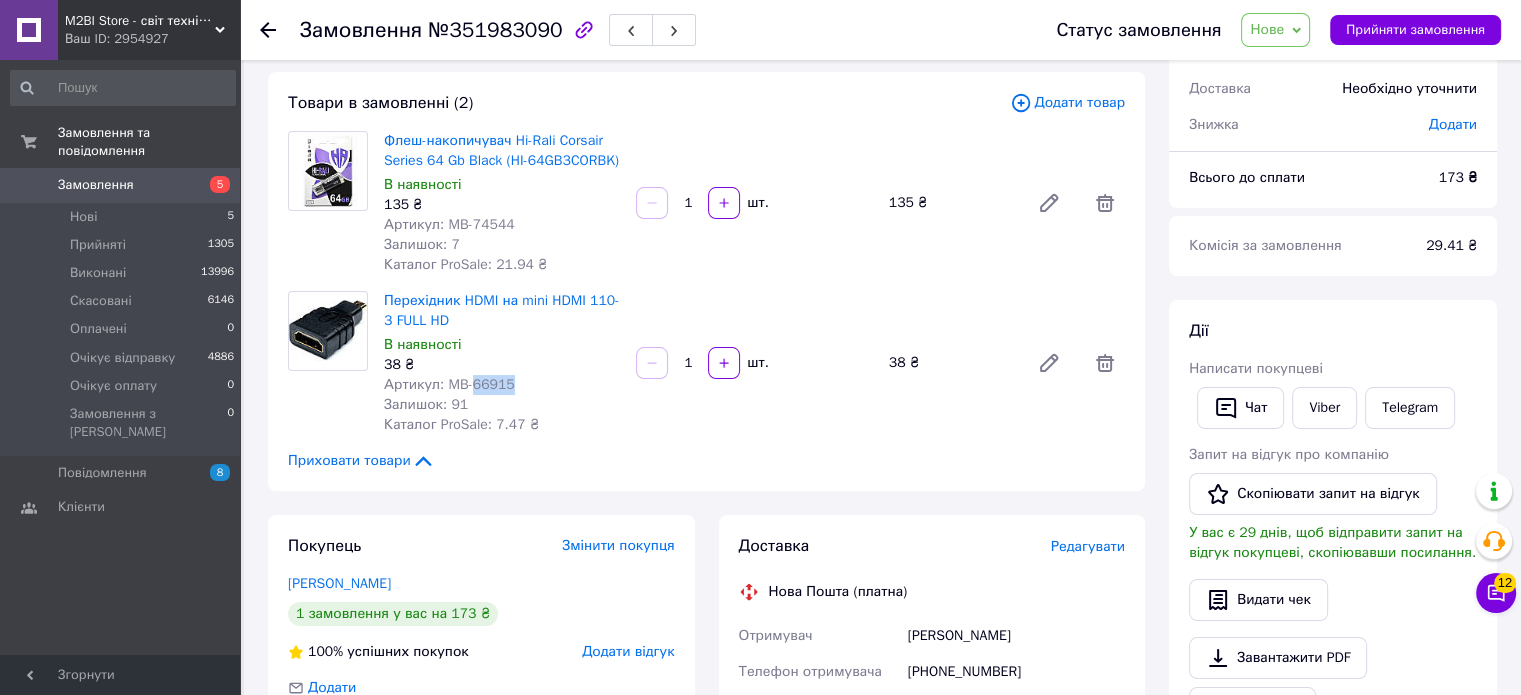 copy on "66915" 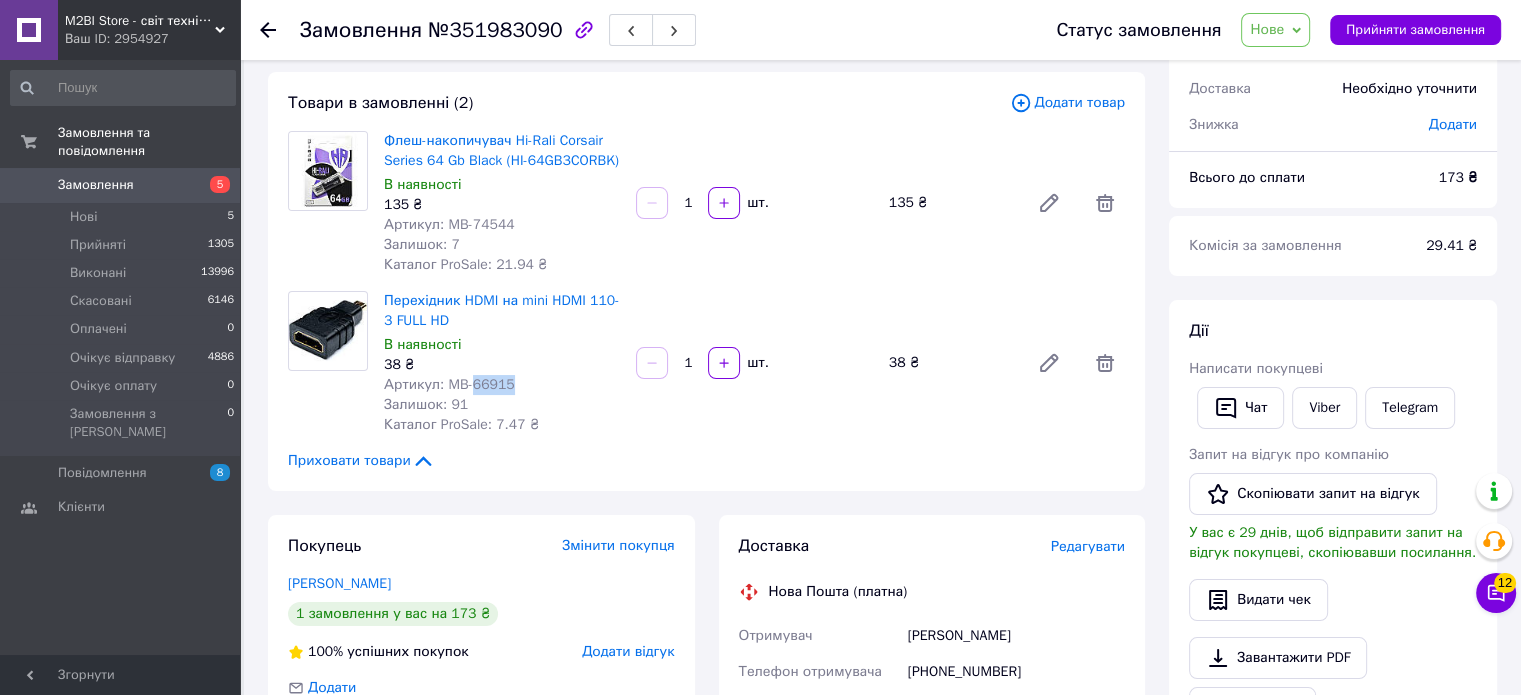 scroll, scrollTop: 200, scrollLeft: 0, axis: vertical 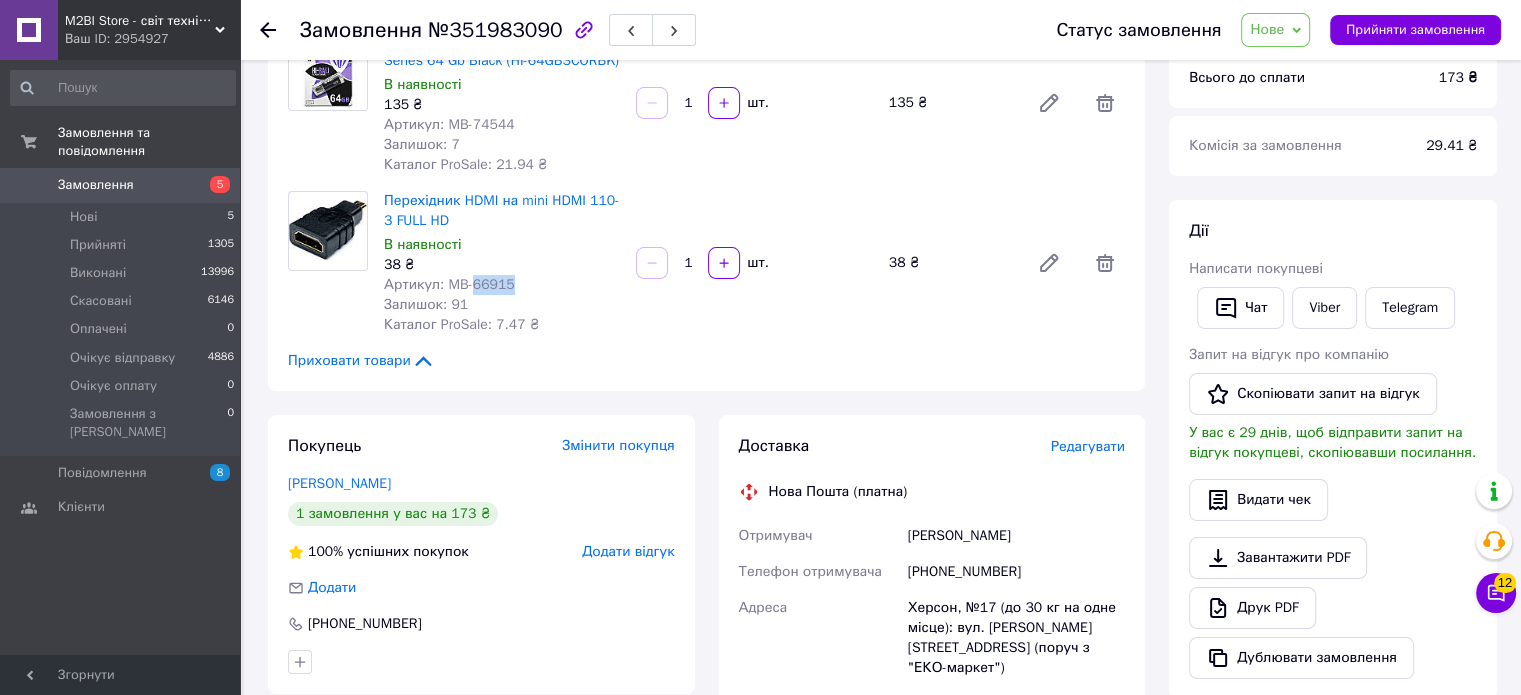 click on "Лисенко Світлана" at bounding box center (1016, 536) 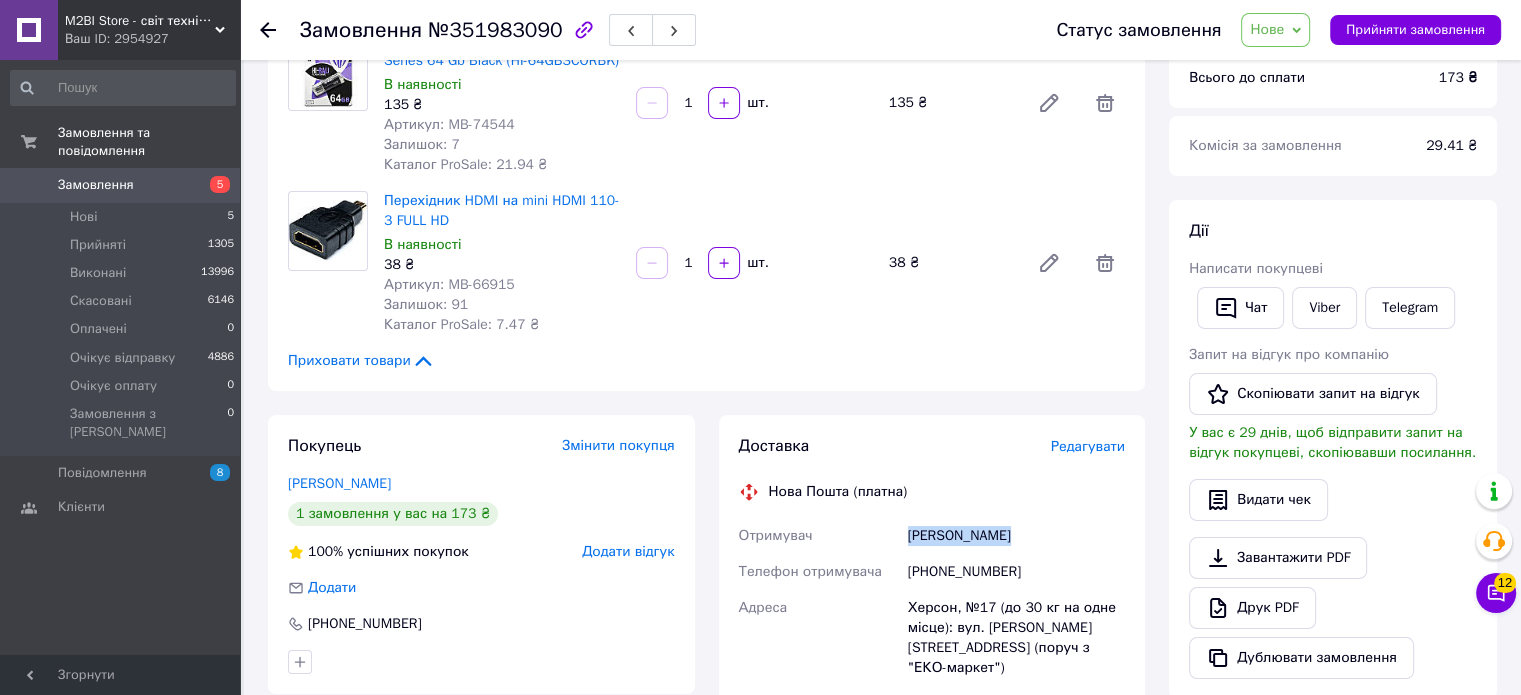 drag, startPoint x: 1049, startPoint y: 530, endPoint x: 879, endPoint y: 535, distance: 170.07352 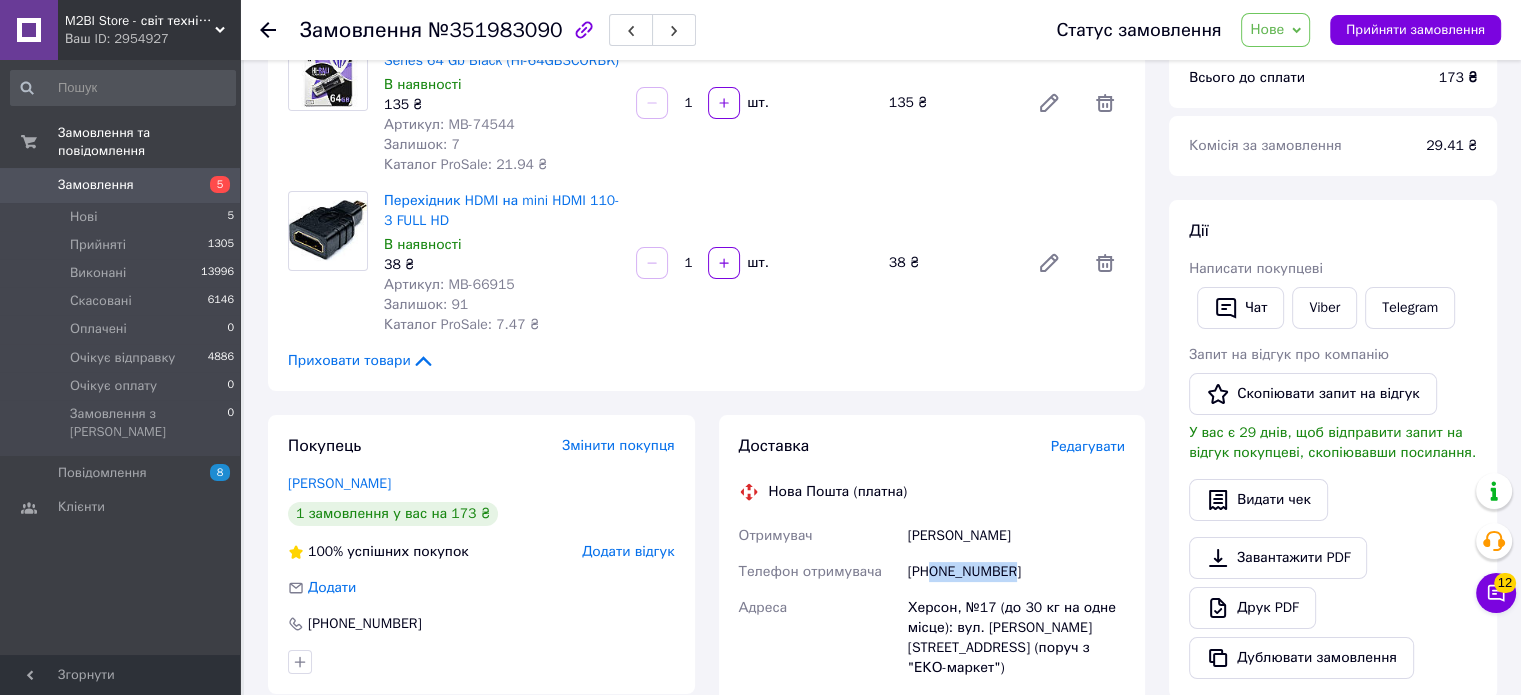 drag, startPoint x: 1059, startPoint y: 576, endPoint x: 932, endPoint y: 575, distance: 127.00394 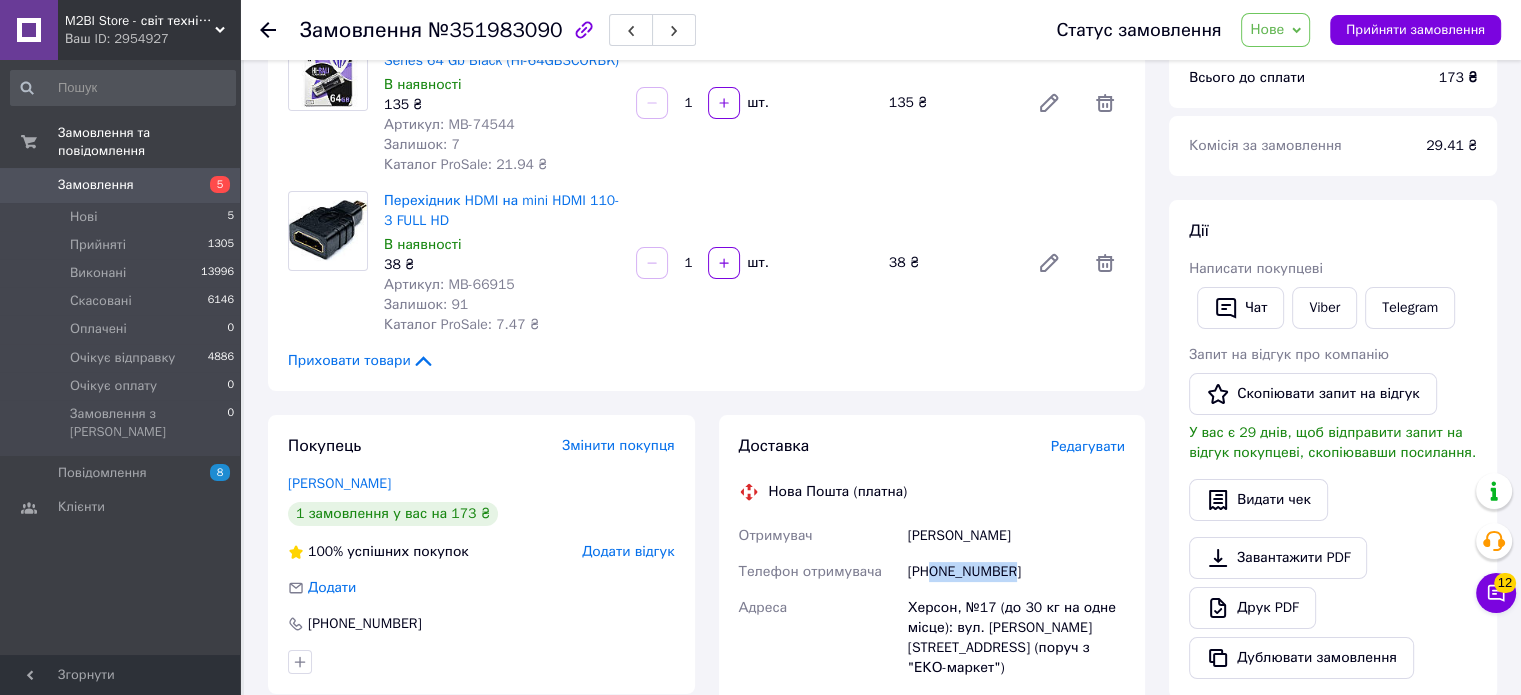 click on "+380665163074" at bounding box center (1016, 572) 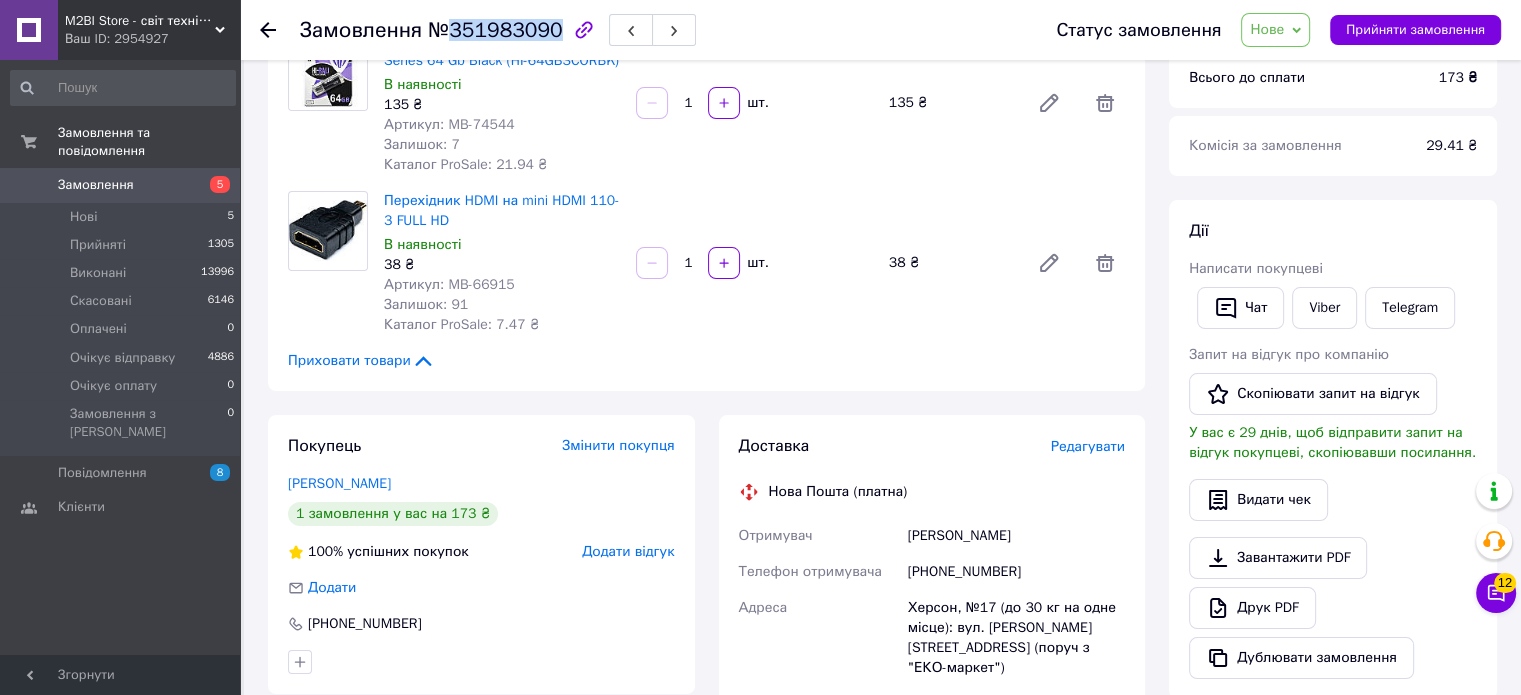 click on "№351983090" at bounding box center (495, 30) 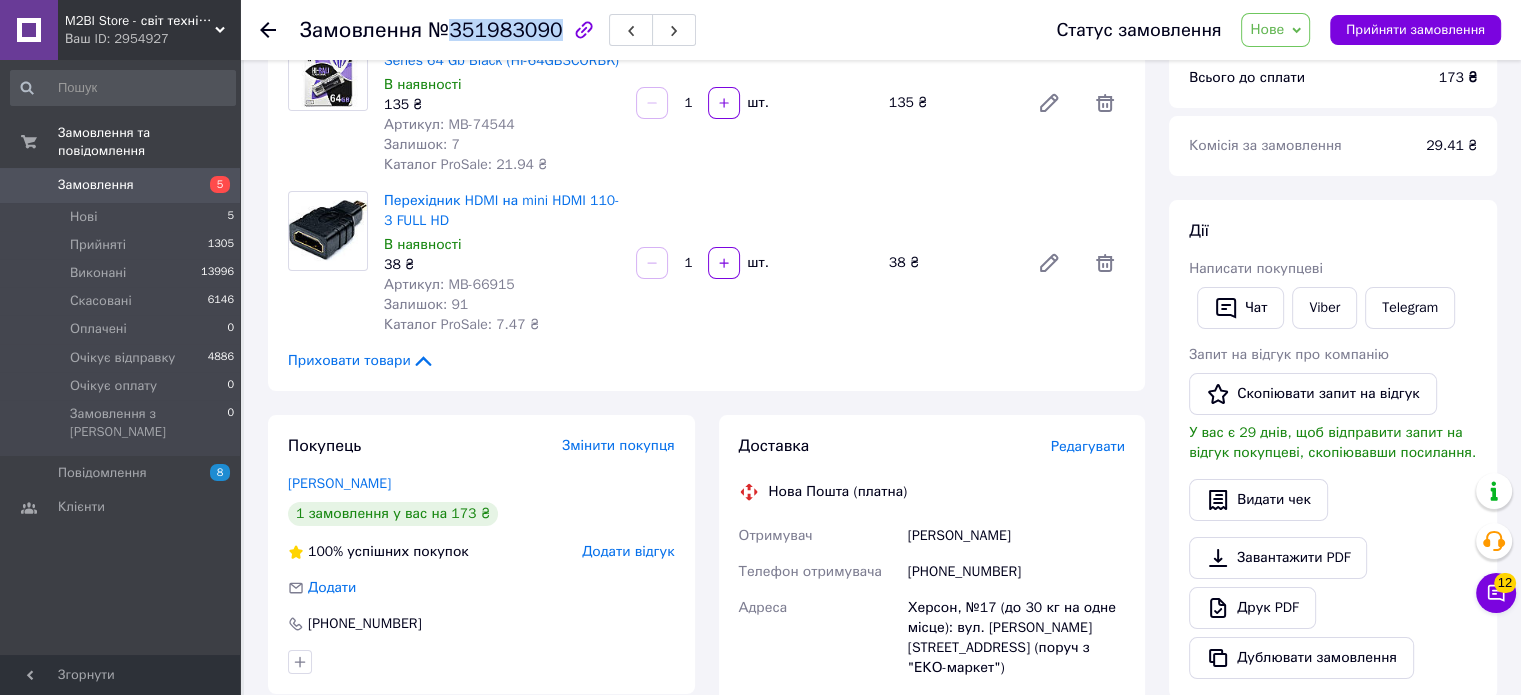 scroll, scrollTop: 0, scrollLeft: 0, axis: both 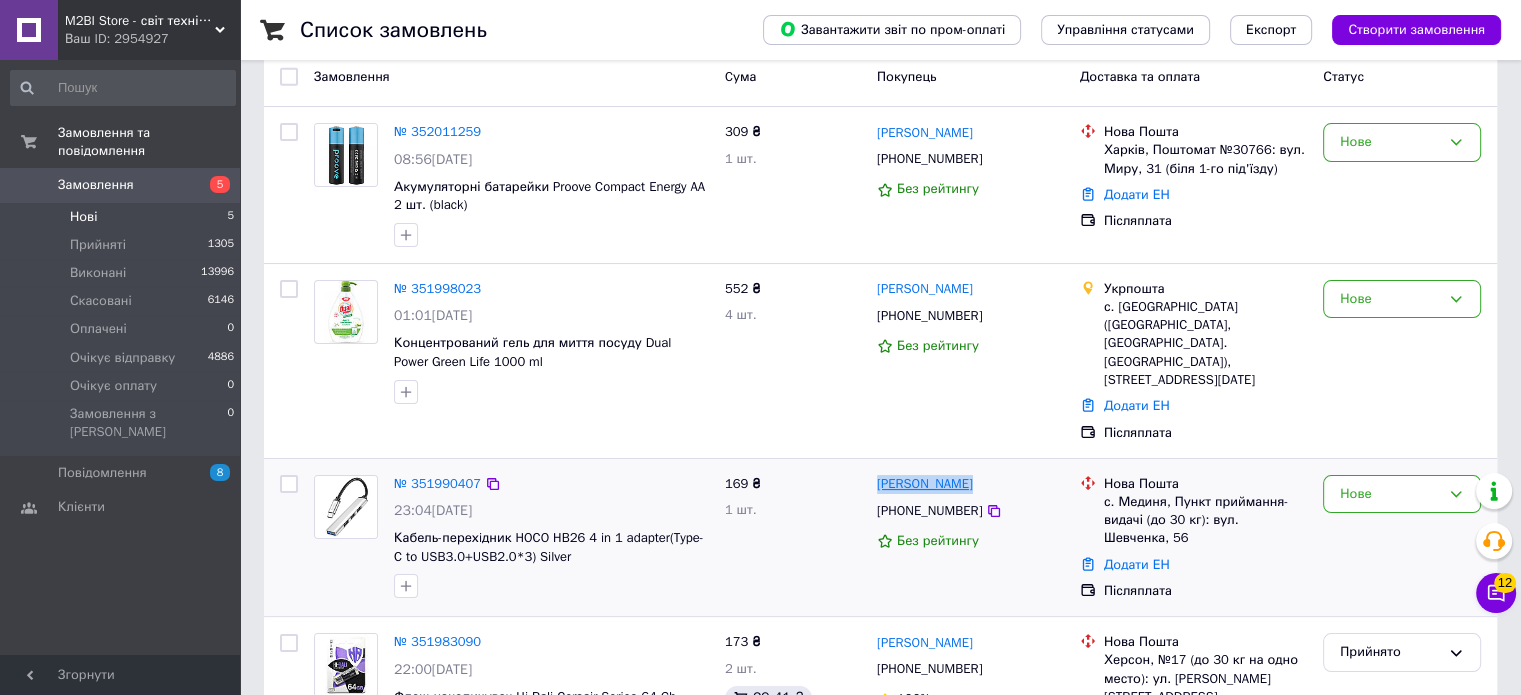 drag, startPoint x: 995, startPoint y: 470, endPoint x: 878, endPoint y: 467, distance: 117.03845 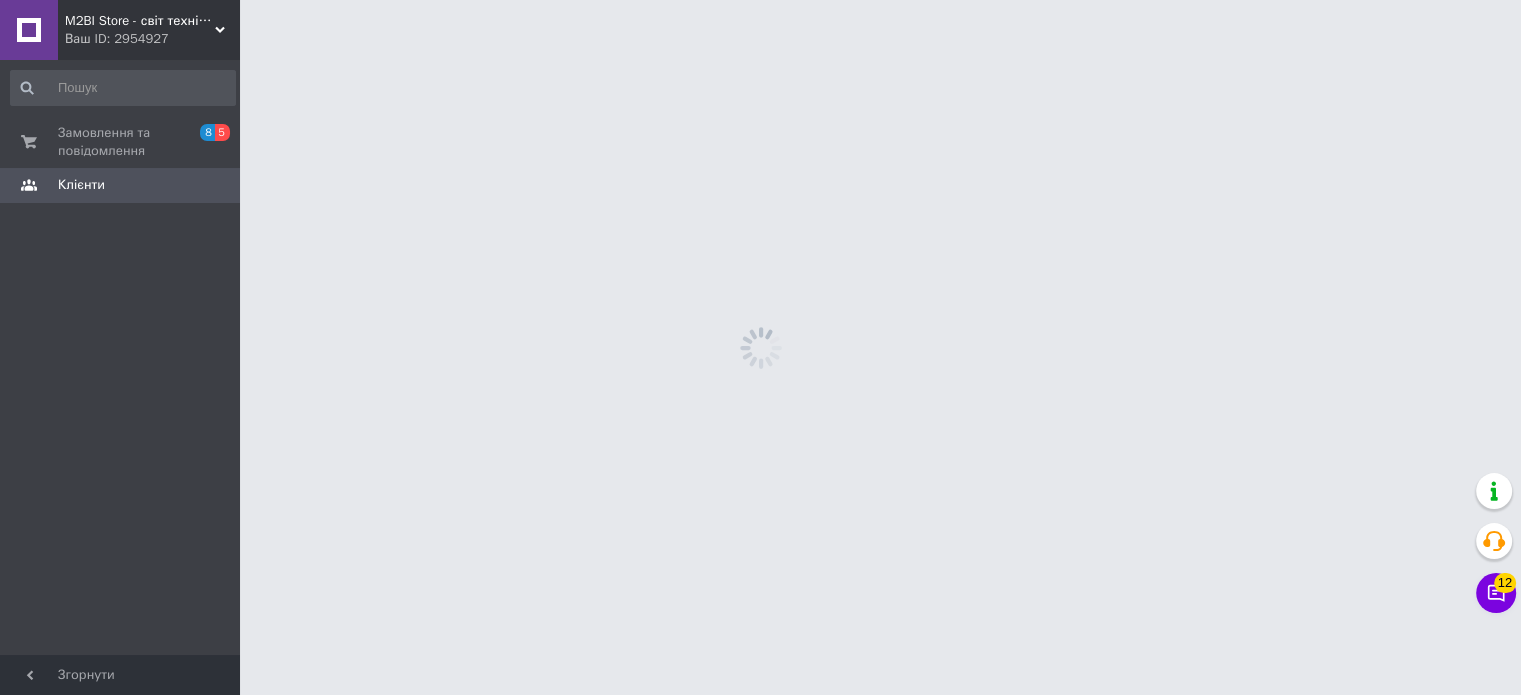 scroll, scrollTop: 0, scrollLeft: 0, axis: both 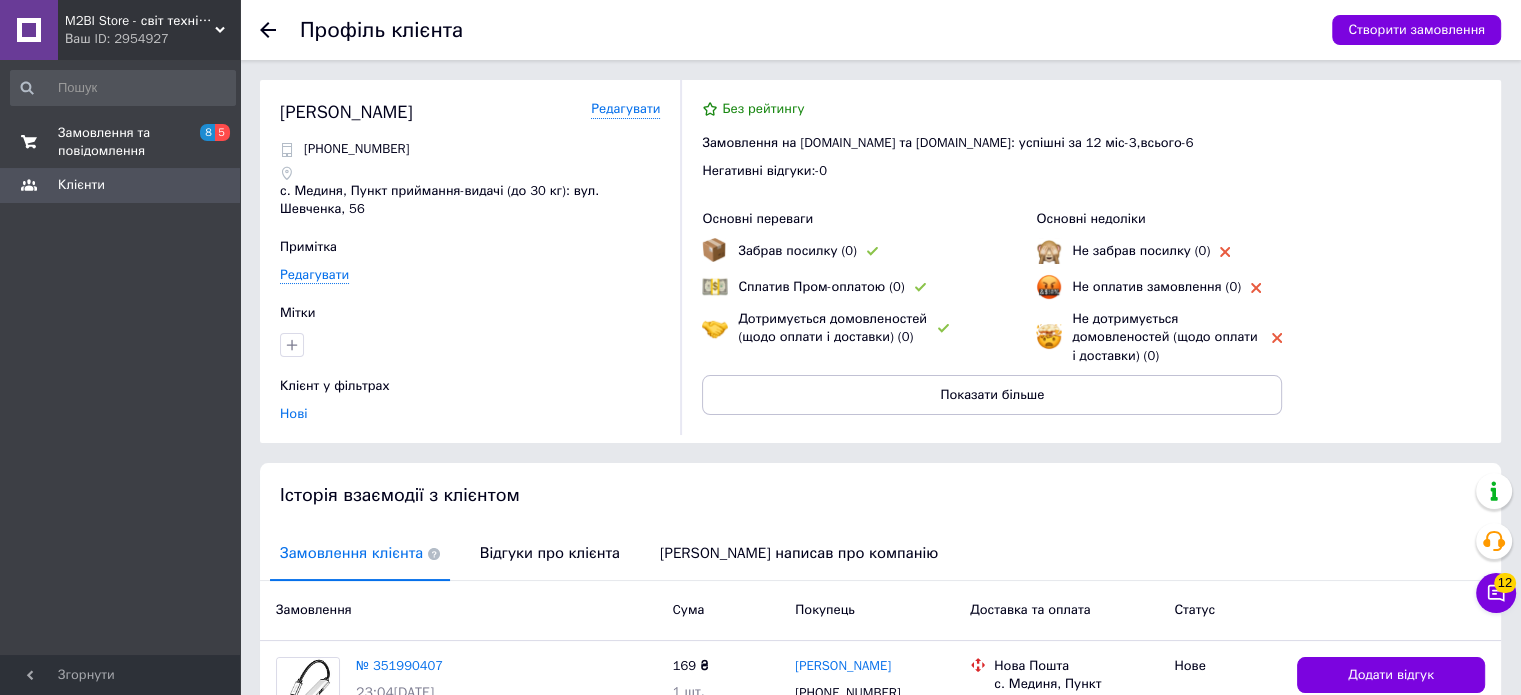 click on "Замовлення та повідомлення" at bounding box center (121, 142) 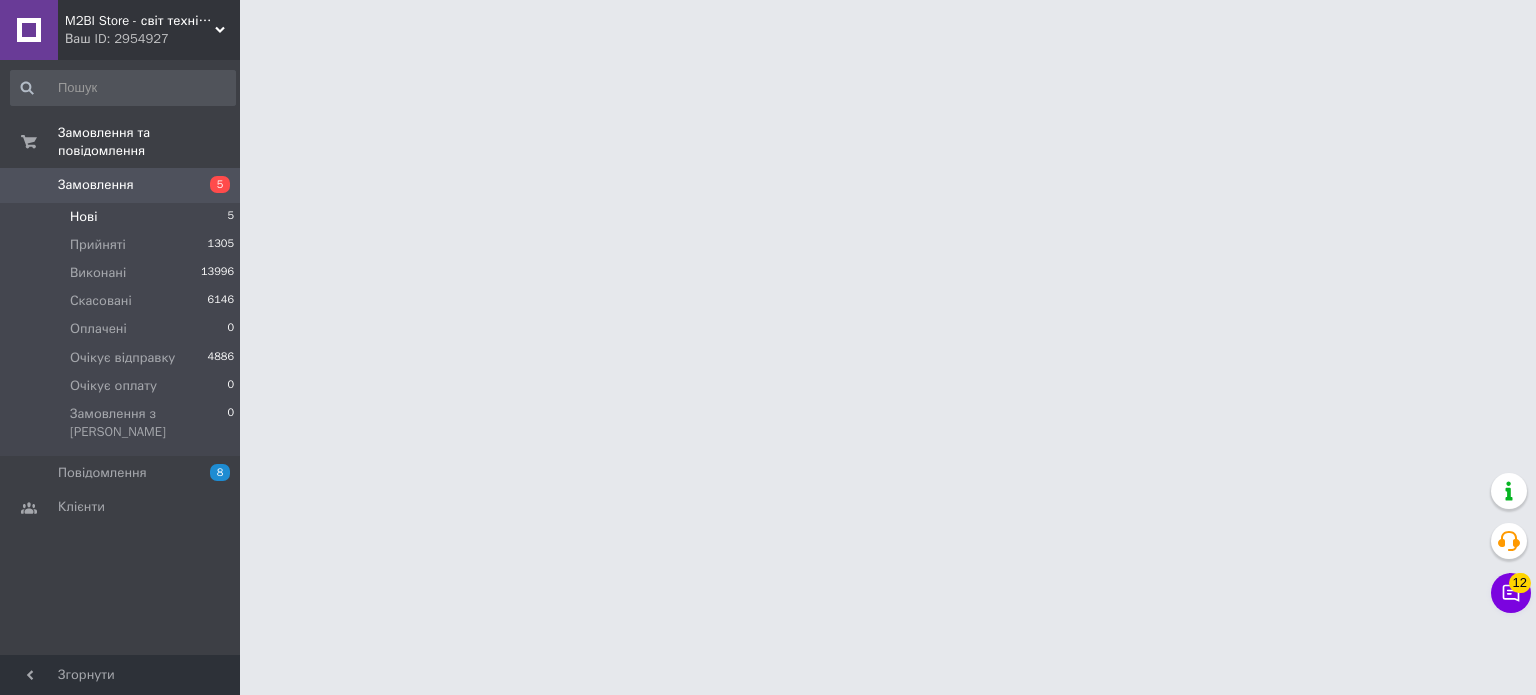 click on "Нові 5" at bounding box center (123, 217) 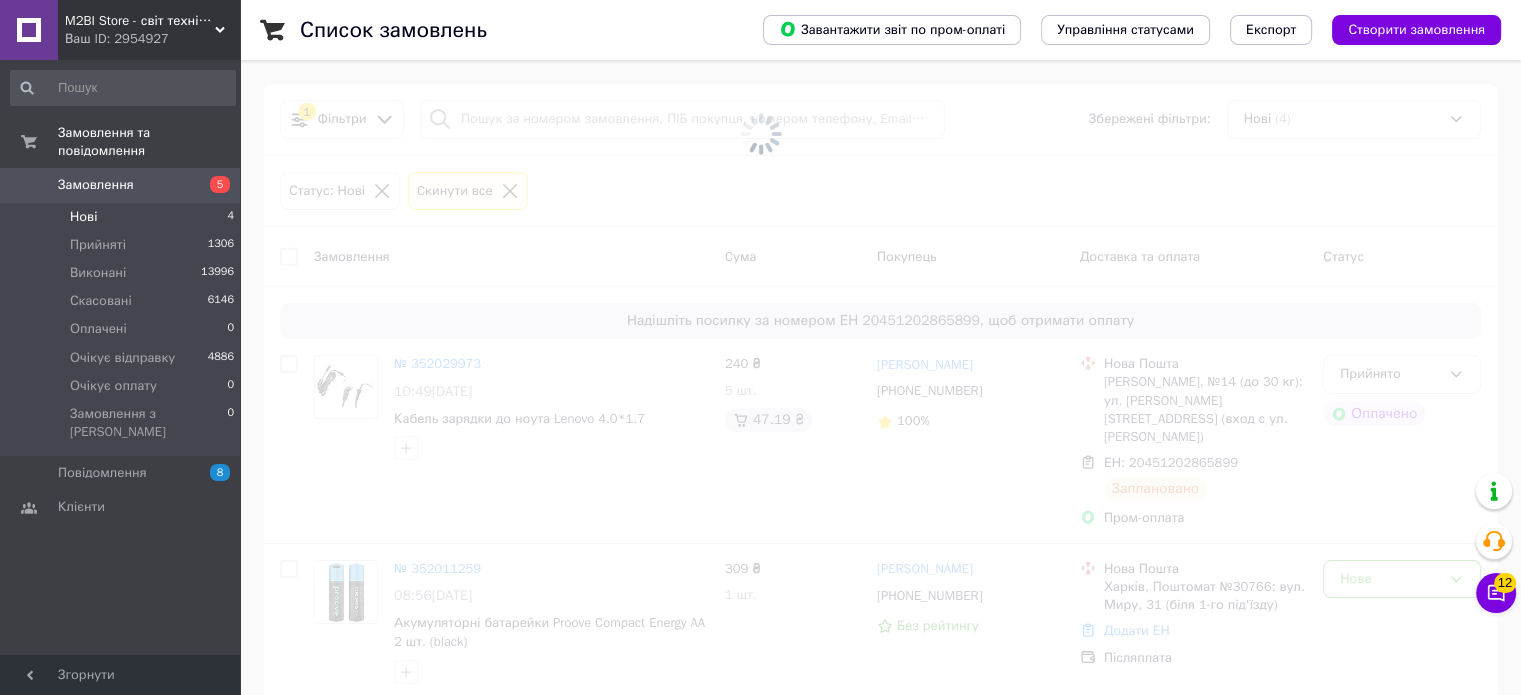 click on "Нові" at bounding box center (83, 217) 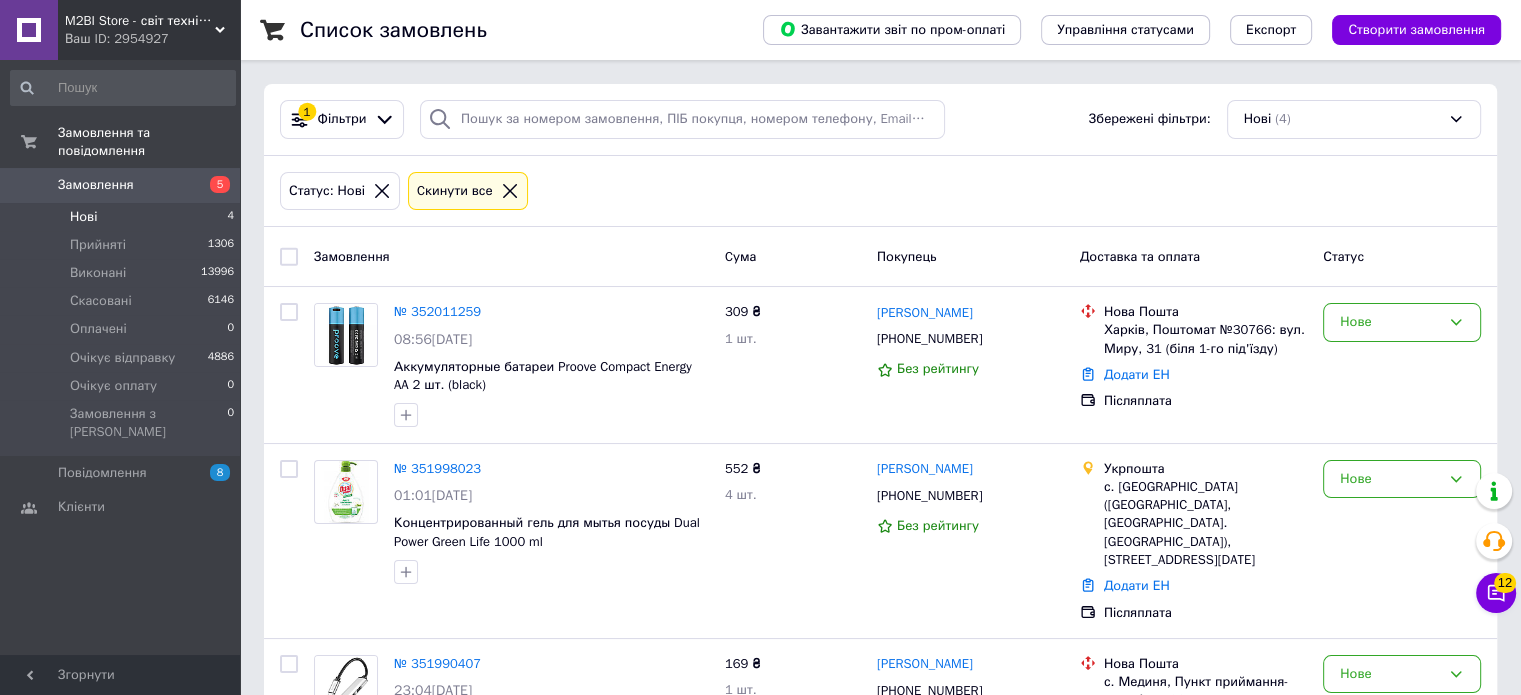 click on "Нові" at bounding box center [83, 217] 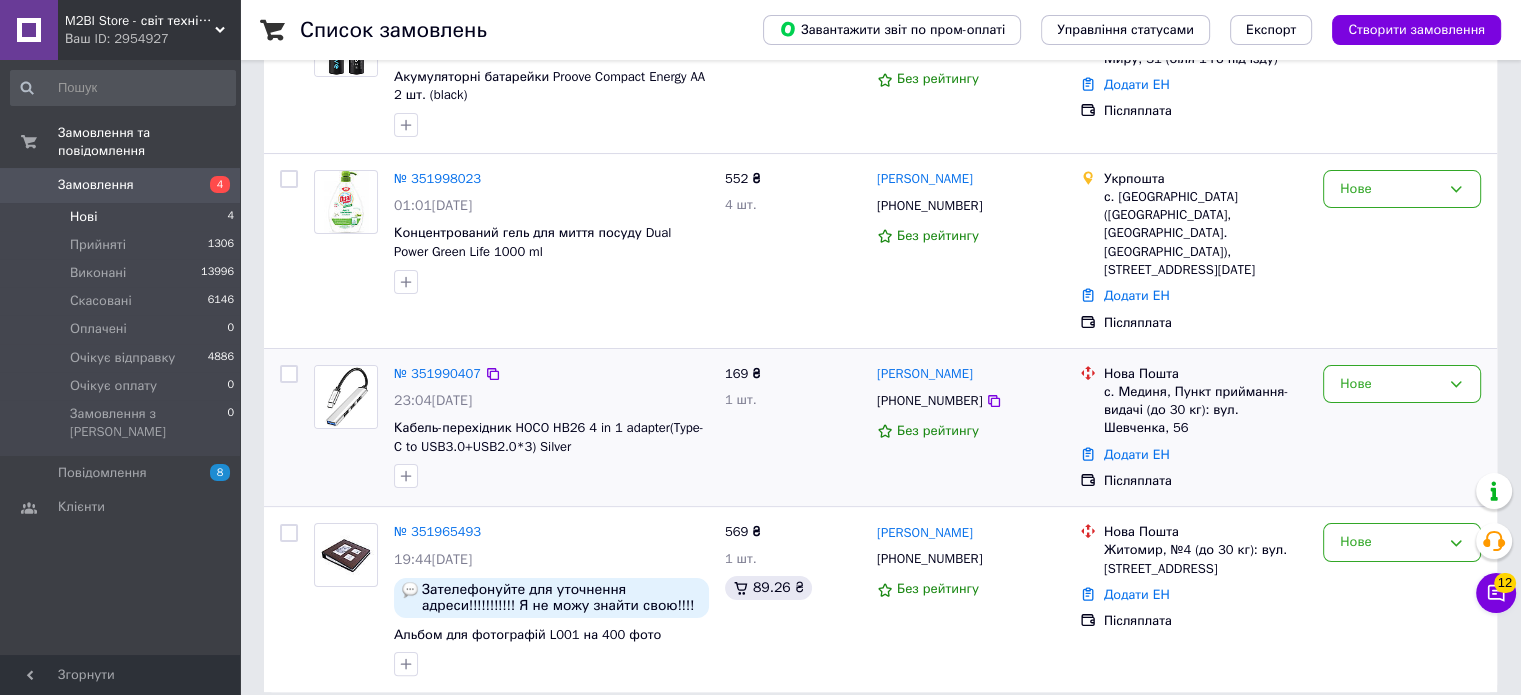 scroll, scrollTop: 291, scrollLeft: 0, axis: vertical 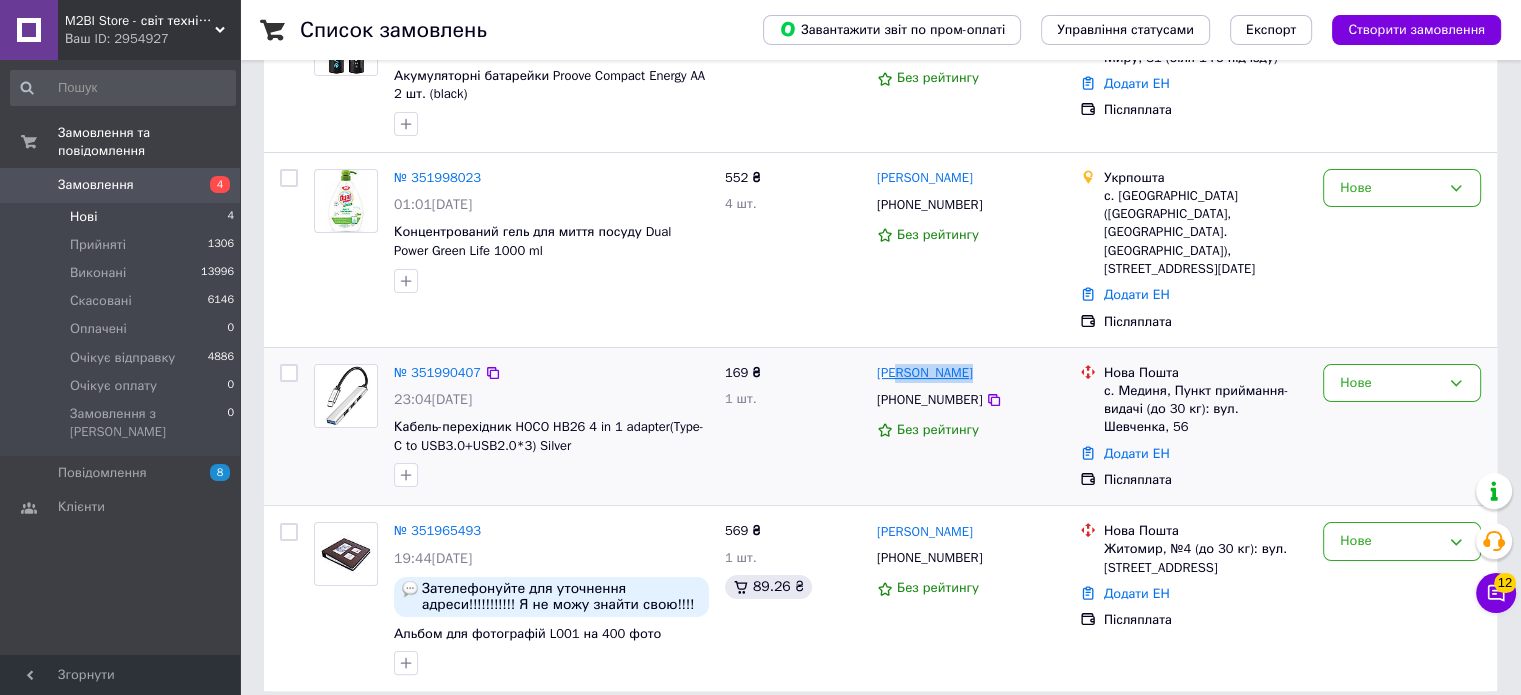 drag, startPoint x: 988, startPoint y: 352, endPoint x: 890, endPoint y: 351, distance: 98.005104 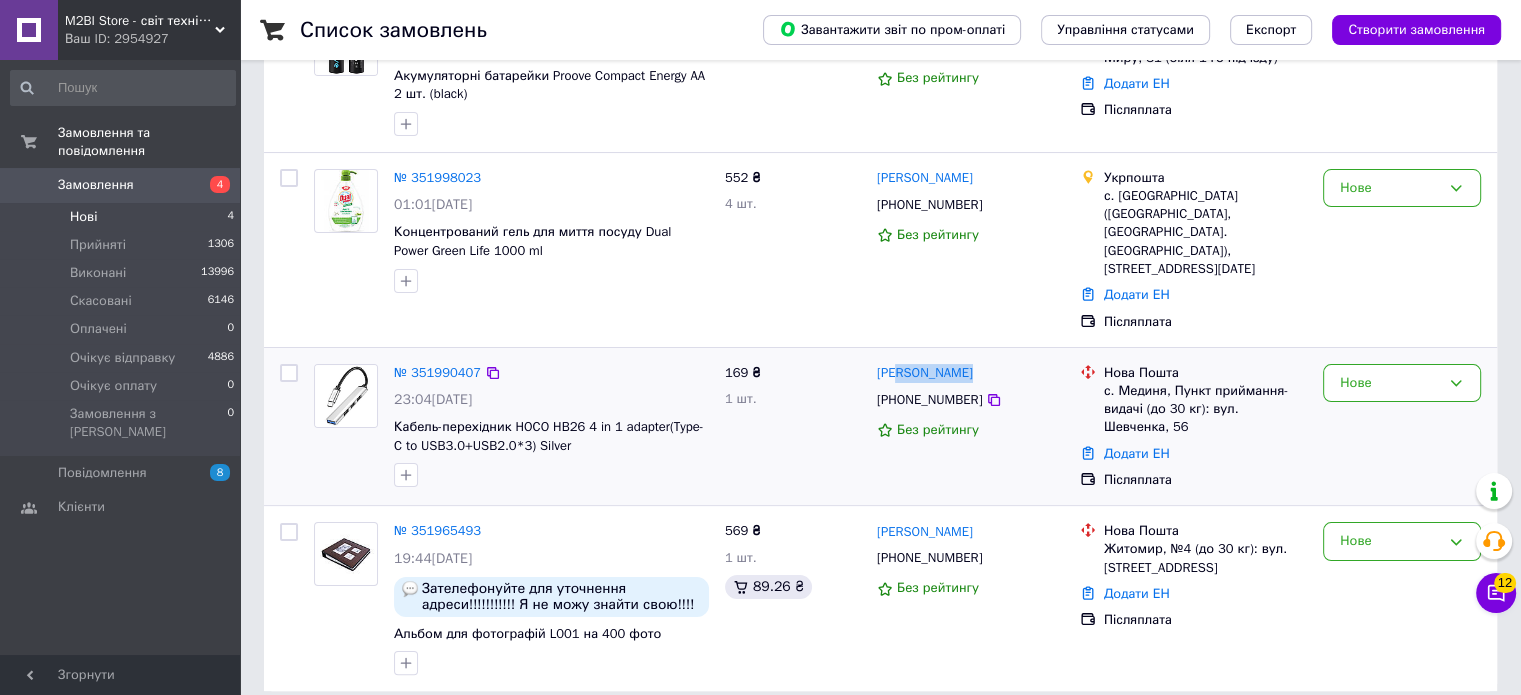 click on "[PERSON_NAME]" at bounding box center (970, 373) 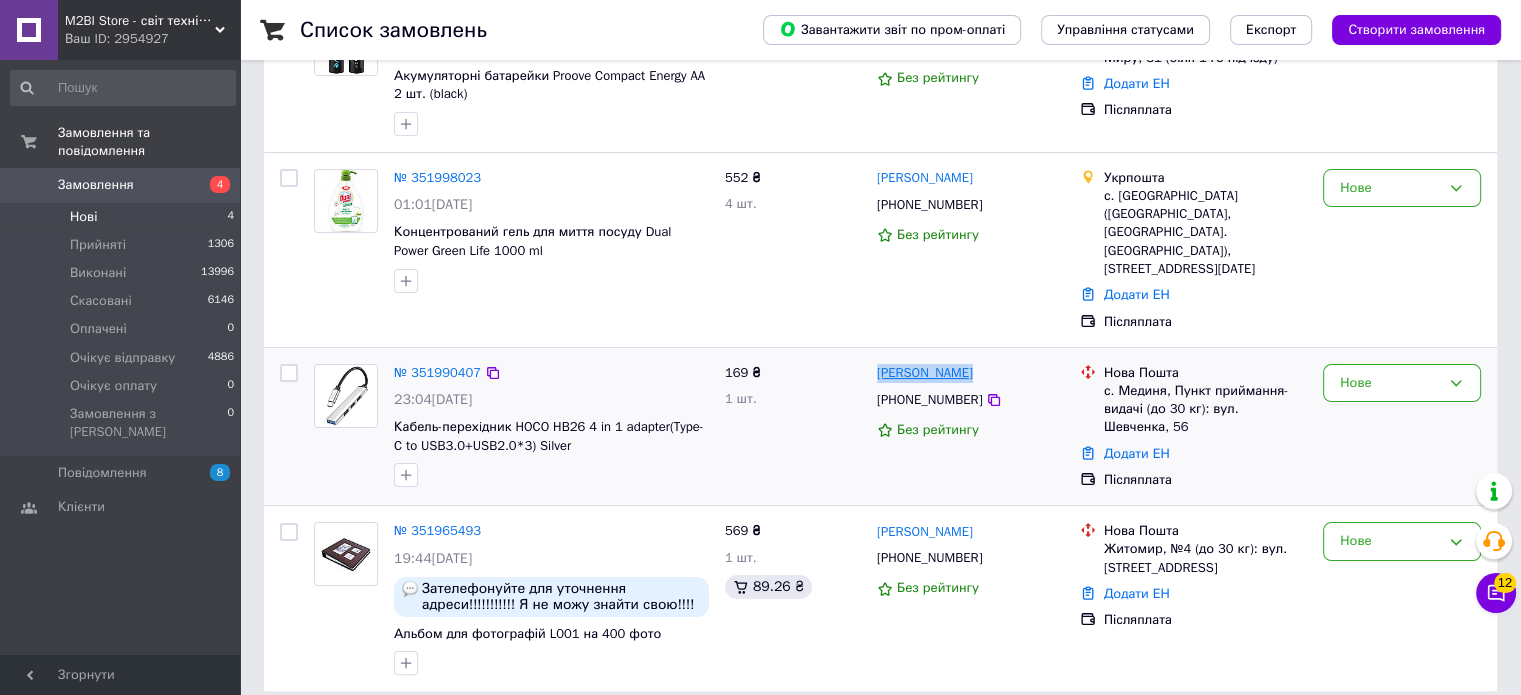 drag, startPoint x: 953, startPoint y: 358, endPoint x: 876, endPoint y: 355, distance: 77.05842 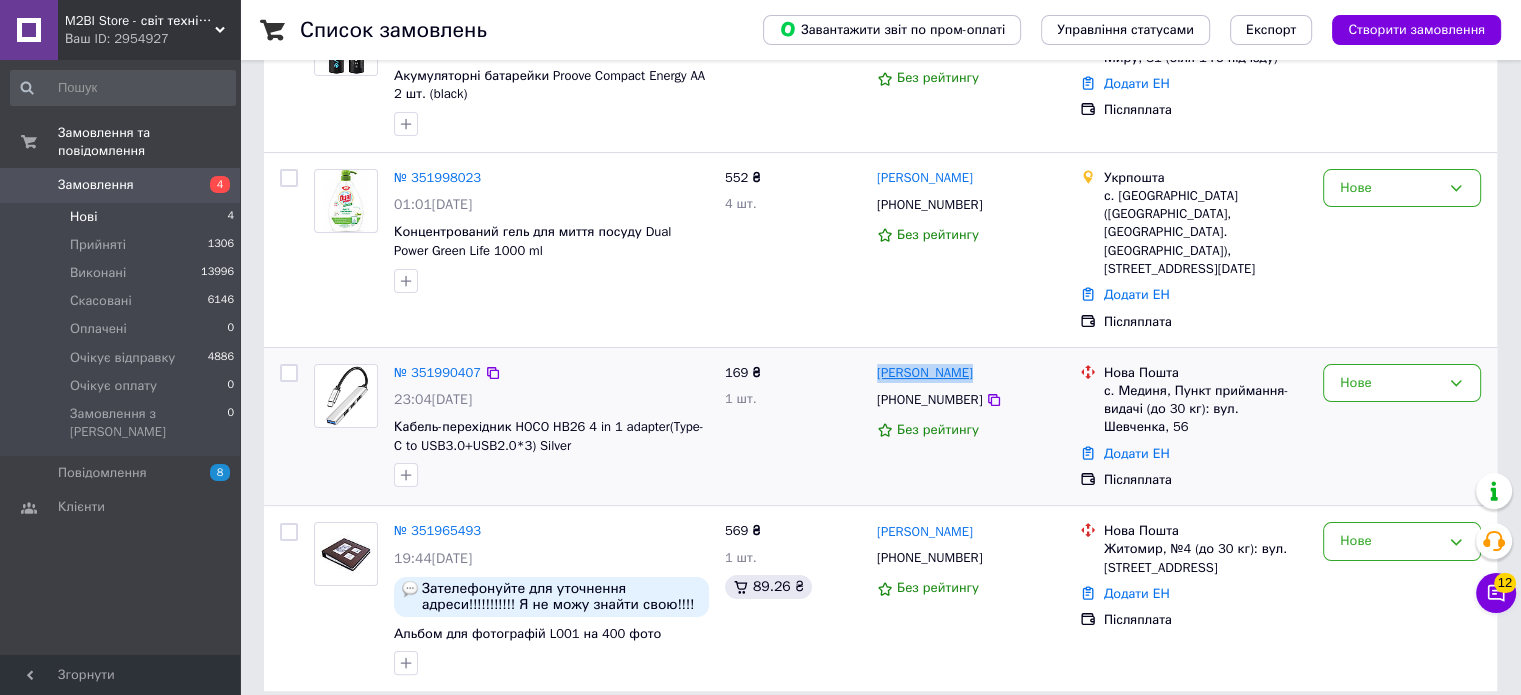 click on "[PERSON_NAME]" at bounding box center (970, 373) 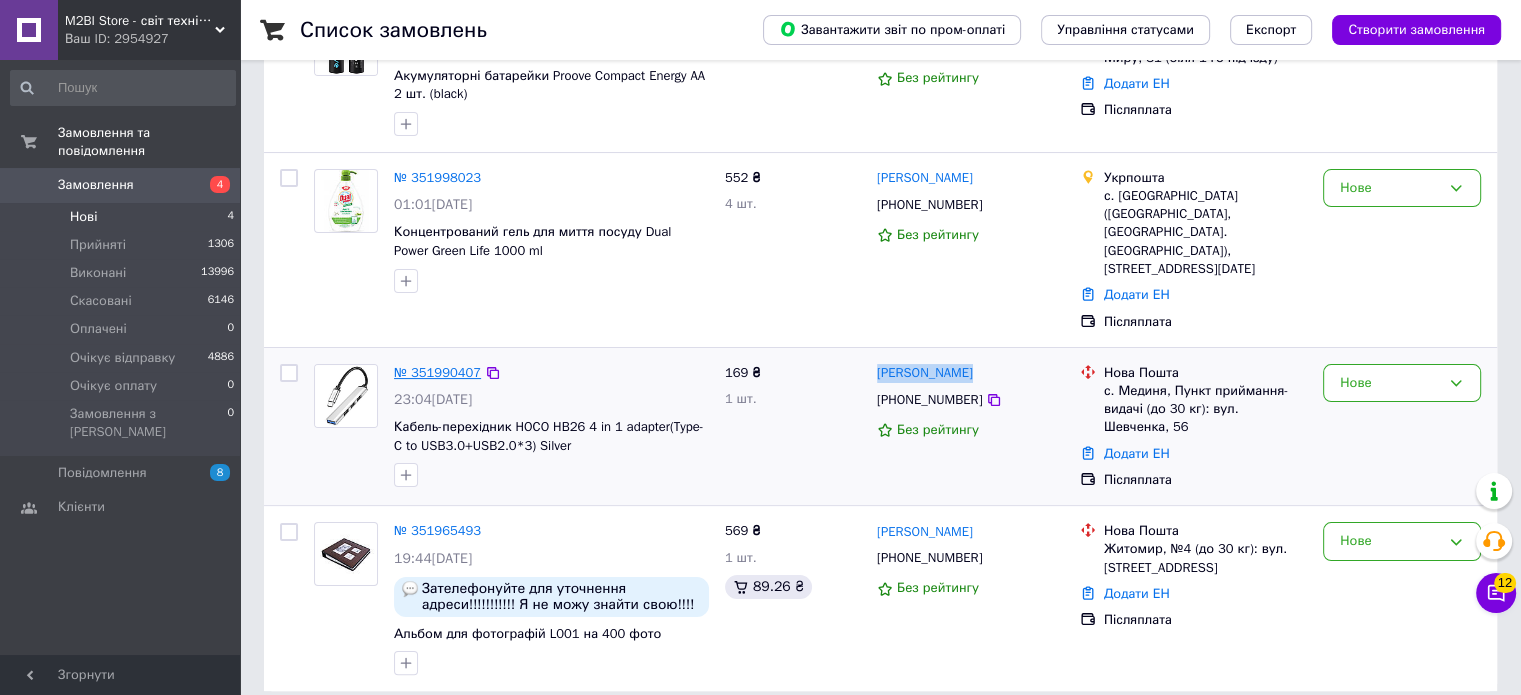 click on "№ 351990407" at bounding box center [437, 372] 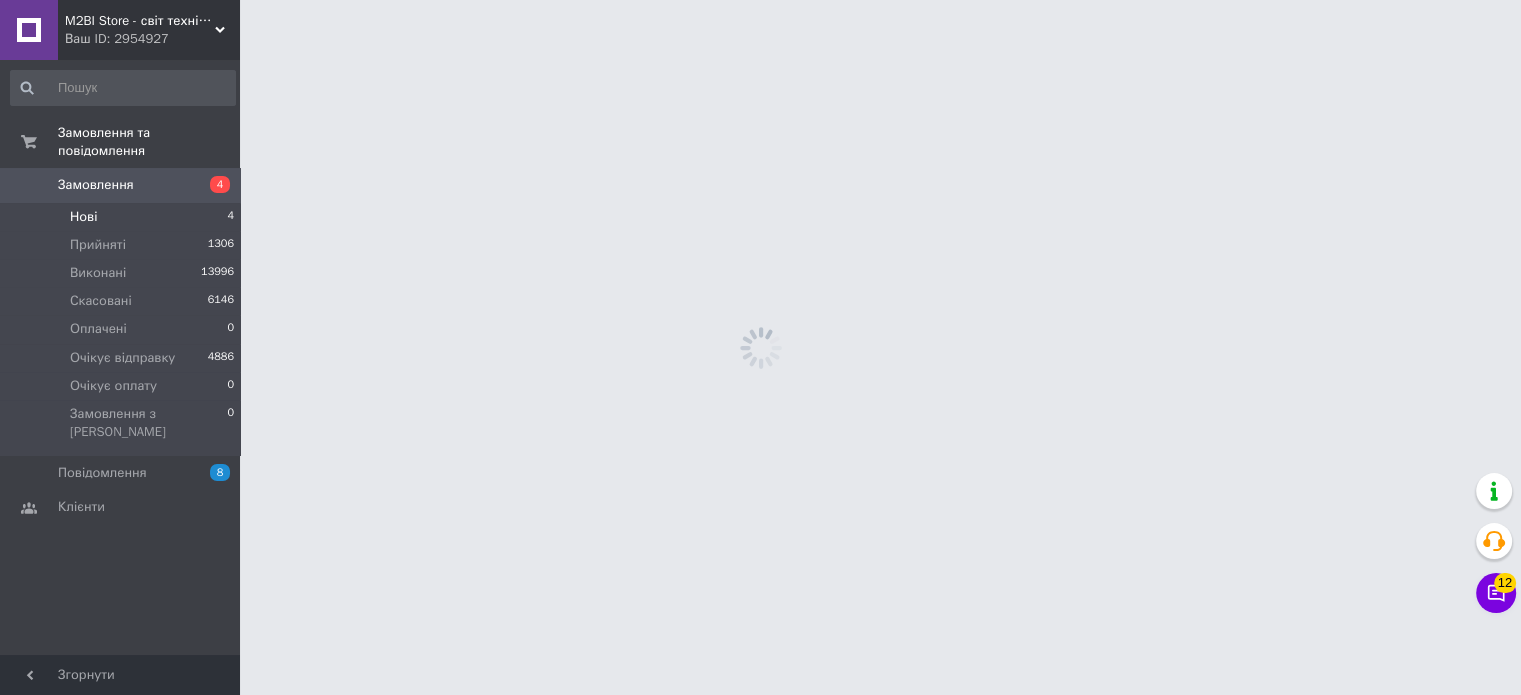 scroll, scrollTop: 0, scrollLeft: 0, axis: both 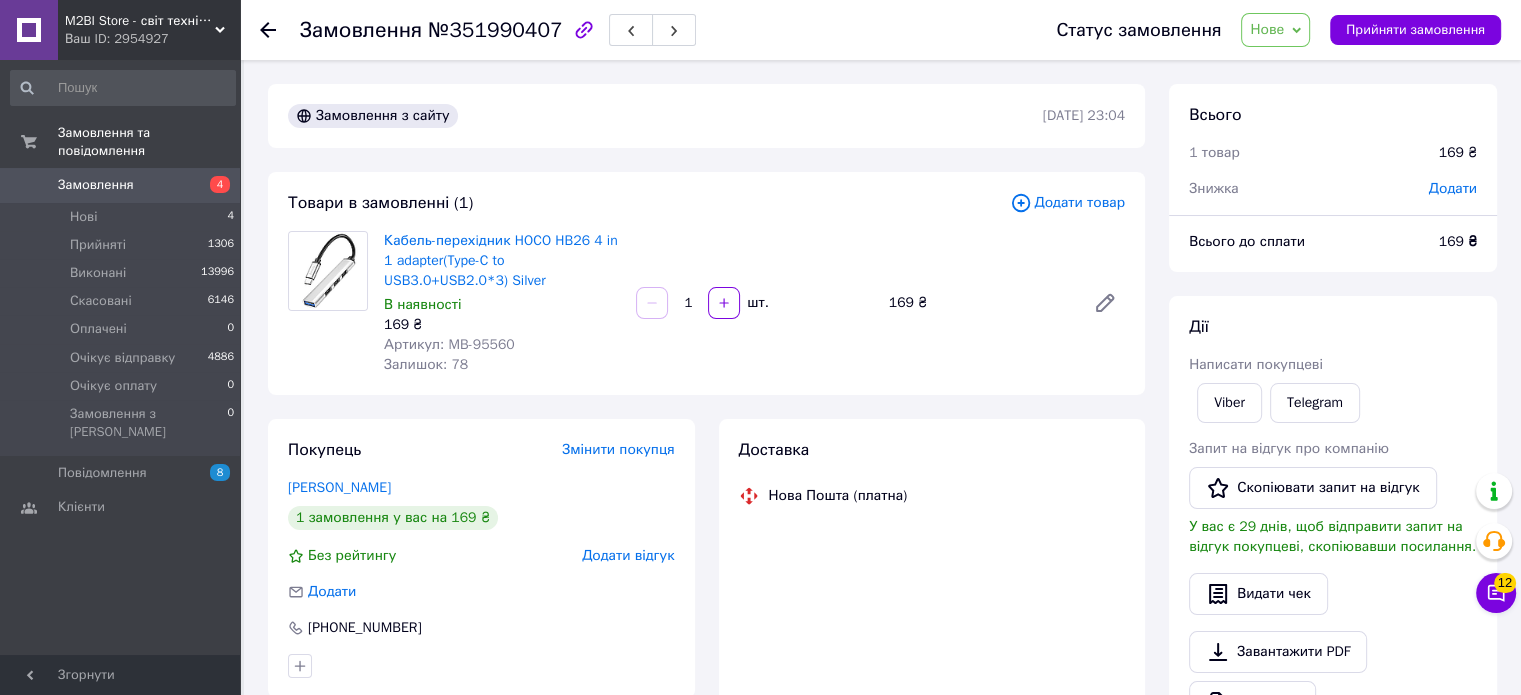 click on "Артикул: MB-95560" at bounding box center (449, 344) 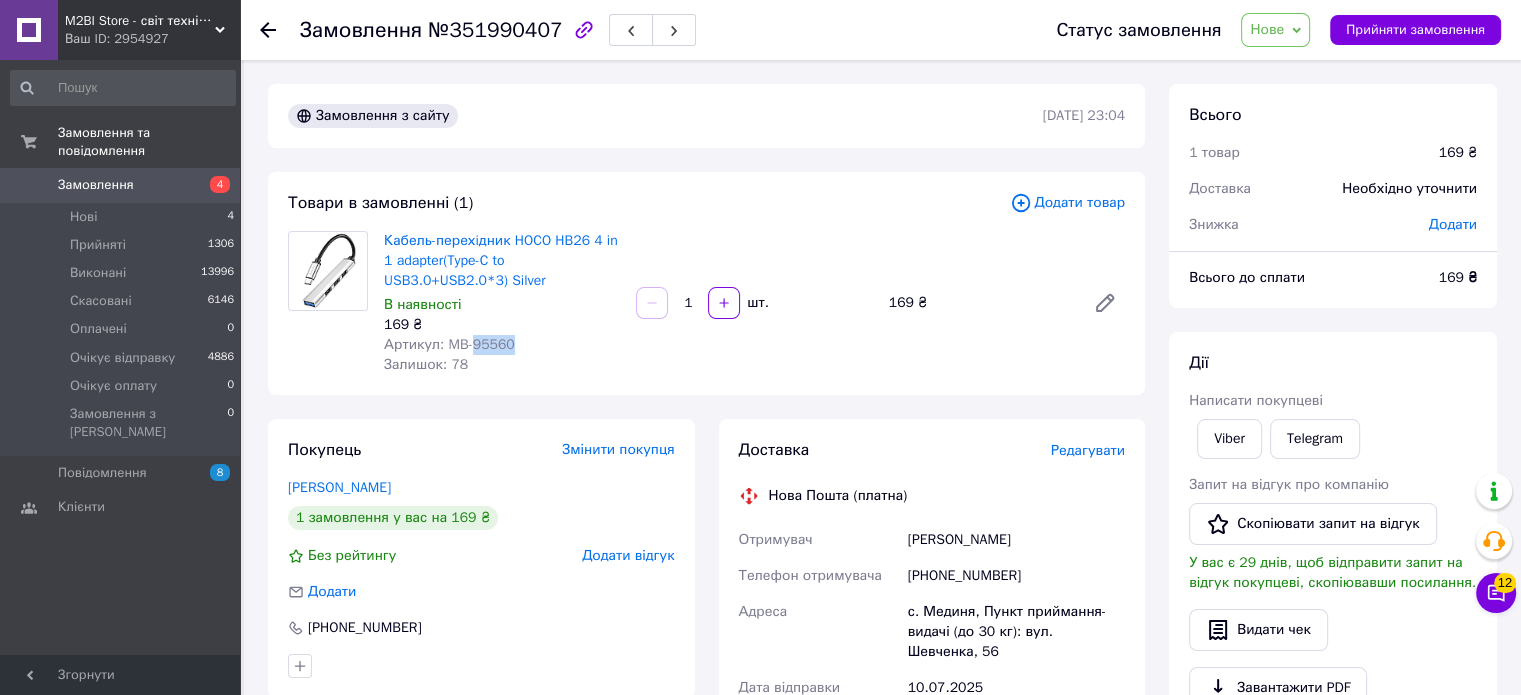 copy on "95560" 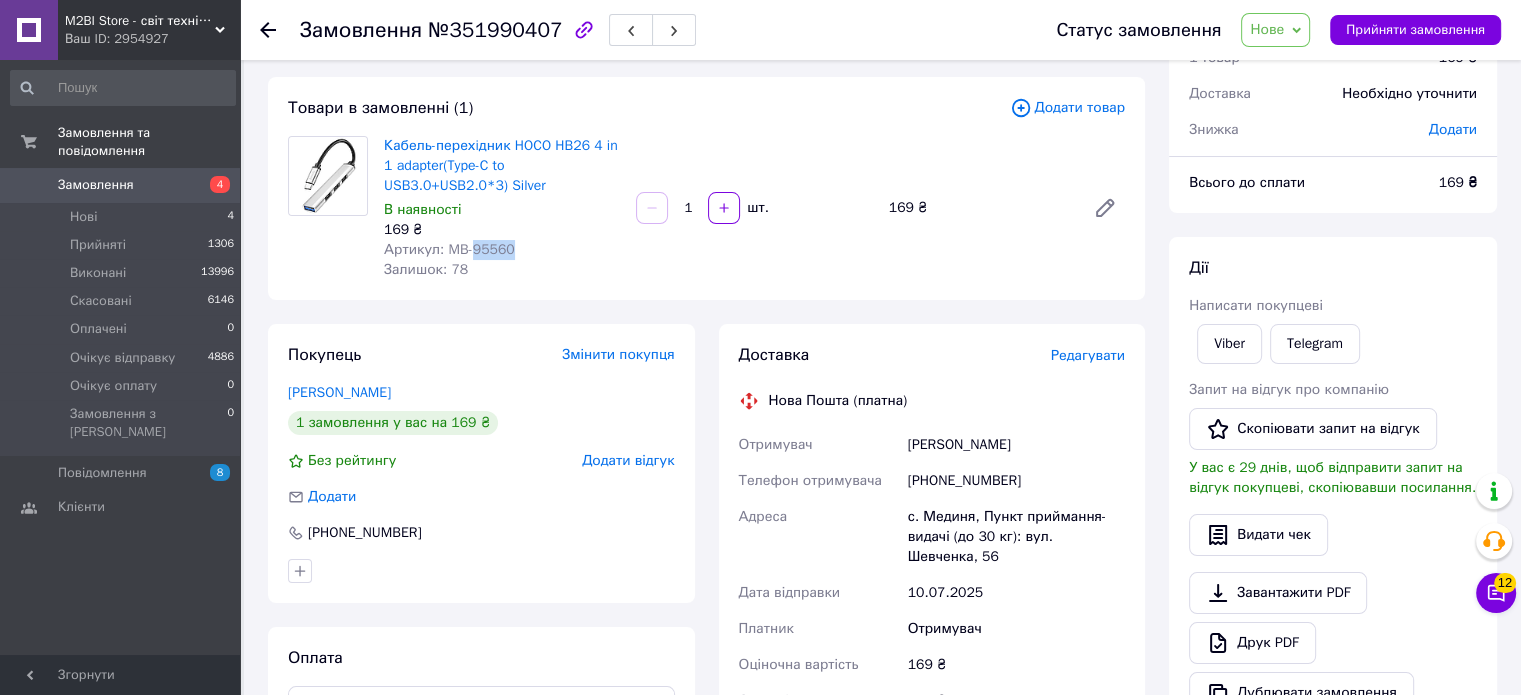 scroll, scrollTop: 100, scrollLeft: 0, axis: vertical 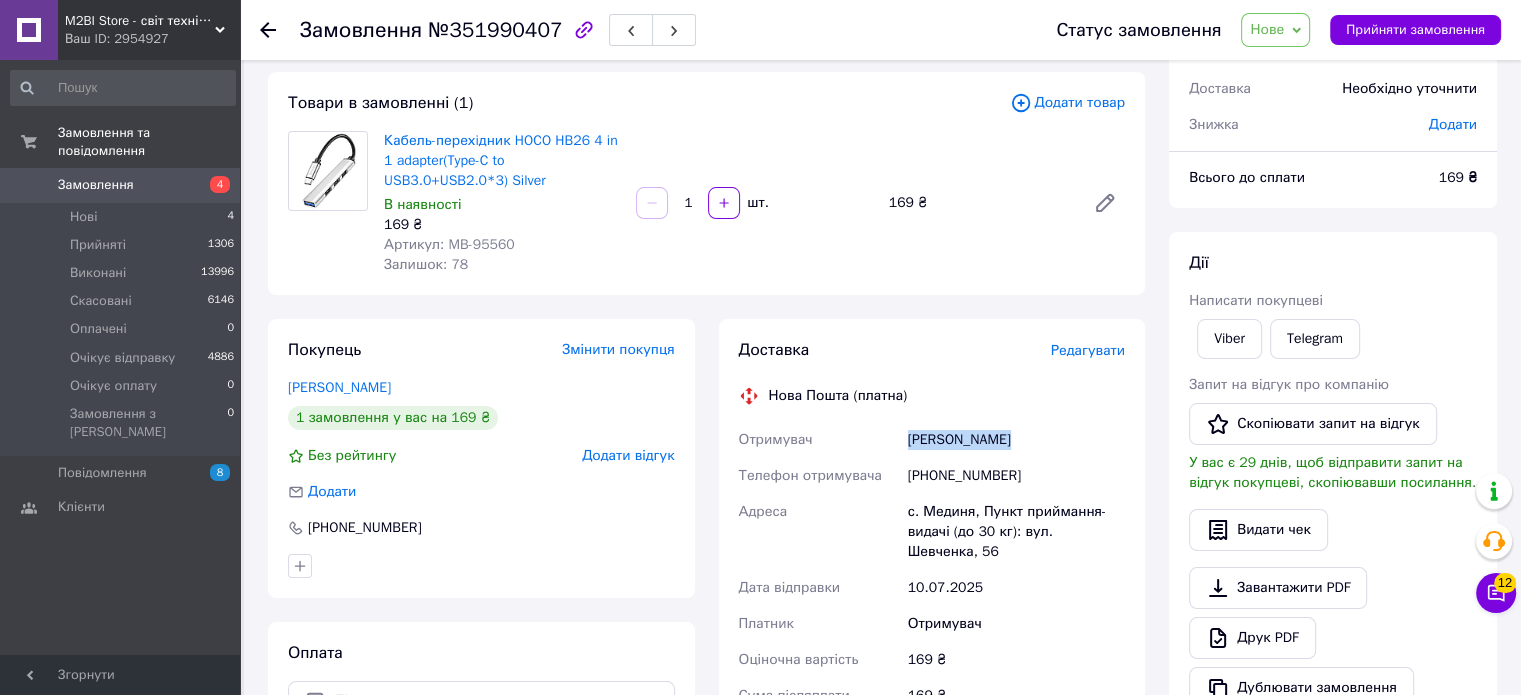 drag, startPoint x: 970, startPoint y: 440, endPoint x: 905, endPoint y: 435, distance: 65.192024 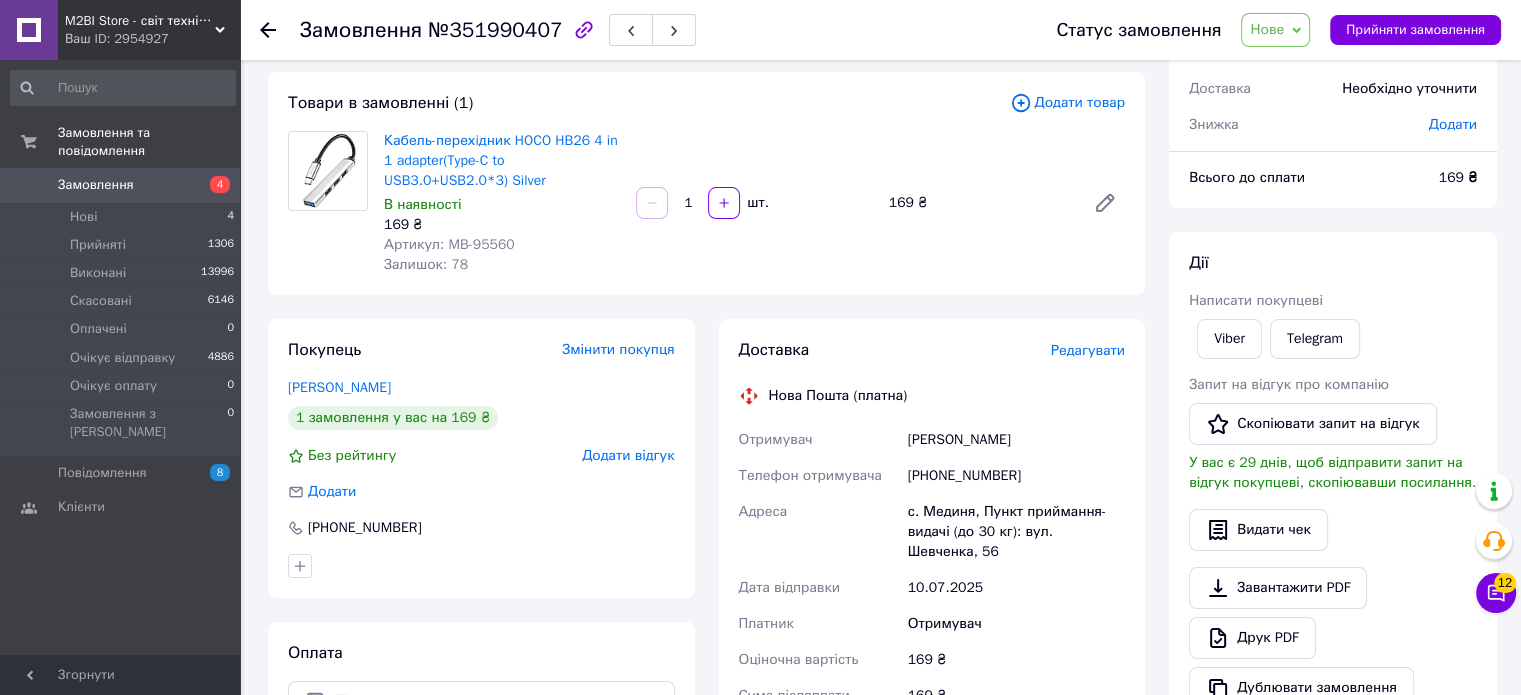 click on "Оціночна вартість" at bounding box center [819, 660] 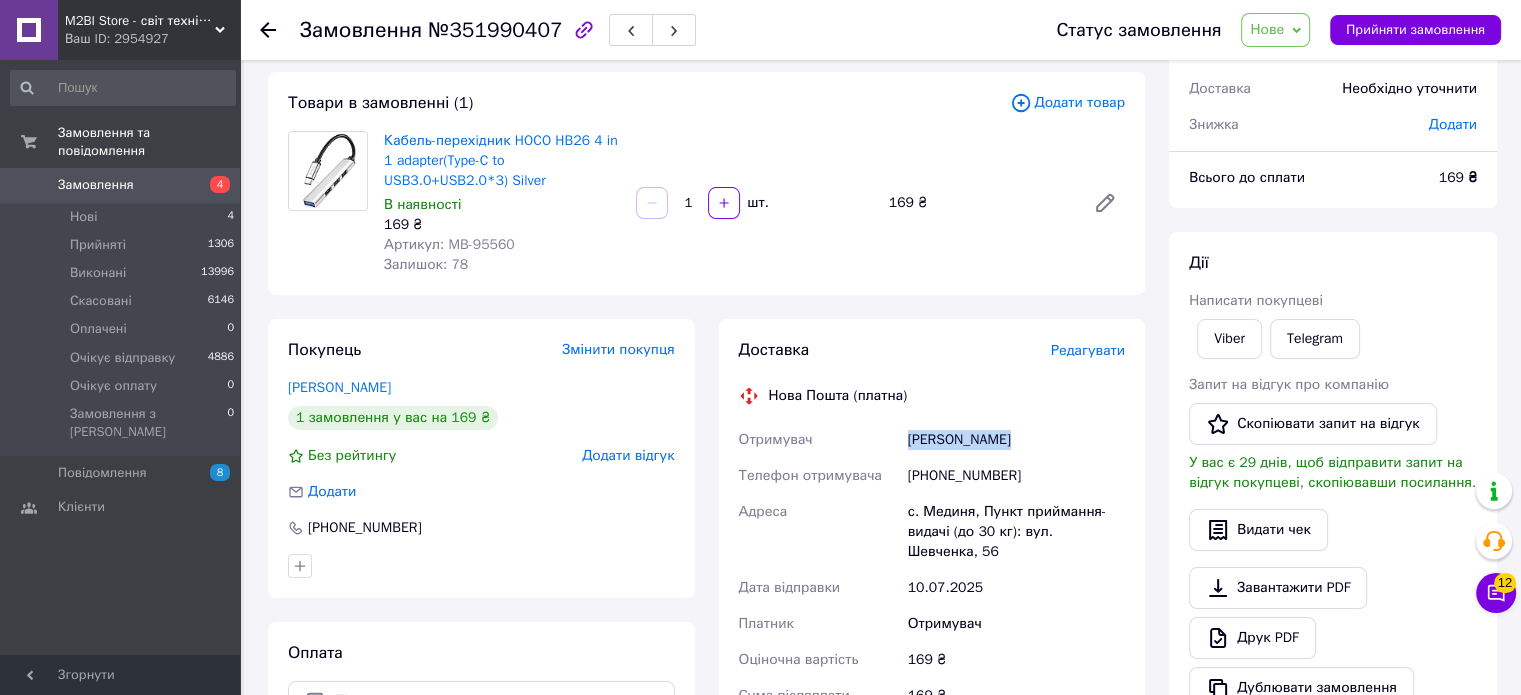 drag, startPoint x: 1036, startPoint y: 446, endPoint x: 907, endPoint y: 435, distance: 129.46814 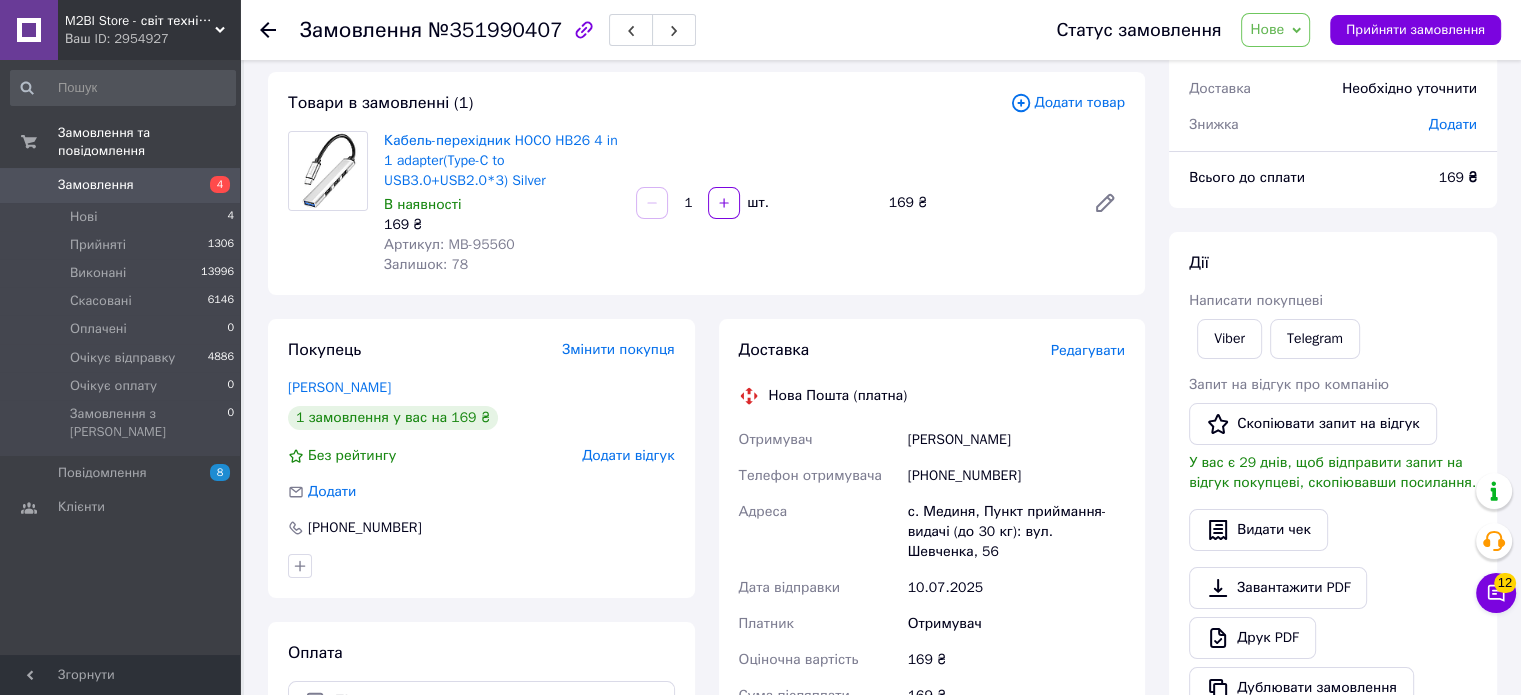click on "[PERSON_NAME]" at bounding box center [1016, 440] 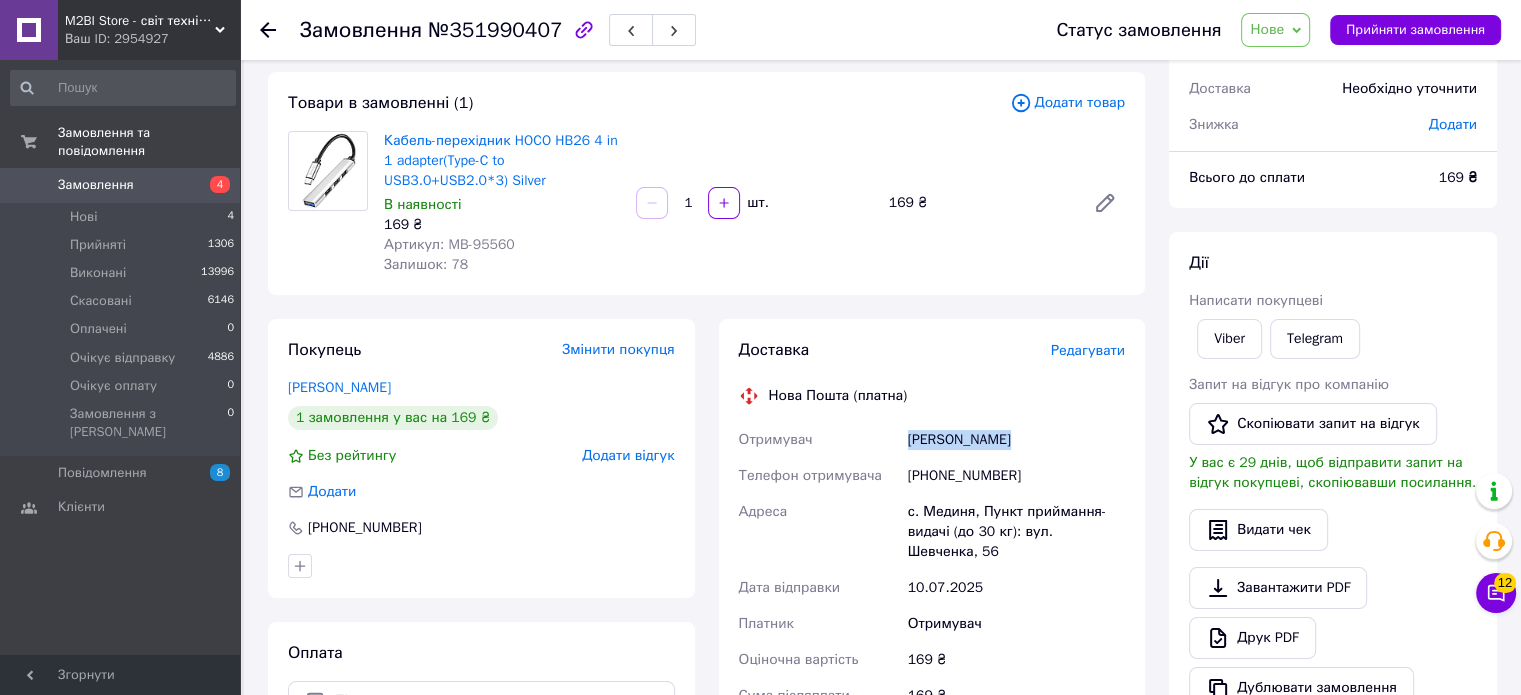 drag, startPoint x: 1032, startPoint y: 438, endPoint x: 909, endPoint y: 447, distance: 123.32883 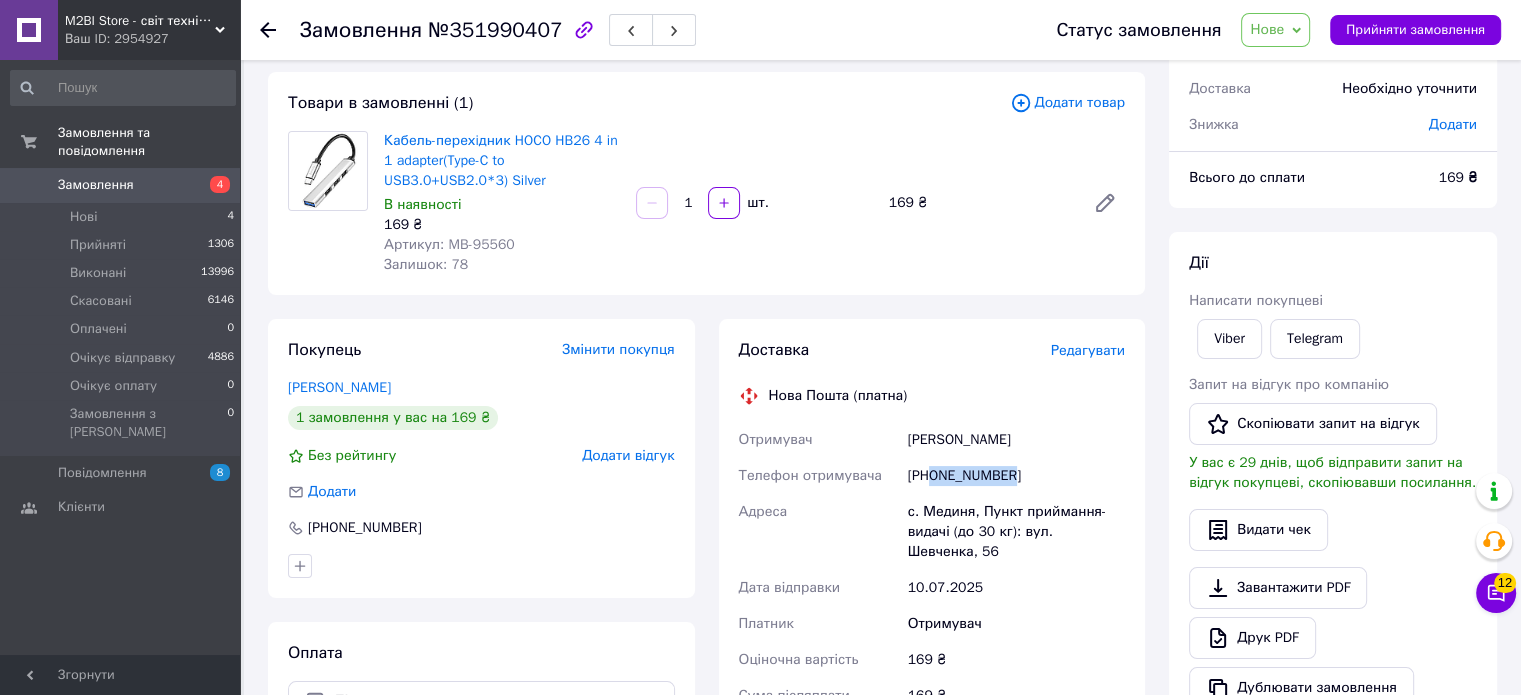 drag, startPoint x: 1032, startPoint y: 472, endPoint x: 932, endPoint y: 476, distance: 100.07997 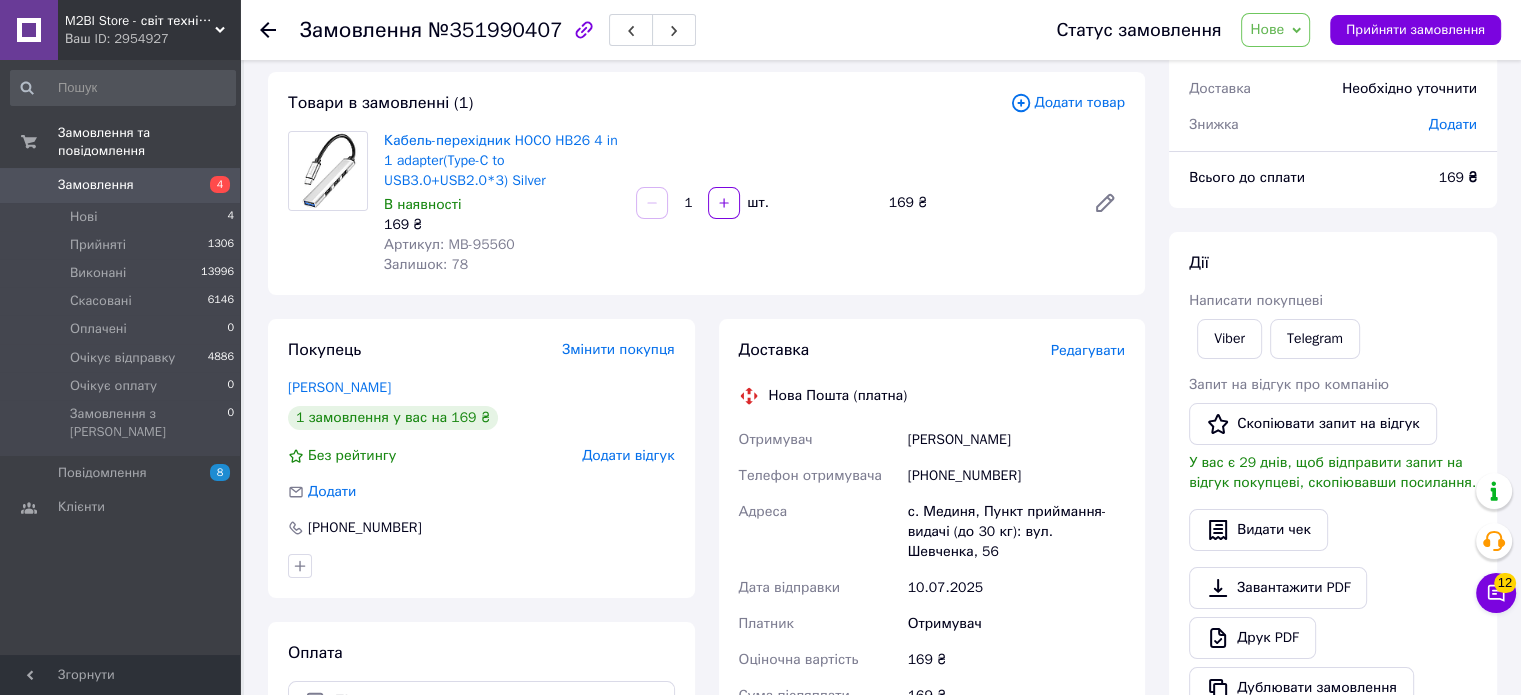 click on "№351990407" at bounding box center (495, 30) 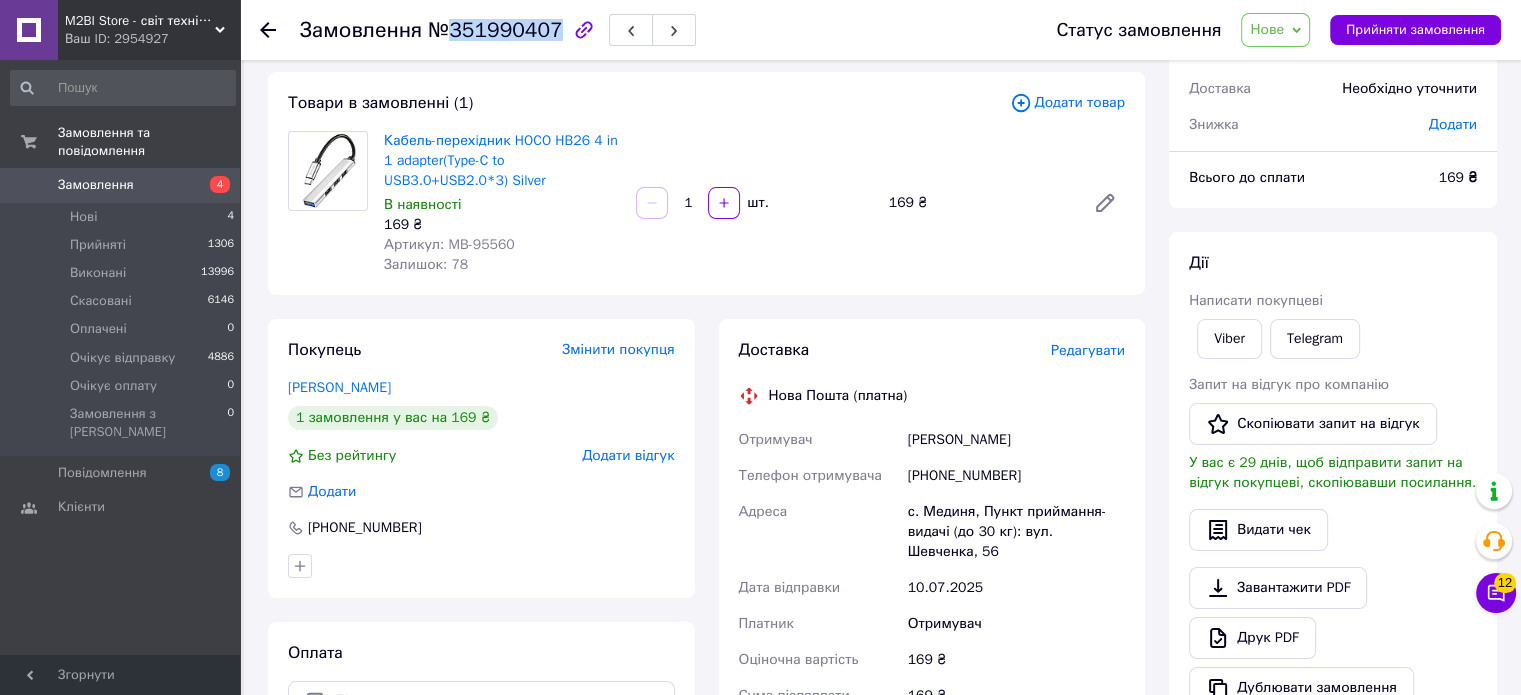 click on "№351990407" at bounding box center [495, 30] 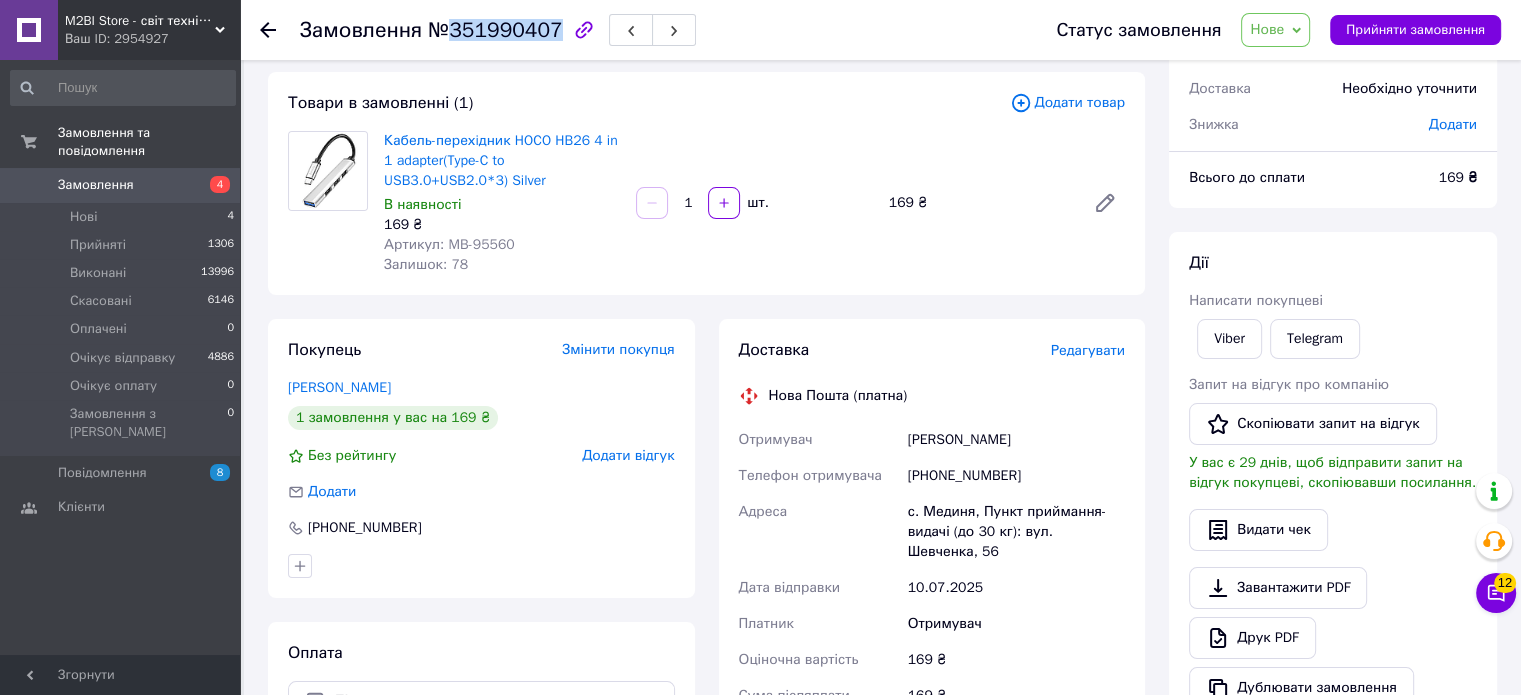 copy on "351990407" 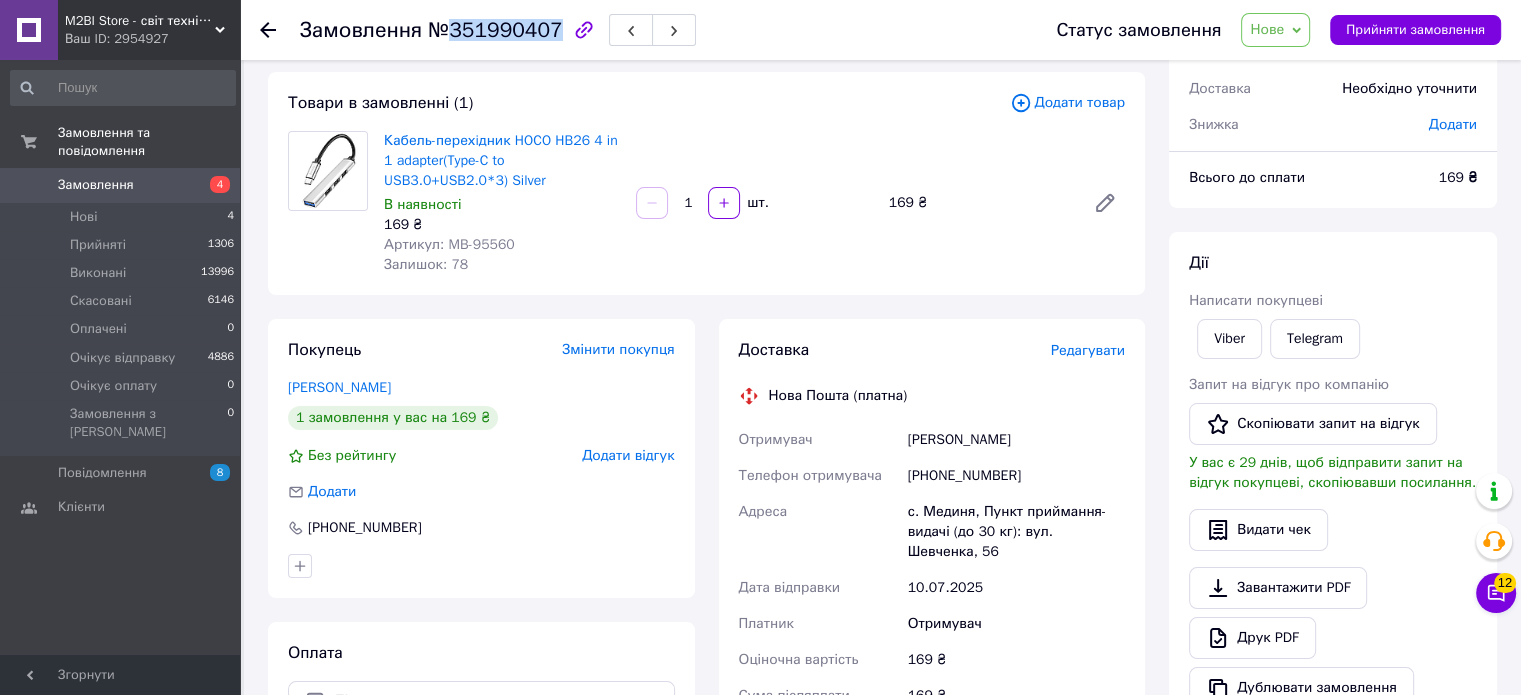 copy on "351990407" 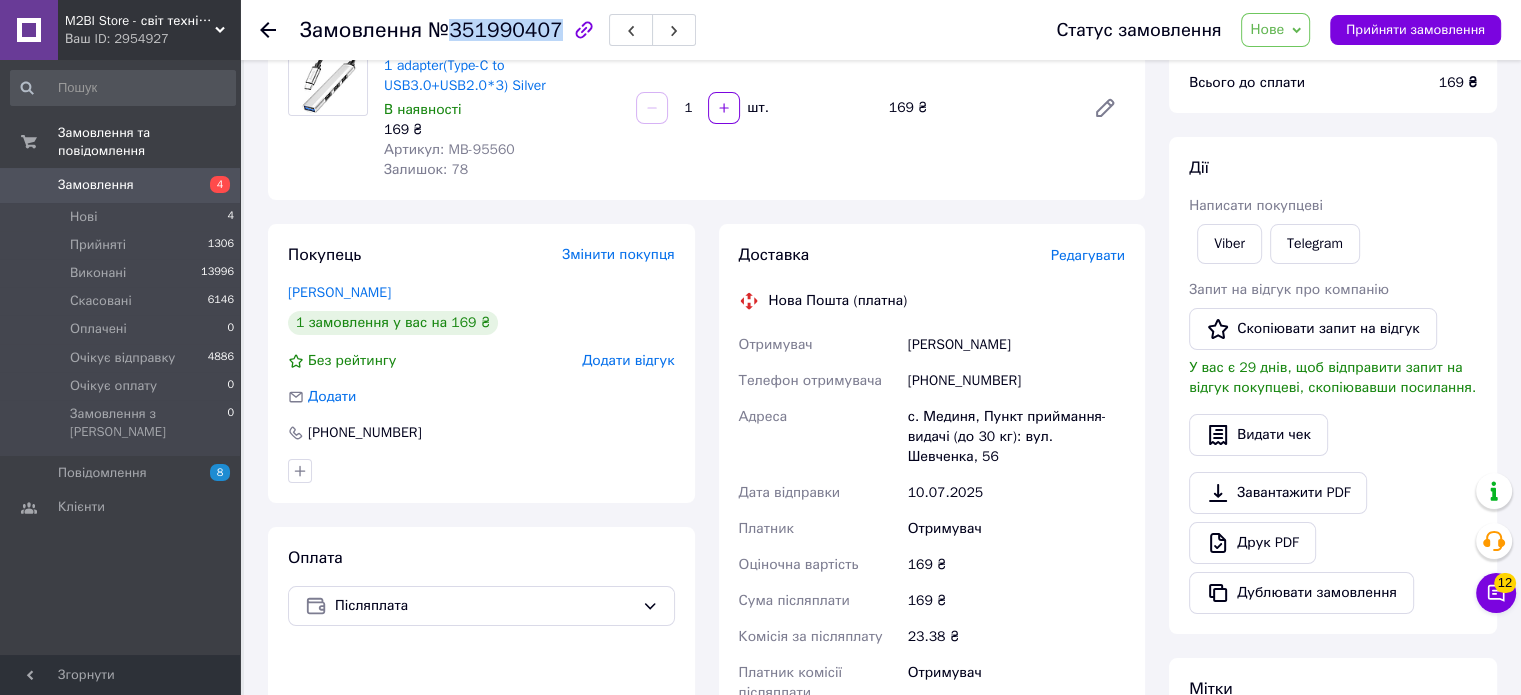 scroll, scrollTop: 200, scrollLeft: 0, axis: vertical 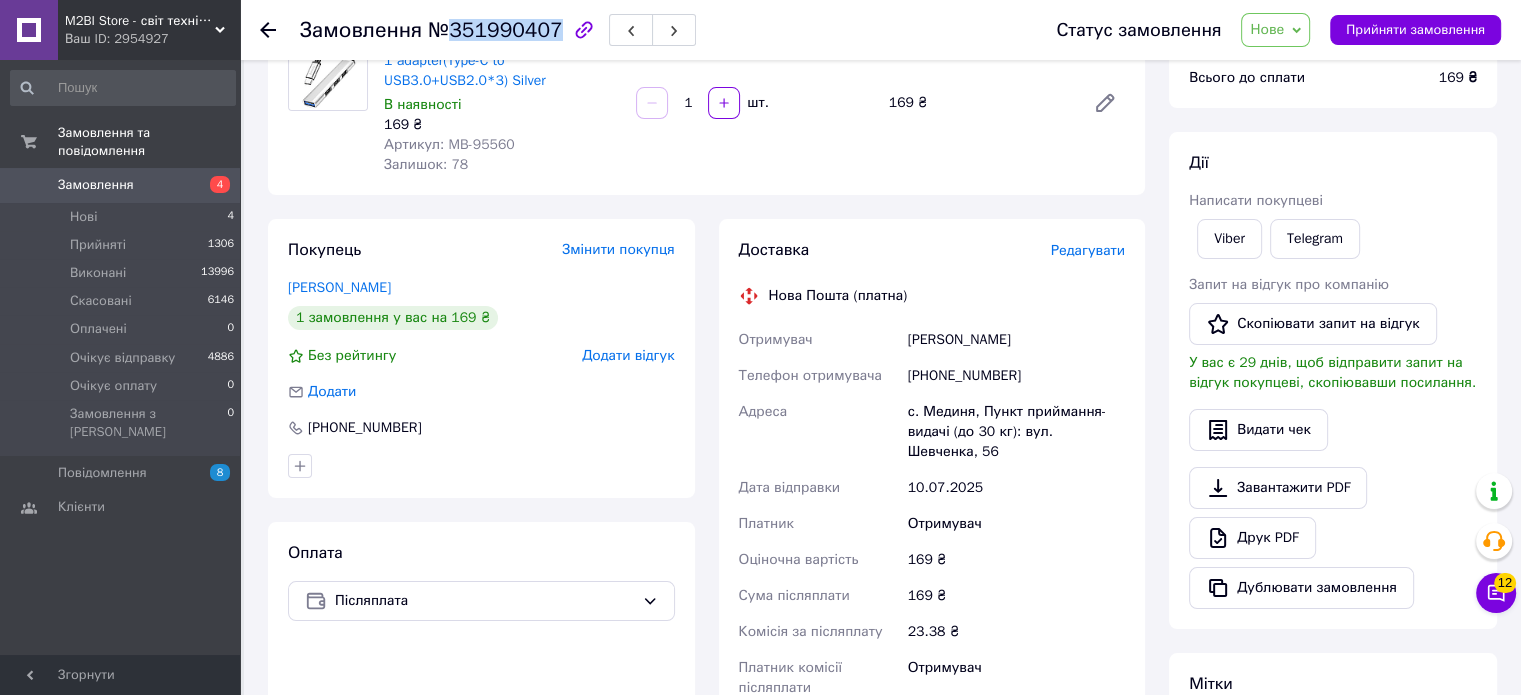 click on "Артикул: MB-95560" at bounding box center [449, 144] 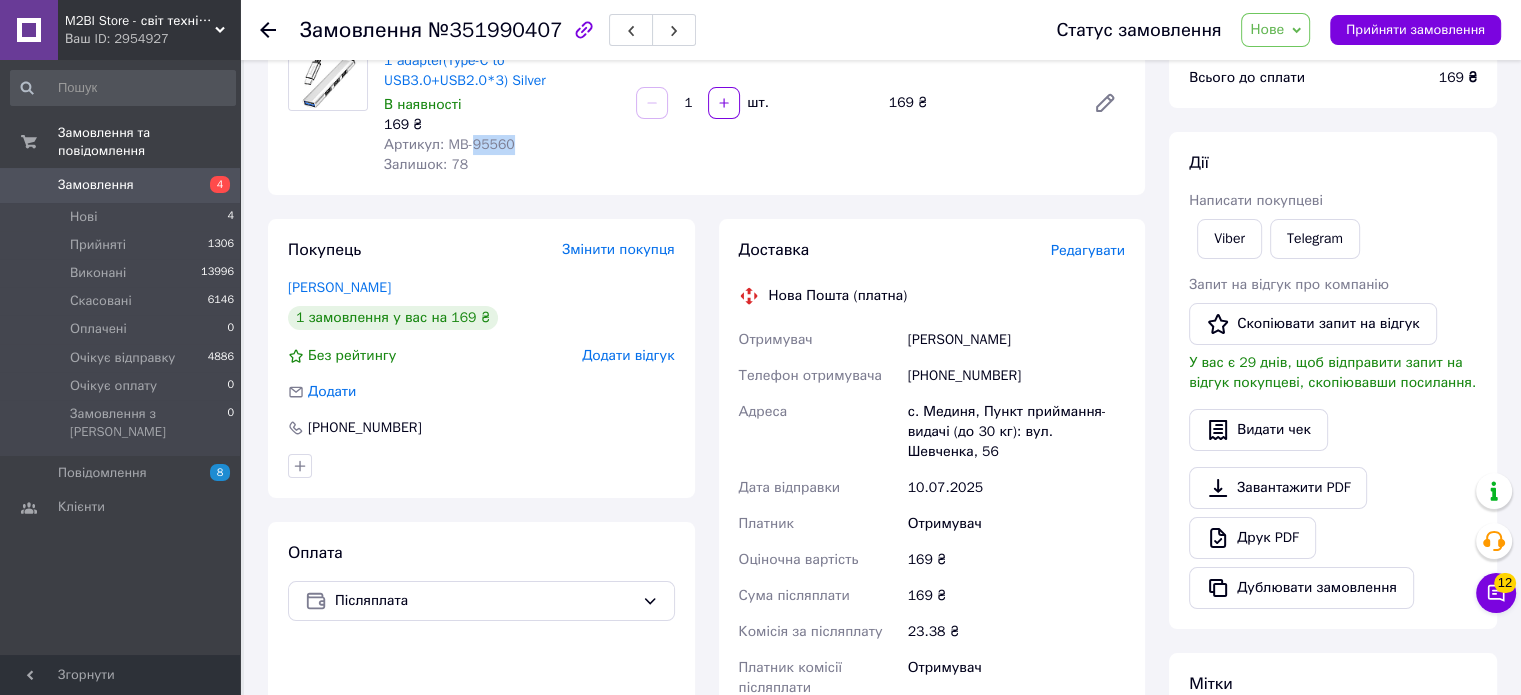 click on "Артикул: MB-95560" at bounding box center (449, 144) 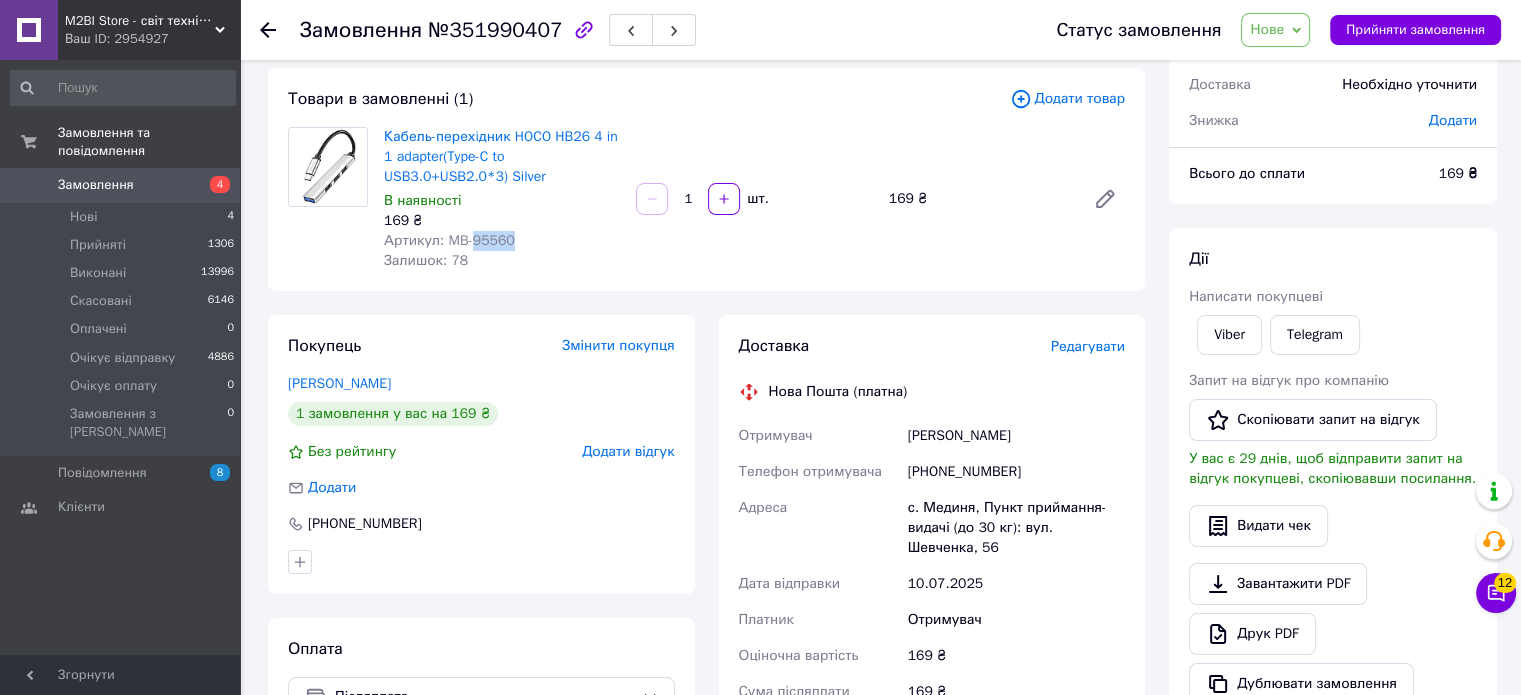 scroll, scrollTop: 100, scrollLeft: 0, axis: vertical 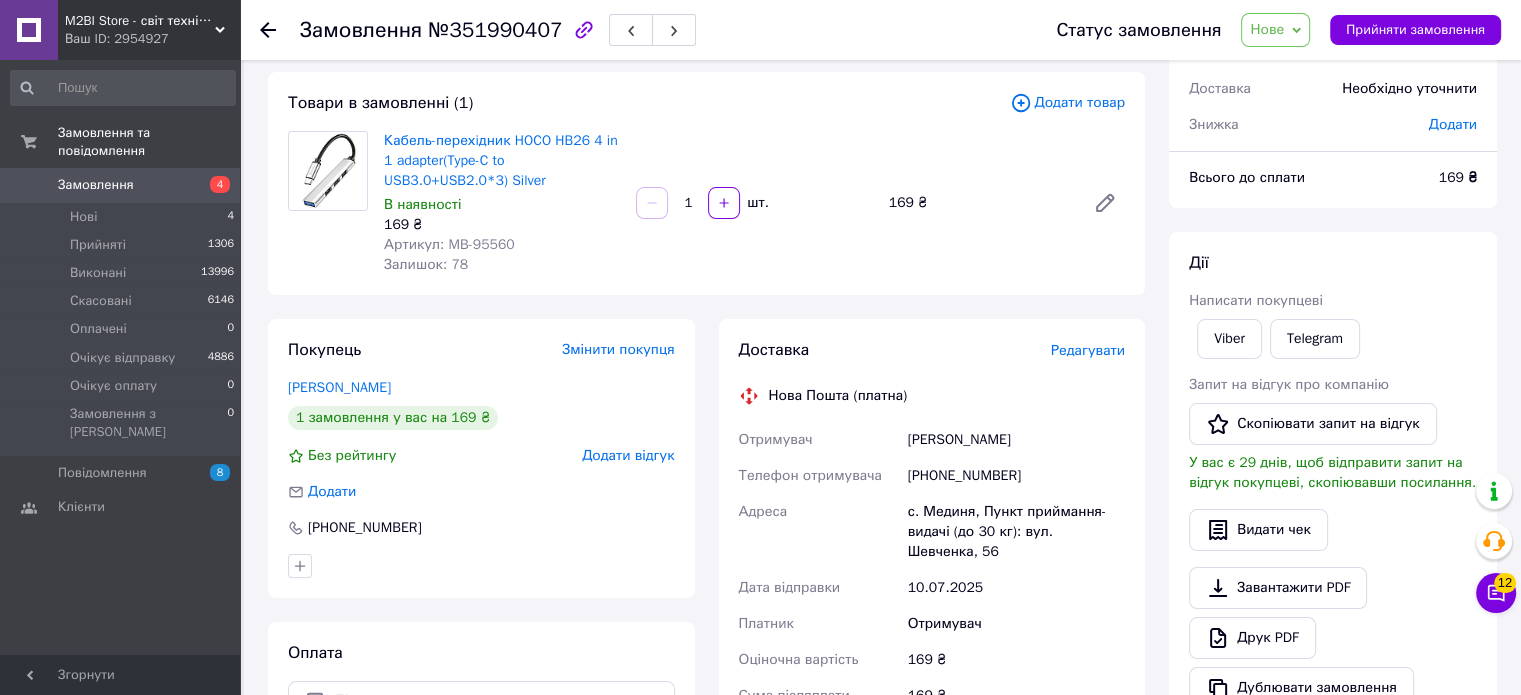 click on "№351990407" at bounding box center [495, 30] 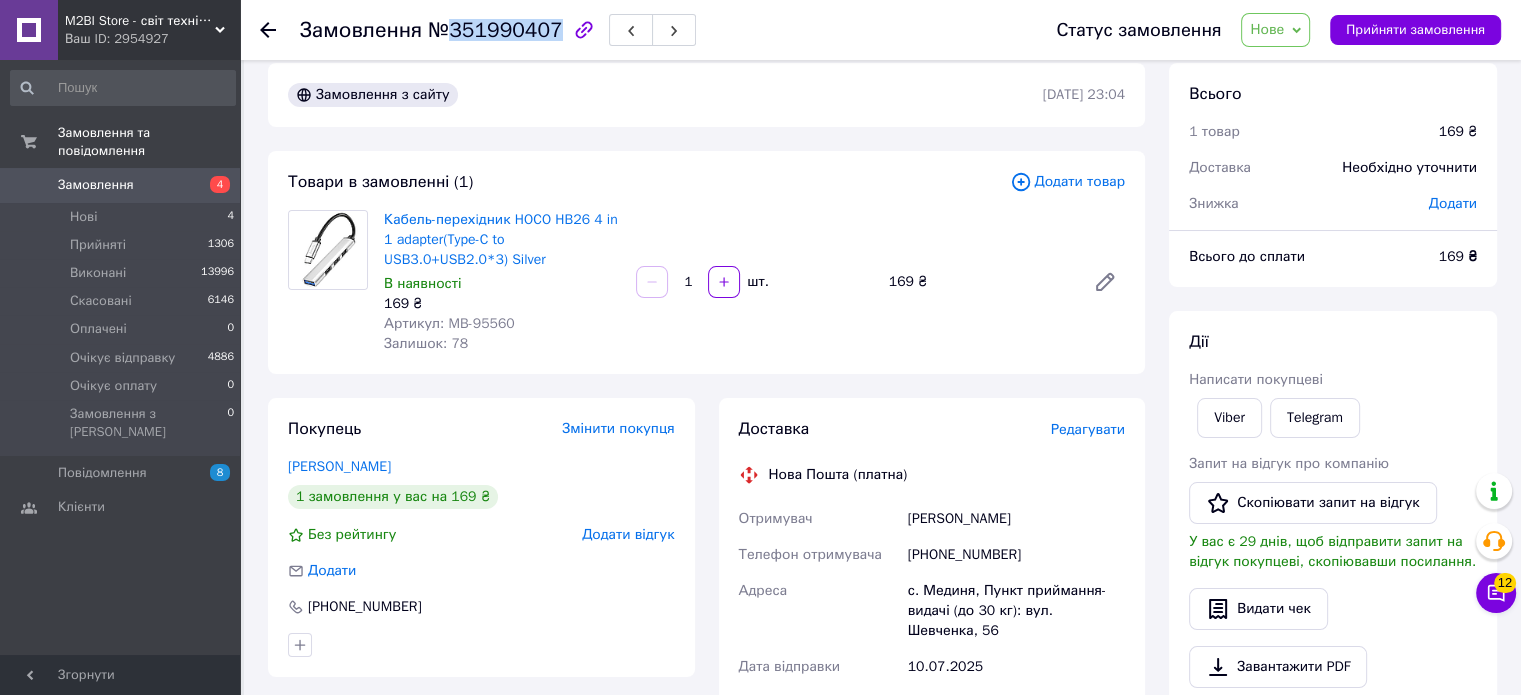 scroll, scrollTop: 0, scrollLeft: 0, axis: both 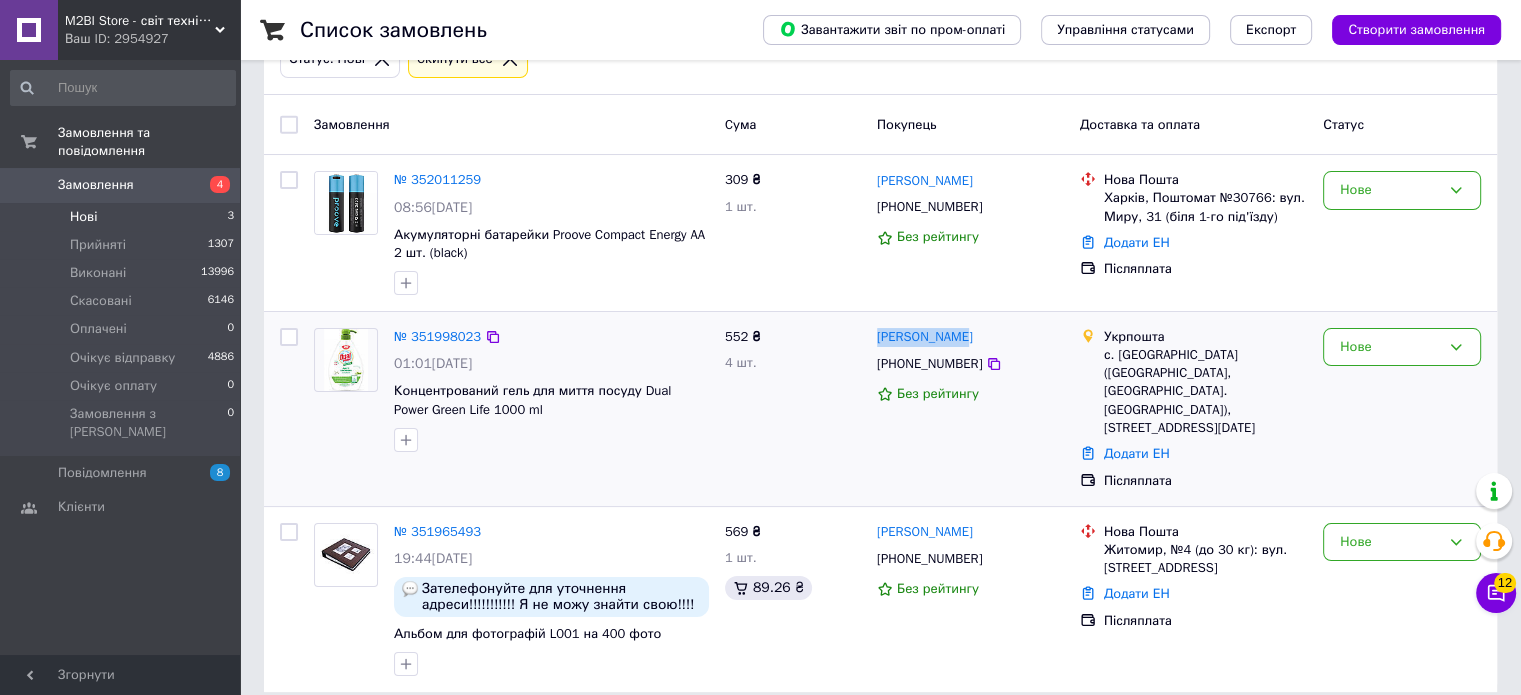 drag, startPoint x: 988, startPoint y: 335, endPoint x: 871, endPoint y: 333, distance: 117.01709 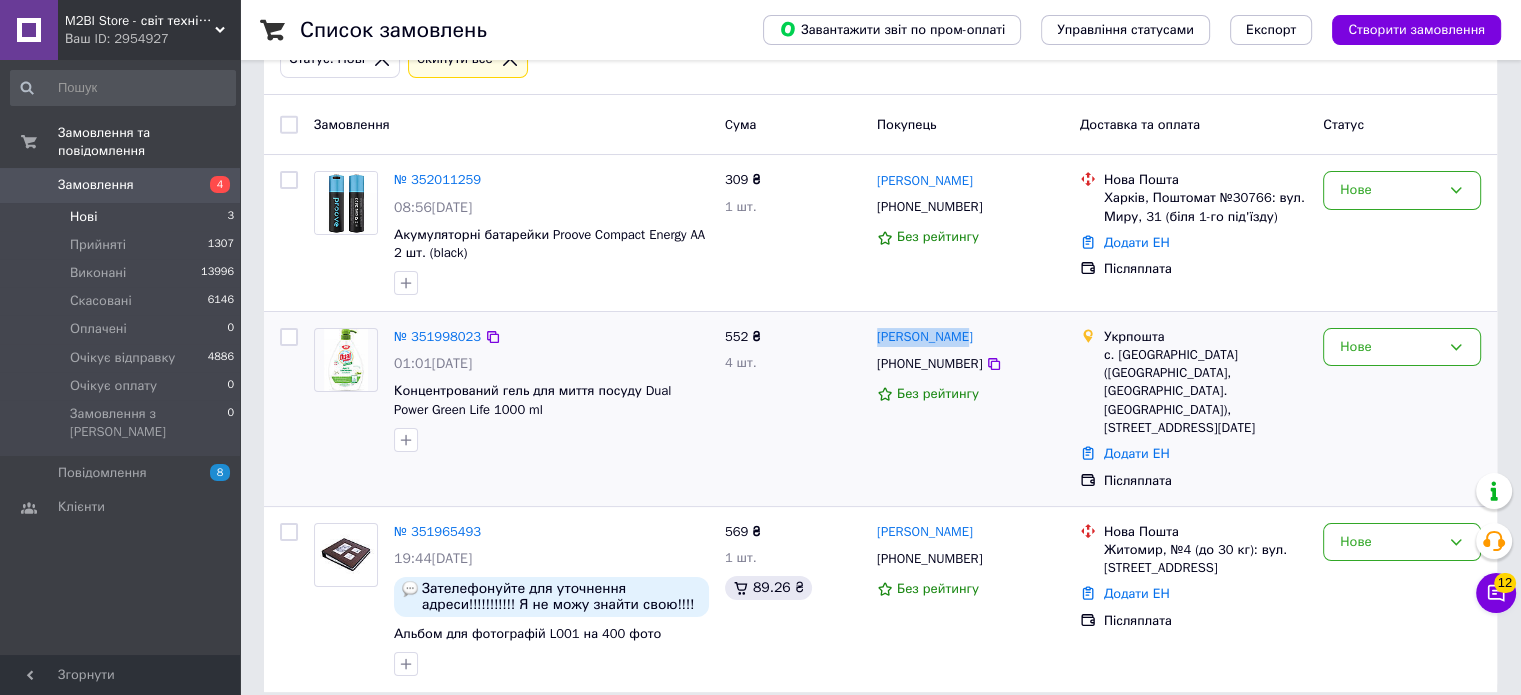 copy on "Марія Жируха" 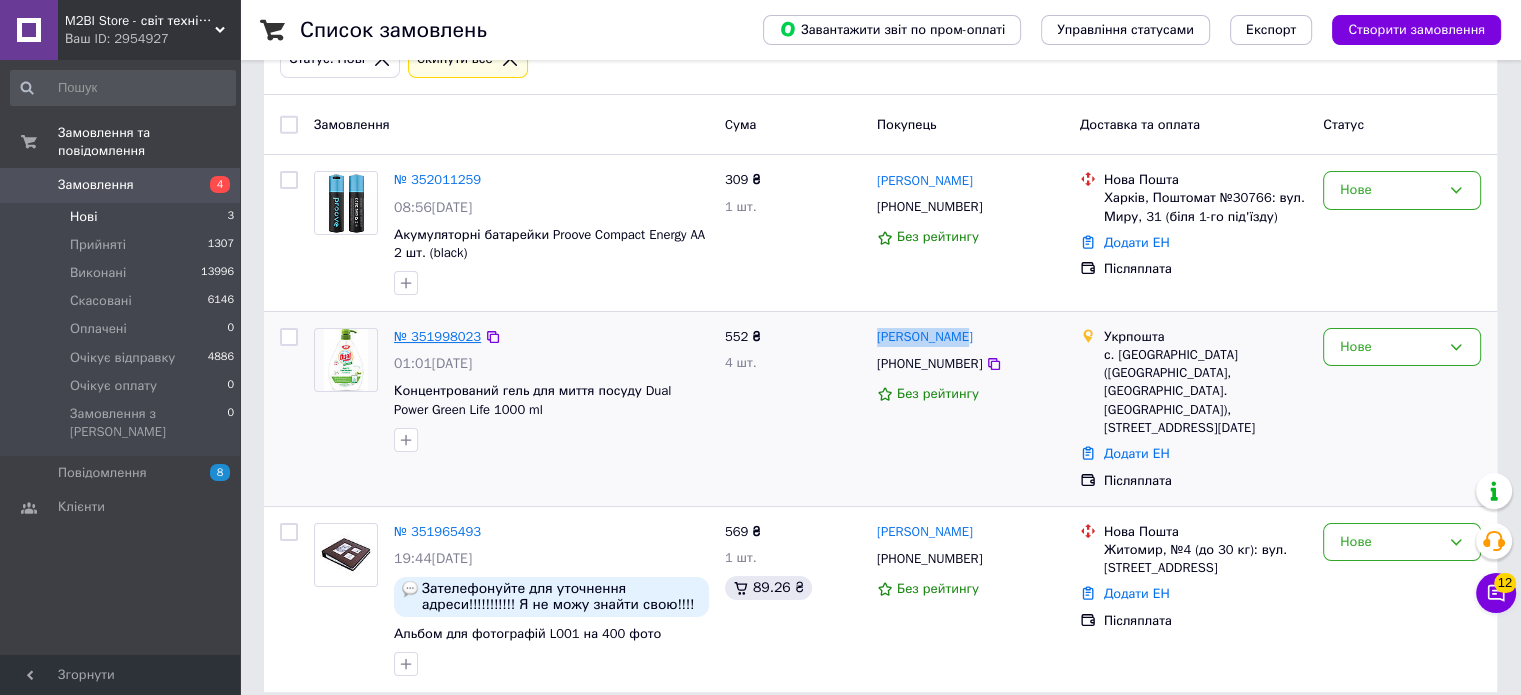 click on "№ 351998023" 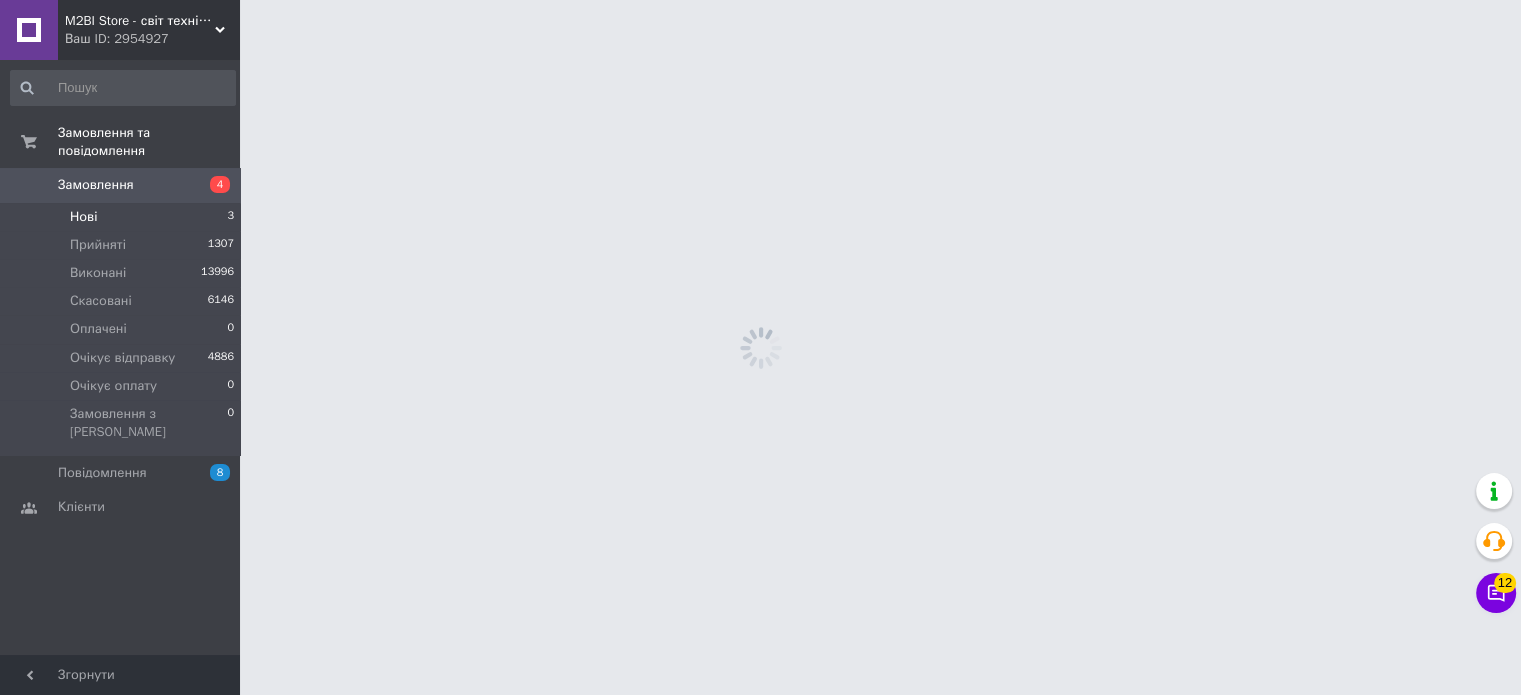 scroll, scrollTop: 0, scrollLeft: 0, axis: both 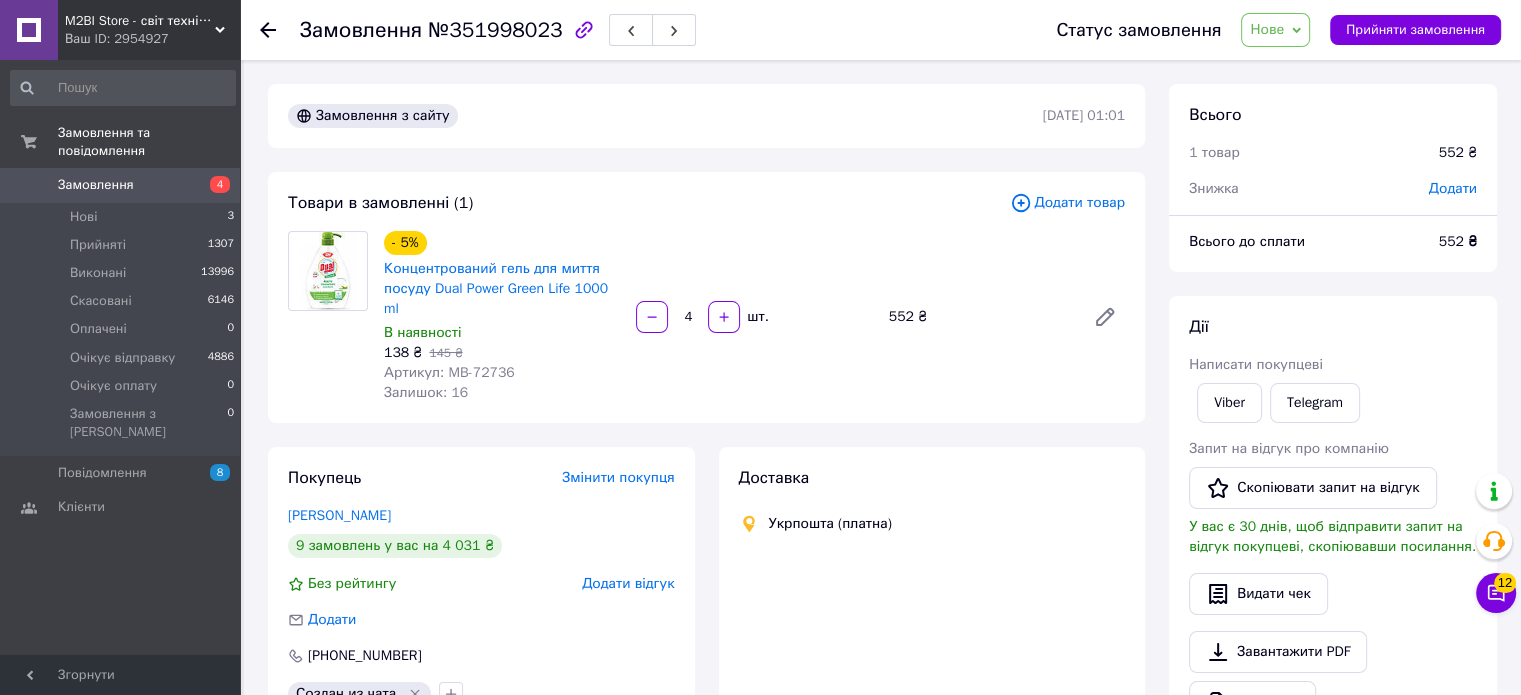click on "Артикул: MB-72736" 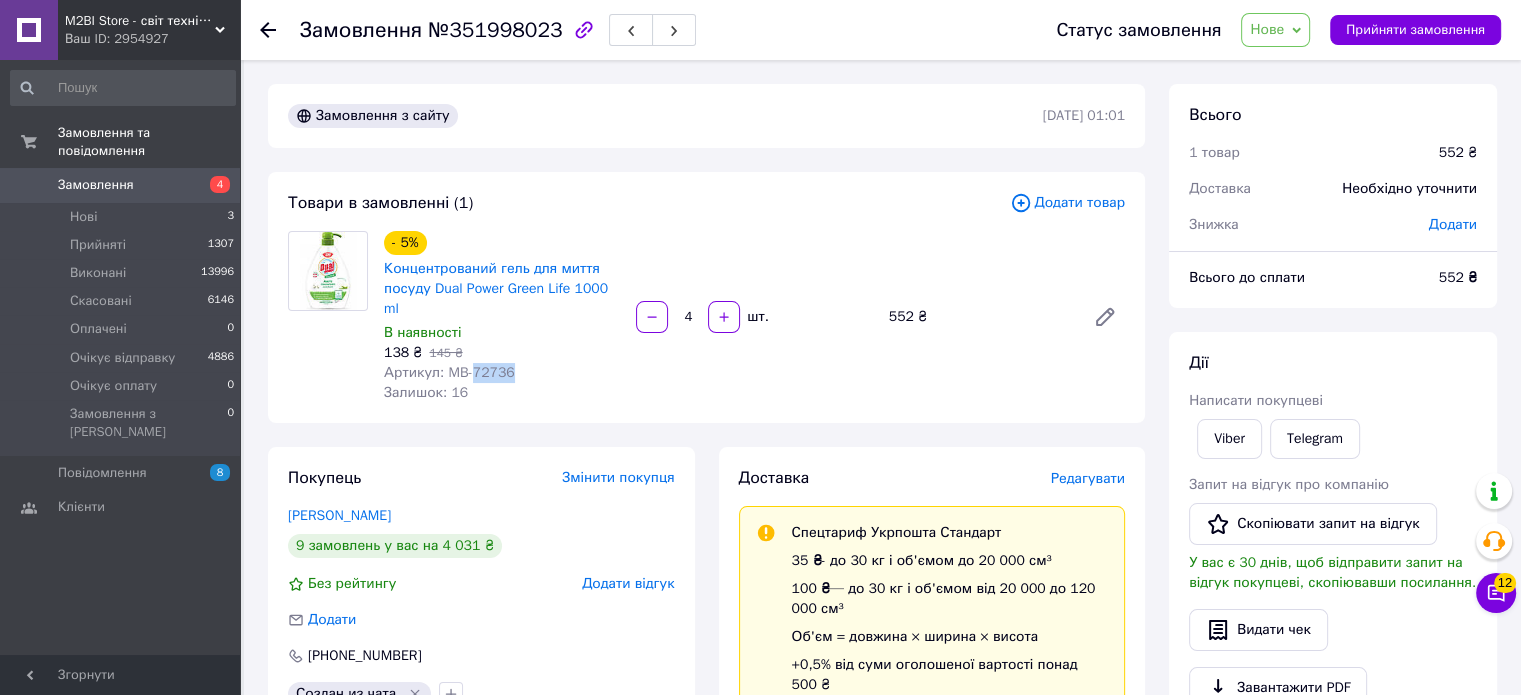 click on "Артикул: MB-72736" 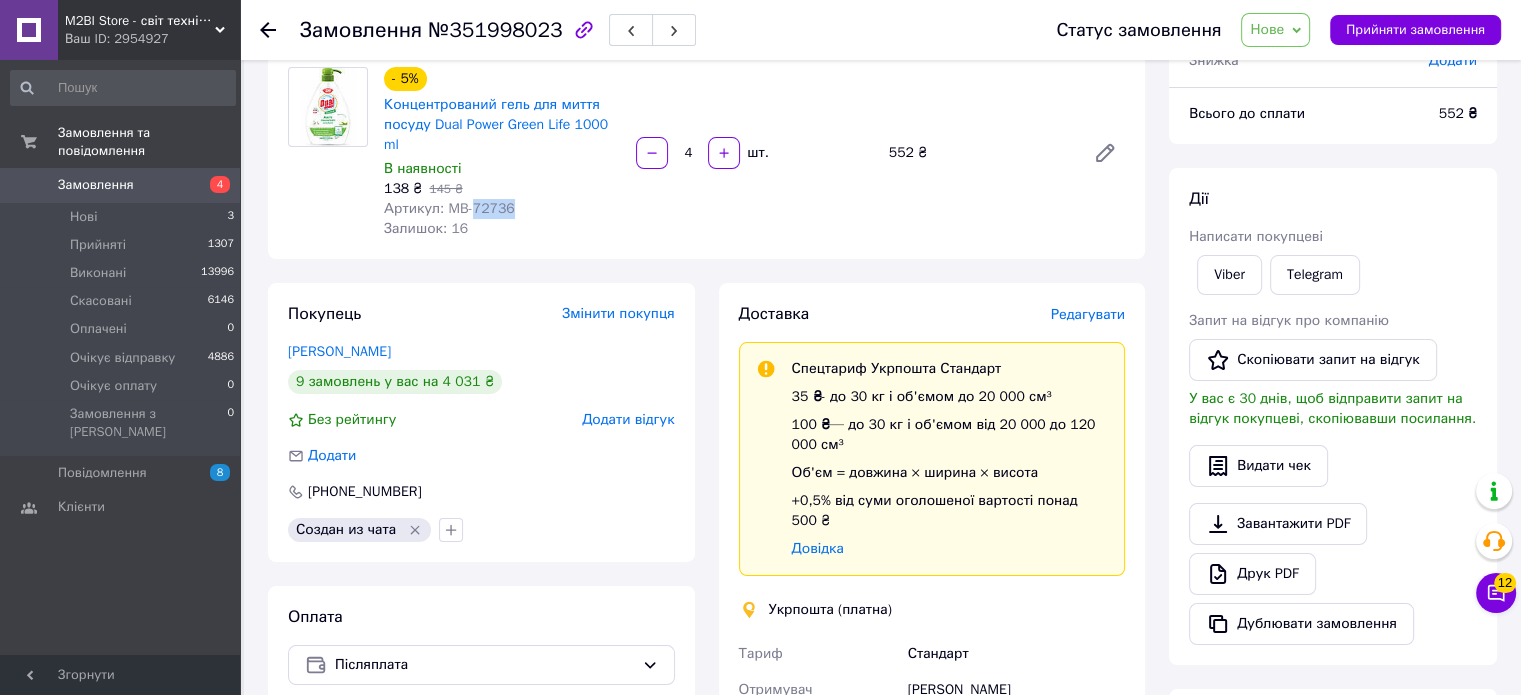 scroll, scrollTop: 600, scrollLeft: 0, axis: vertical 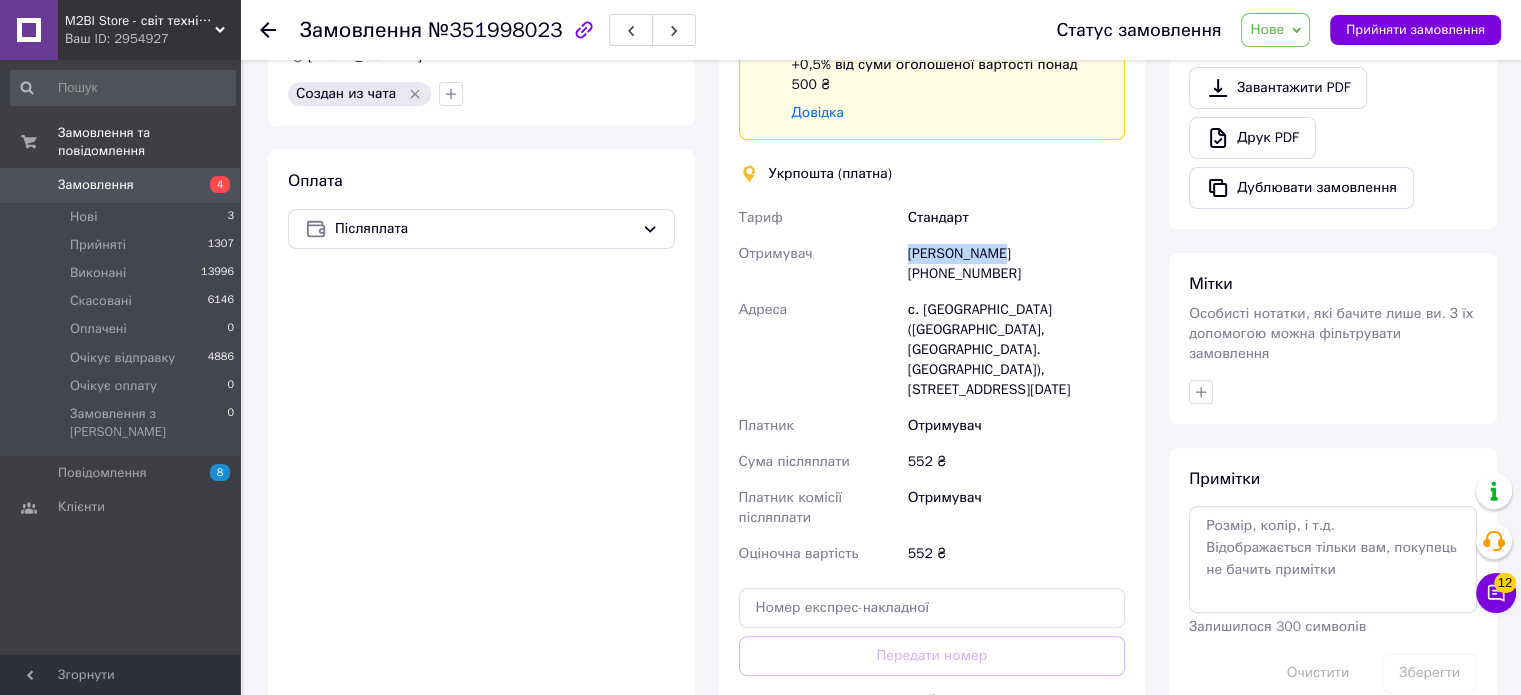 drag, startPoint x: 903, startPoint y: 230, endPoint x: 999, endPoint y: 248, distance: 97.67292 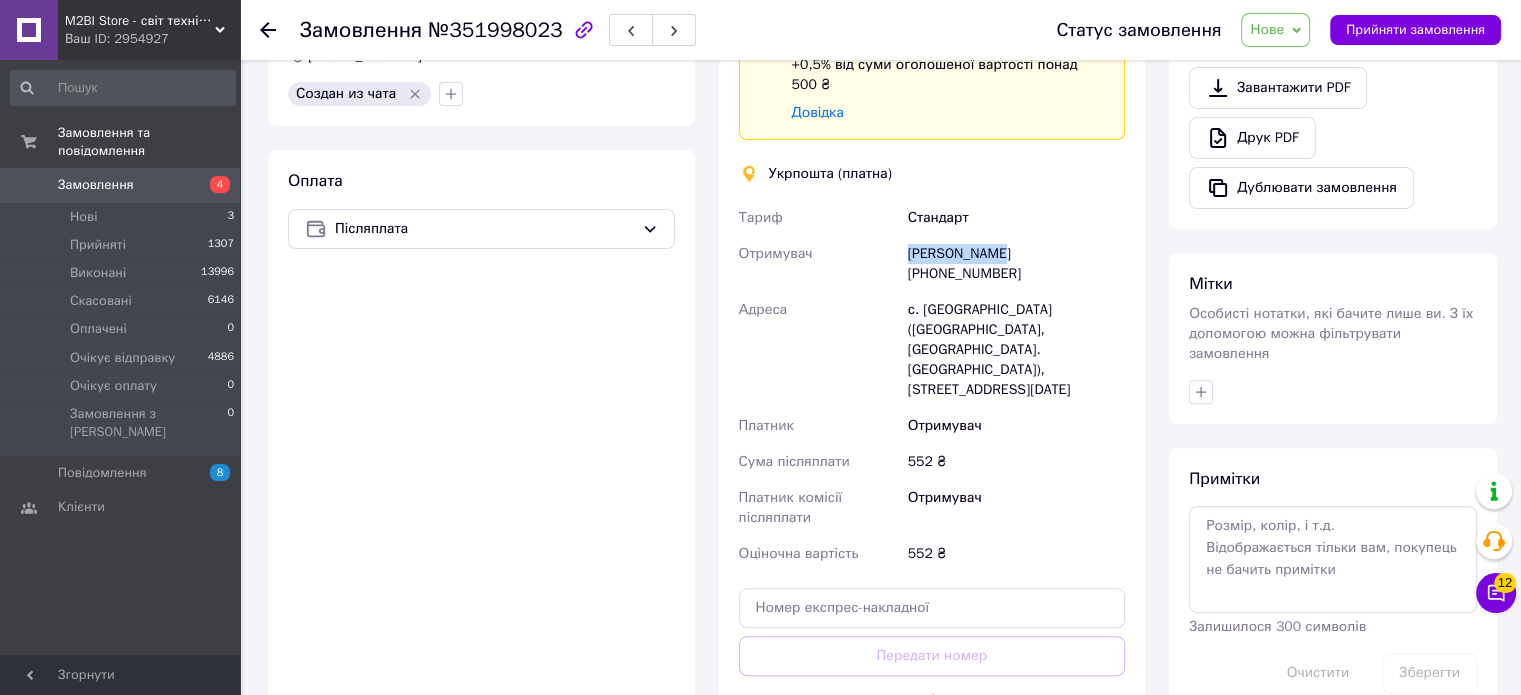 click on "Марія Жируха +380984092529" 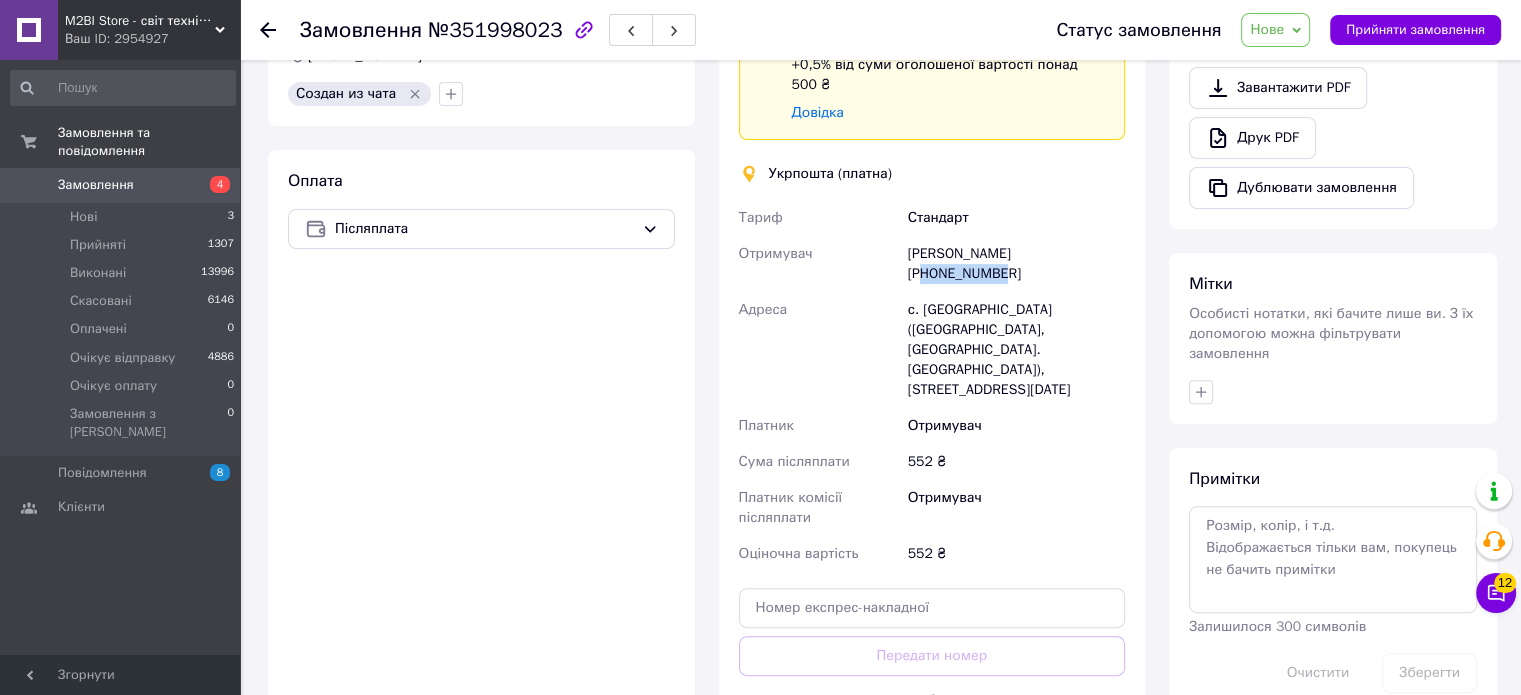 drag, startPoint x: 1133, startPoint y: 230, endPoint x: 1027, endPoint y: 235, distance: 106.11786 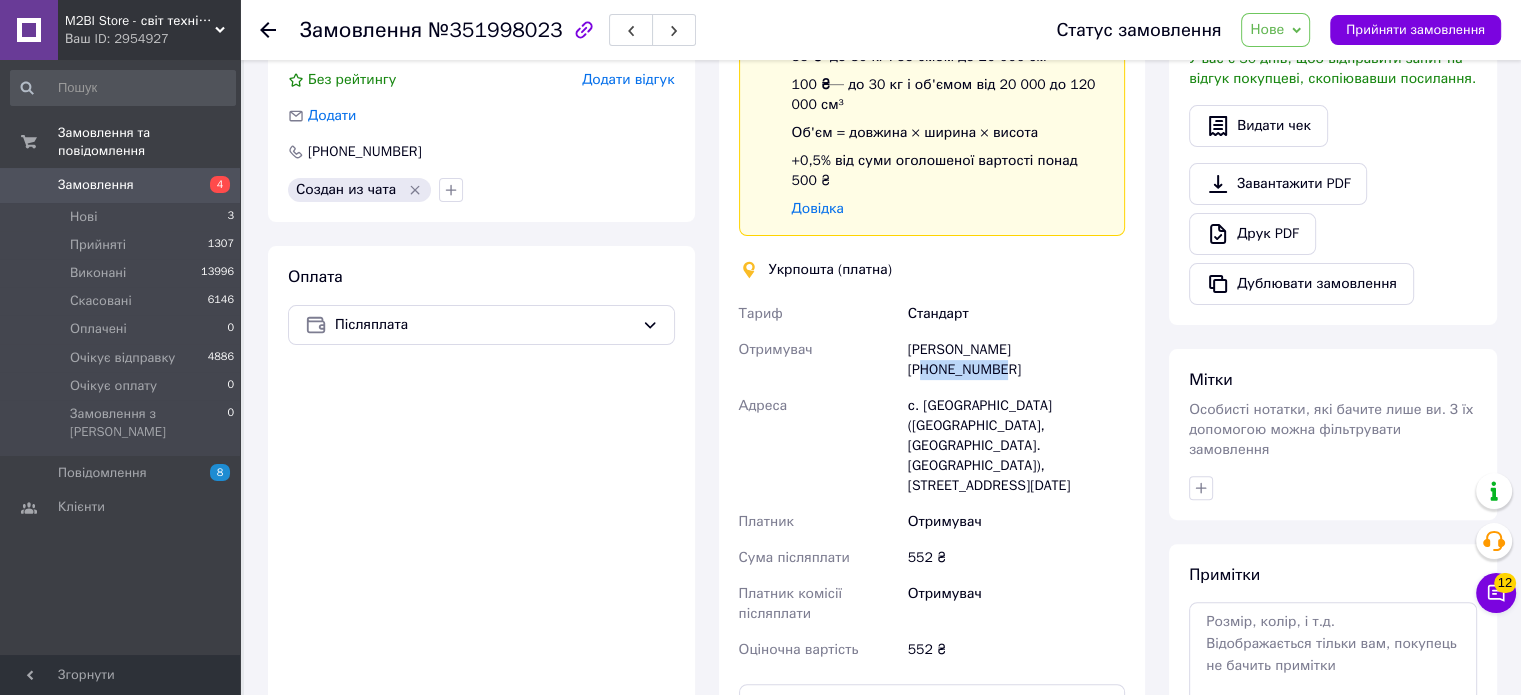 scroll, scrollTop: 500, scrollLeft: 0, axis: vertical 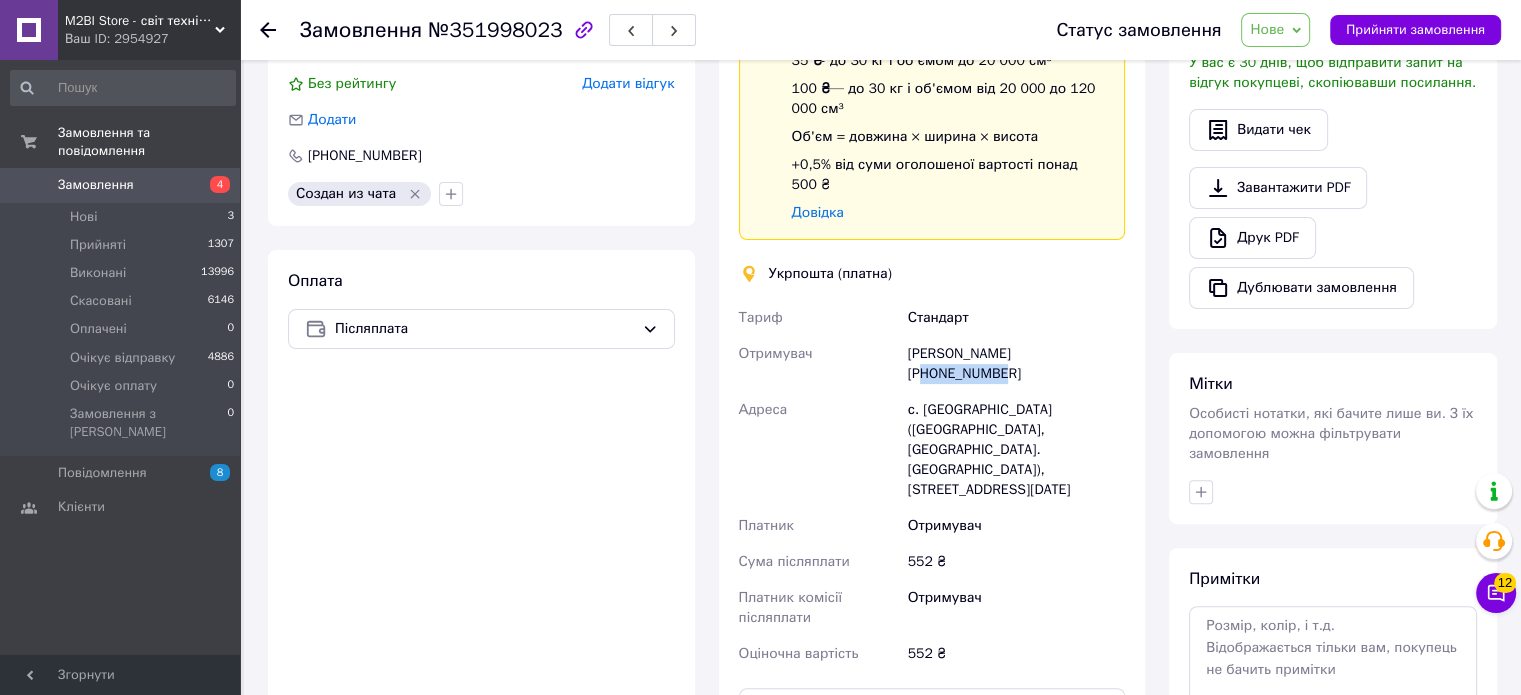 click on "№351998023" 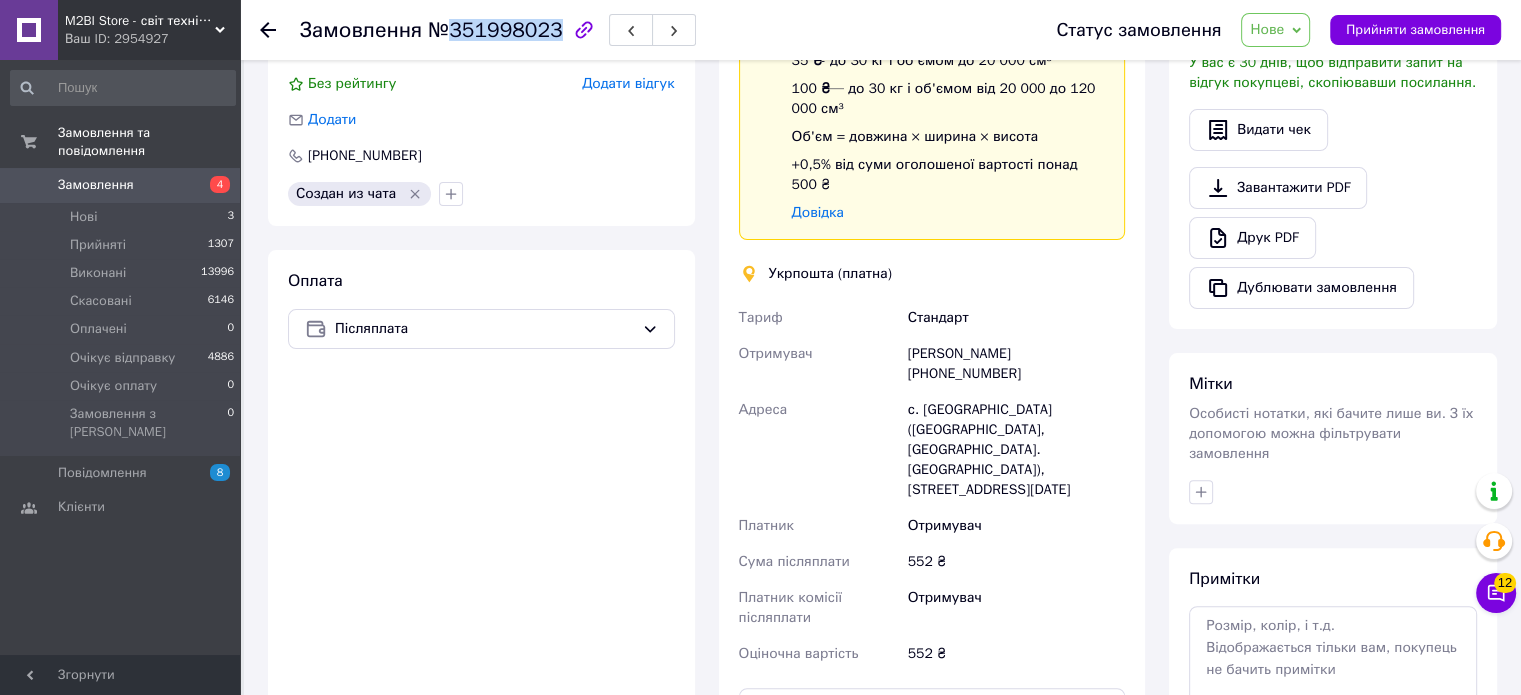 click on "№351998023" 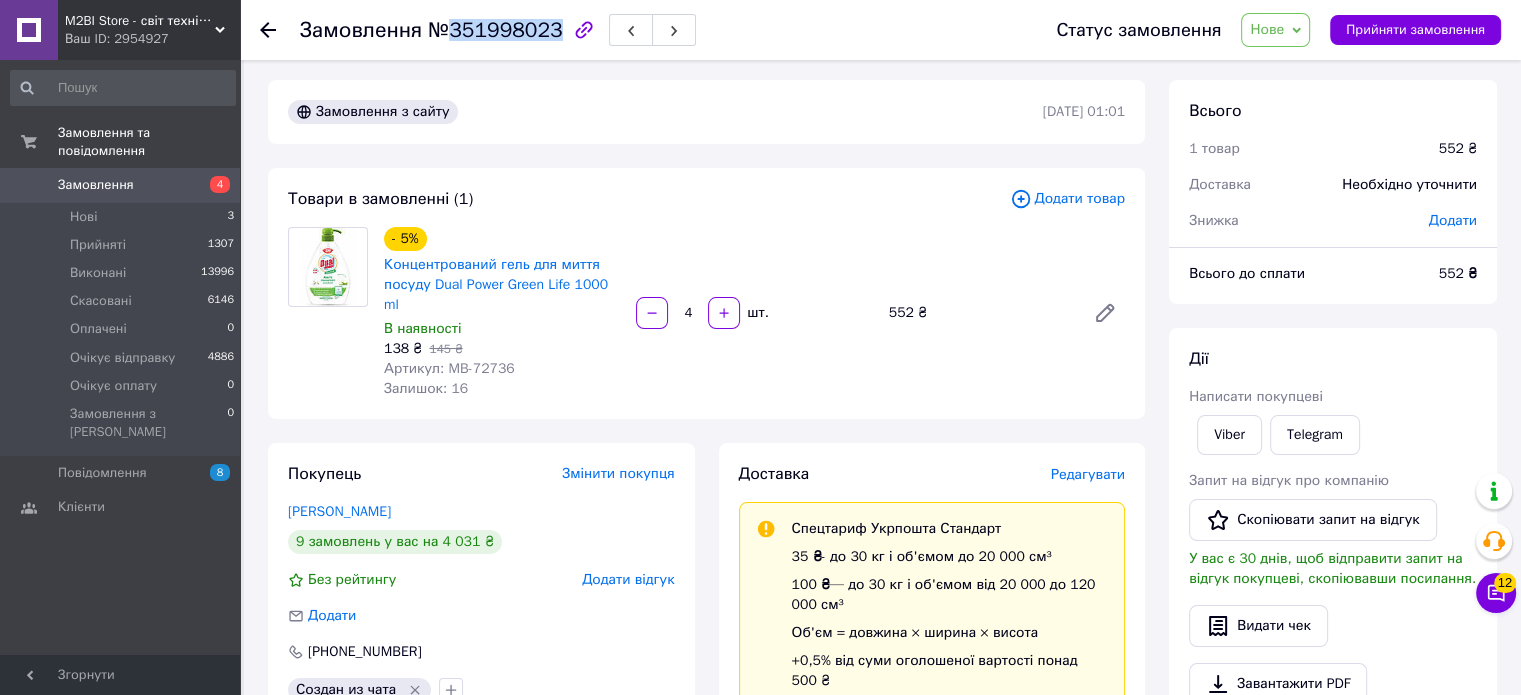 scroll, scrollTop: 0, scrollLeft: 0, axis: both 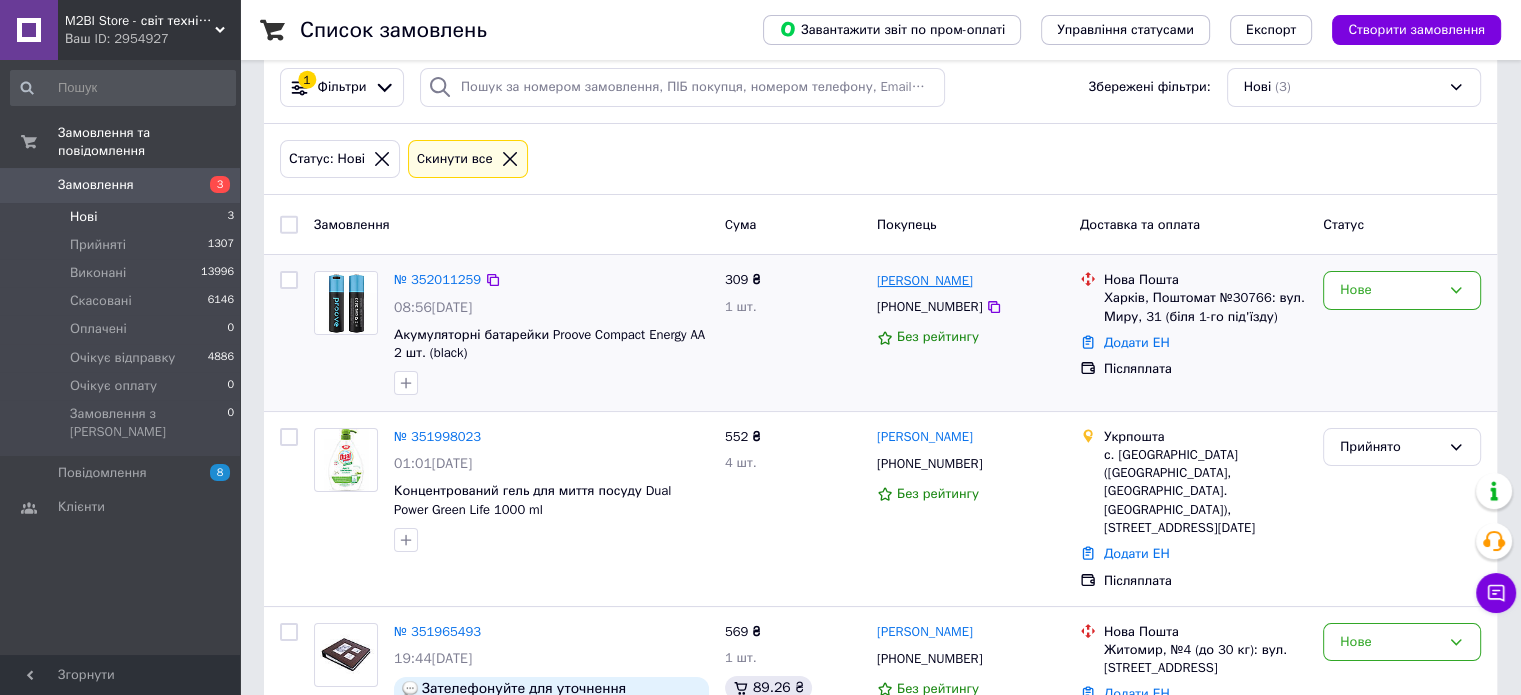 drag, startPoint x: 1028, startPoint y: 283, endPoint x: 878, endPoint y: 281, distance: 150.01334 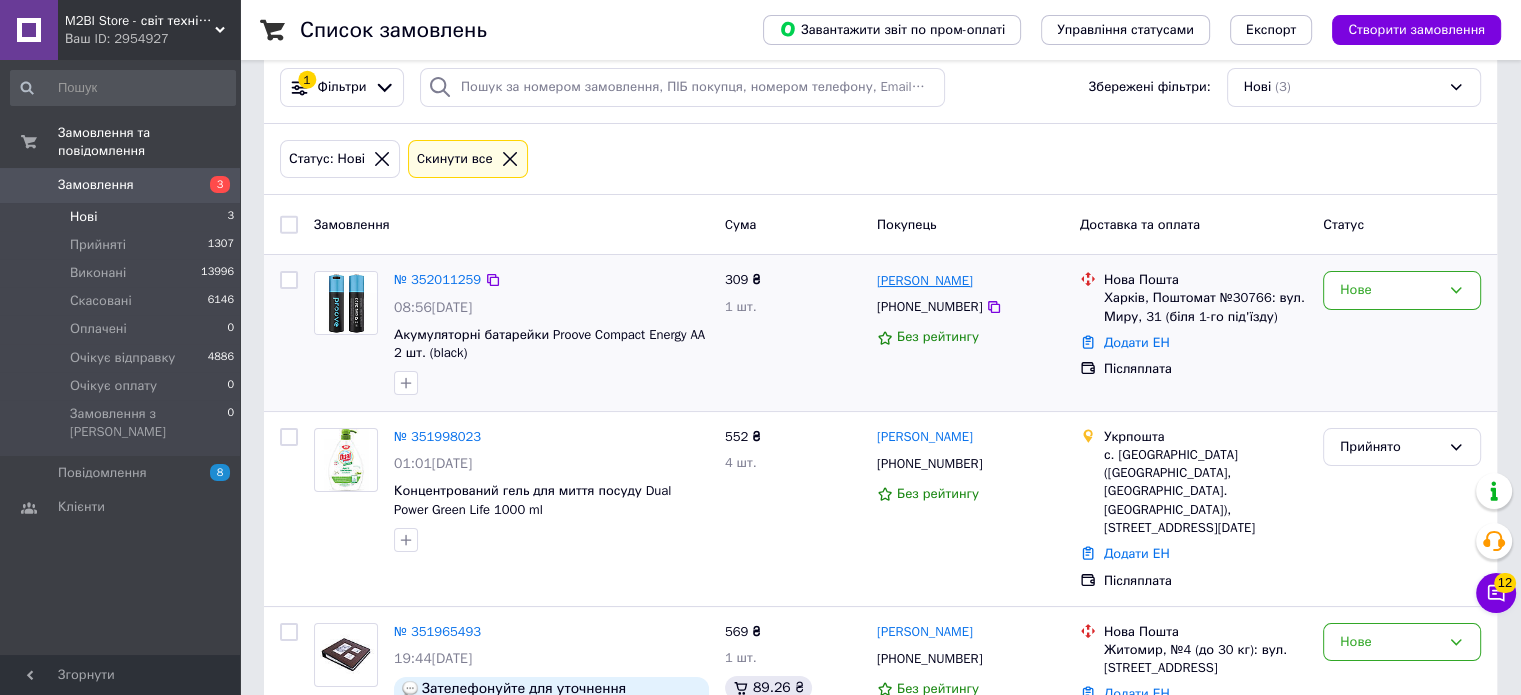 copy on "[PERSON_NAME]" 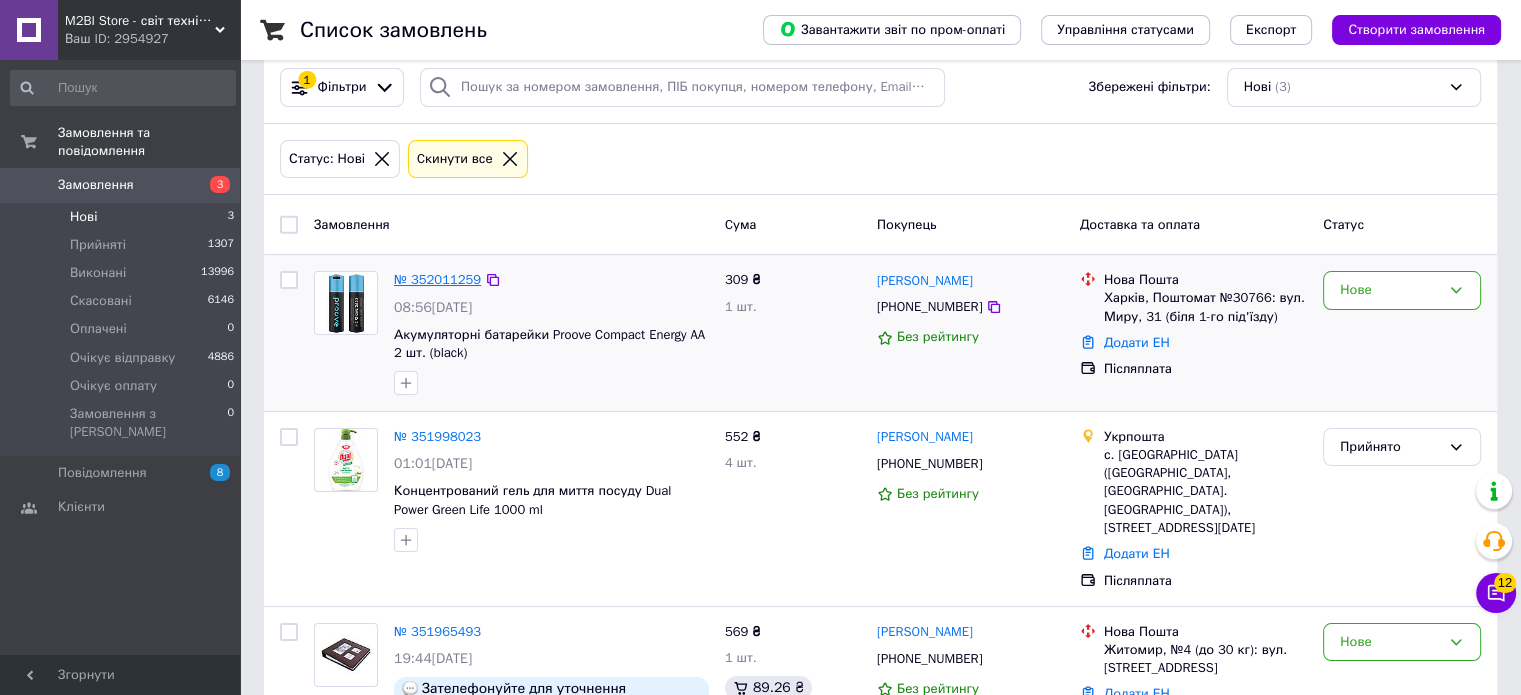 click on "№ 352011259" at bounding box center [437, 279] 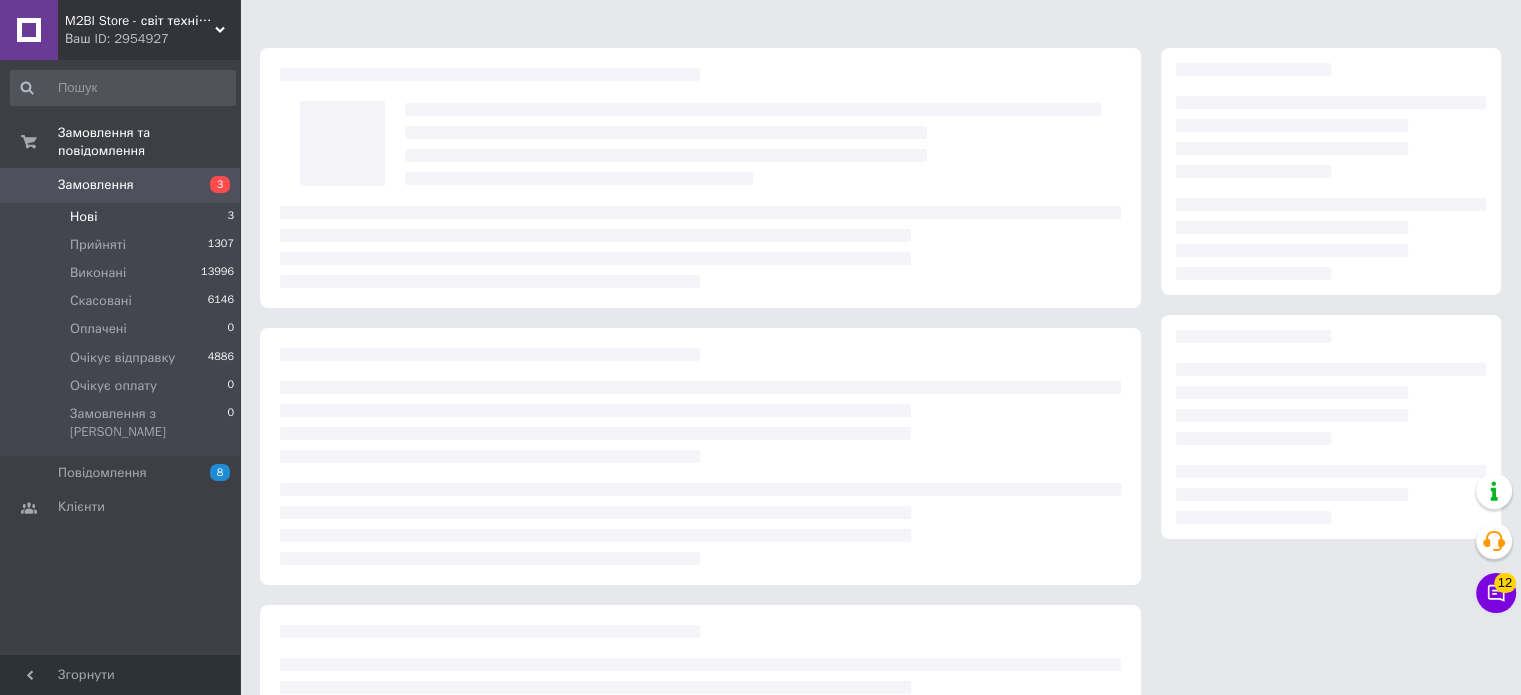 scroll, scrollTop: 0, scrollLeft: 0, axis: both 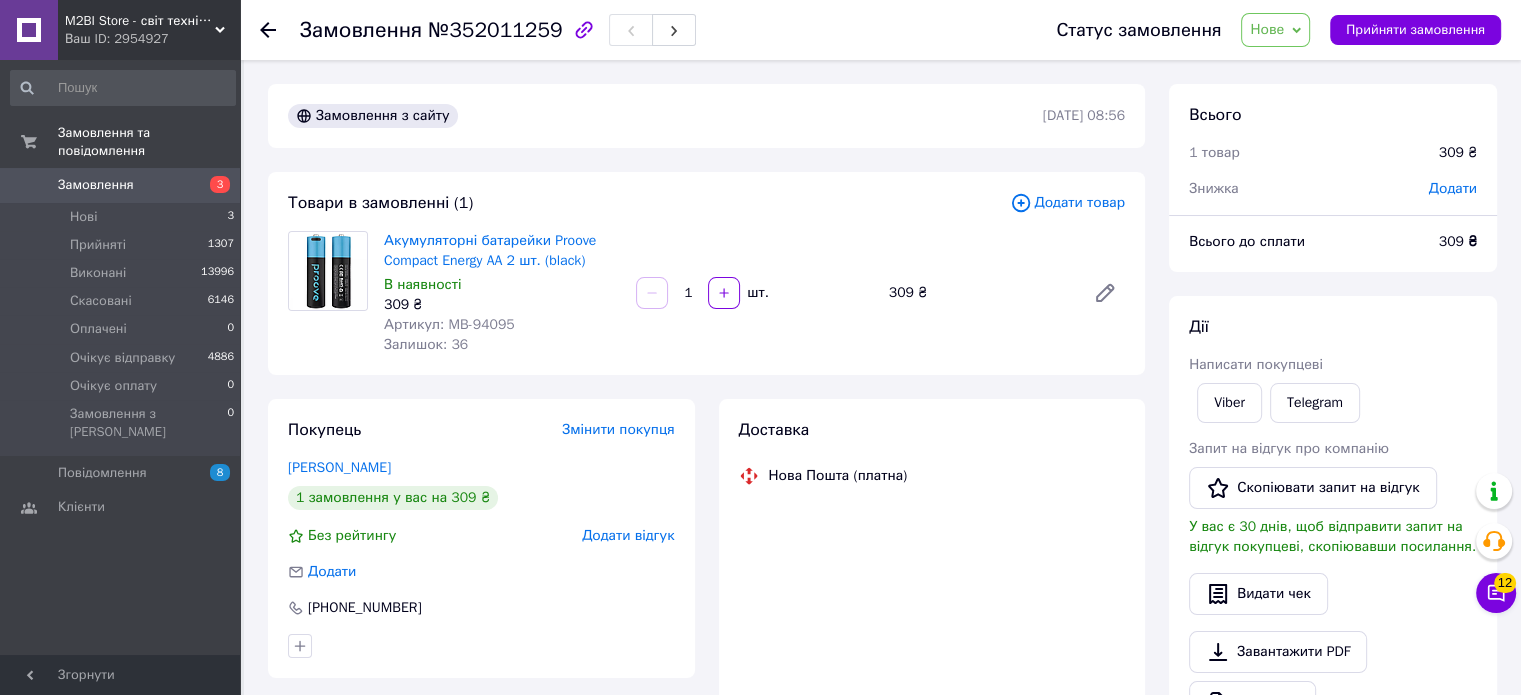 click on "Артикул: MB-94095" at bounding box center (449, 324) 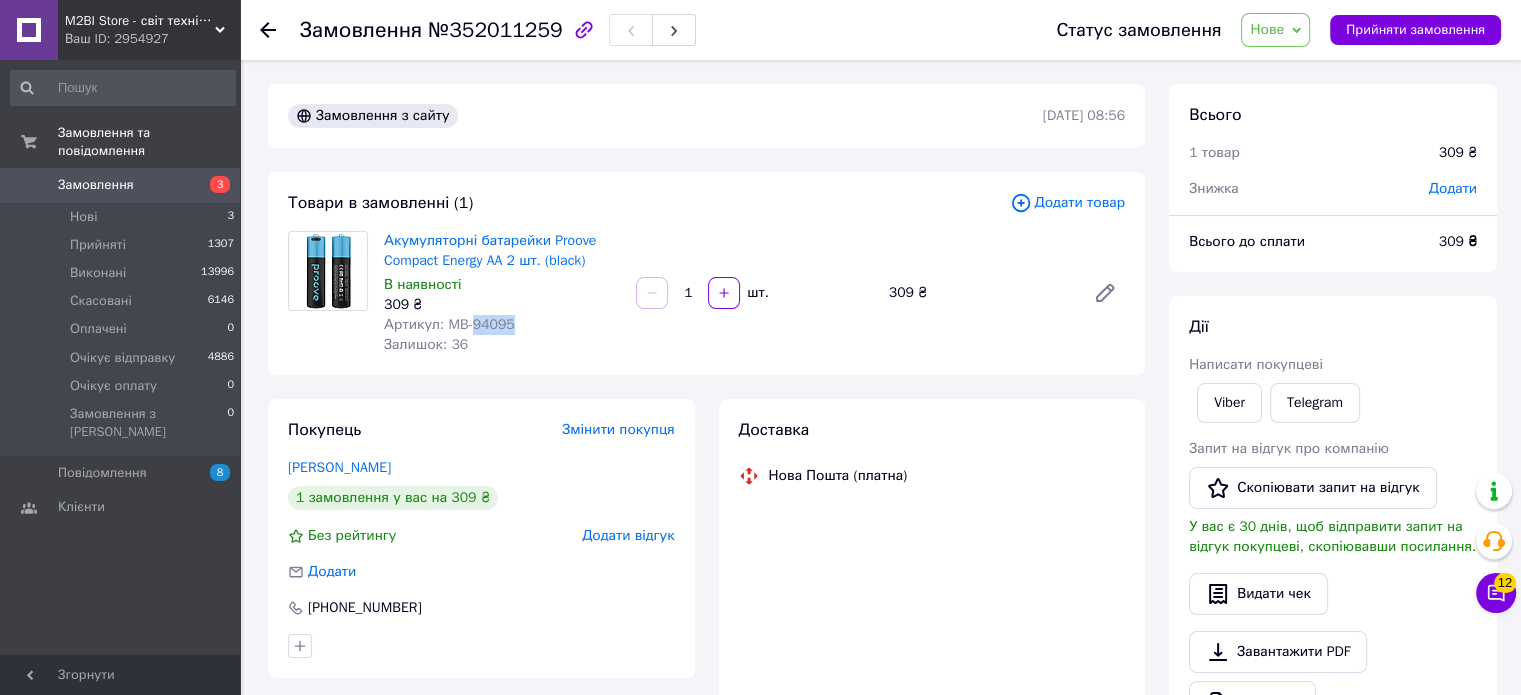 click on "Артикул: MB-94095" at bounding box center [449, 324] 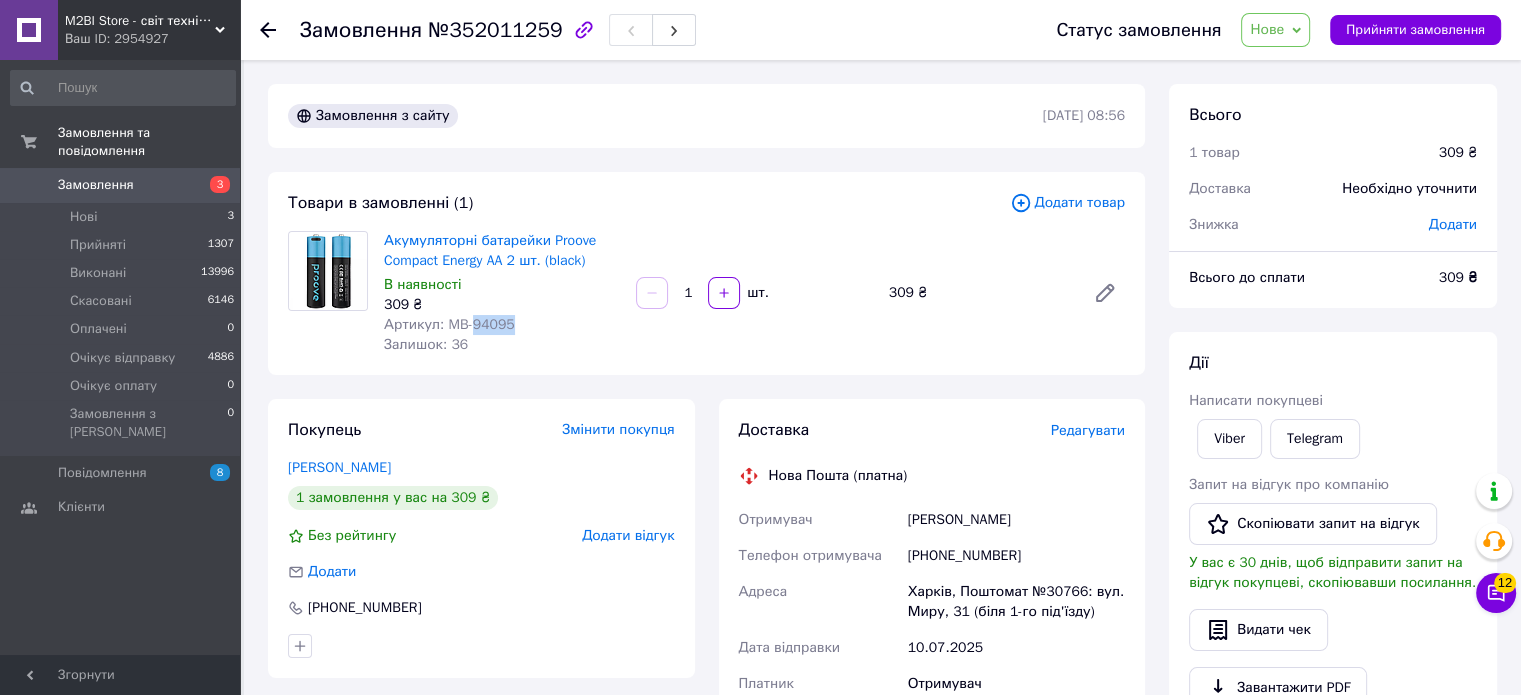 copy on "94095" 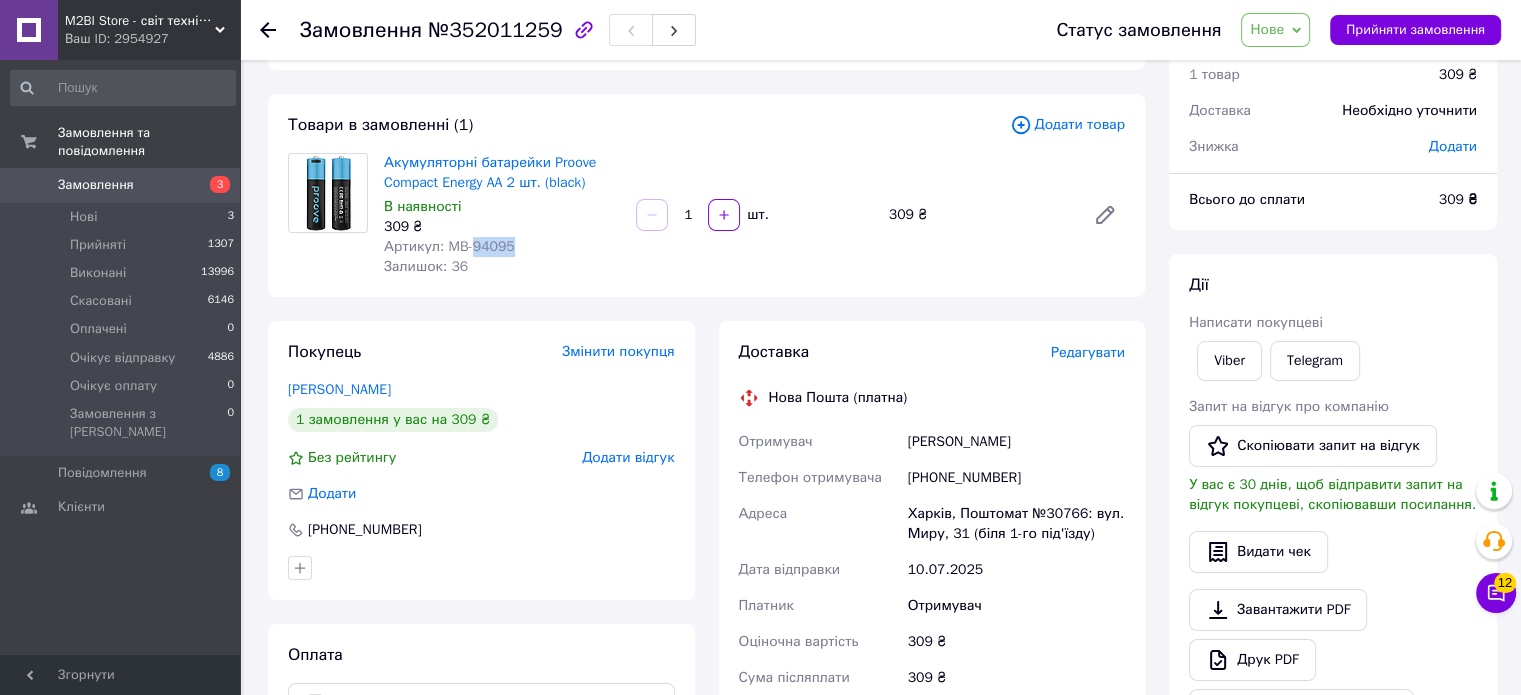 scroll, scrollTop: 100, scrollLeft: 0, axis: vertical 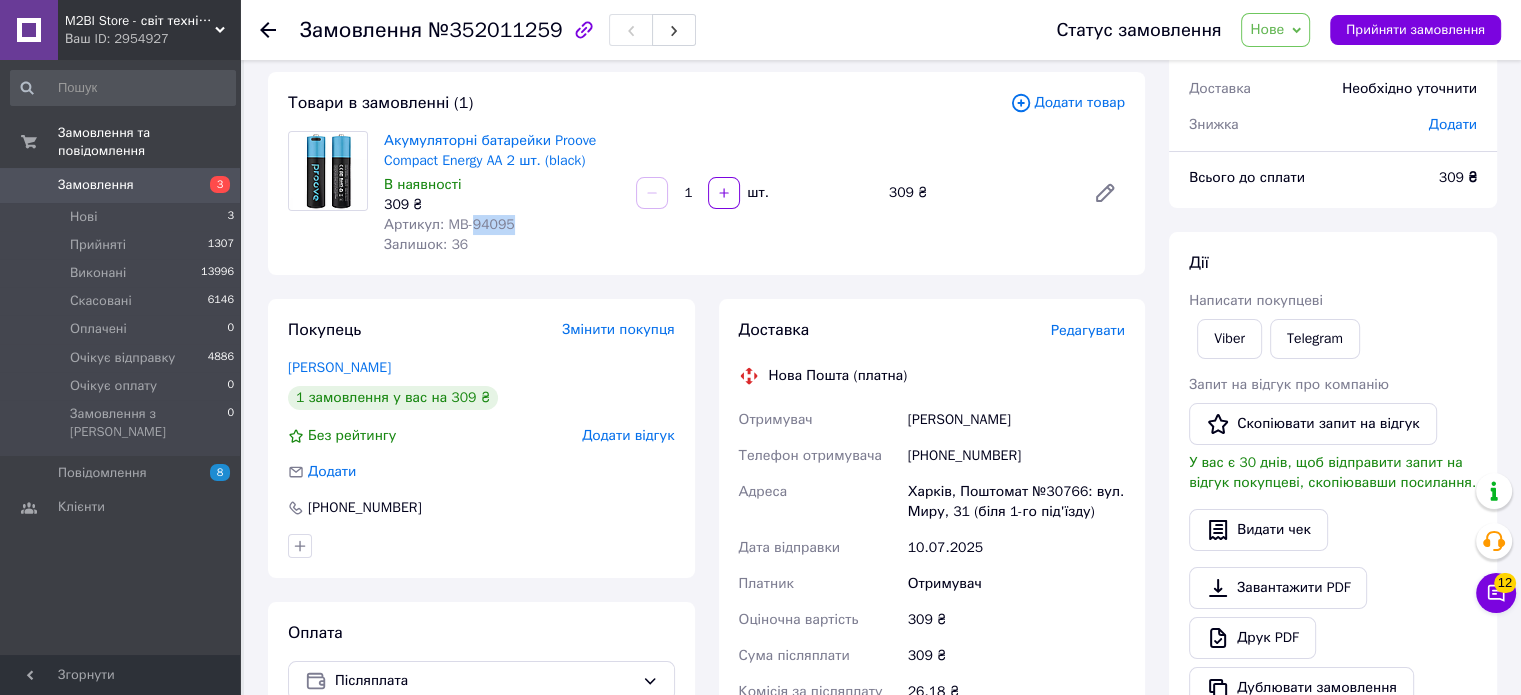 drag, startPoint x: 1056, startPoint y: 424, endPoint x: 896, endPoint y: 411, distance: 160.52725 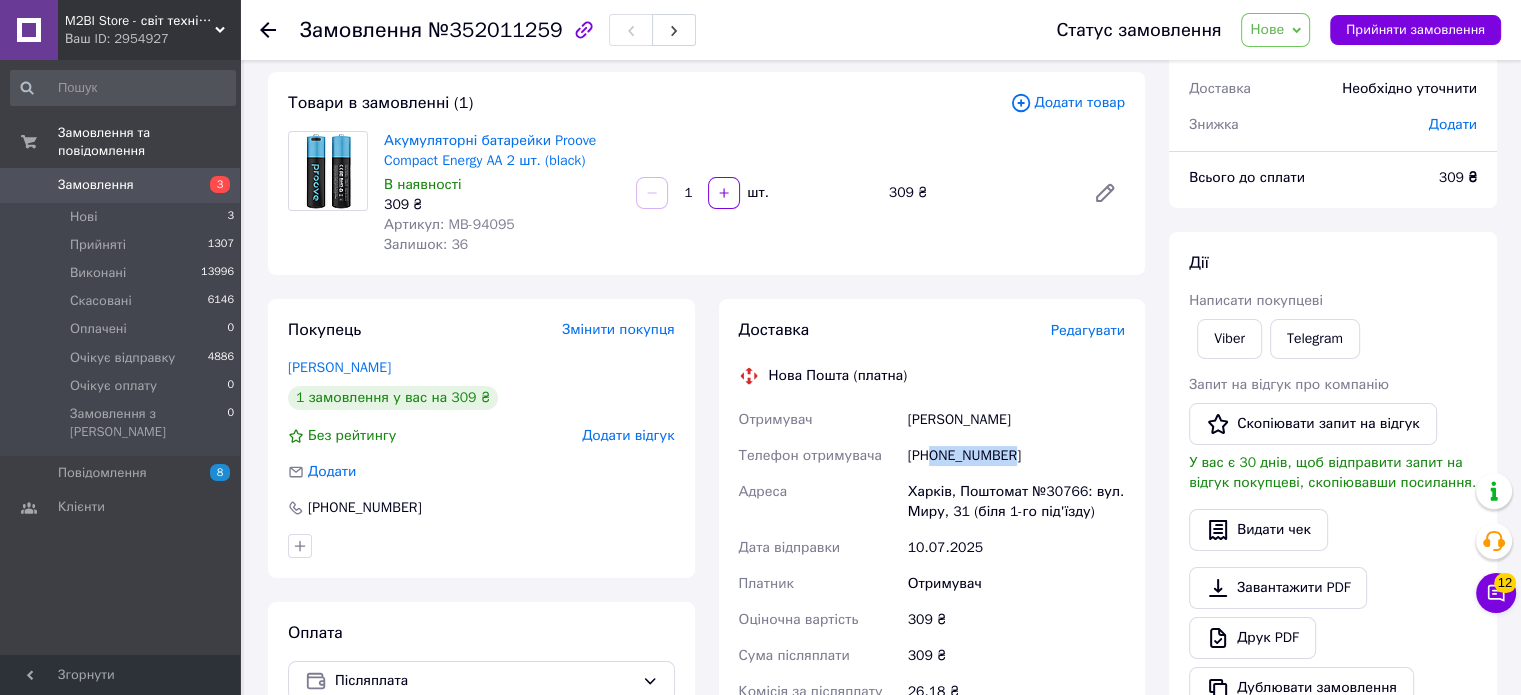drag, startPoint x: 1042, startPoint y: 459, endPoint x: 935, endPoint y: 459, distance: 107 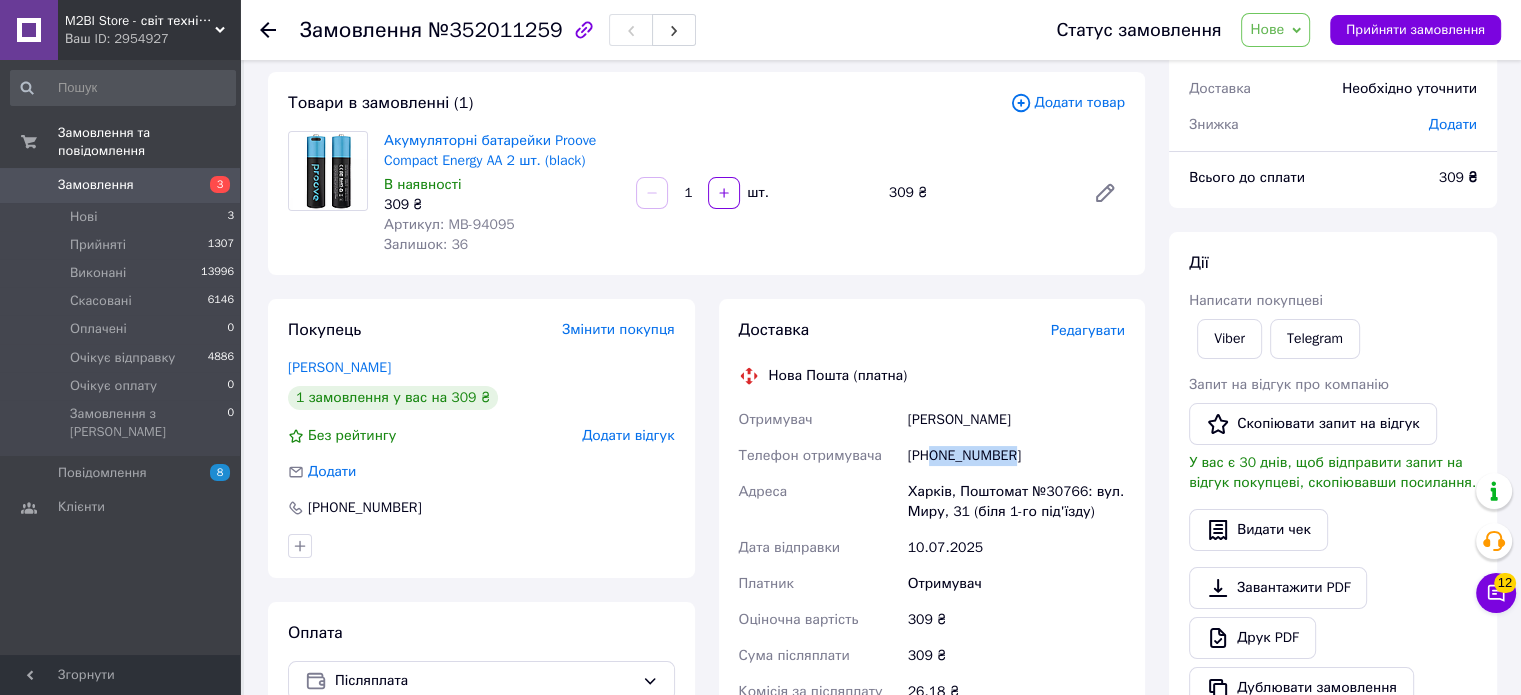 click on "[PHONE_NUMBER]" at bounding box center [1016, 456] 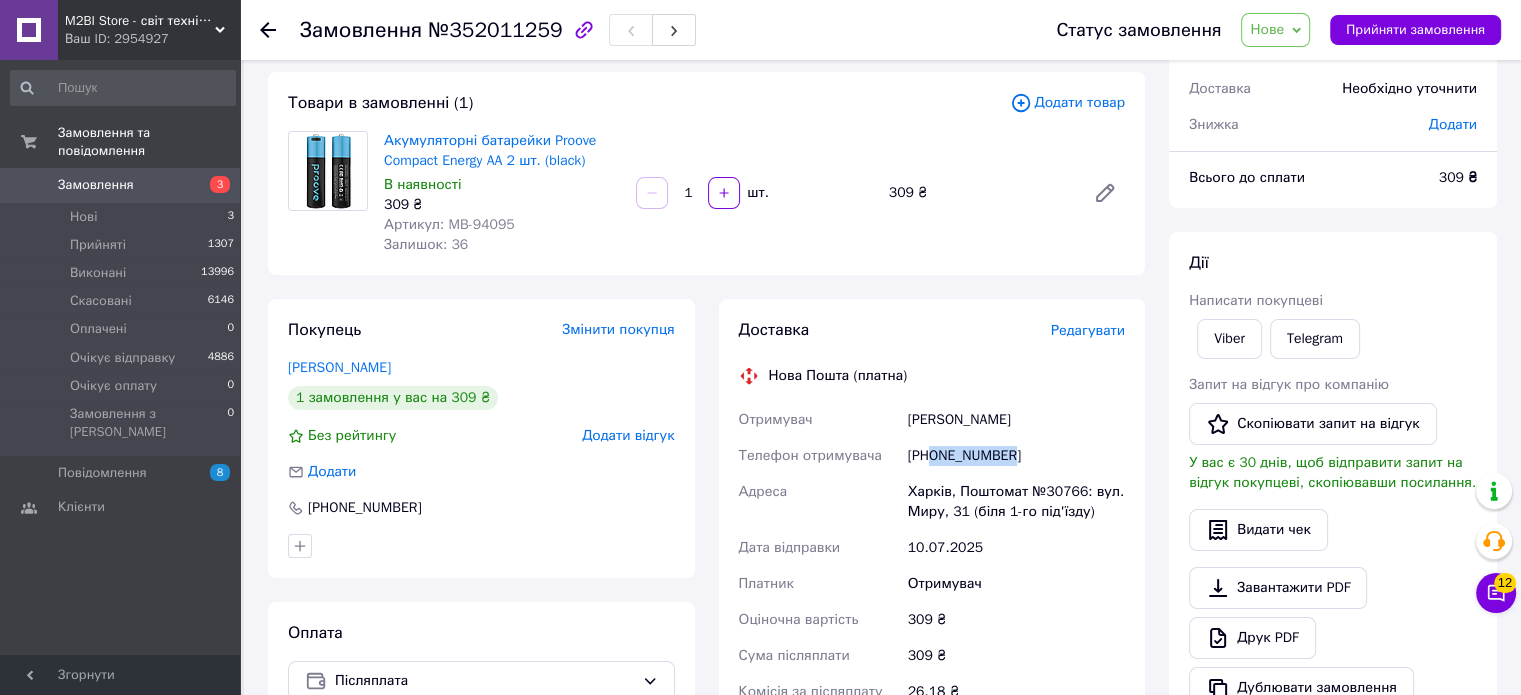 copy on "0973994543" 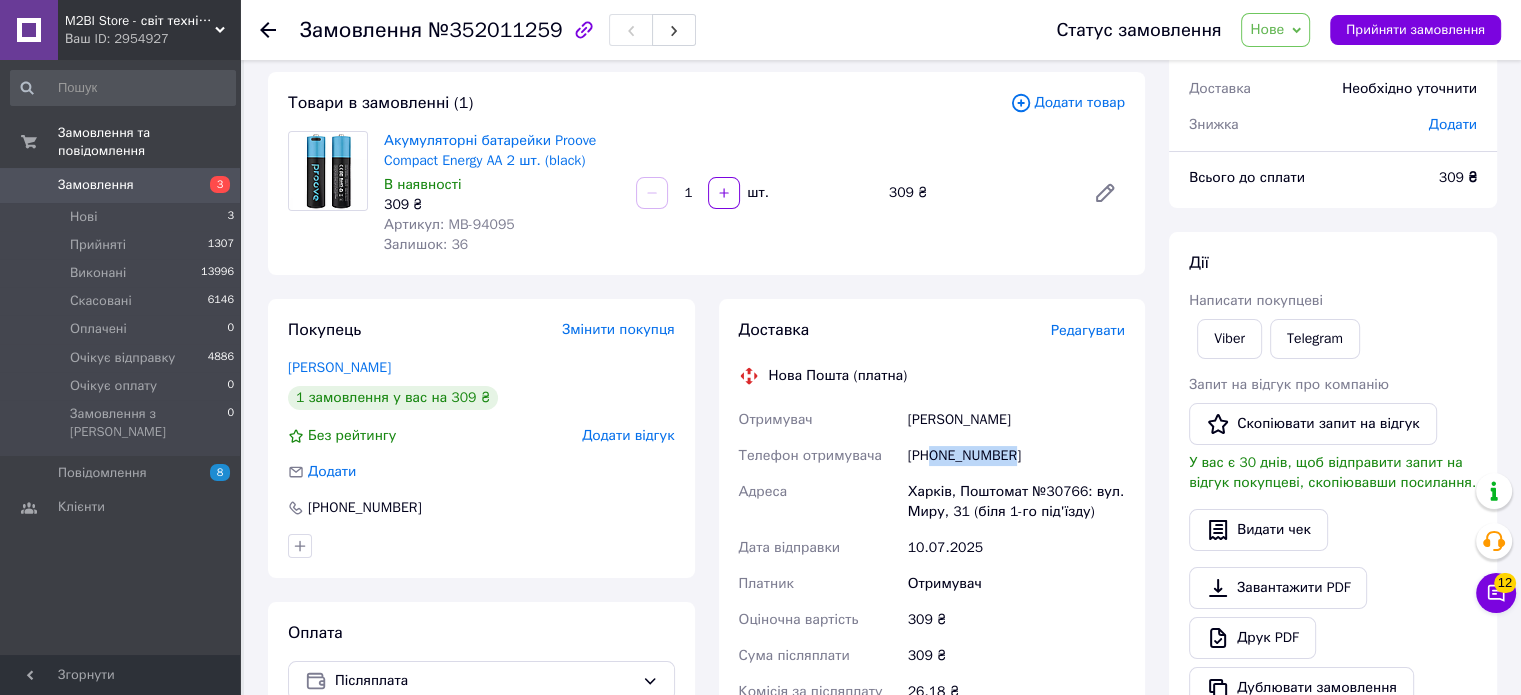 click on "№352011259" at bounding box center (495, 30) 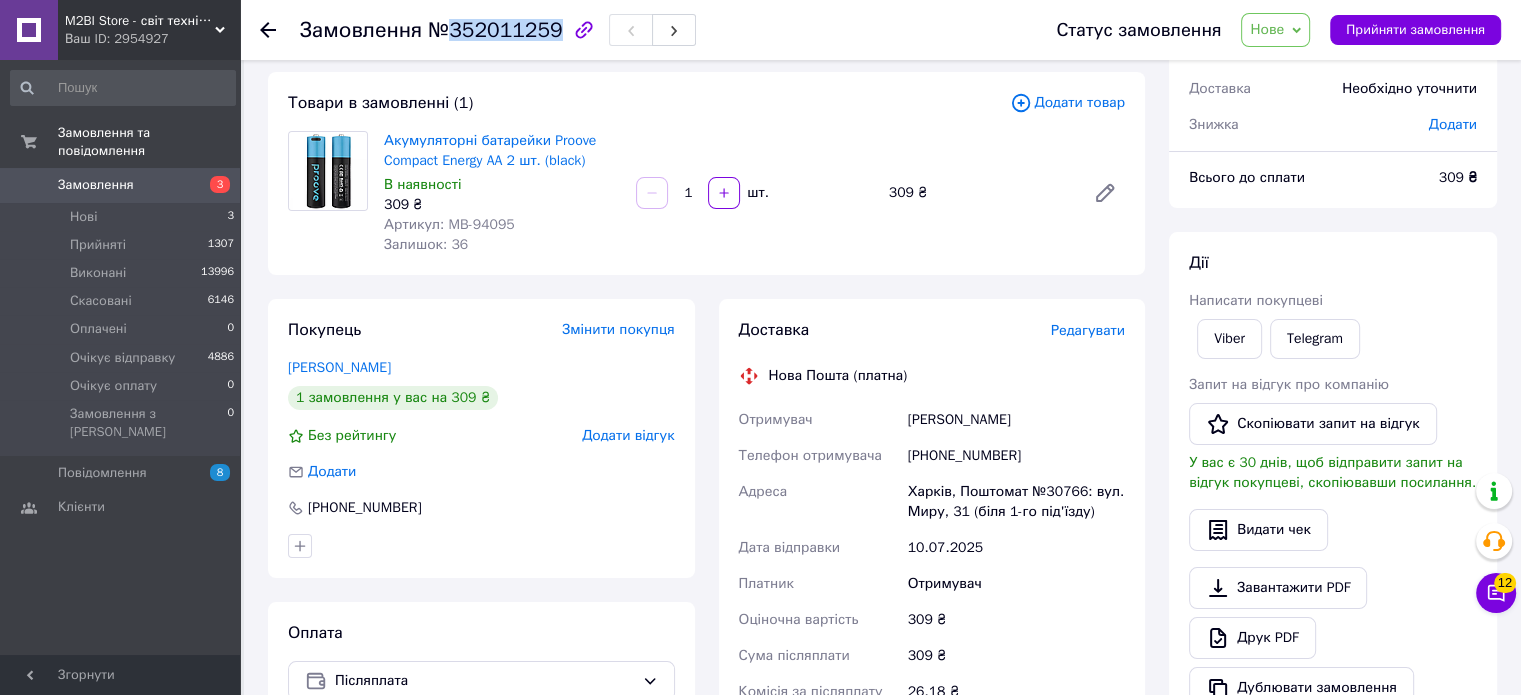 click on "№352011259" at bounding box center (495, 30) 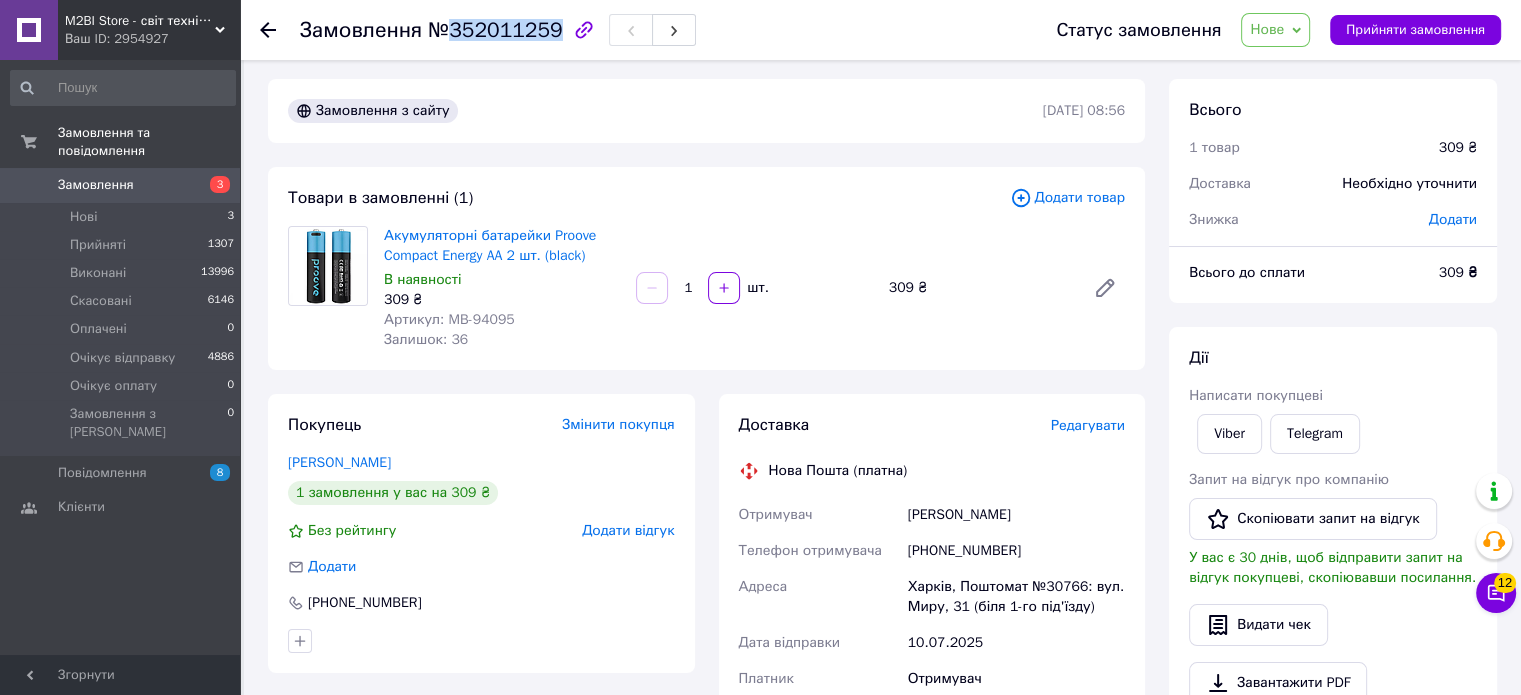 scroll, scrollTop: 200, scrollLeft: 0, axis: vertical 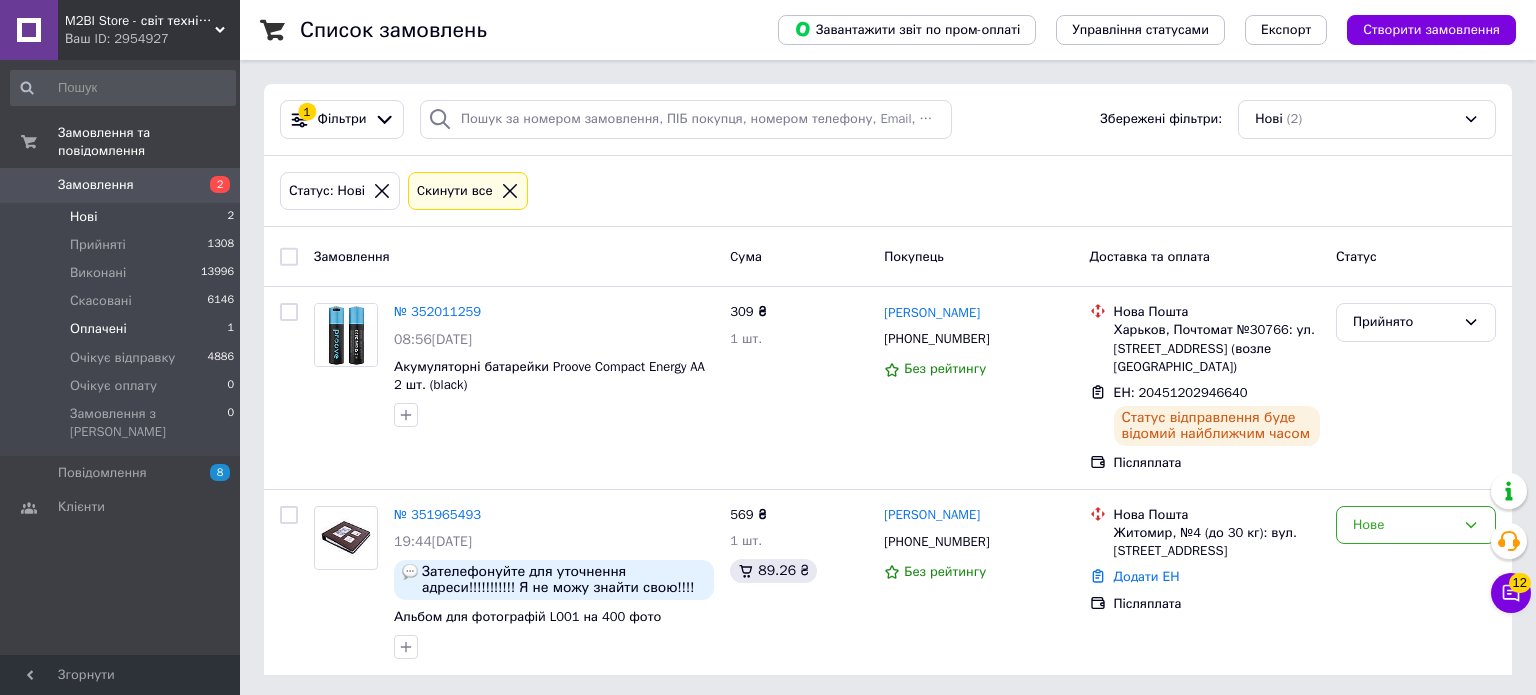 click on "Оплачені" at bounding box center (98, 329) 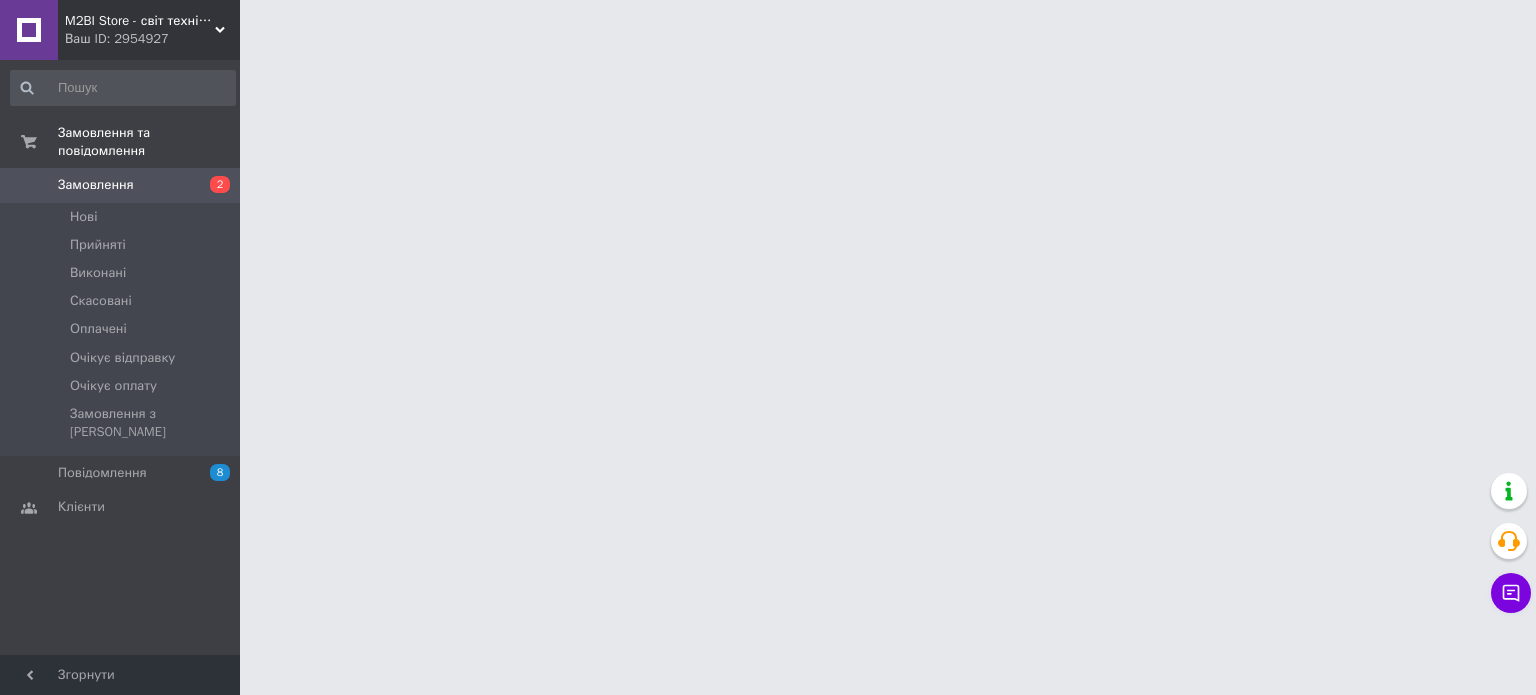 scroll, scrollTop: 0, scrollLeft: 0, axis: both 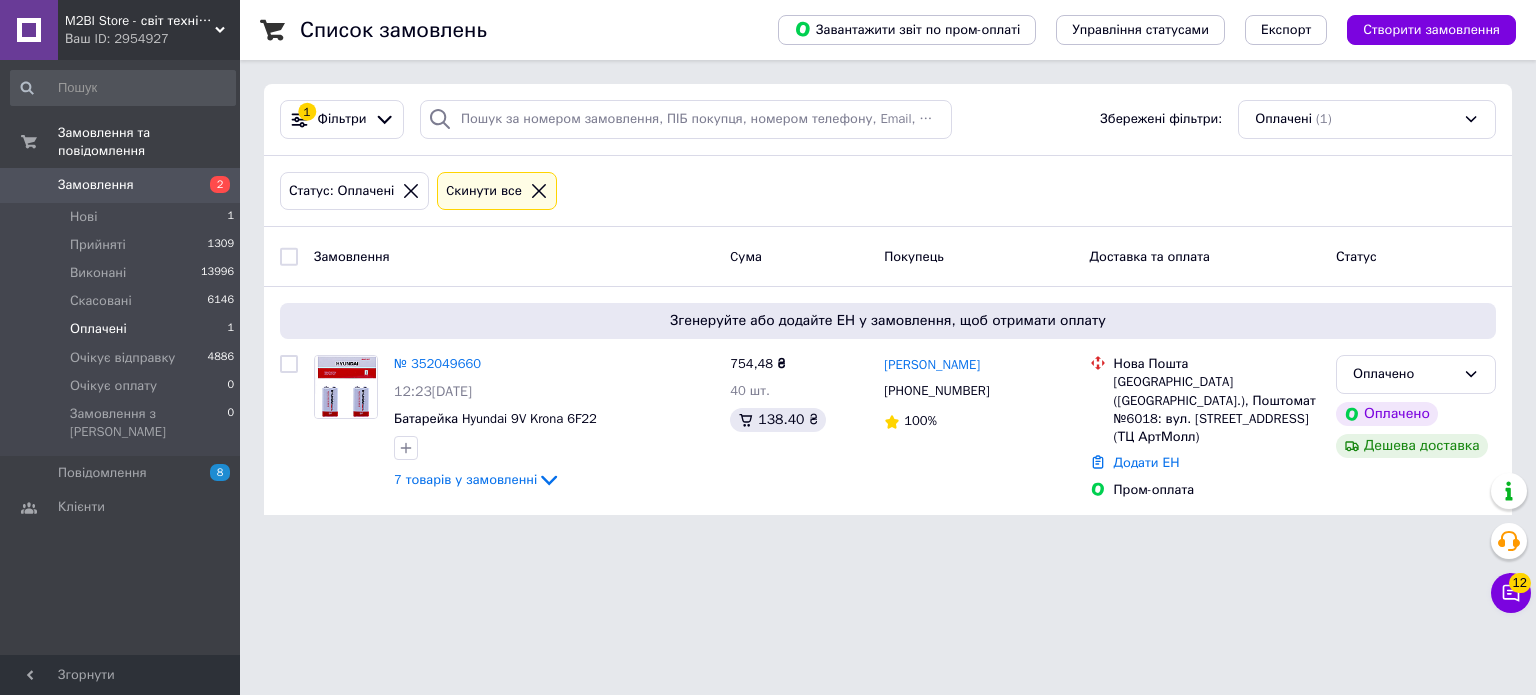 click on "Оплачені" at bounding box center [98, 329] 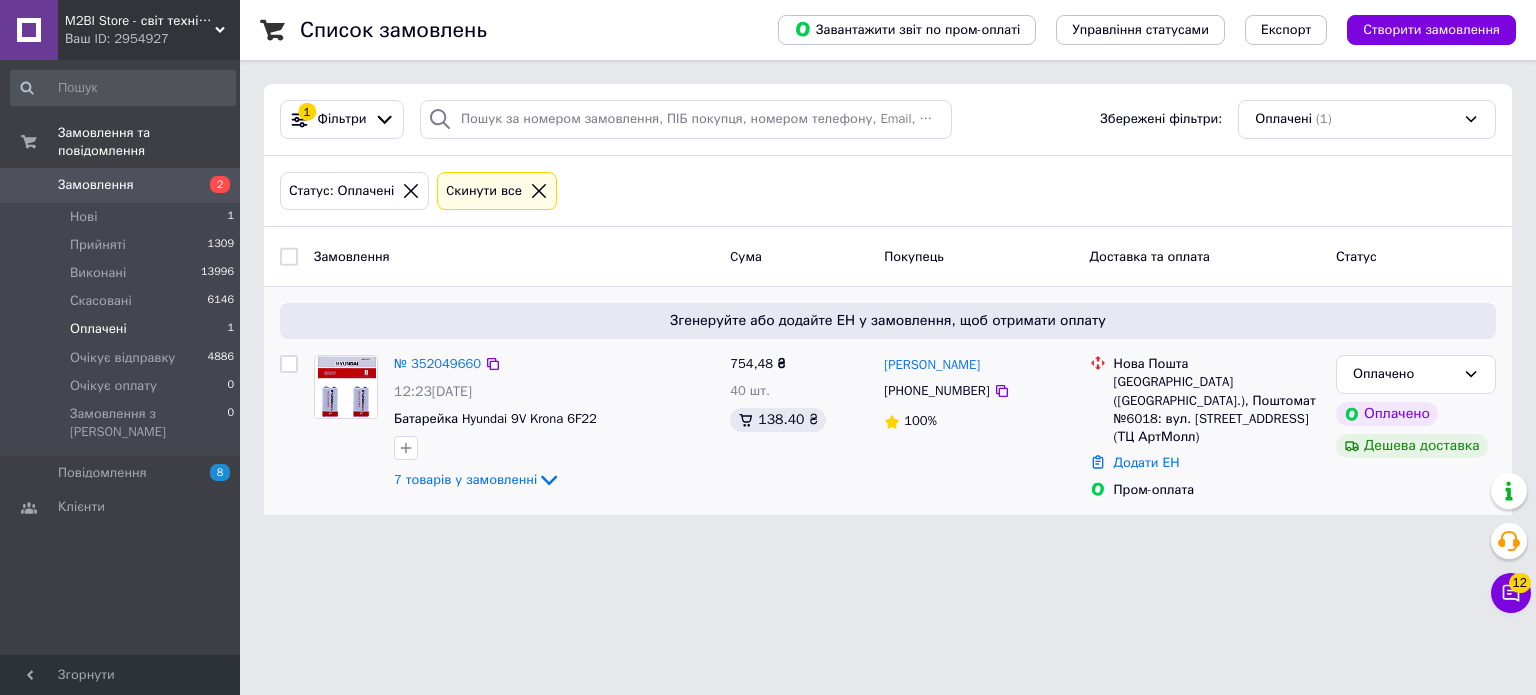 drag, startPoint x: 1014, startPoint y: 366, endPoint x: 879, endPoint y: 374, distance: 135.23683 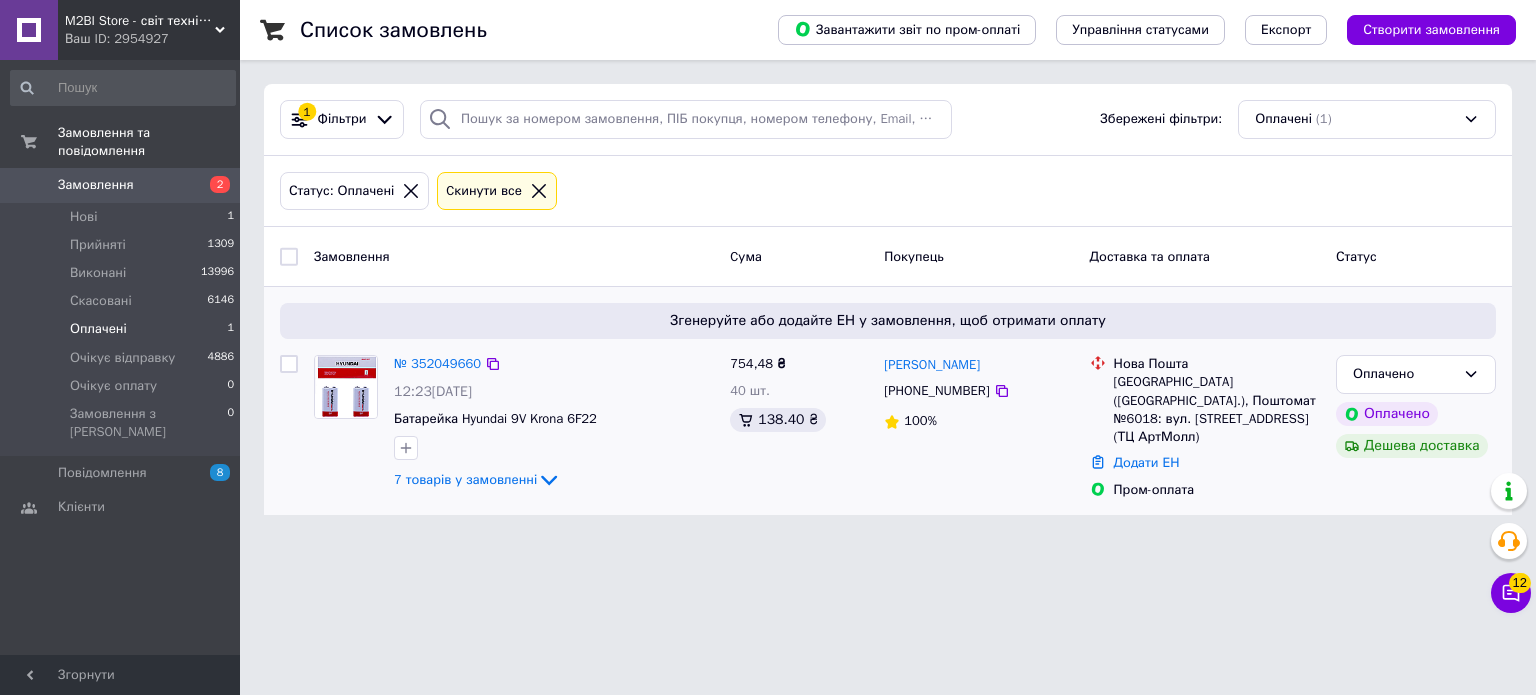 copy on "[PERSON_NAME]" 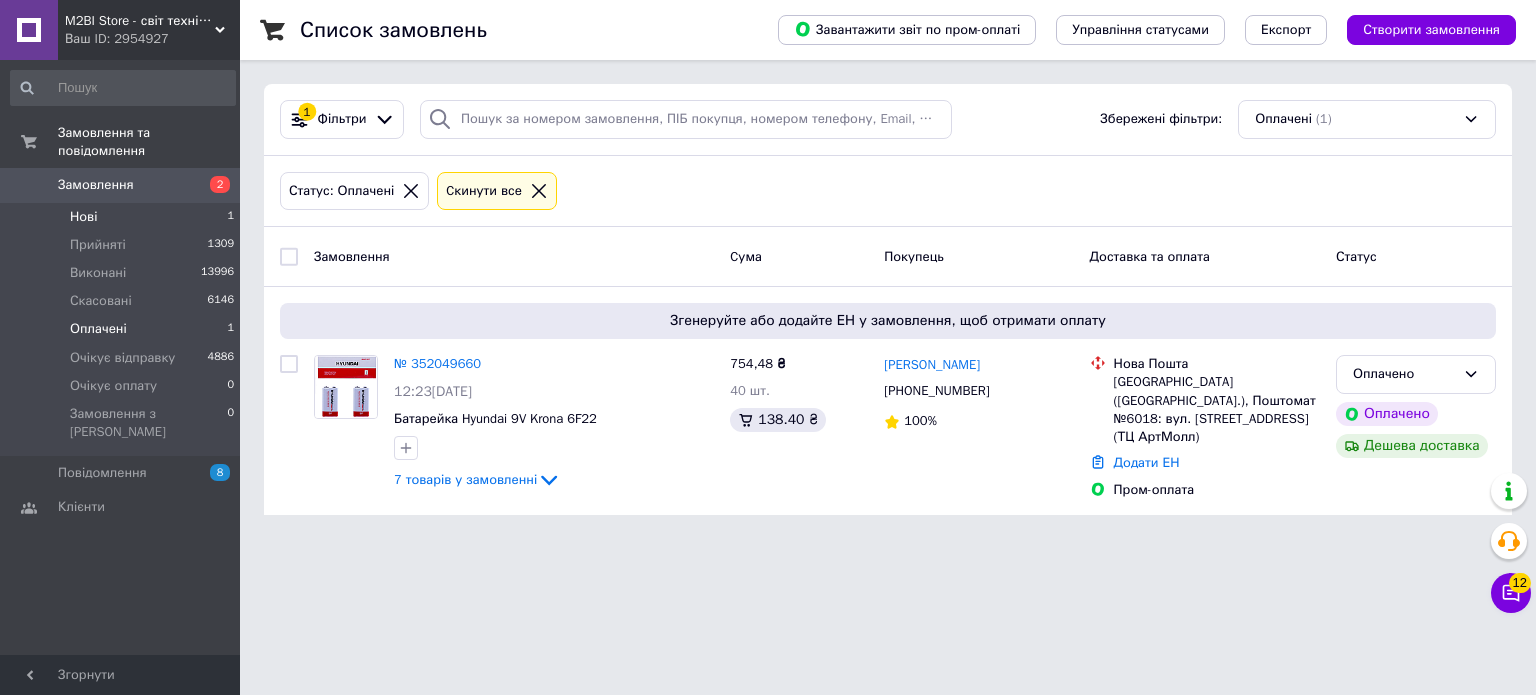 click on "Нові 1" at bounding box center [123, 217] 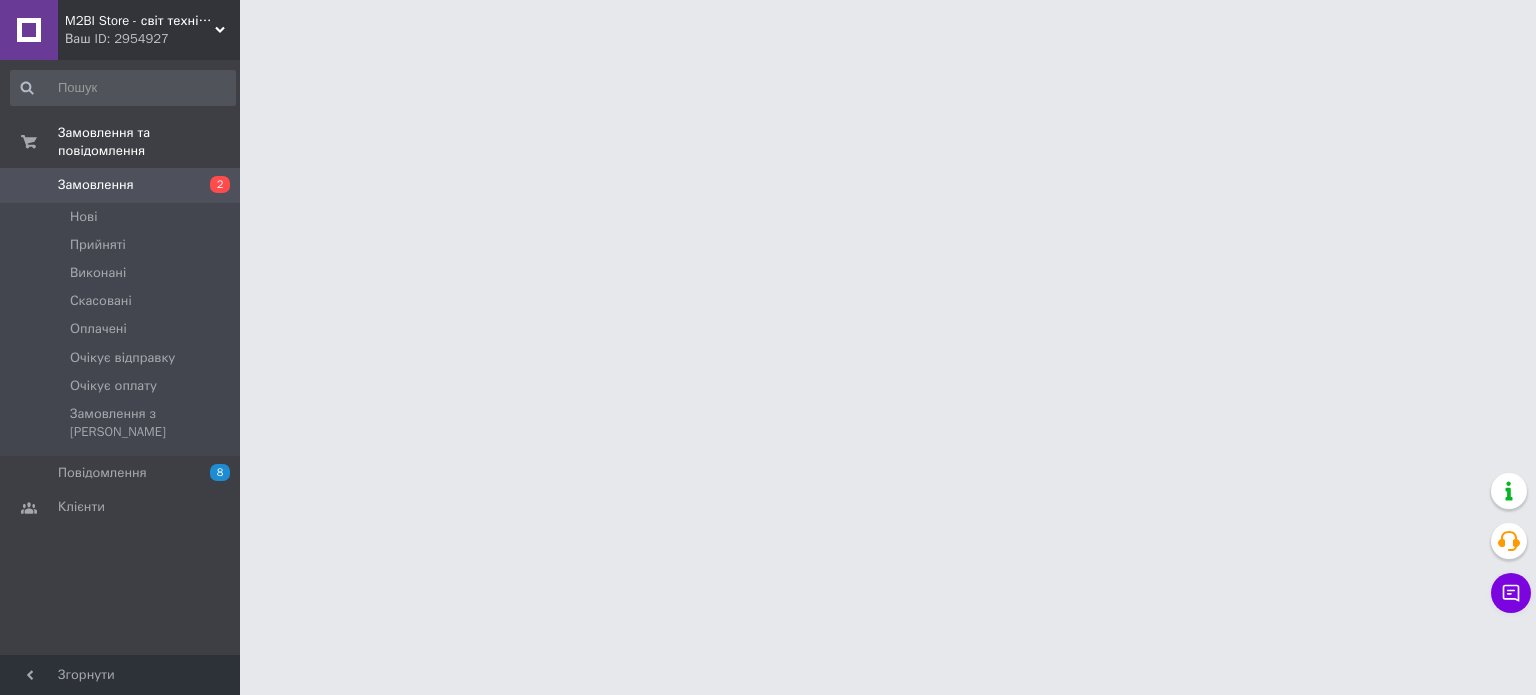 scroll, scrollTop: 0, scrollLeft: 0, axis: both 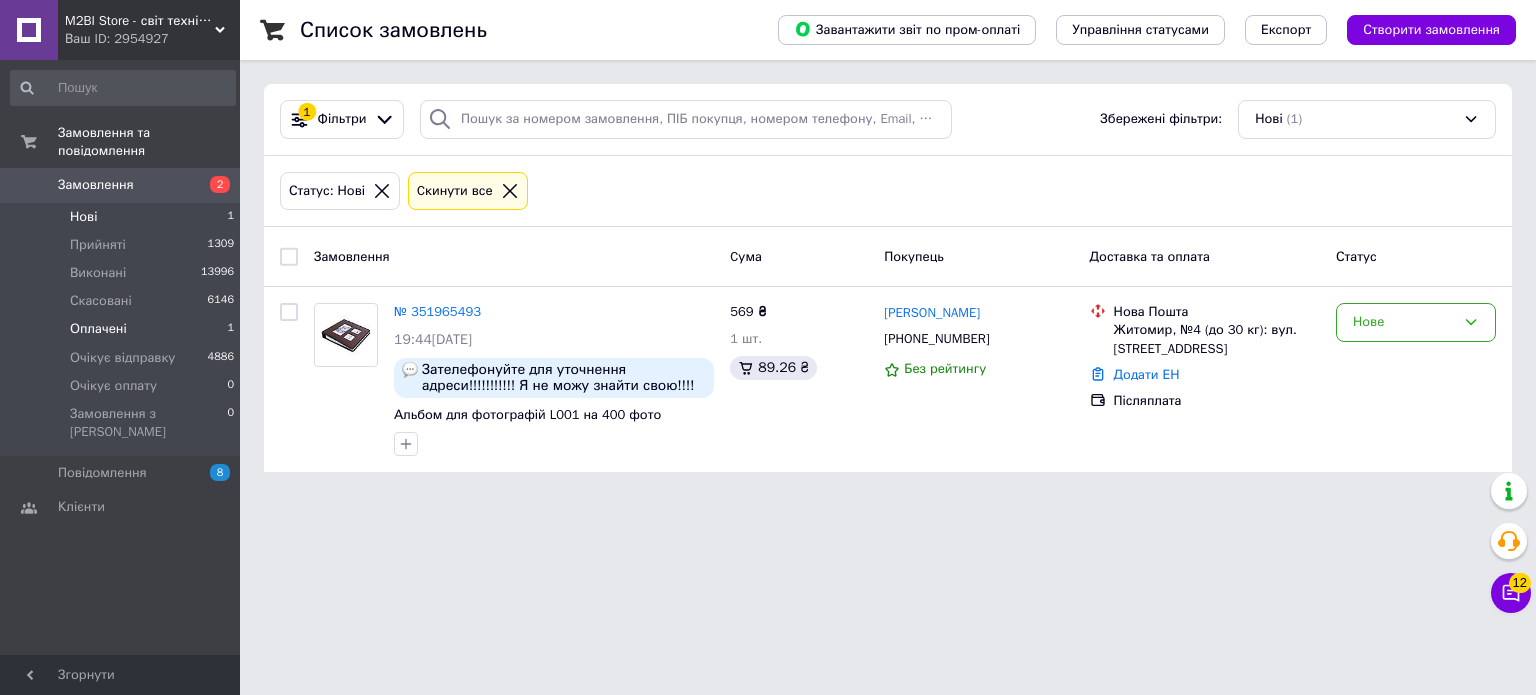 click on "Оплачені" at bounding box center (98, 329) 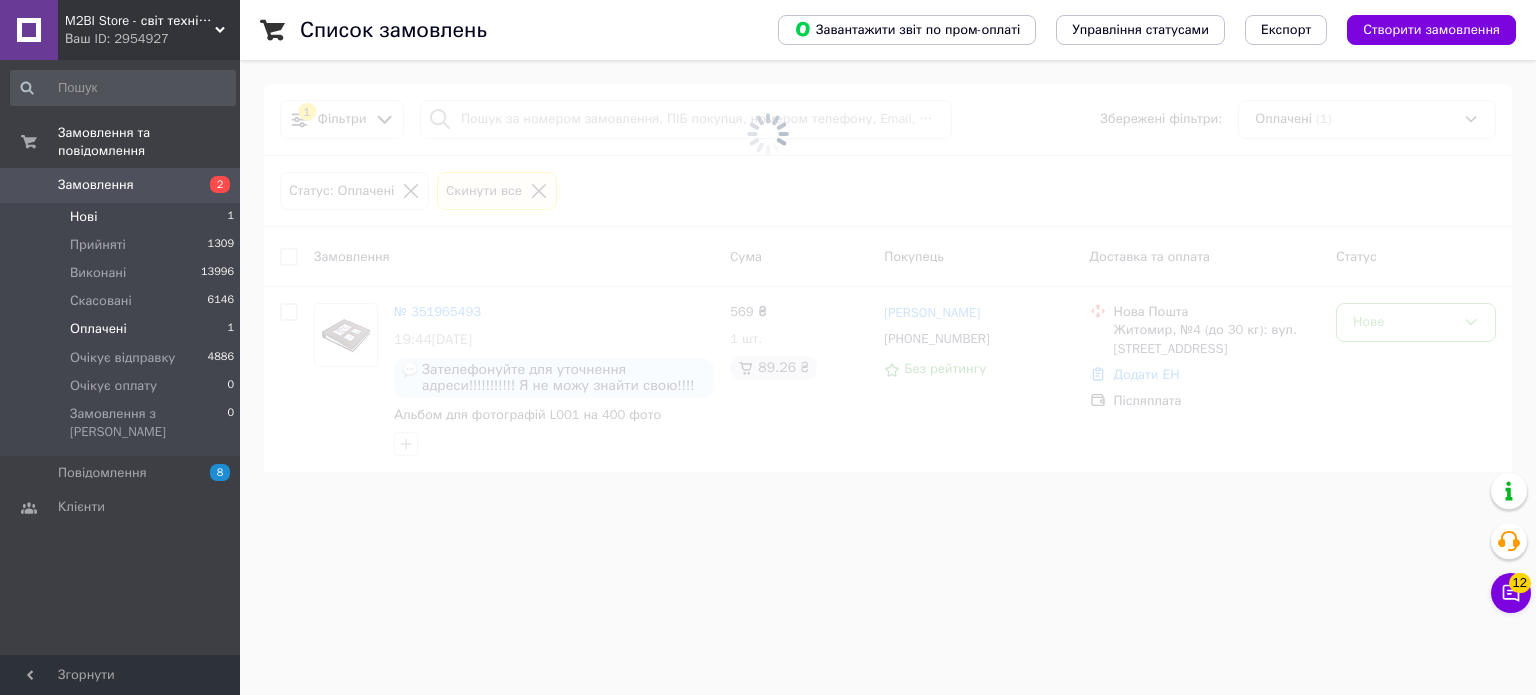 click on "Нові 1" at bounding box center (123, 217) 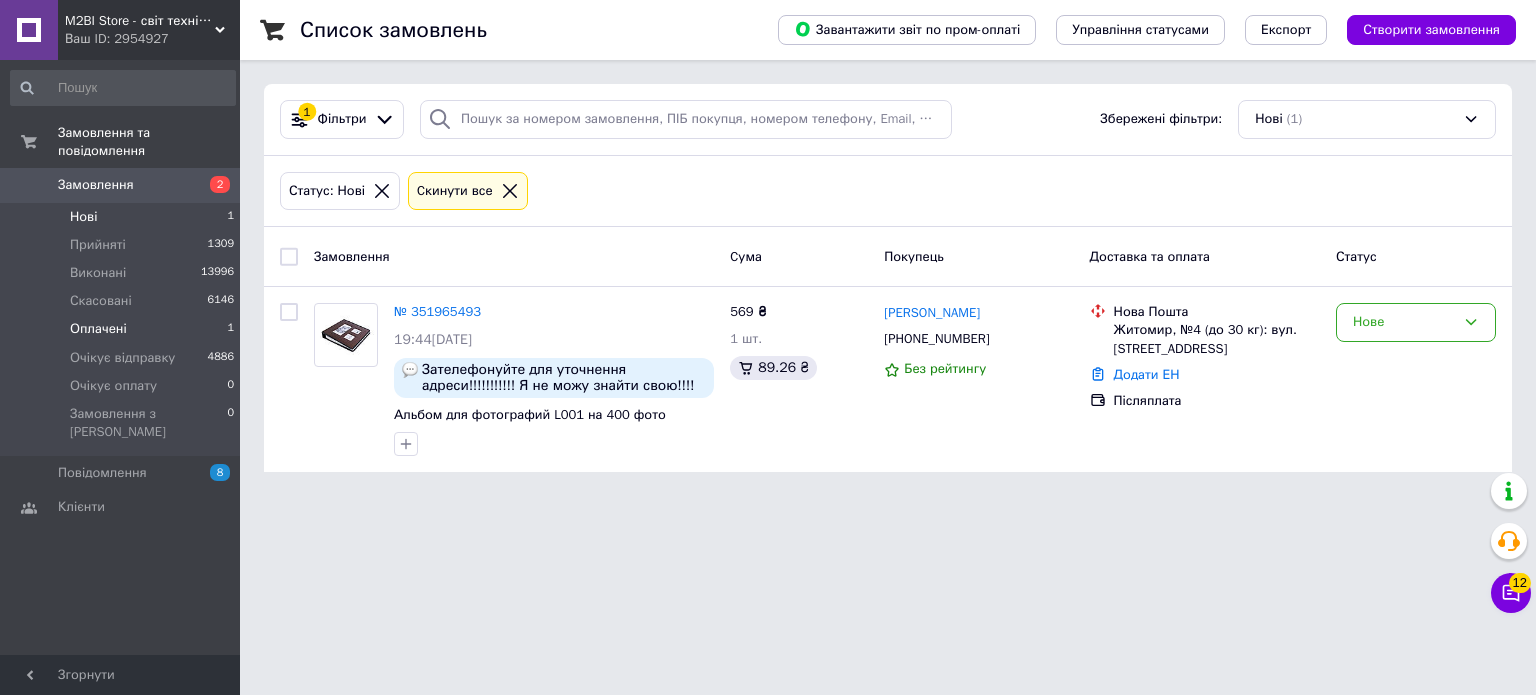 click on "Оплачені" at bounding box center (98, 329) 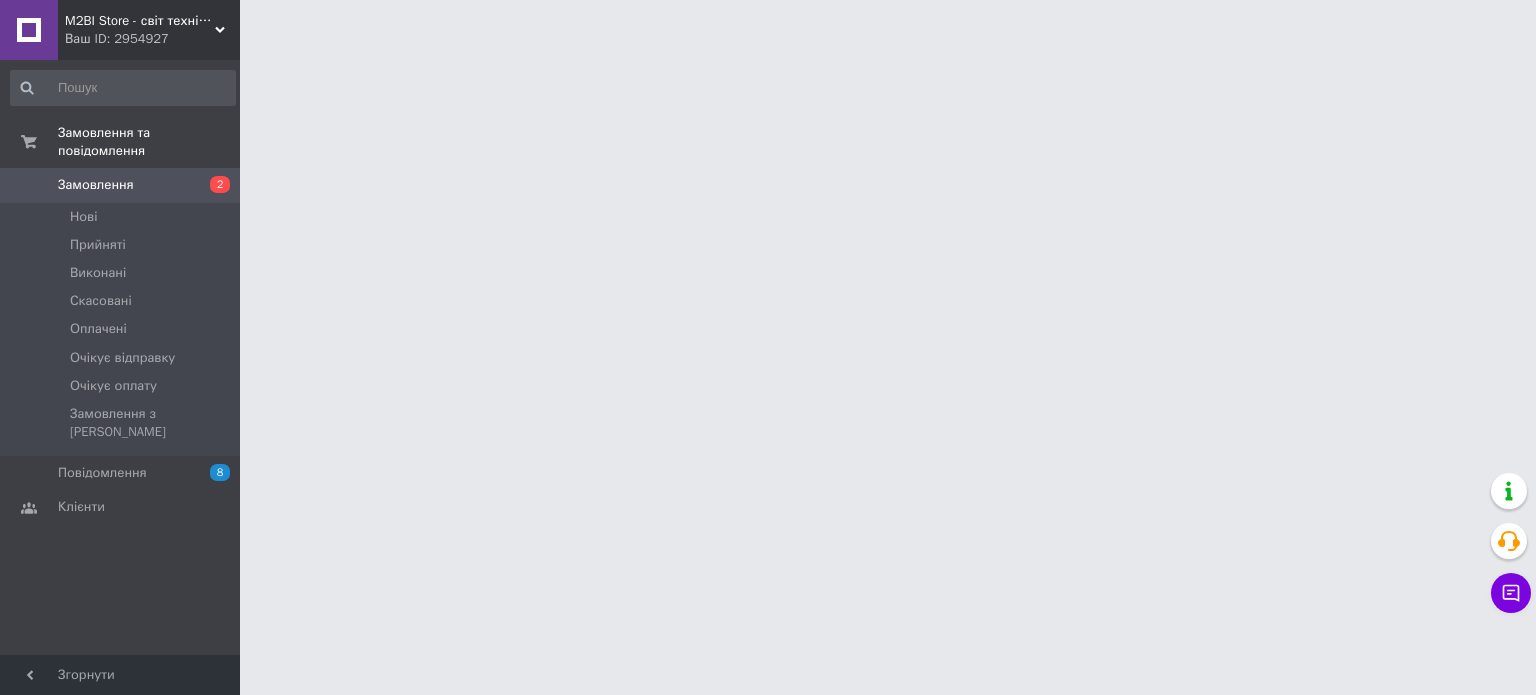 scroll, scrollTop: 0, scrollLeft: 0, axis: both 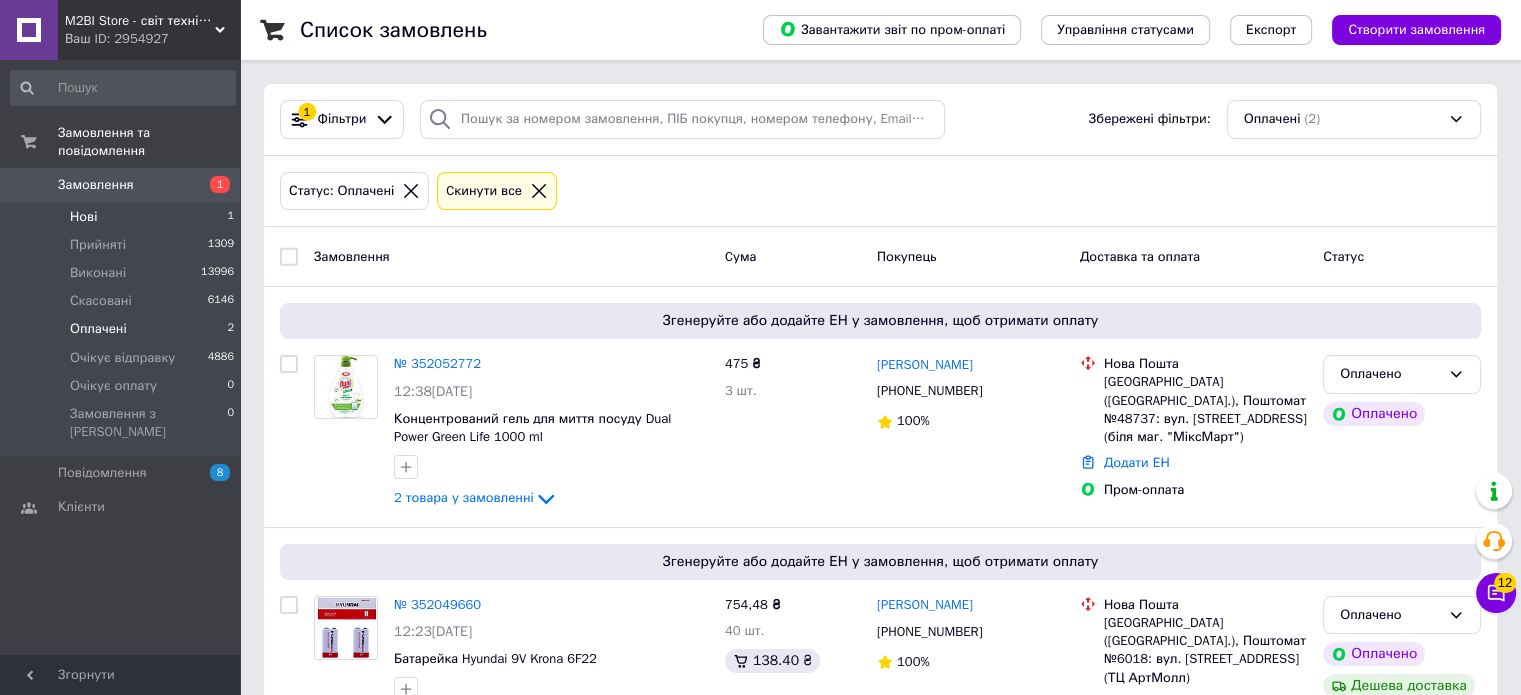 click on "Нові 1" at bounding box center [123, 217] 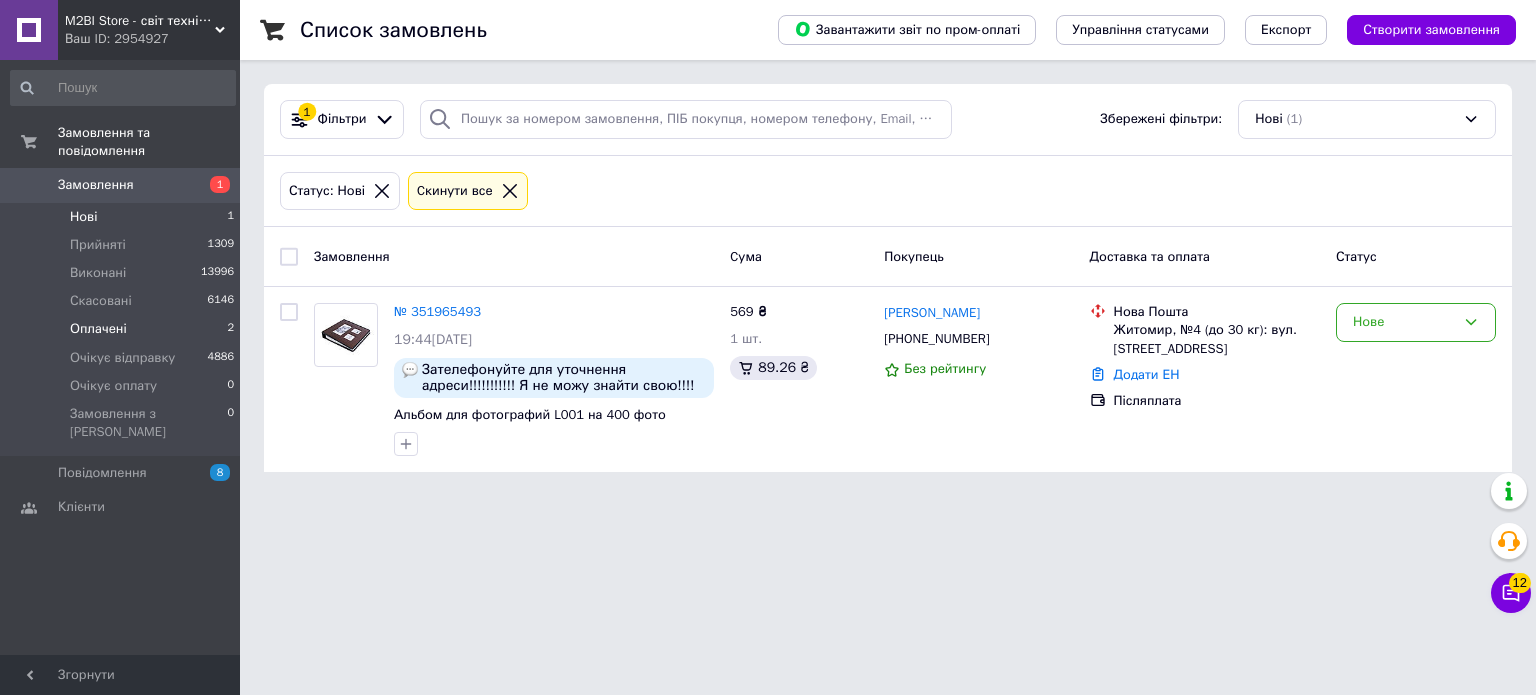click on "Оплачені" at bounding box center (98, 329) 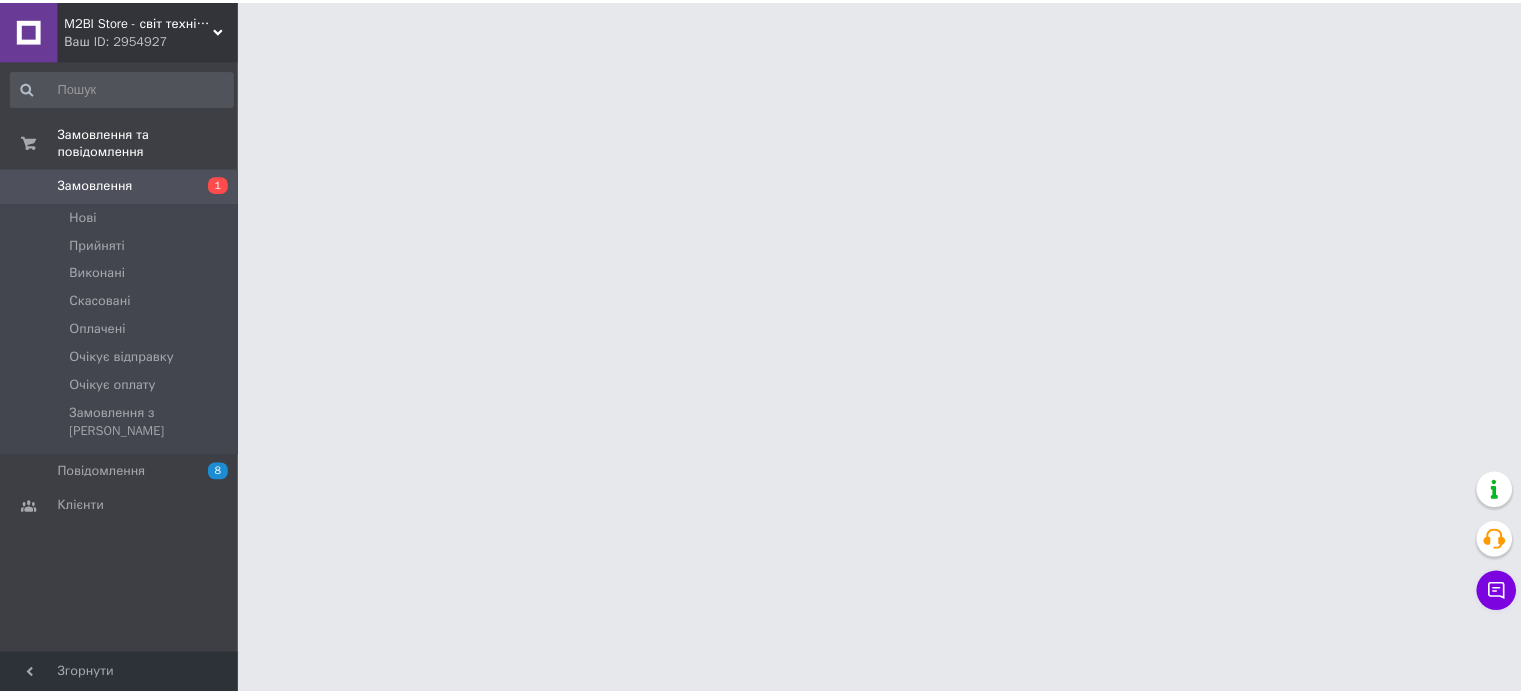 scroll, scrollTop: 0, scrollLeft: 0, axis: both 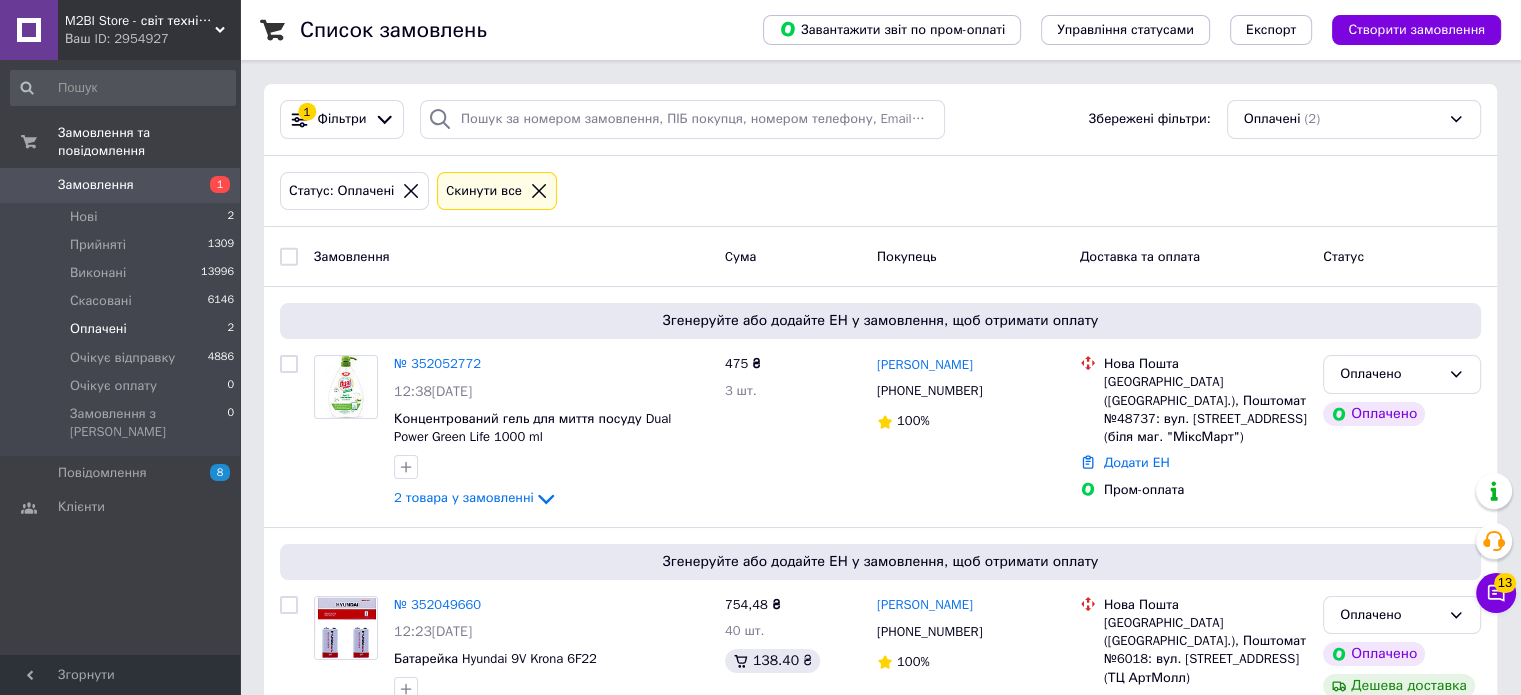 click on "Оплачені" at bounding box center (98, 329) 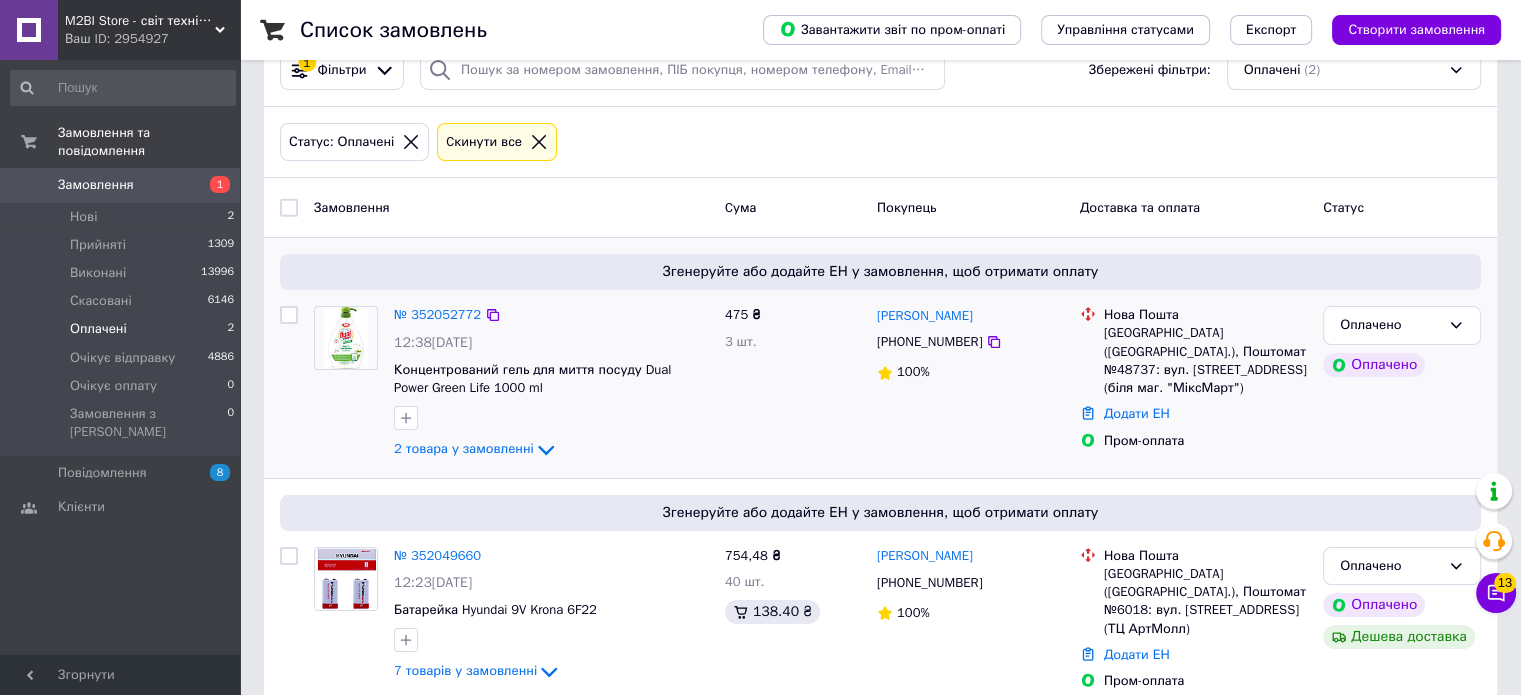 scroll, scrollTop: 76, scrollLeft: 0, axis: vertical 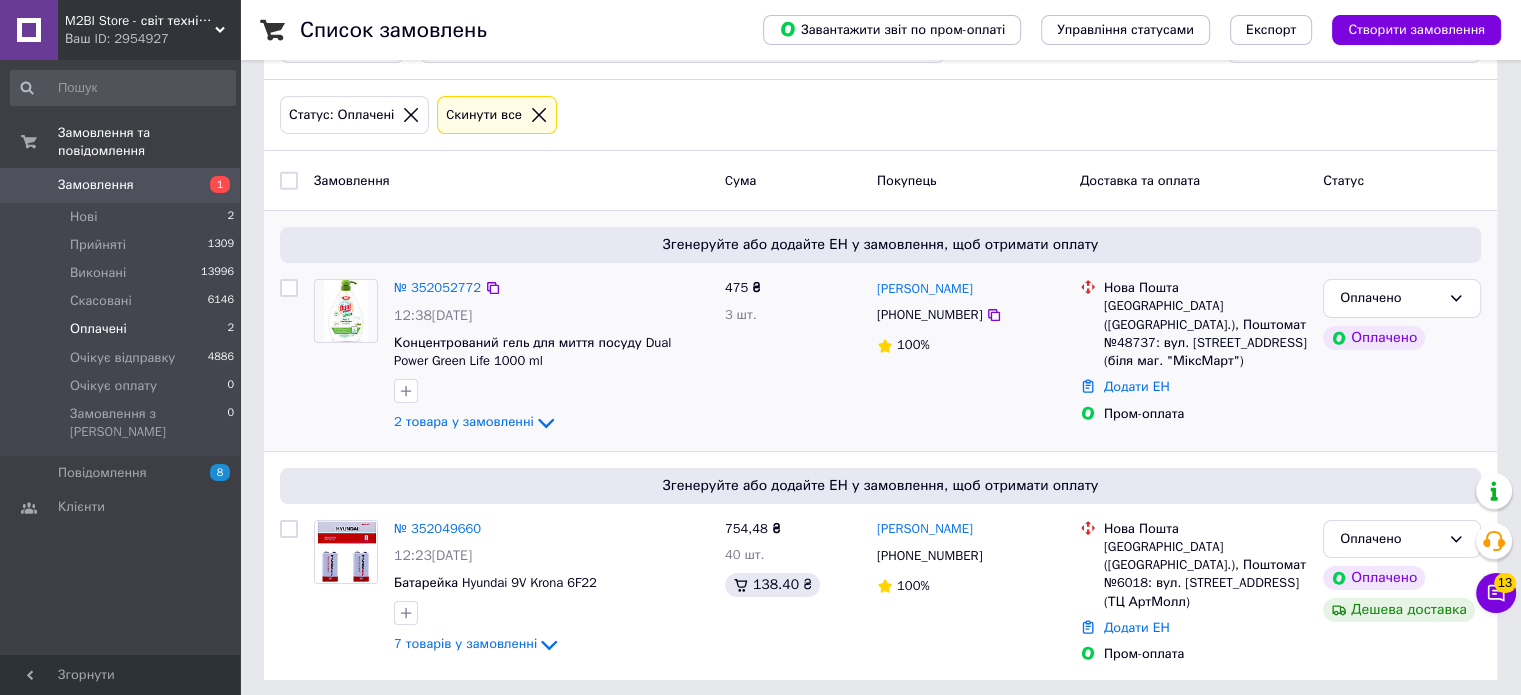 drag, startPoint x: 1020, startPoint y: 285, endPoint x: 999, endPoint y: 285, distance: 21 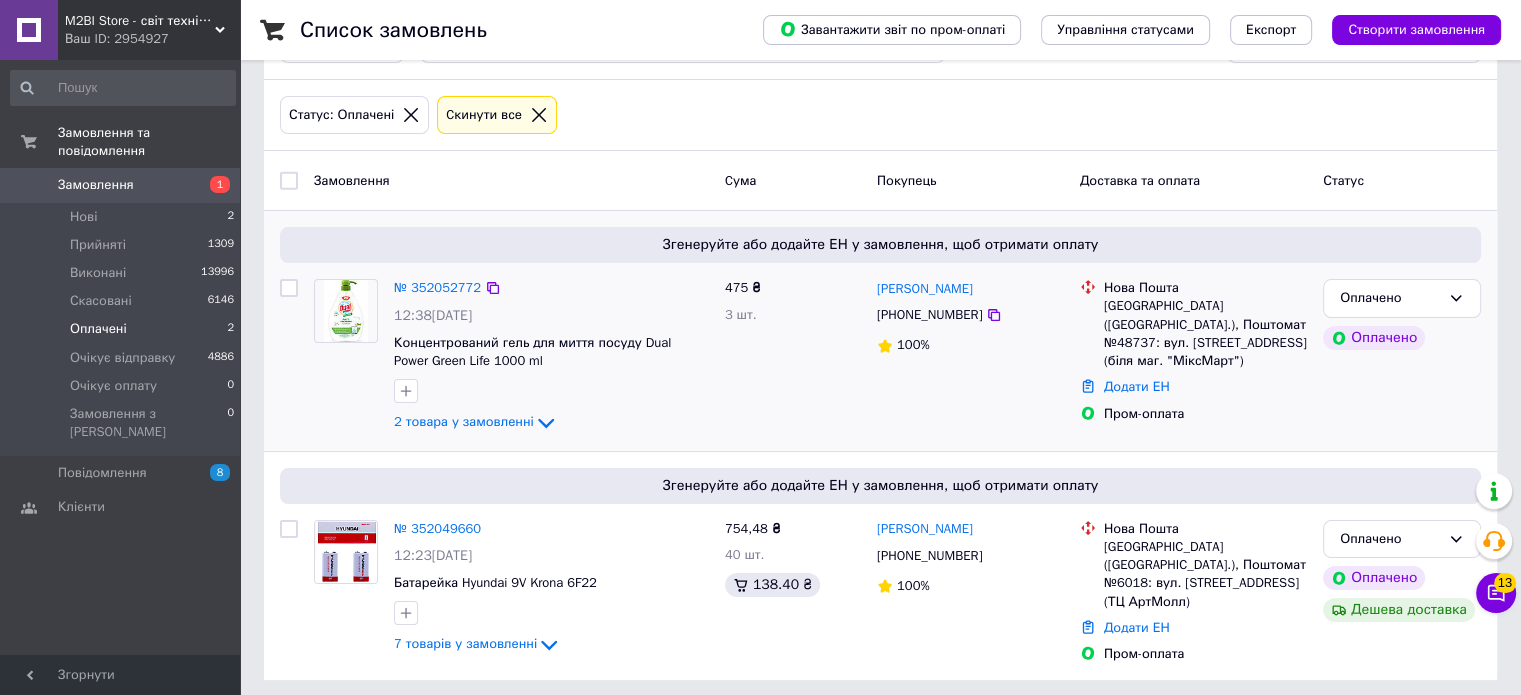 drag, startPoint x: 917, startPoint y: 292, endPoint x: 872, endPoint y: 291, distance: 45.01111 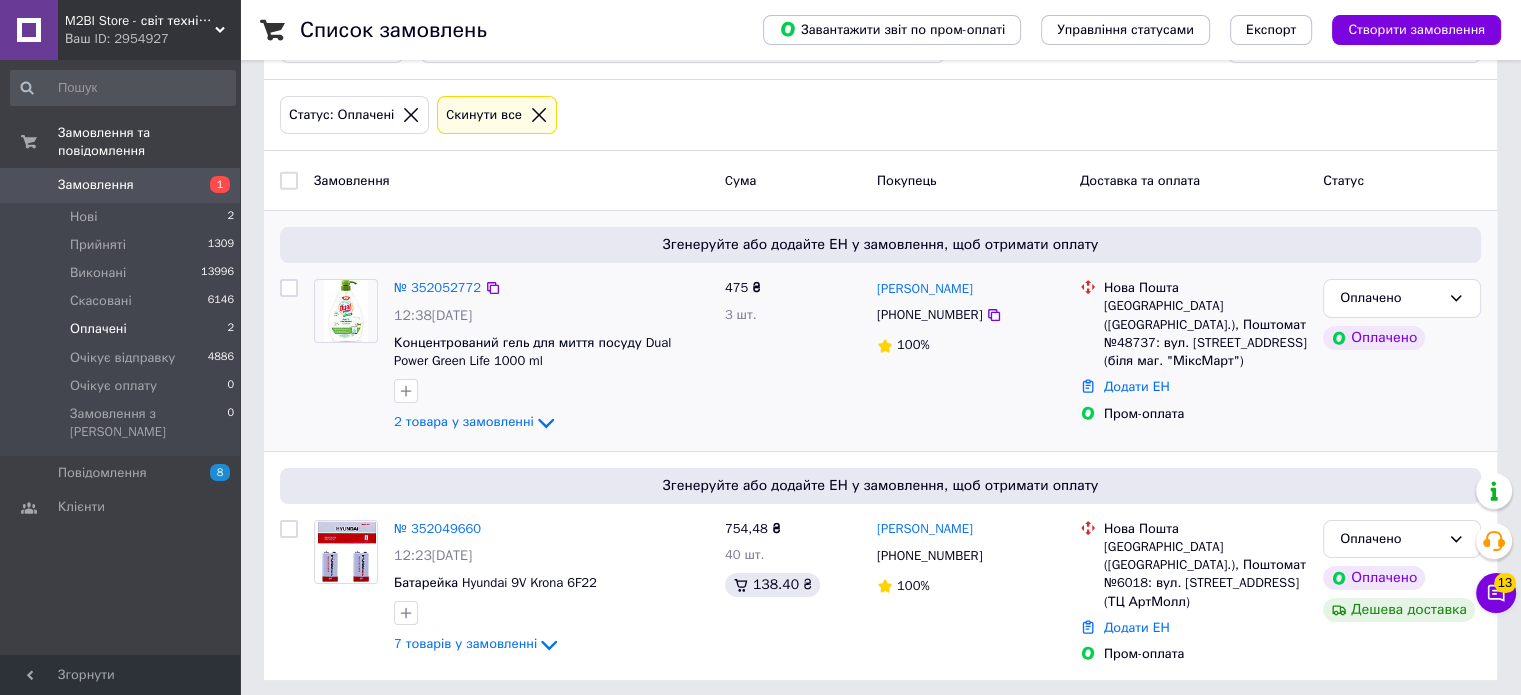 click on "[PERSON_NAME] [PHONE_NUMBER] 100%" at bounding box center [970, 357] 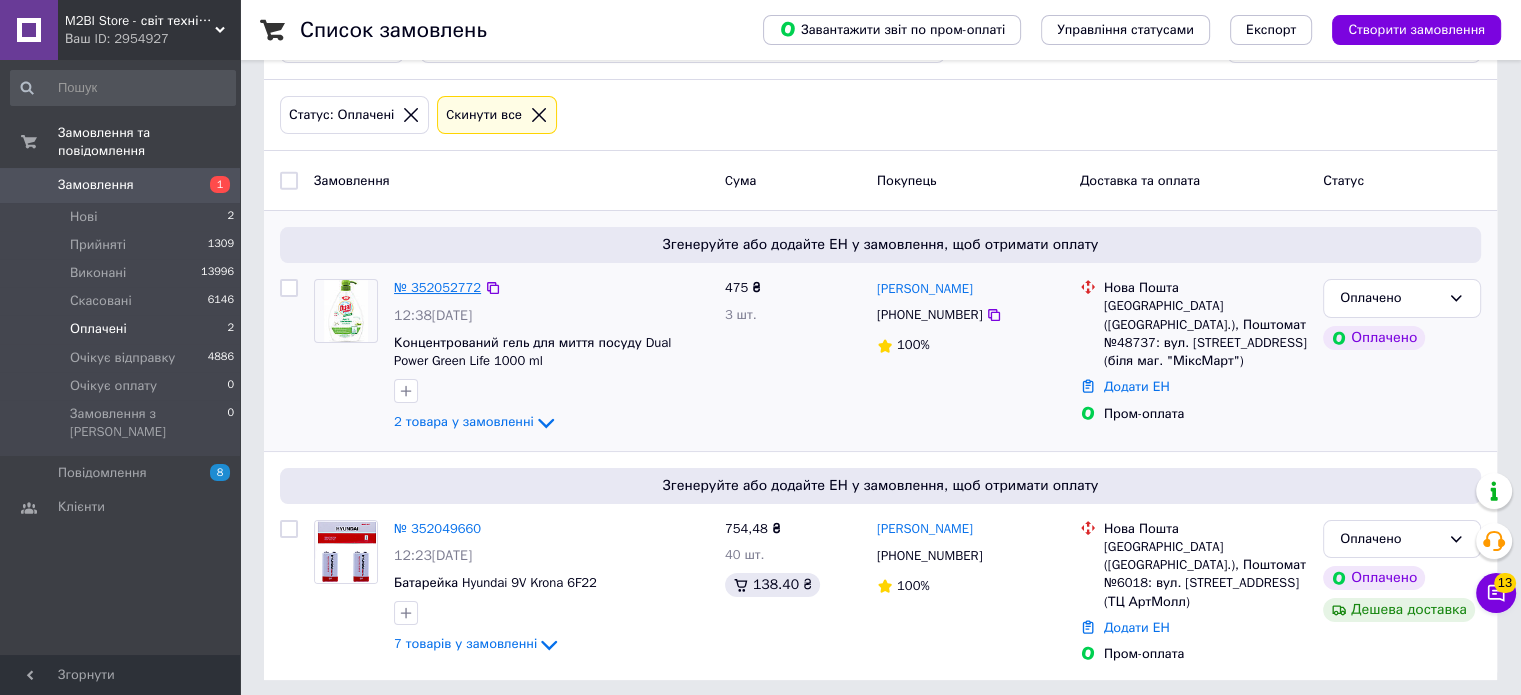 click on "№ 352052772" at bounding box center (437, 287) 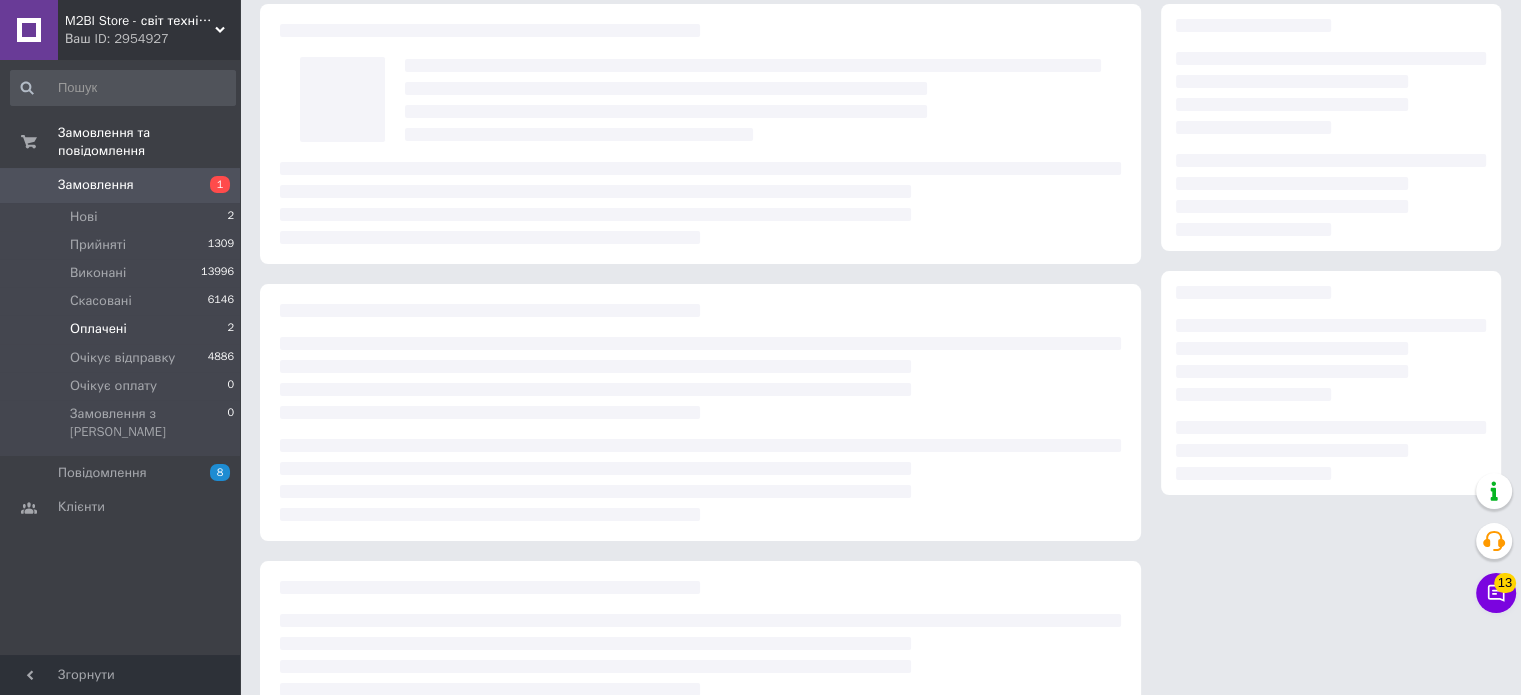 scroll, scrollTop: 0, scrollLeft: 0, axis: both 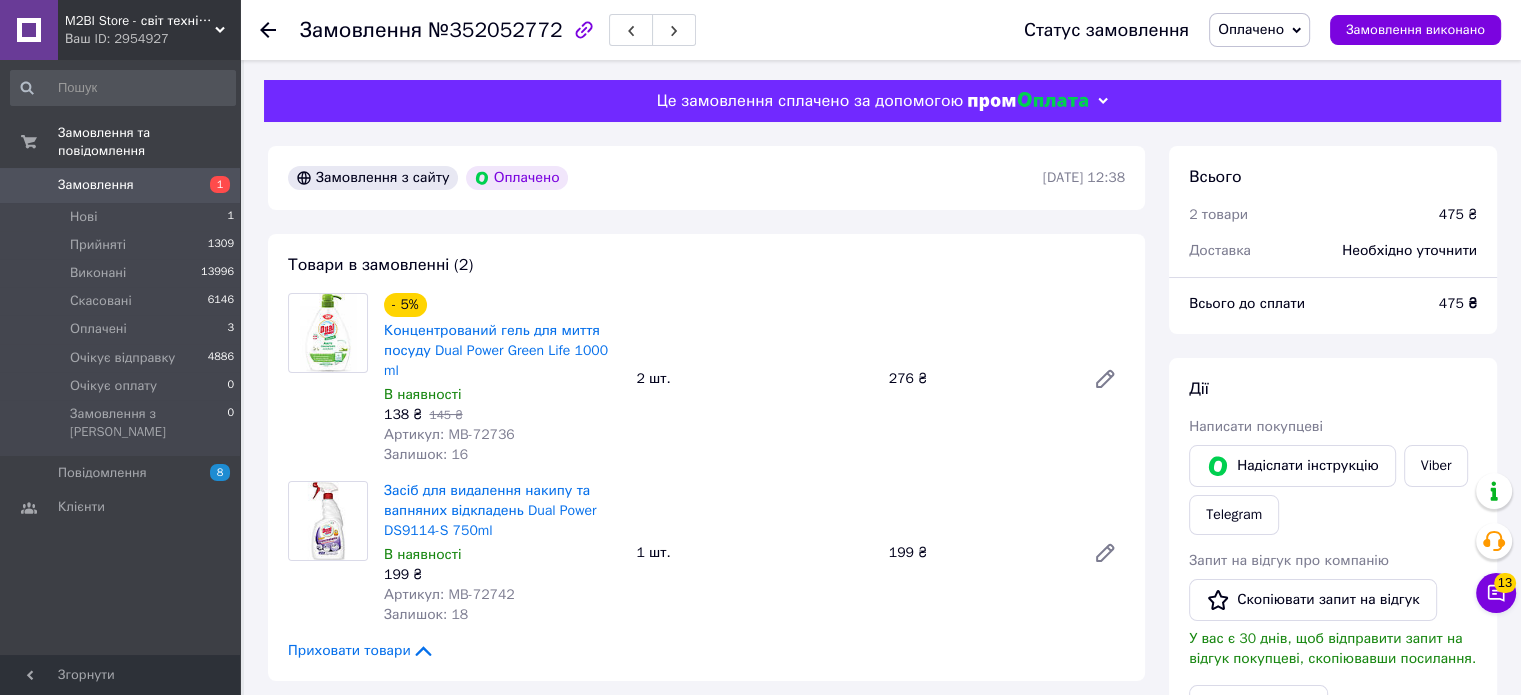 click on "Артикул: MB-72736" at bounding box center [449, 434] 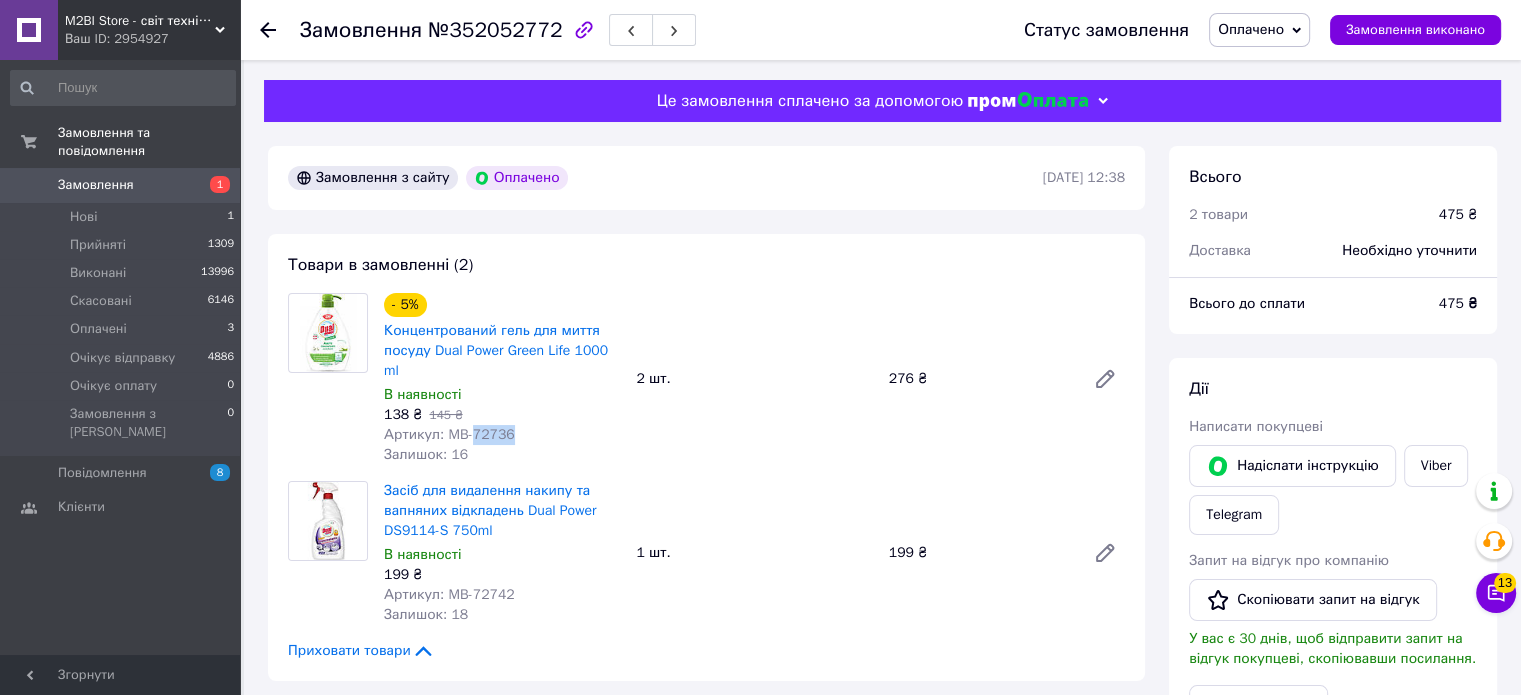 click on "Артикул: MB-72736" at bounding box center (449, 434) 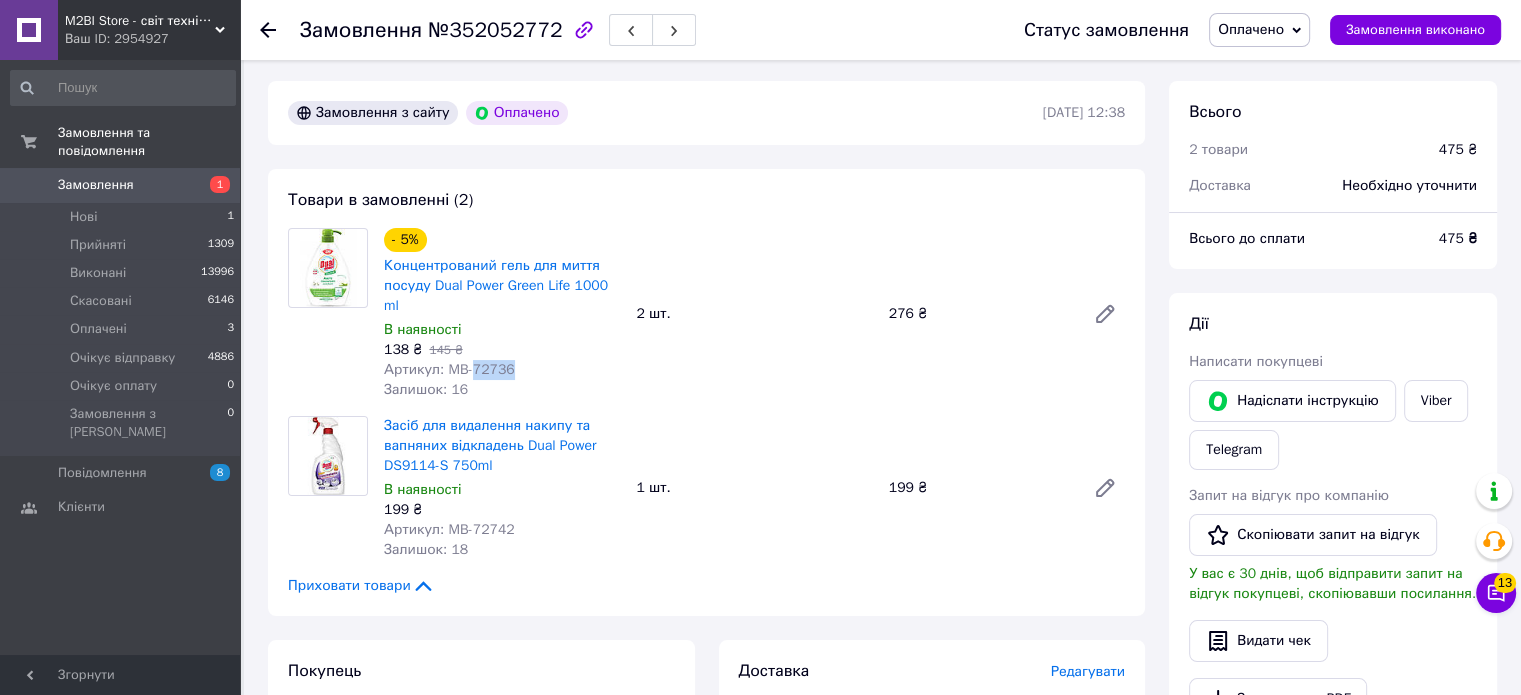 scroll, scrollTop: 100, scrollLeft: 0, axis: vertical 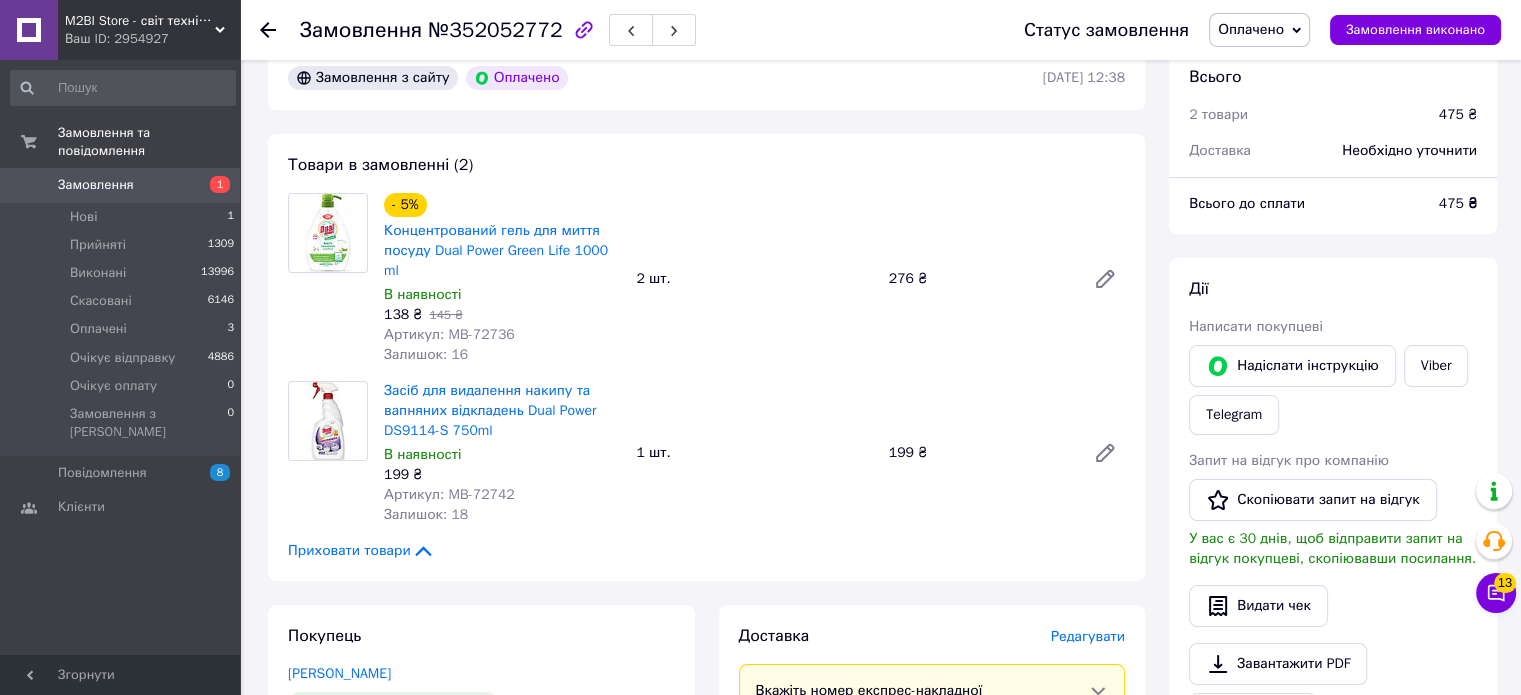 click on "Артикул: MB-72742" at bounding box center [449, 494] 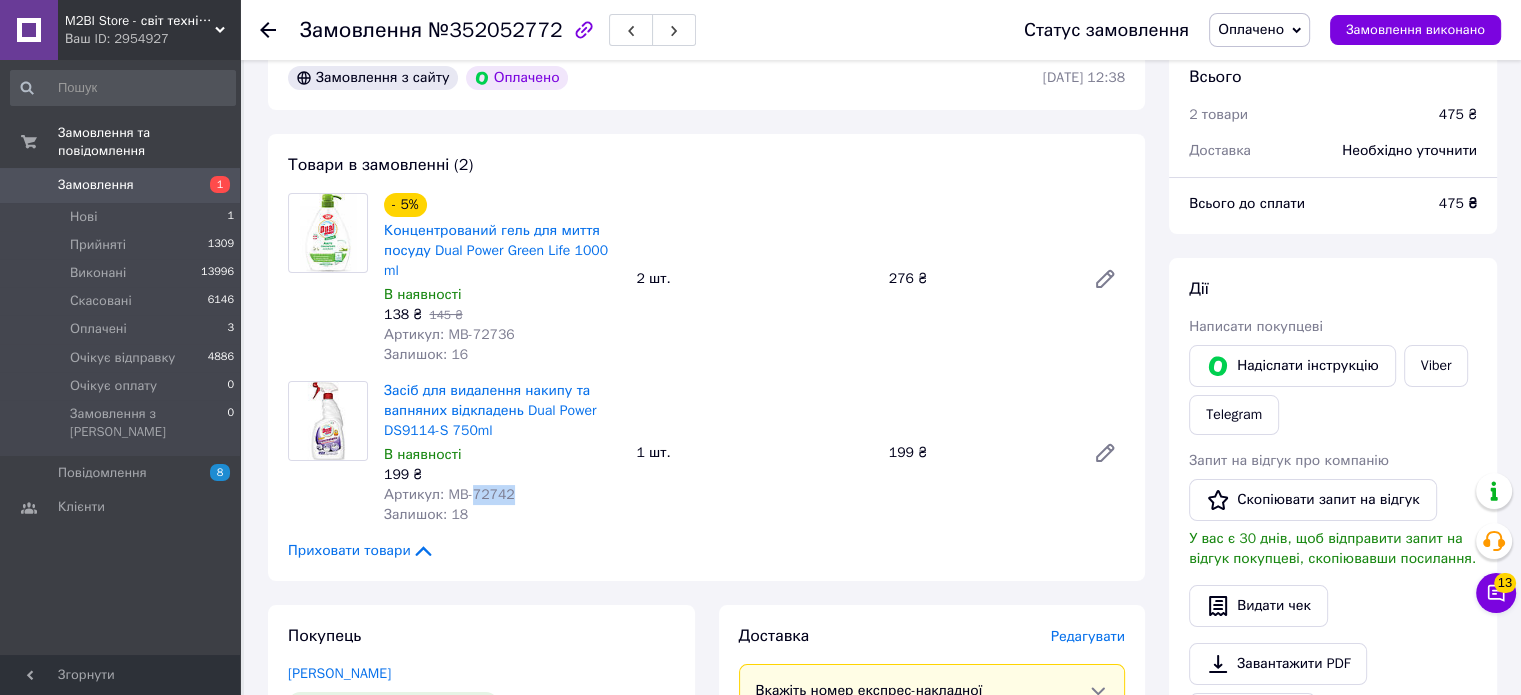 click on "Артикул: MB-72742" at bounding box center [449, 494] 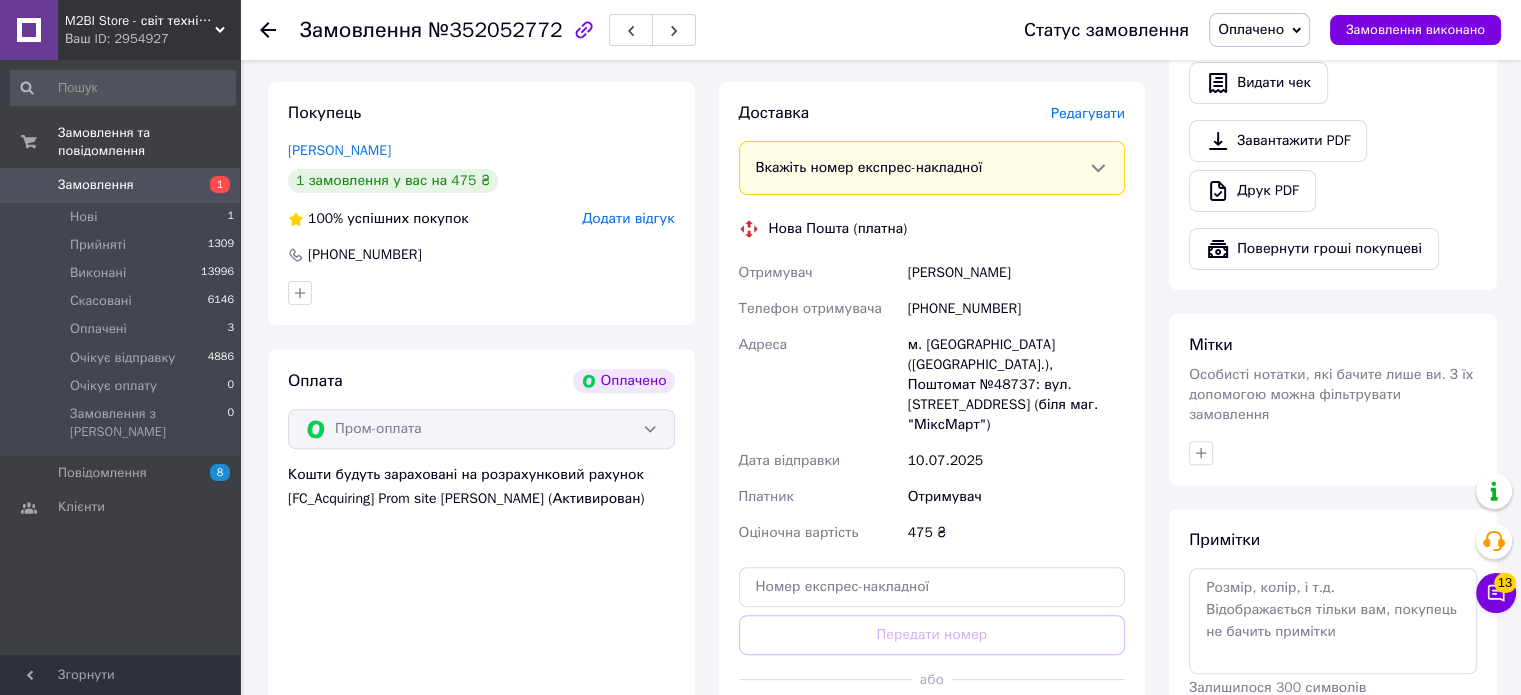 scroll, scrollTop: 700, scrollLeft: 0, axis: vertical 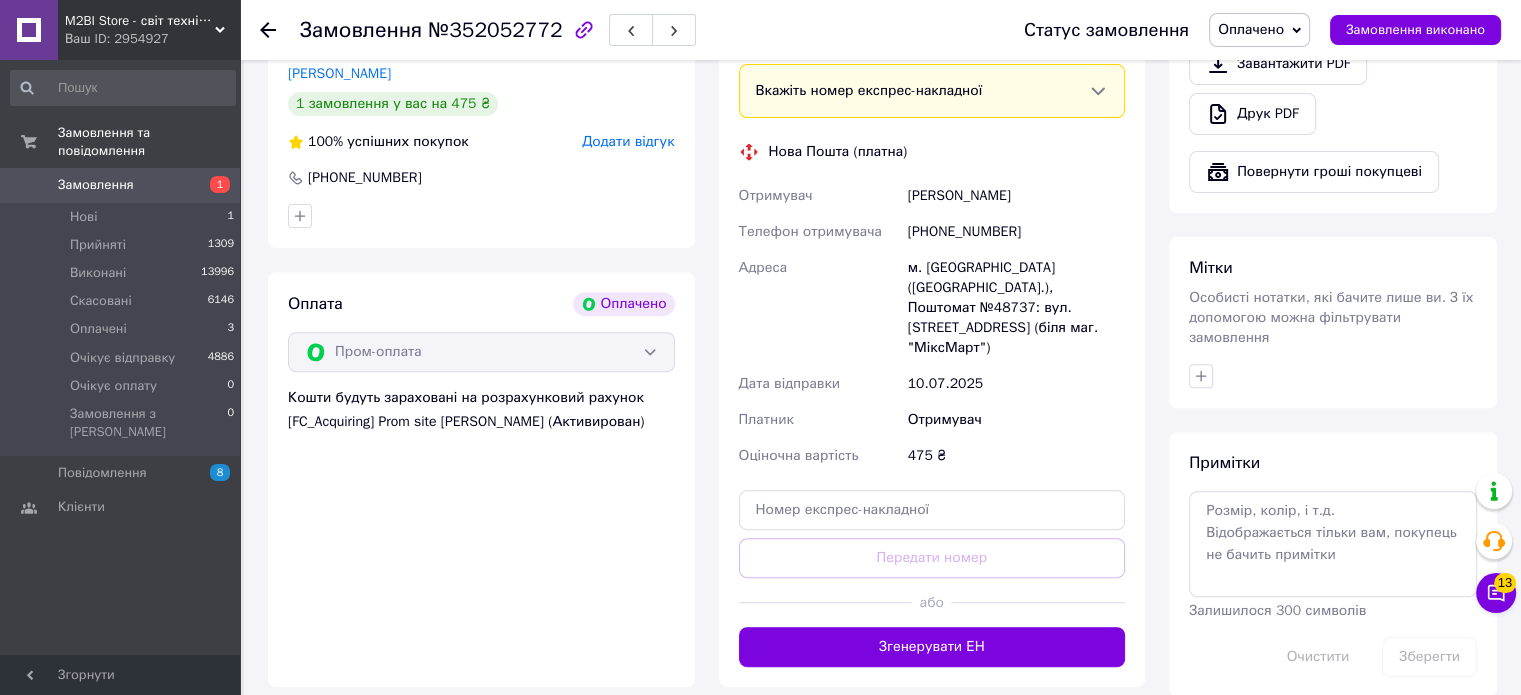 drag, startPoint x: 1038, startPoint y: 201, endPoint x: 877, endPoint y: 203, distance: 161.01242 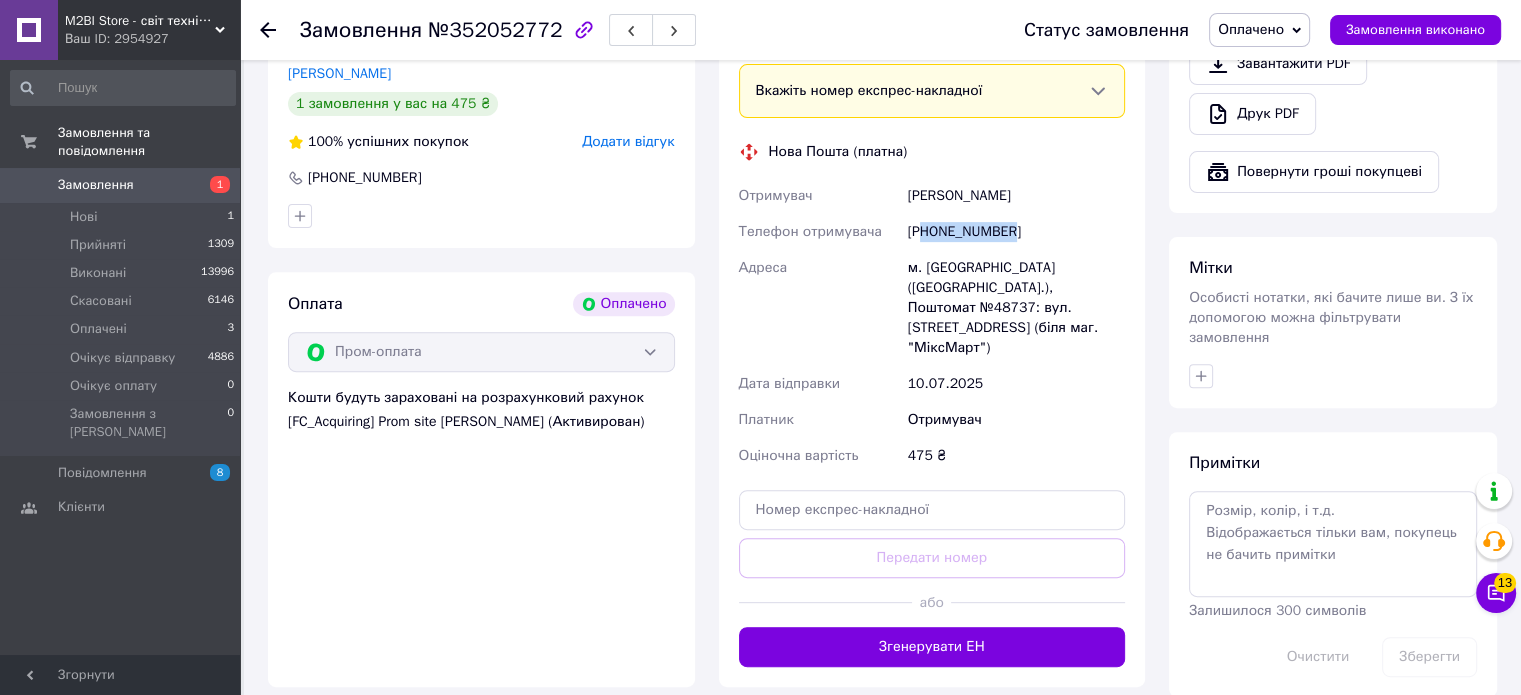 drag, startPoint x: 1025, startPoint y: 236, endPoint x: 928, endPoint y: 243, distance: 97.25225 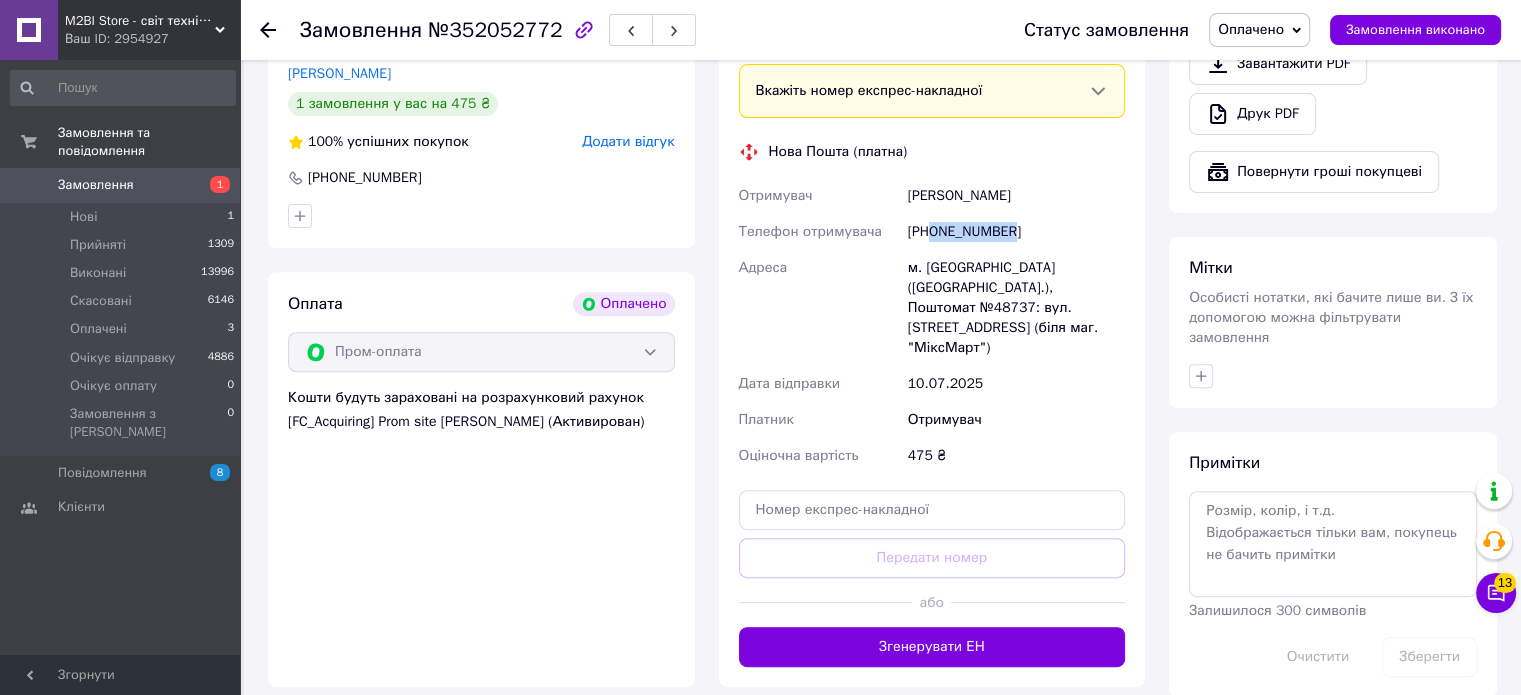 drag, startPoint x: 1022, startPoint y: 235, endPoint x: 931, endPoint y: 243, distance: 91.350975 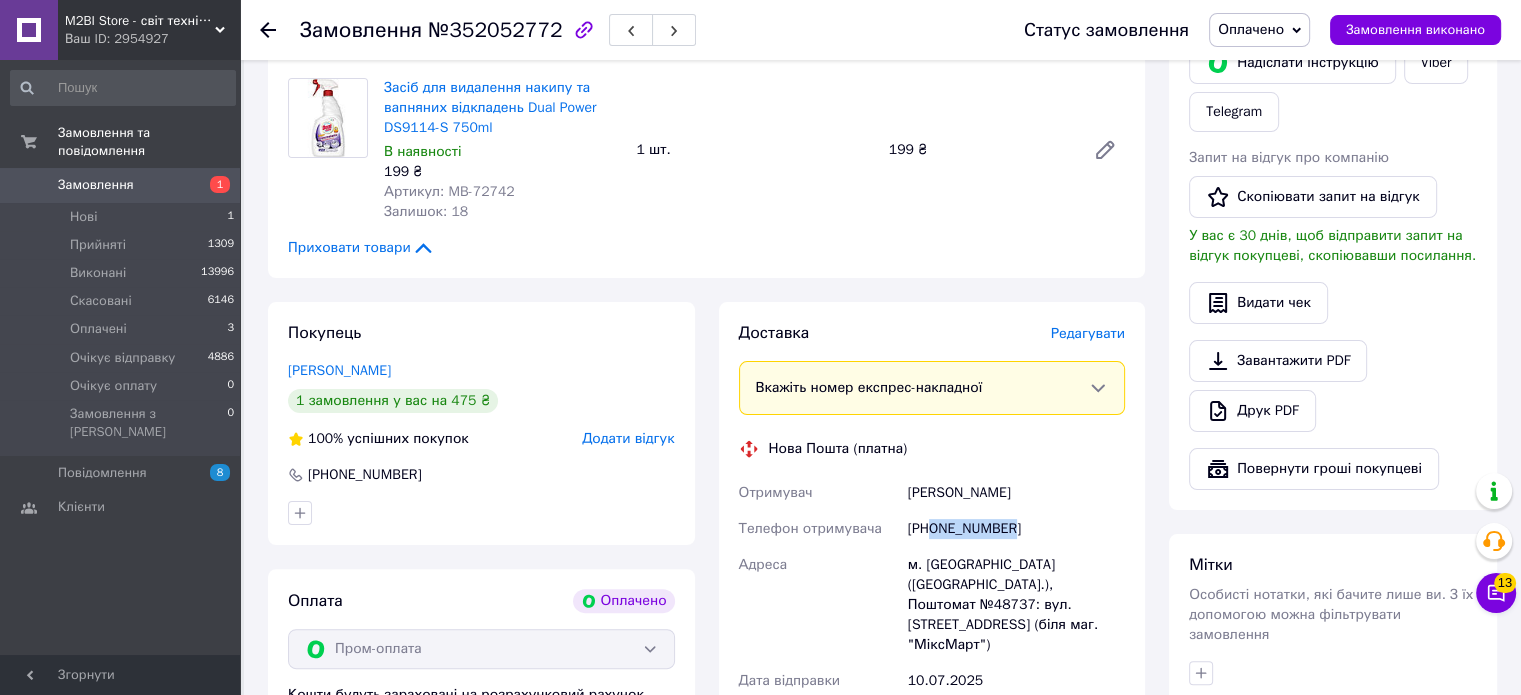 scroll, scrollTop: 400, scrollLeft: 0, axis: vertical 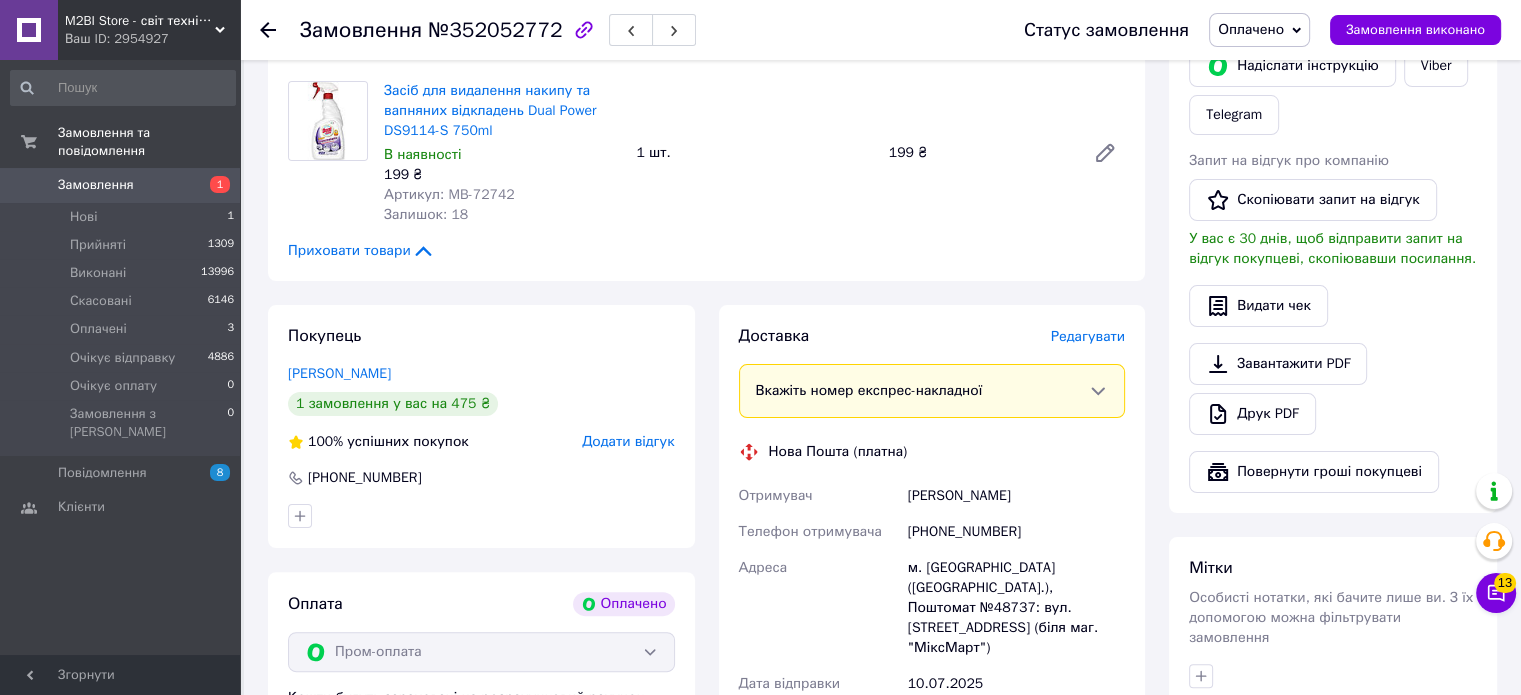 click on "№352052772" at bounding box center (495, 30) 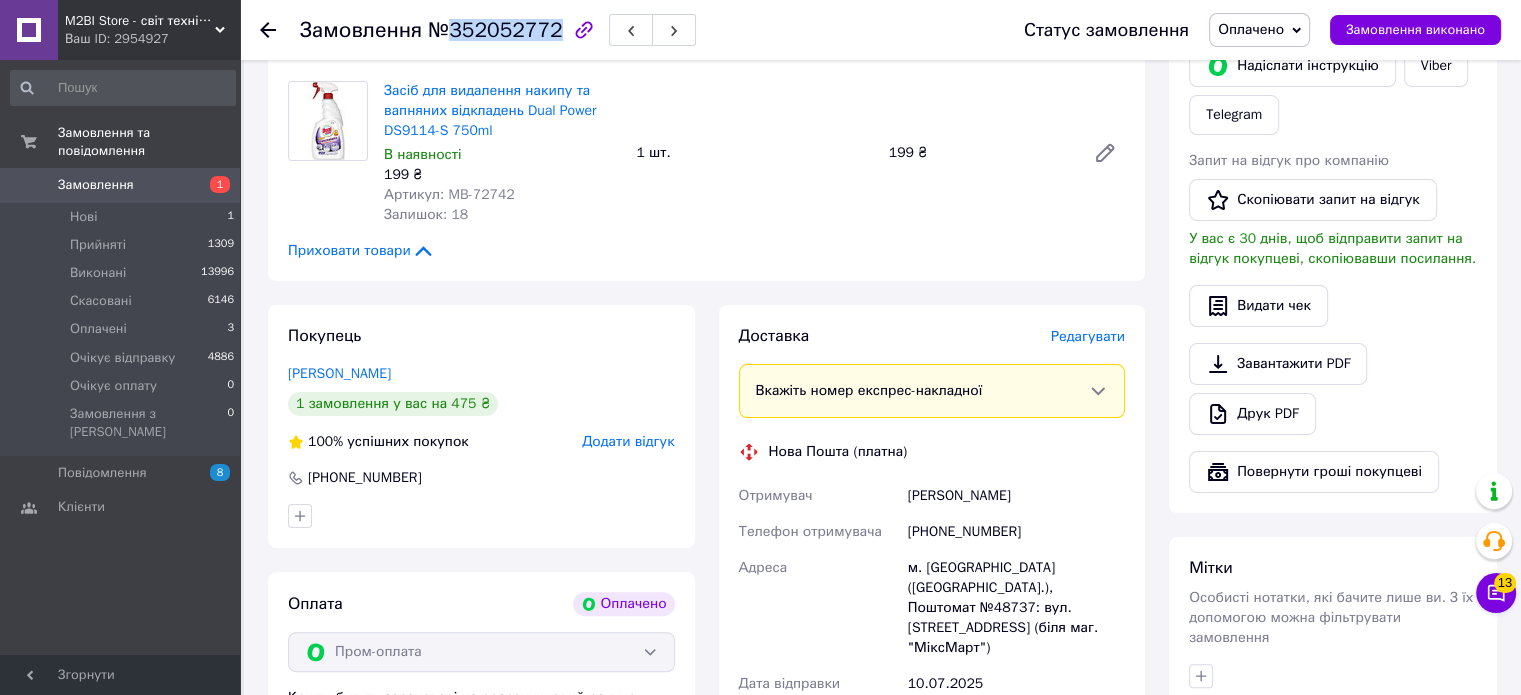 click on "№352052772" at bounding box center (495, 30) 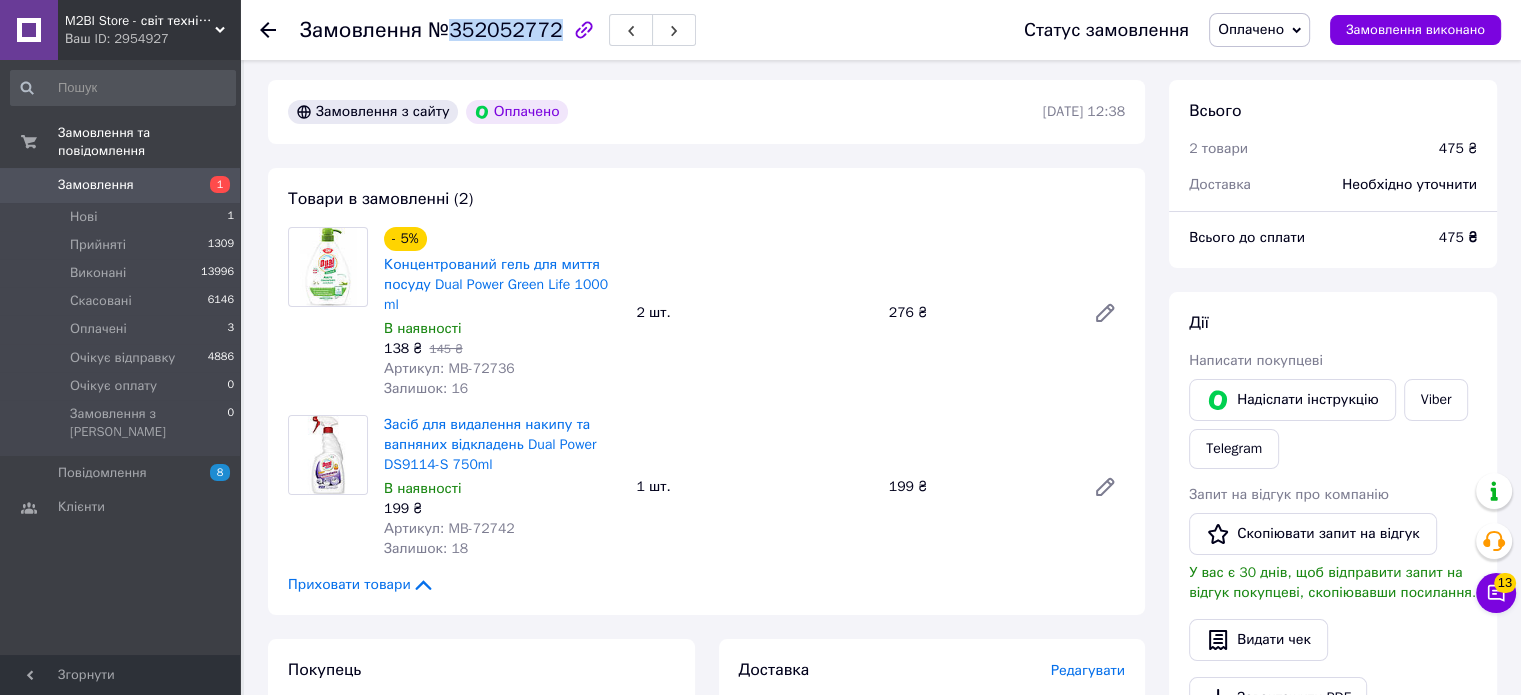 scroll, scrollTop: 200, scrollLeft: 0, axis: vertical 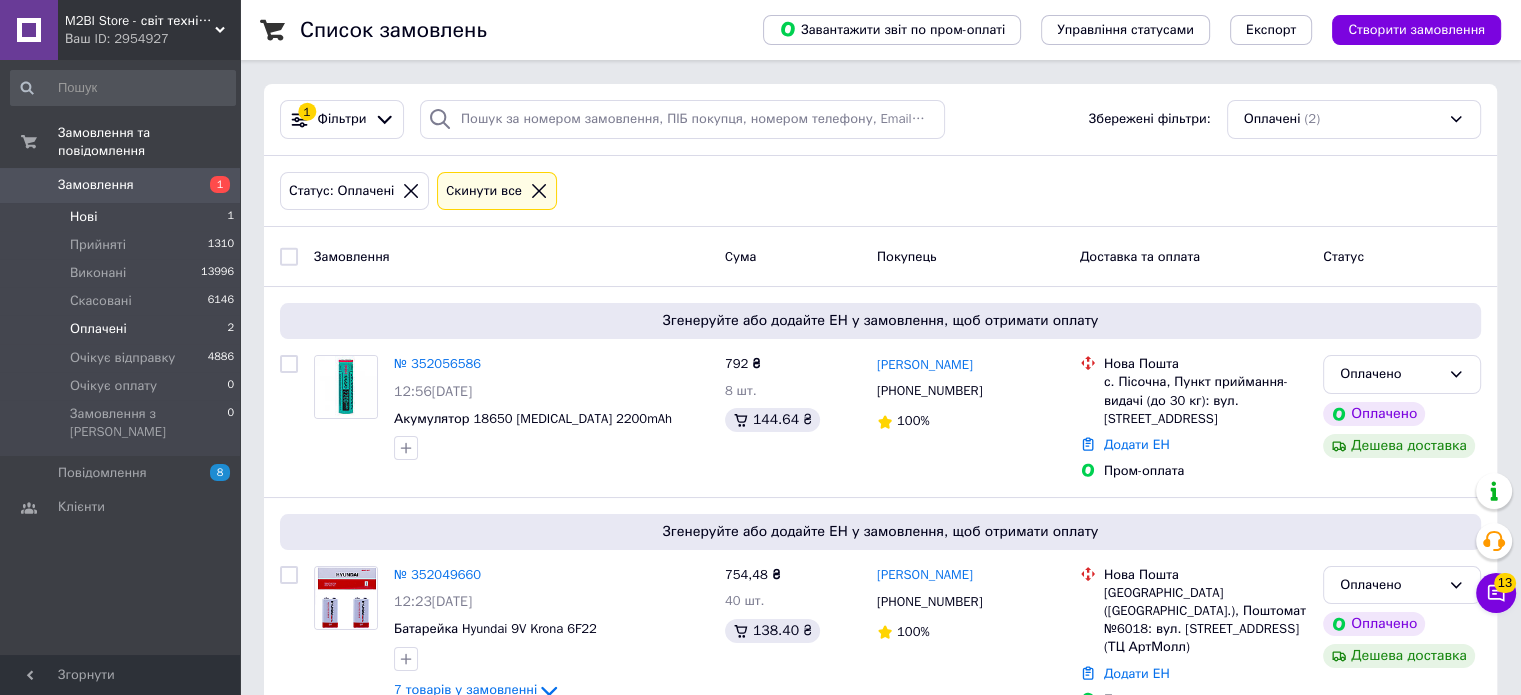 click on "Нові 1" at bounding box center [123, 217] 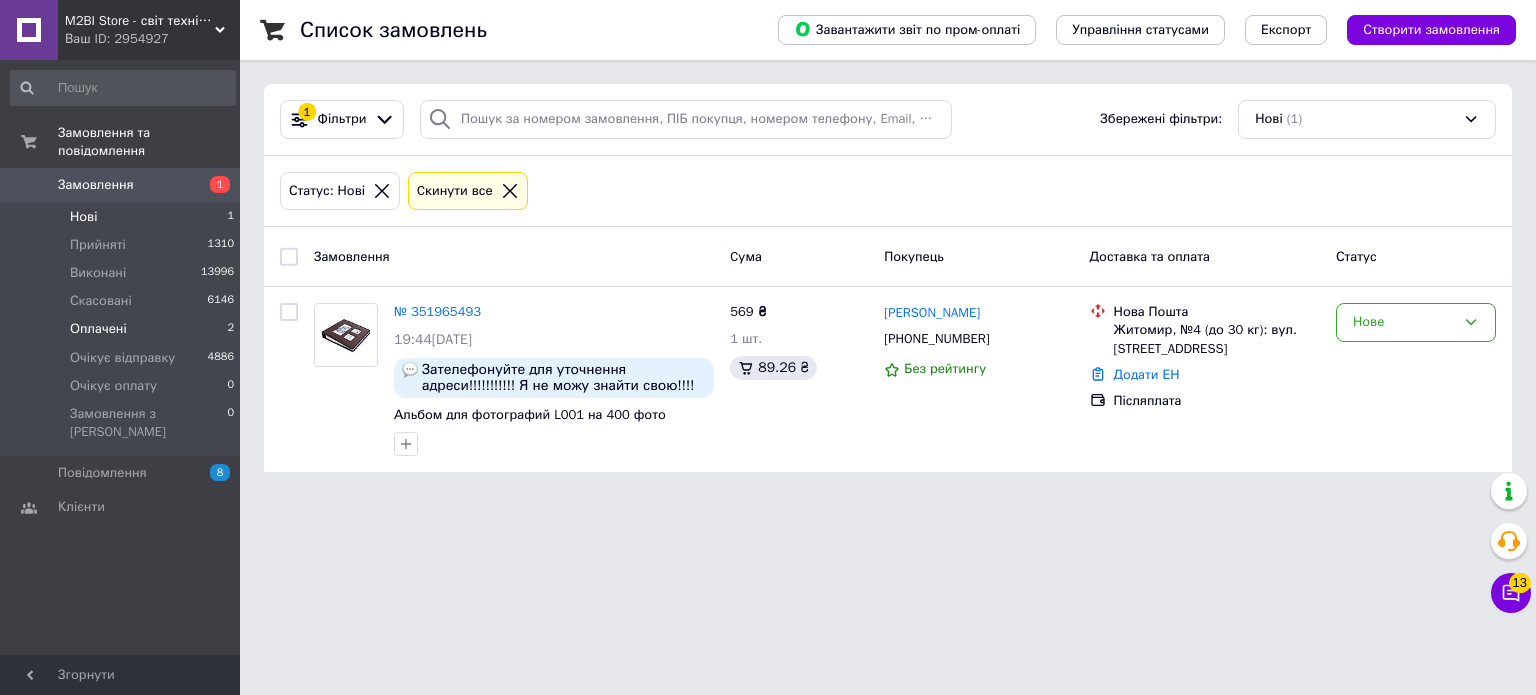 click on "Оплачені" at bounding box center (98, 329) 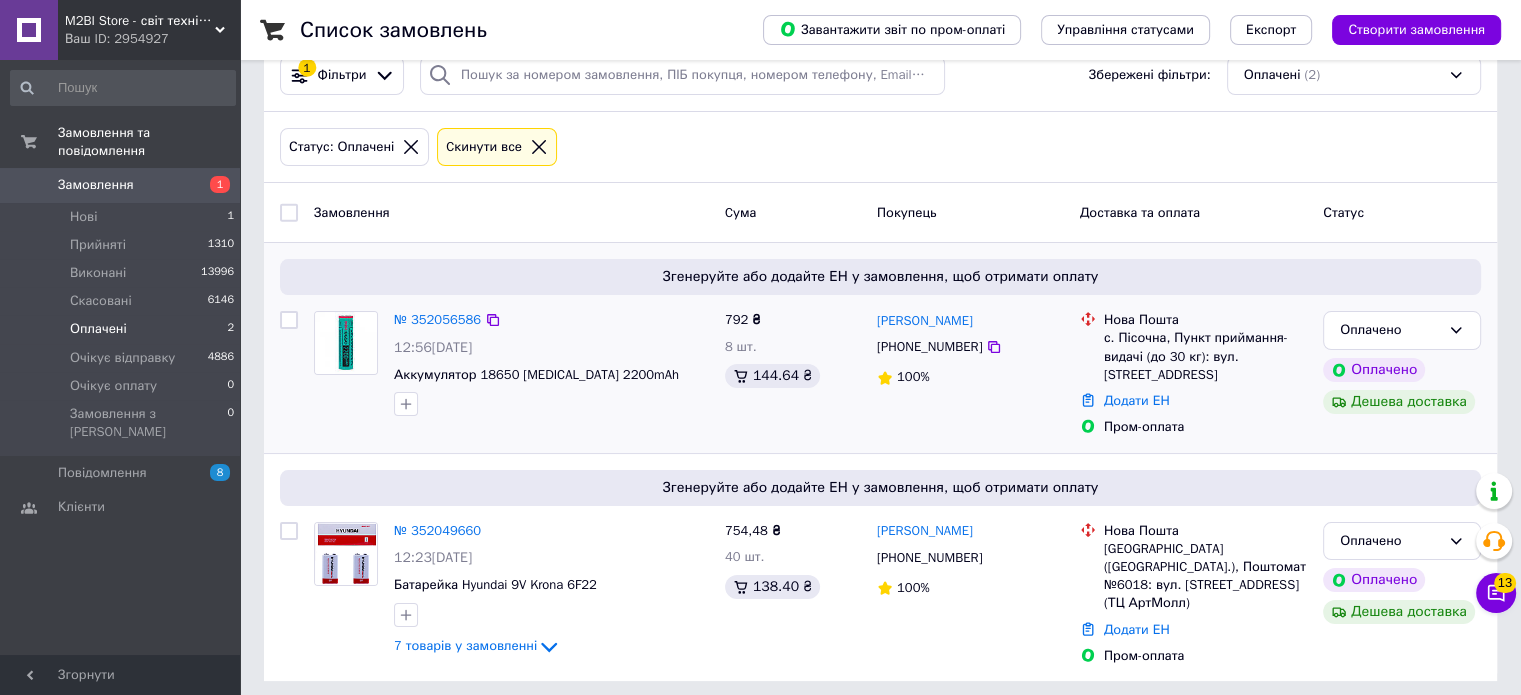 scroll, scrollTop: 46, scrollLeft: 0, axis: vertical 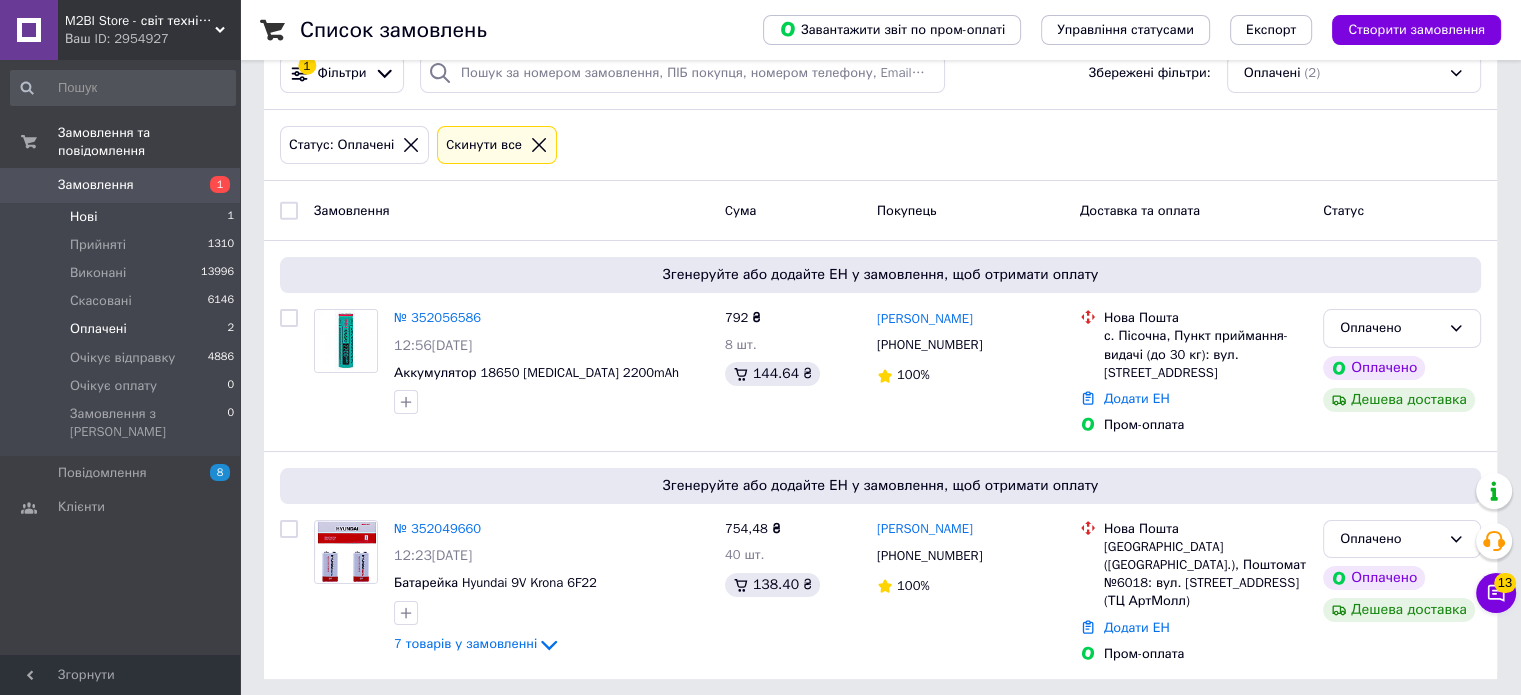 click on "Нові 1" at bounding box center (123, 217) 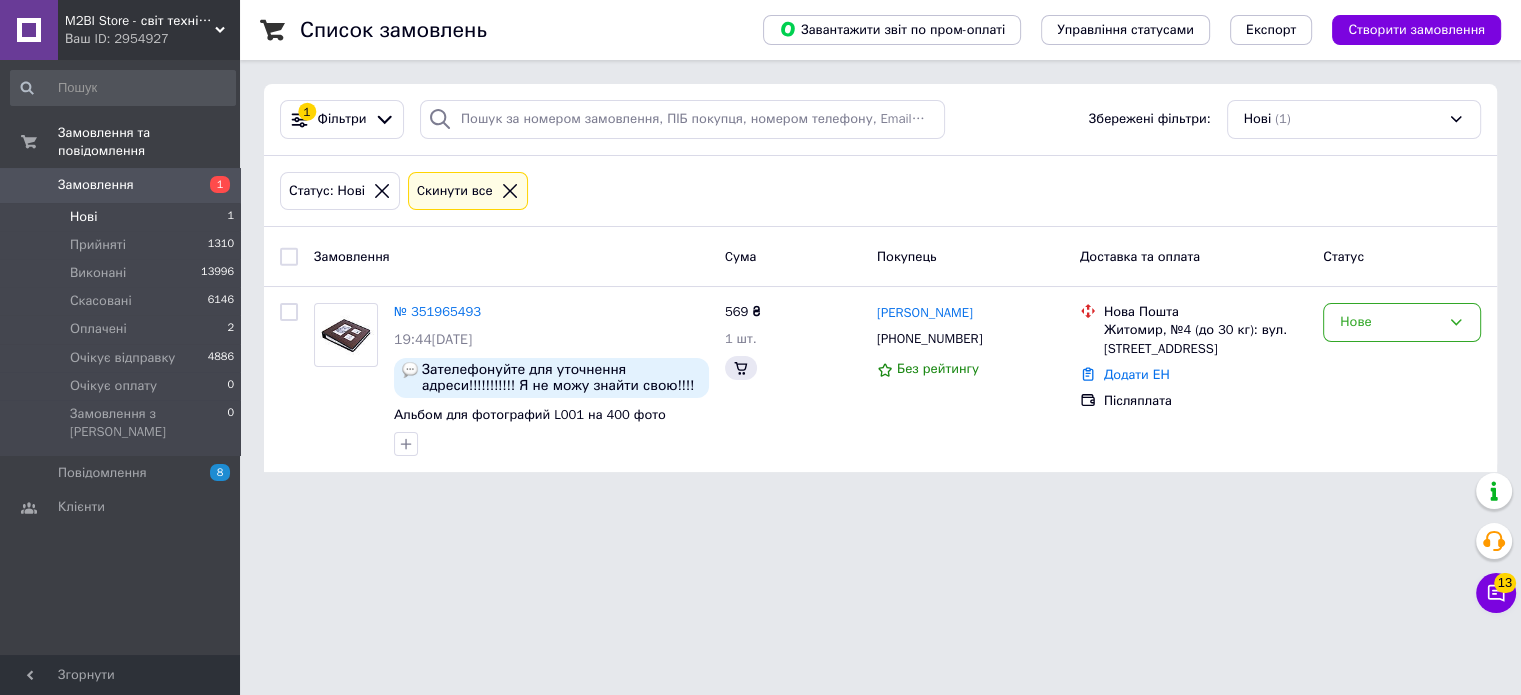 scroll, scrollTop: 0, scrollLeft: 0, axis: both 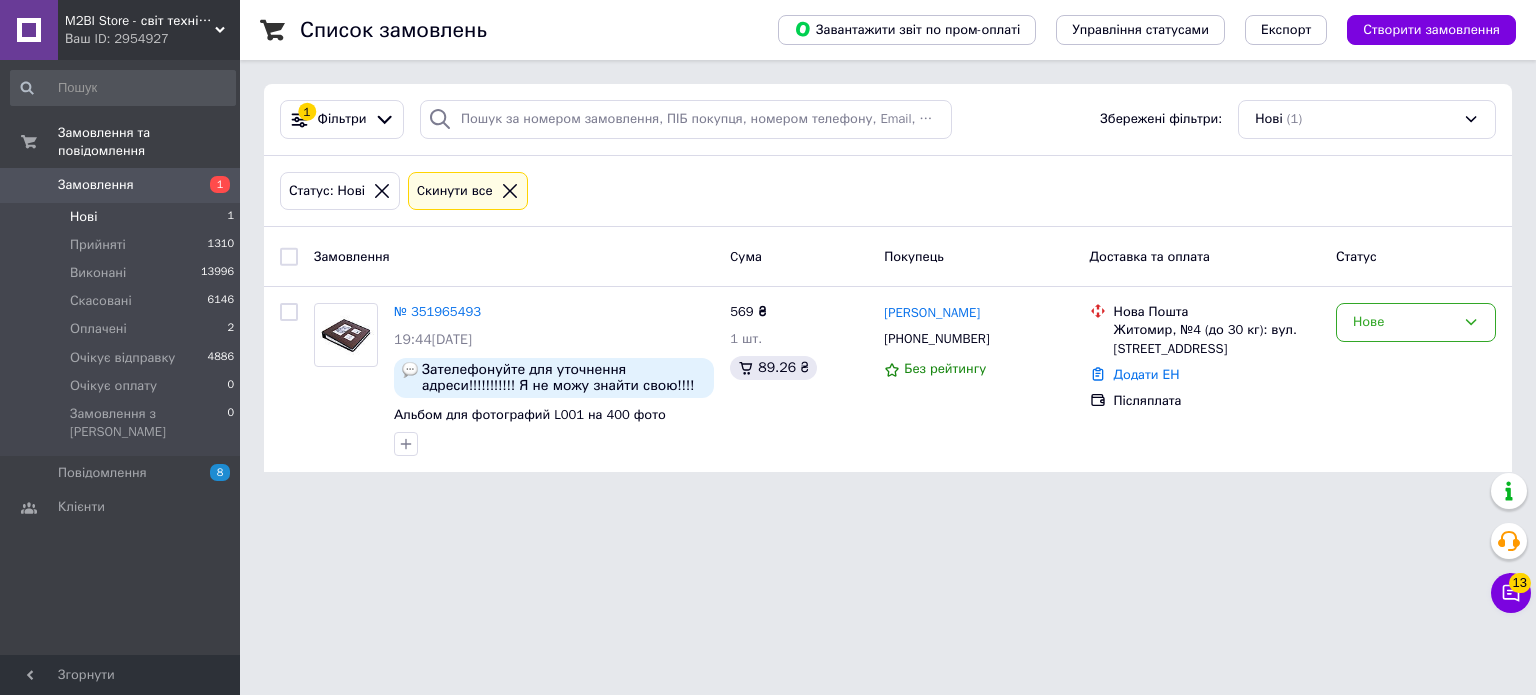 click on "Нові" at bounding box center [83, 217] 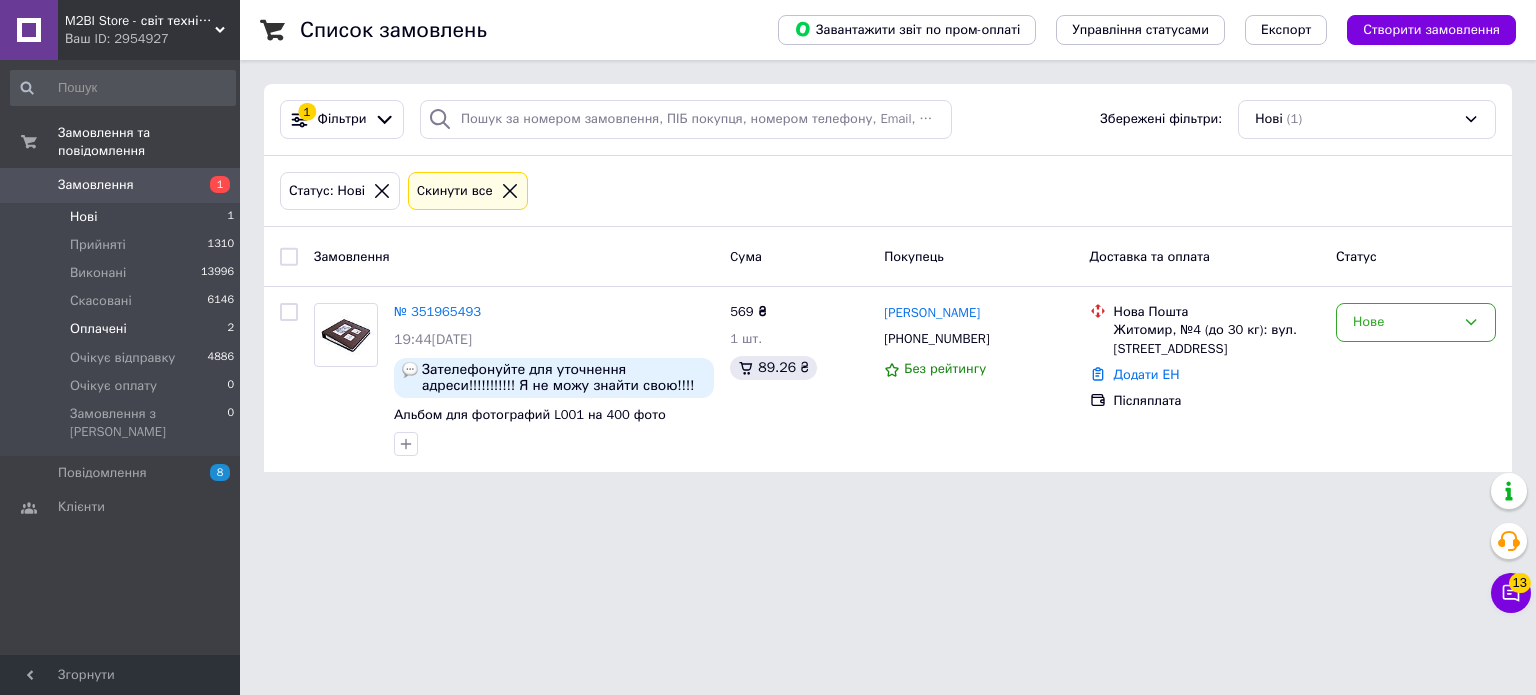 click on "Оплачені" at bounding box center [98, 329] 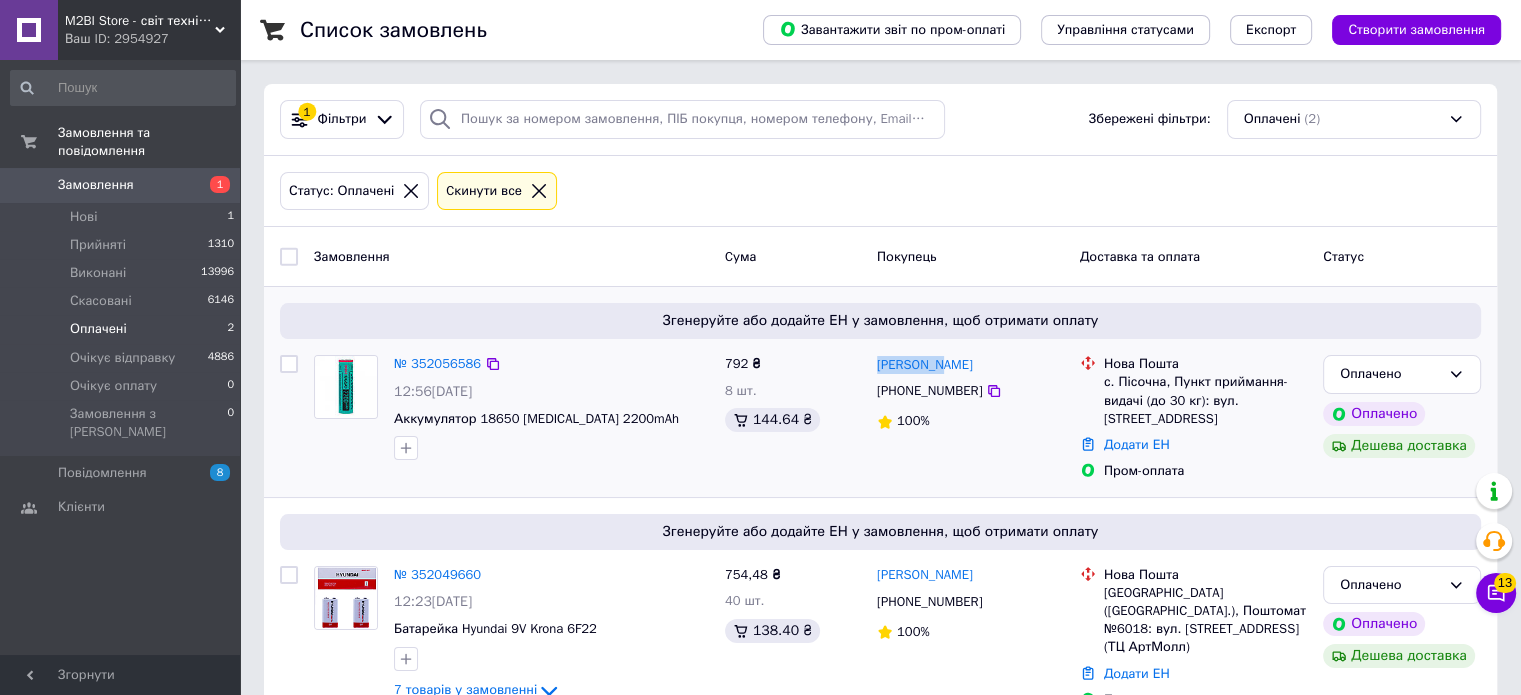 drag, startPoint x: 967, startPoint y: 363, endPoint x: 872, endPoint y: 365, distance: 95.02105 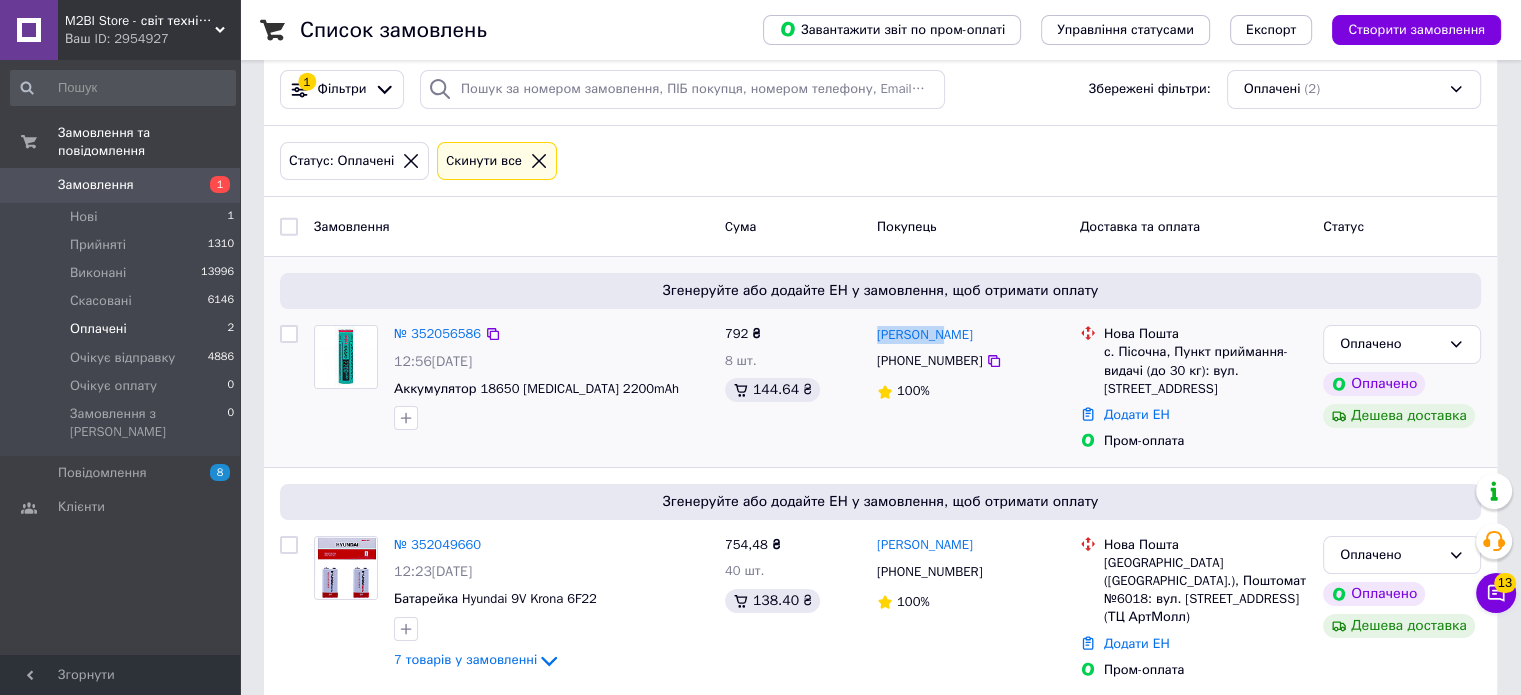 scroll, scrollTop: 46, scrollLeft: 0, axis: vertical 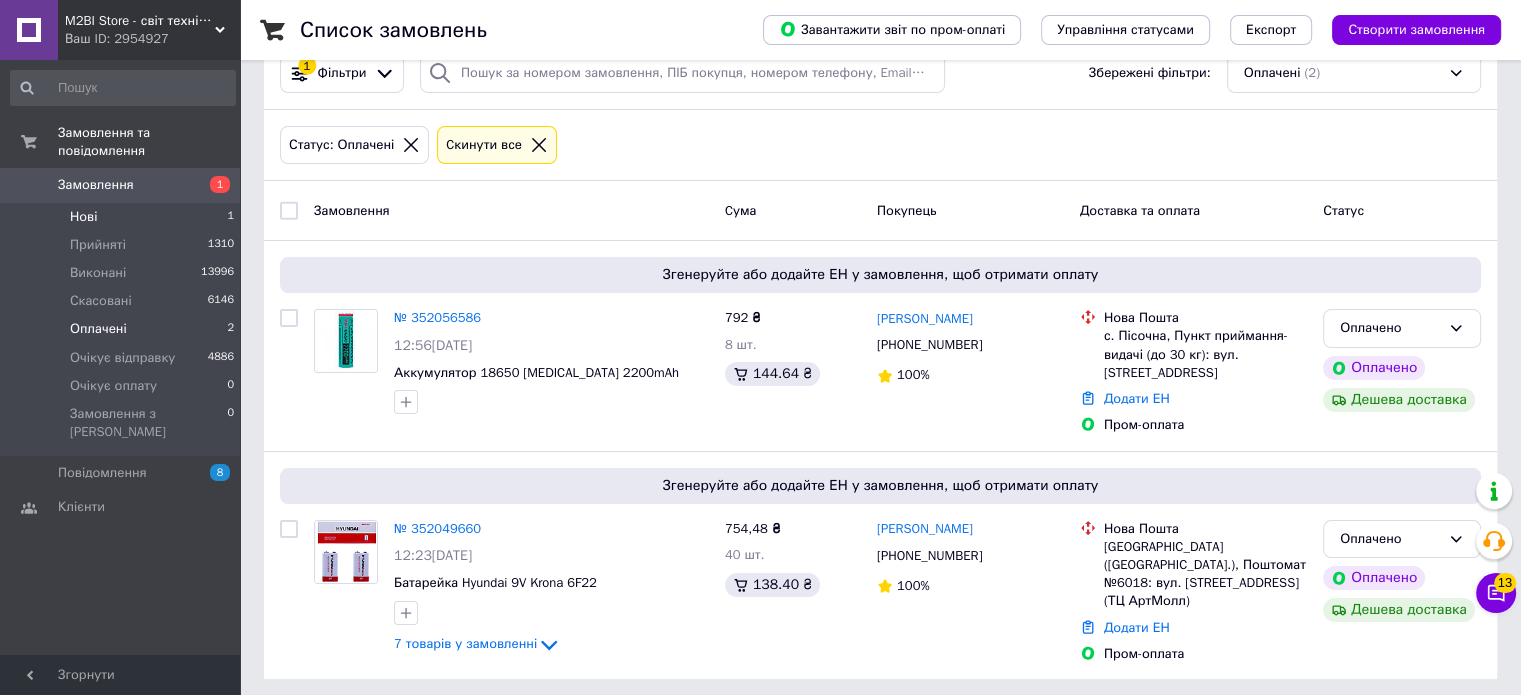 click on "Нові" at bounding box center [83, 217] 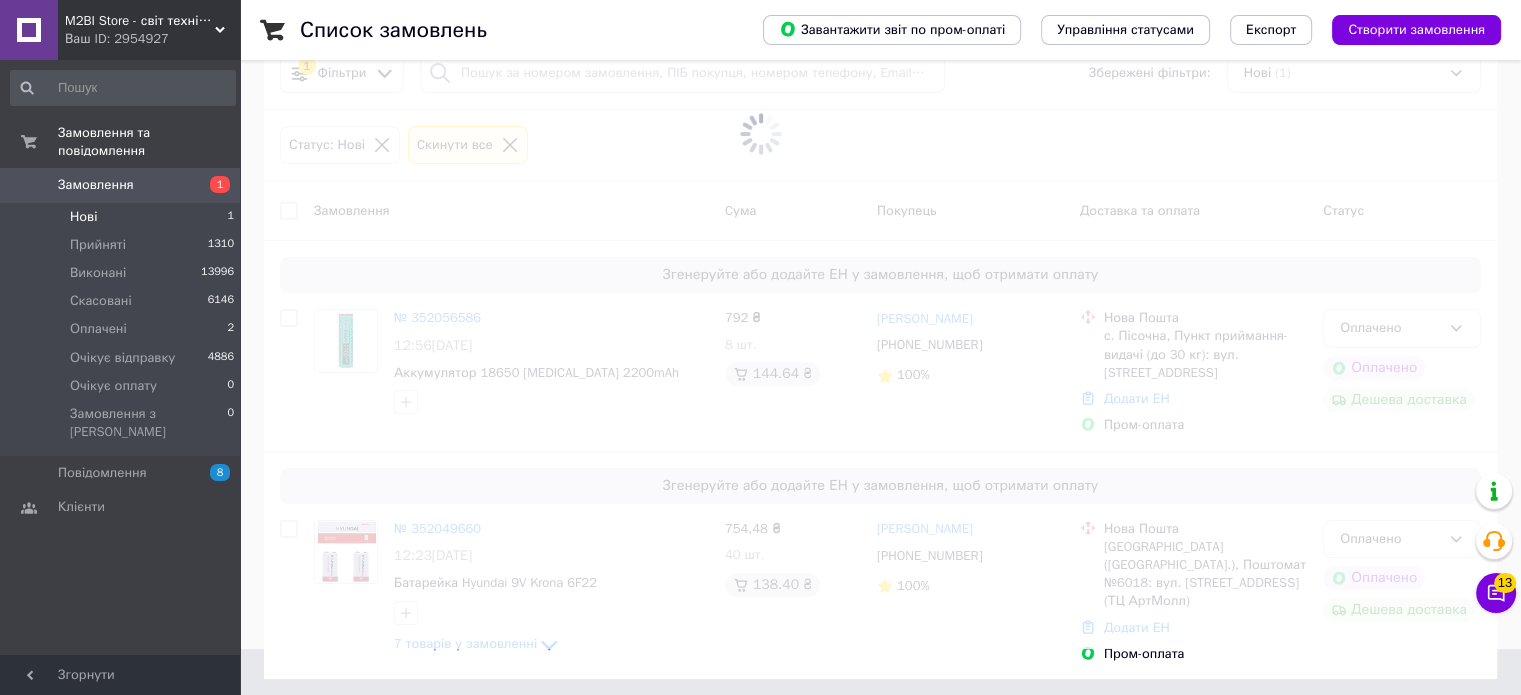 scroll, scrollTop: 0, scrollLeft: 0, axis: both 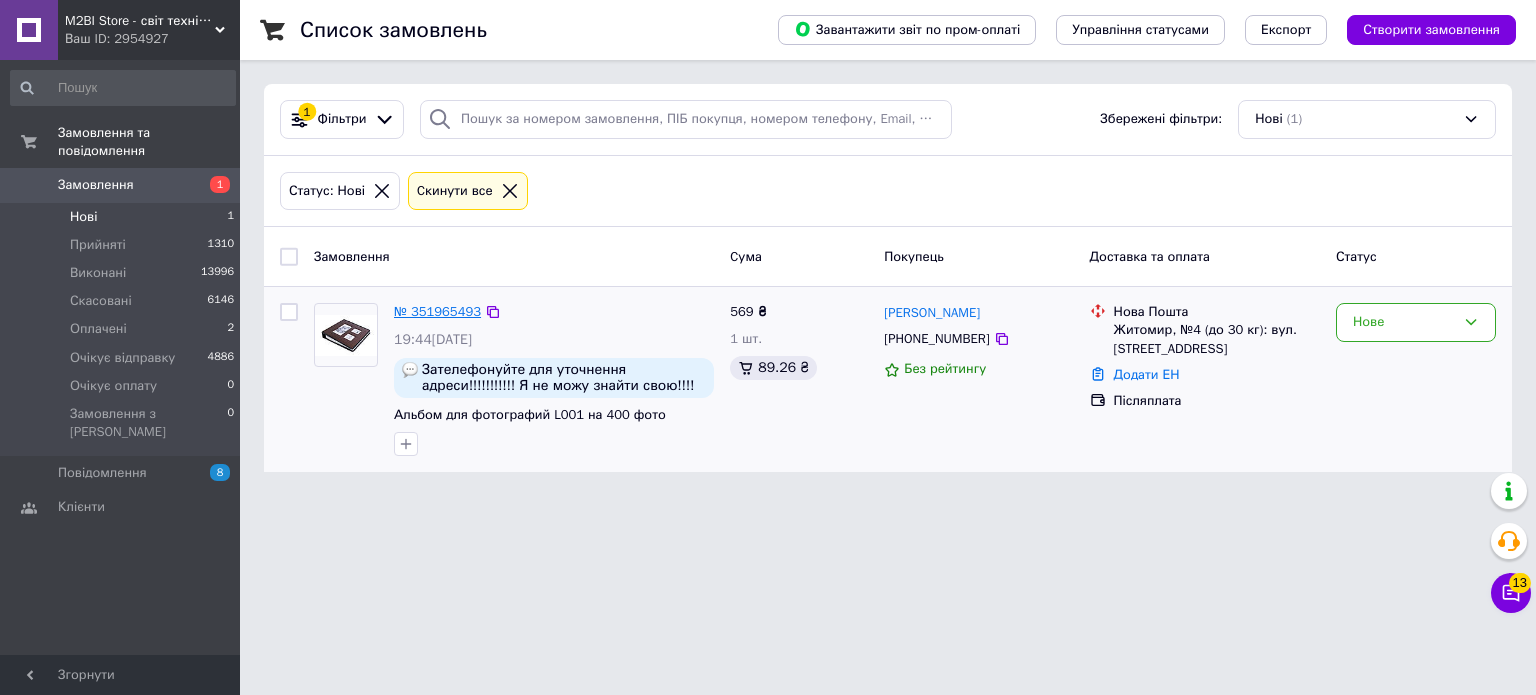 click on "№ 351965493" at bounding box center (437, 311) 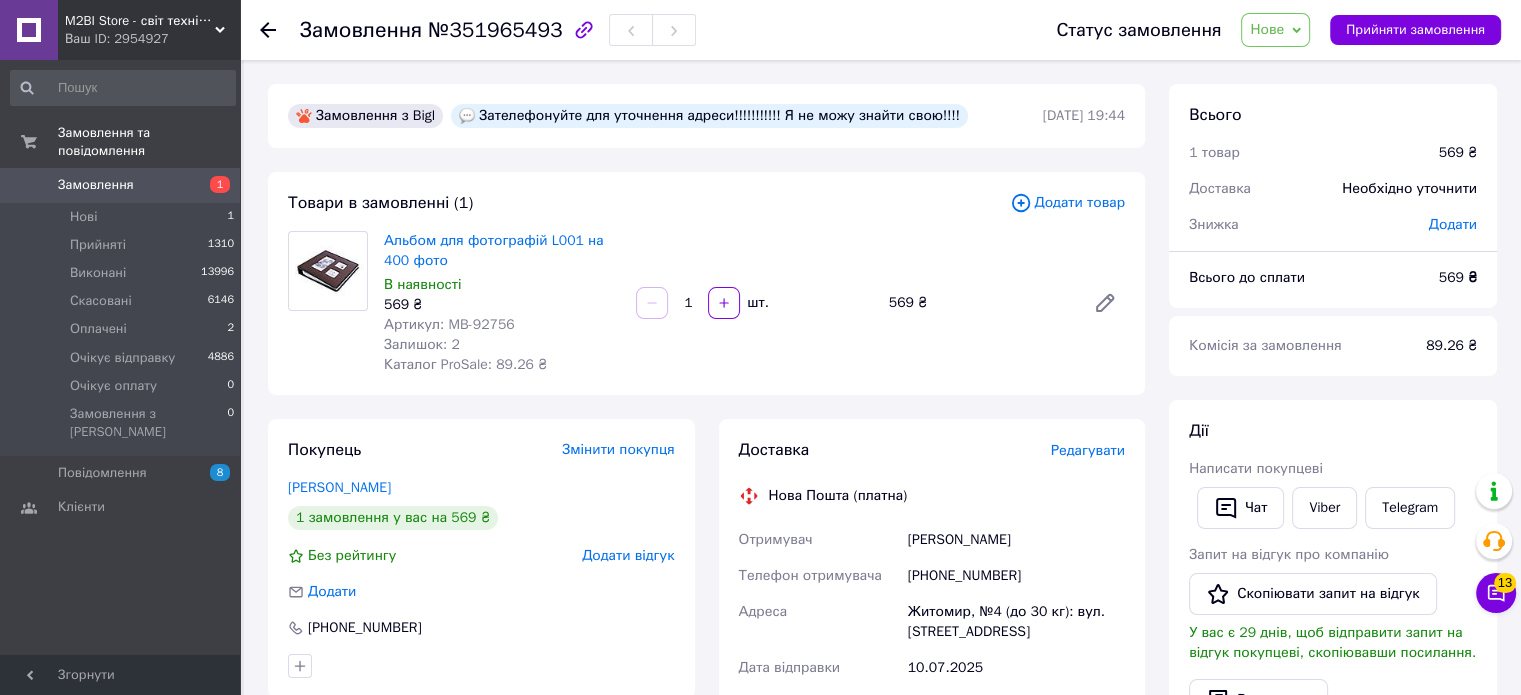 click on "Артикул: MB-92756" at bounding box center [449, 324] 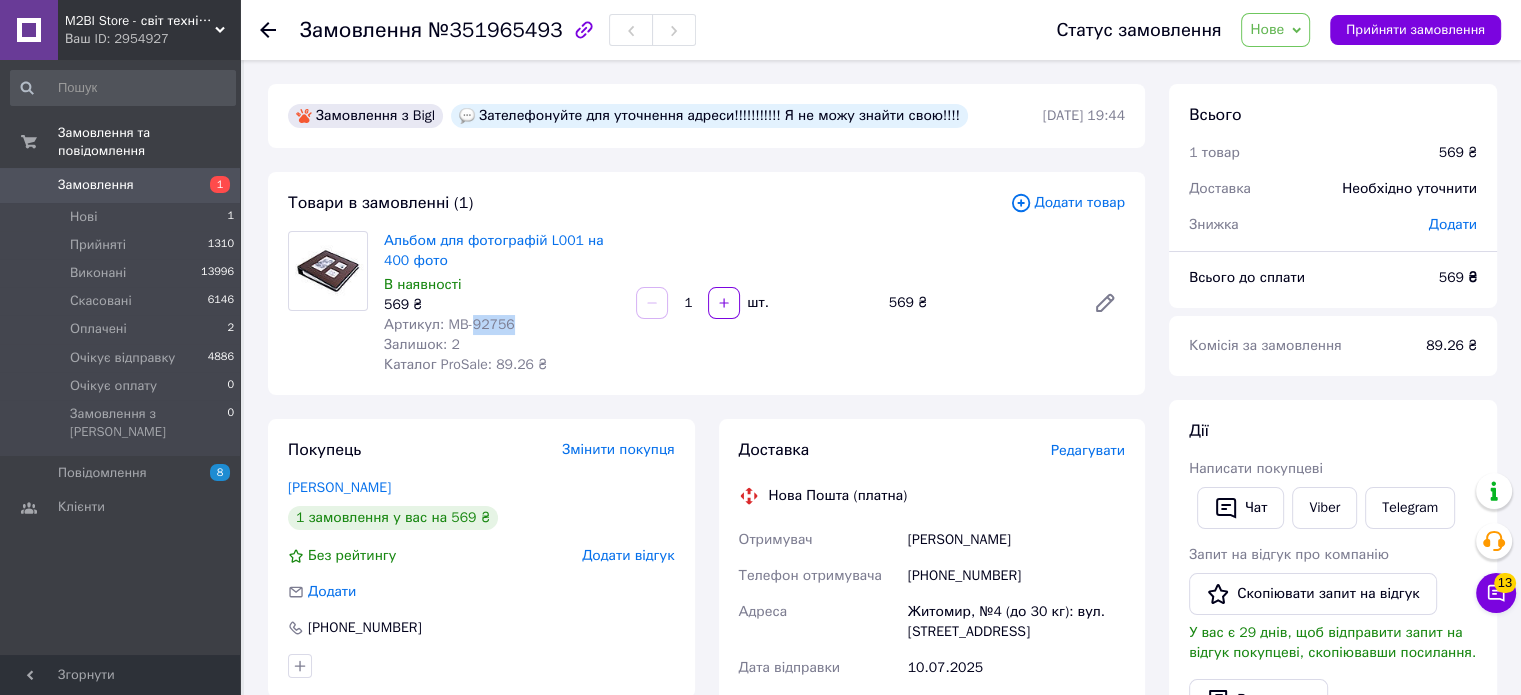 click on "Артикул: MB-92756" at bounding box center [449, 324] 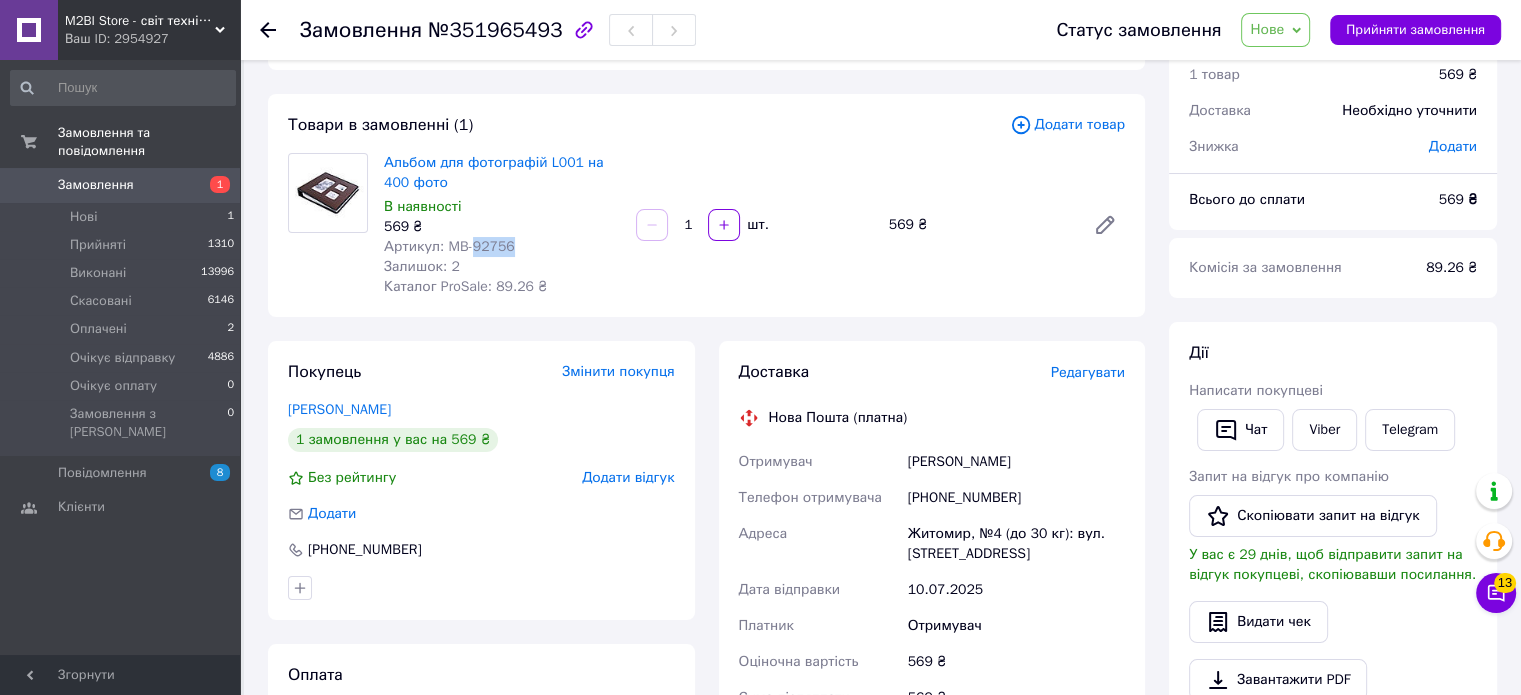scroll, scrollTop: 200, scrollLeft: 0, axis: vertical 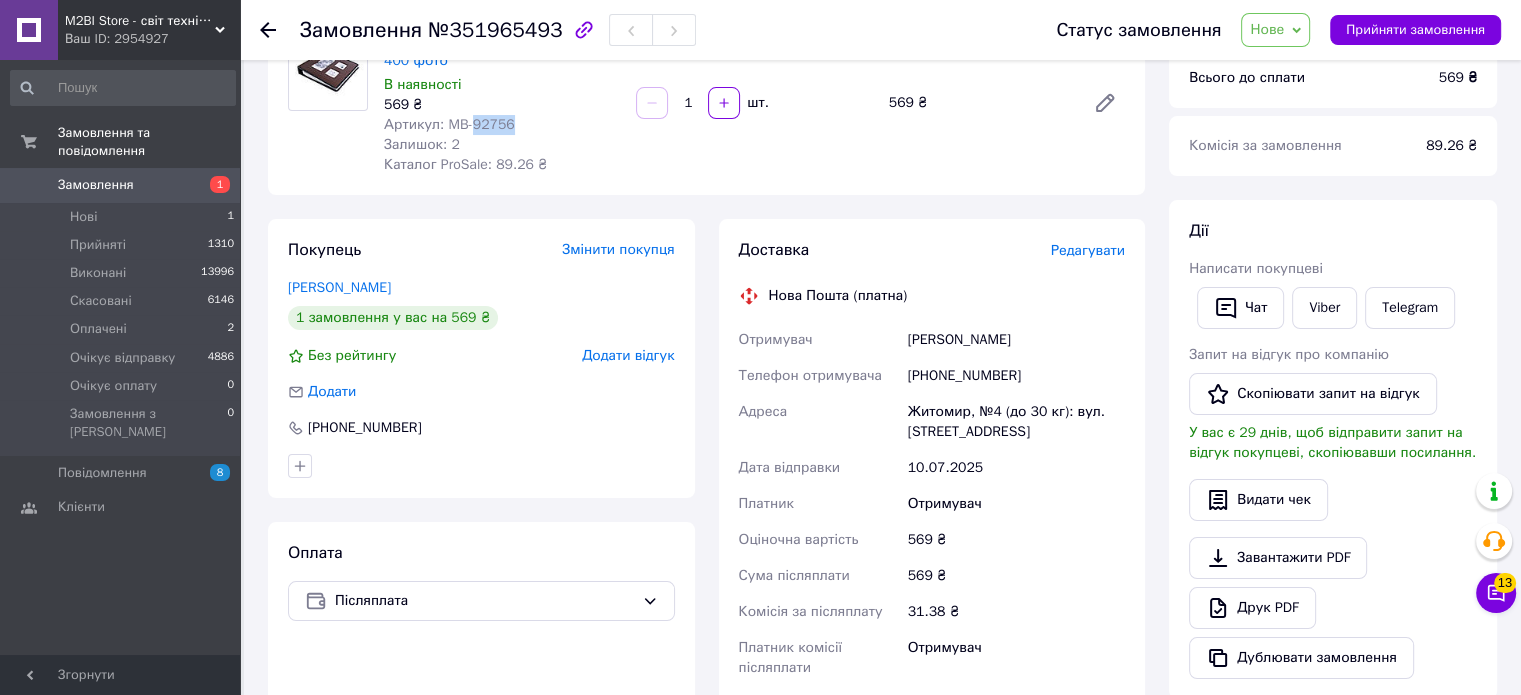 drag, startPoint x: 1079, startPoint y: 345, endPoint x: 898, endPoint y: 335, distance: 181.27603 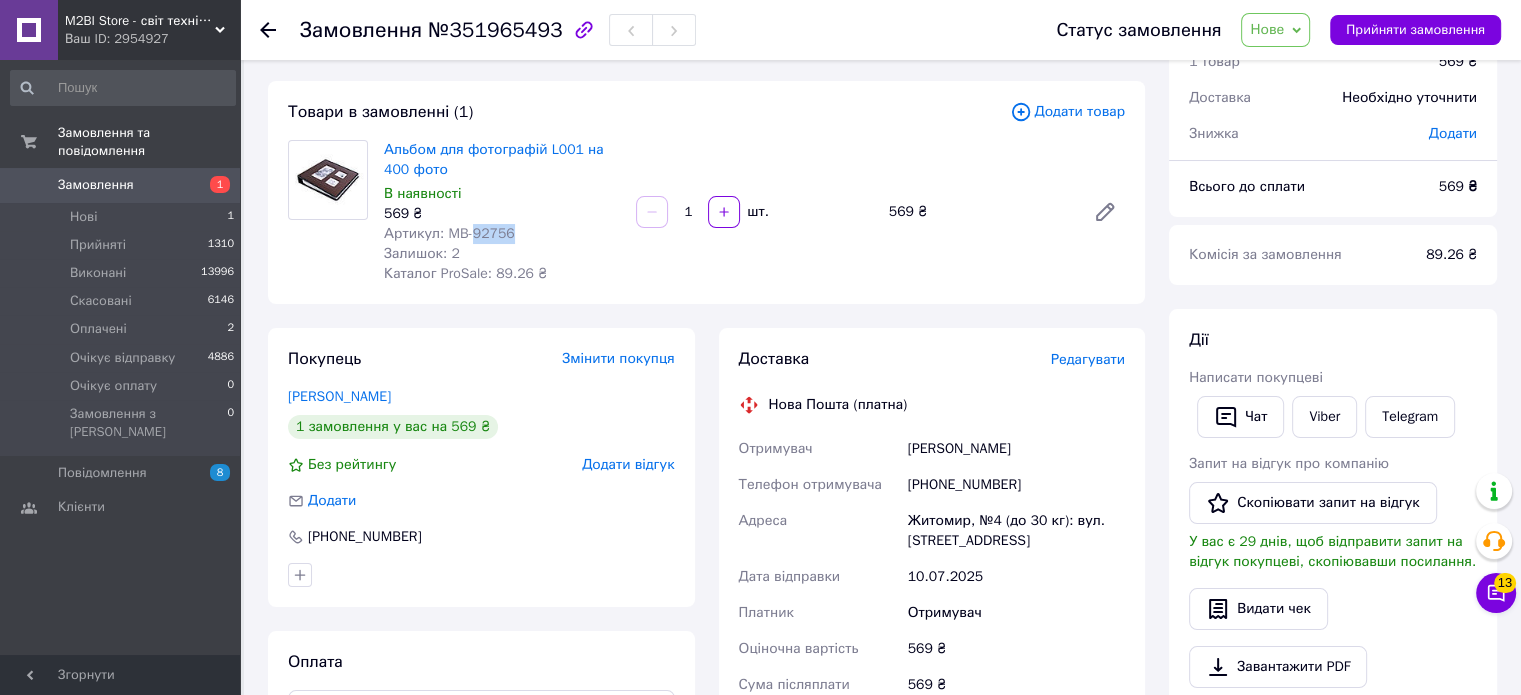 scroll, scrollTop: 200, scrollLeft: 0, axis: vertical 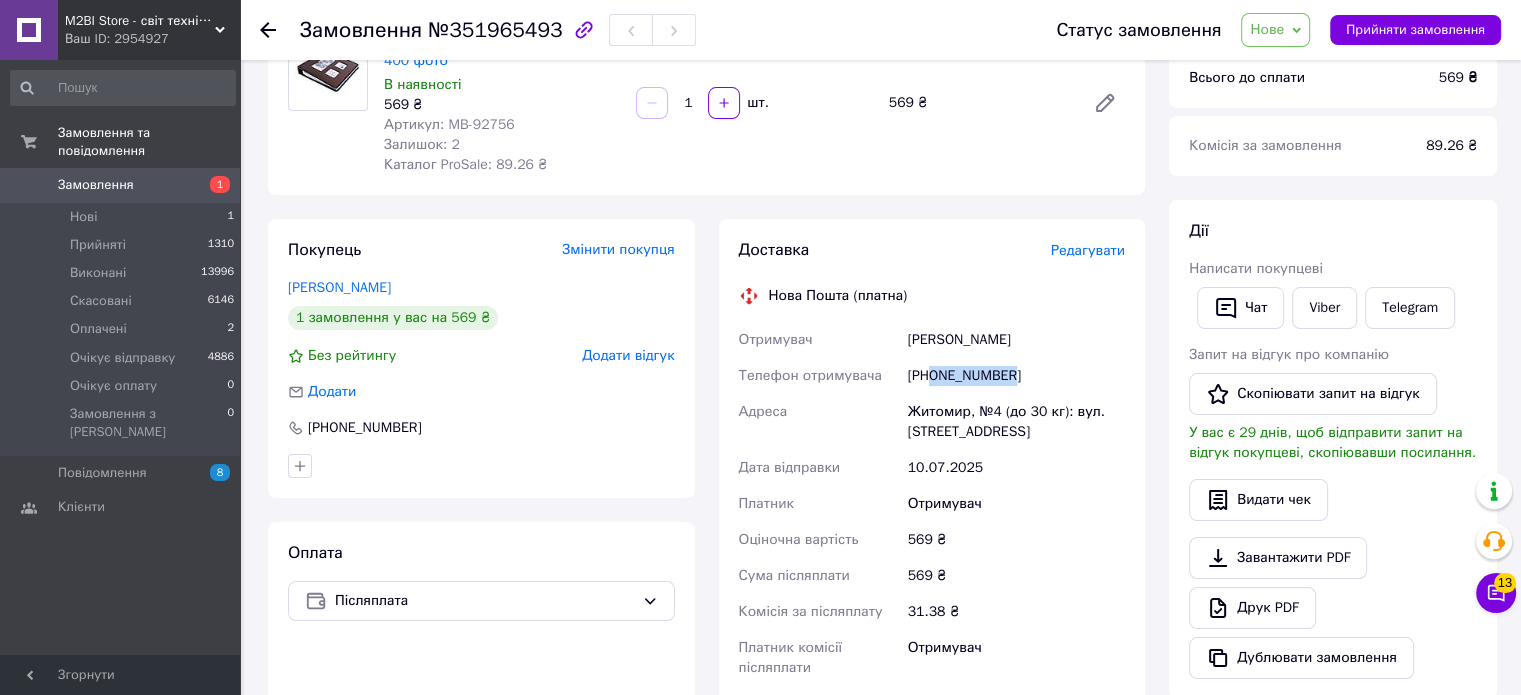 drag, startPoint x: 1044, startPoint y: 380, endPoint x: 932, endPoint y: 376, distance: 112.0714 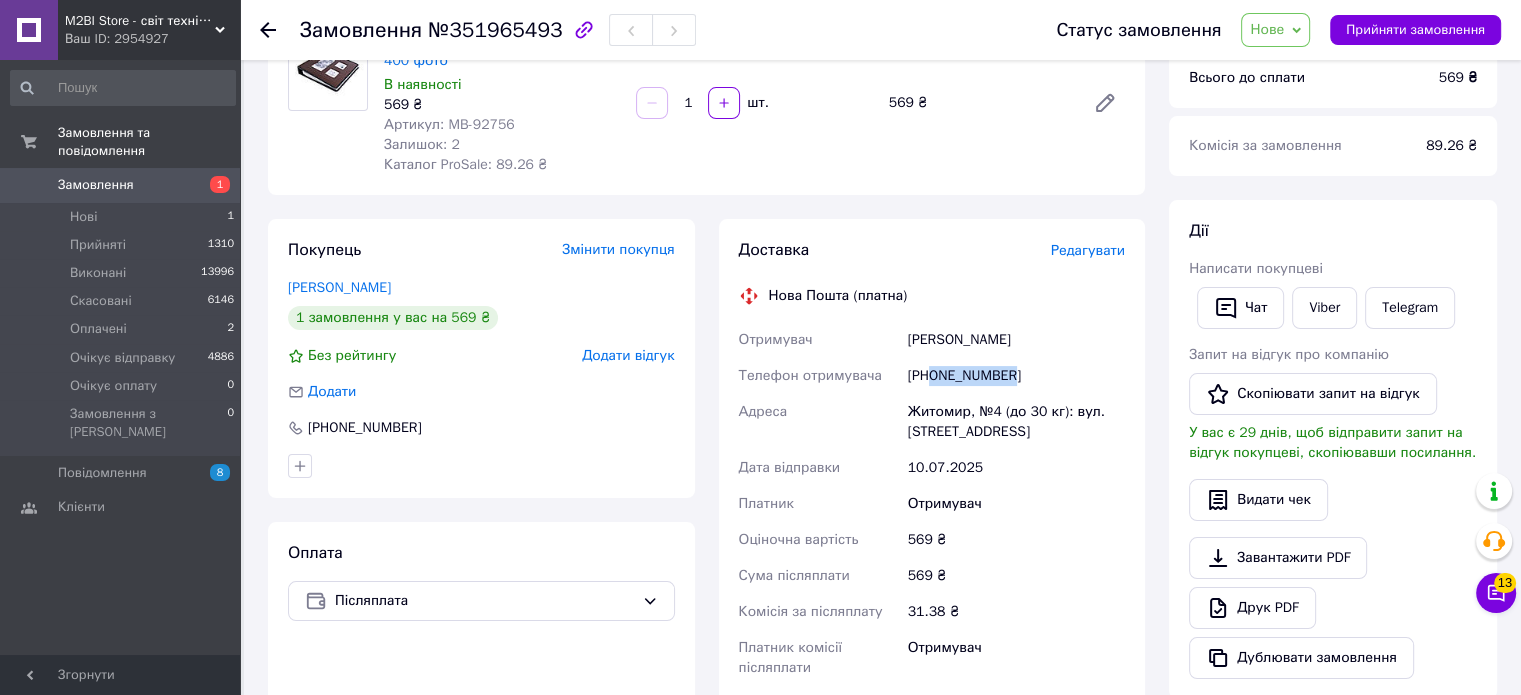 click on "[PHONE_NUMBER]" at bounding box center (1016, 376) 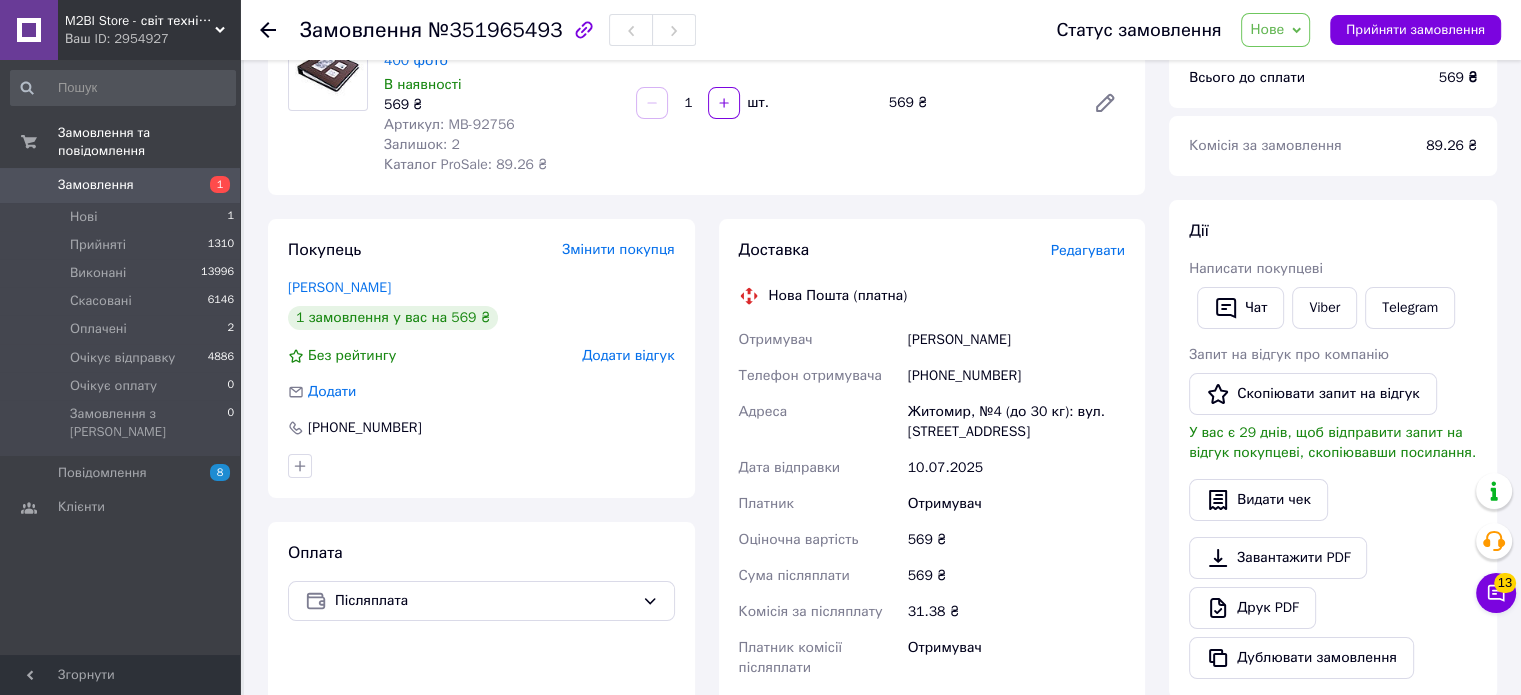 click on "Доставка Редагувати Нова Пошта (платна) Отримувач Чистякова Світлана Телефон отримувача +380678410466 Адреса Житомир, №4 (до 30 кг): вул. Чуднівська, 113А Дата відправки 10.07.2025 Платник Отримувач Оціночна вартість 569 ₴ Сума післяплати 569 ₴ Комісія за післяплату 31.38 ₴ Платник комісії післяплати Отримувач Передати номер або Згенерувати ЕН" at bounding box center [932, 559] 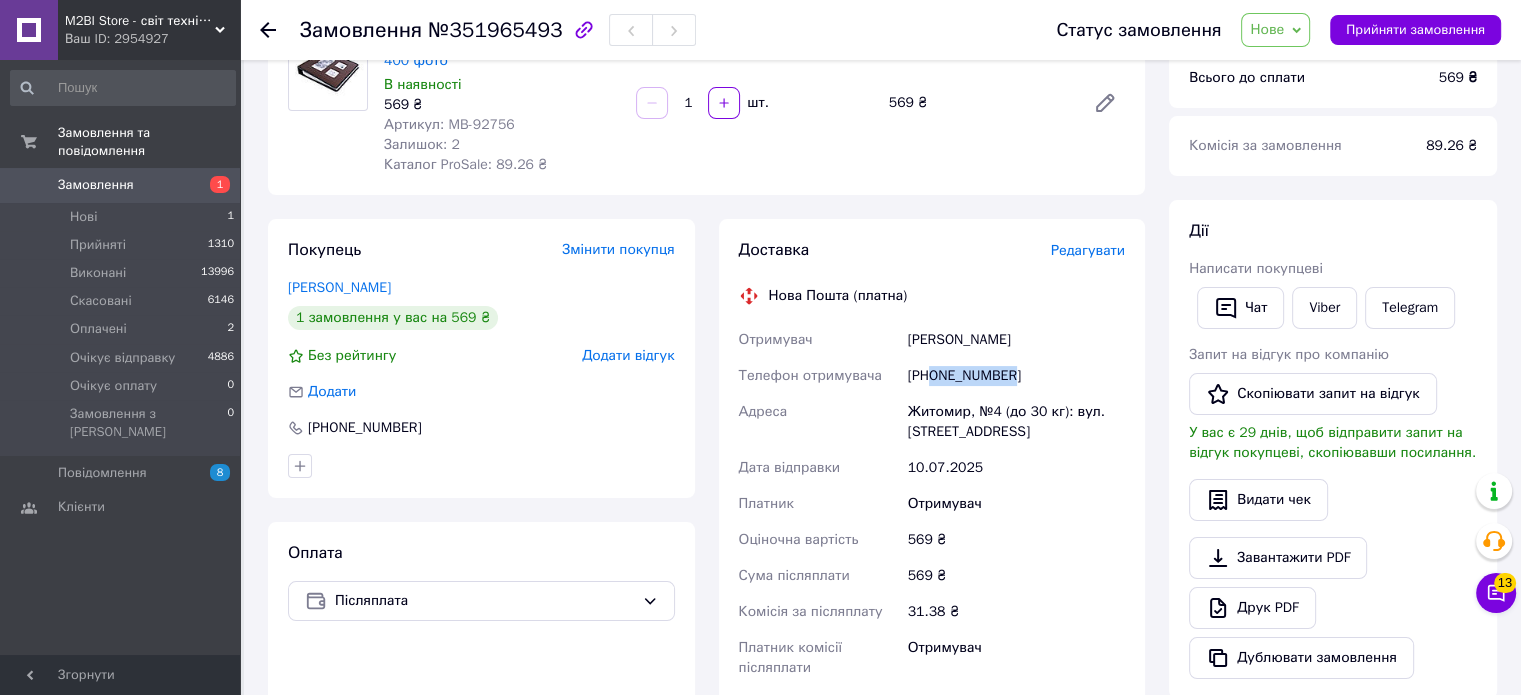 drag, startPoint x: 1037, startPoint y: 378, endPoint x: 933, endPoint y: 379, distance: 104.00481 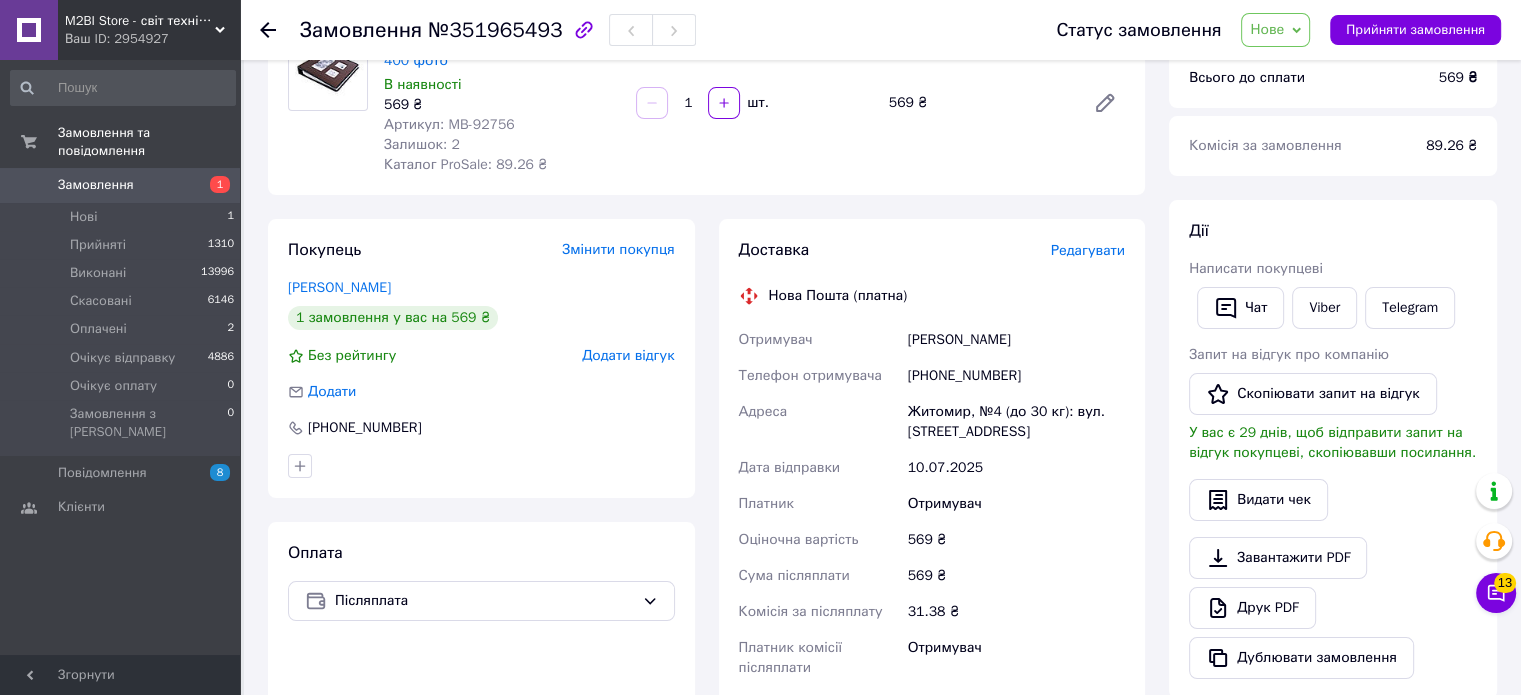 click on "№351965493" at bounding box center [495, 30] 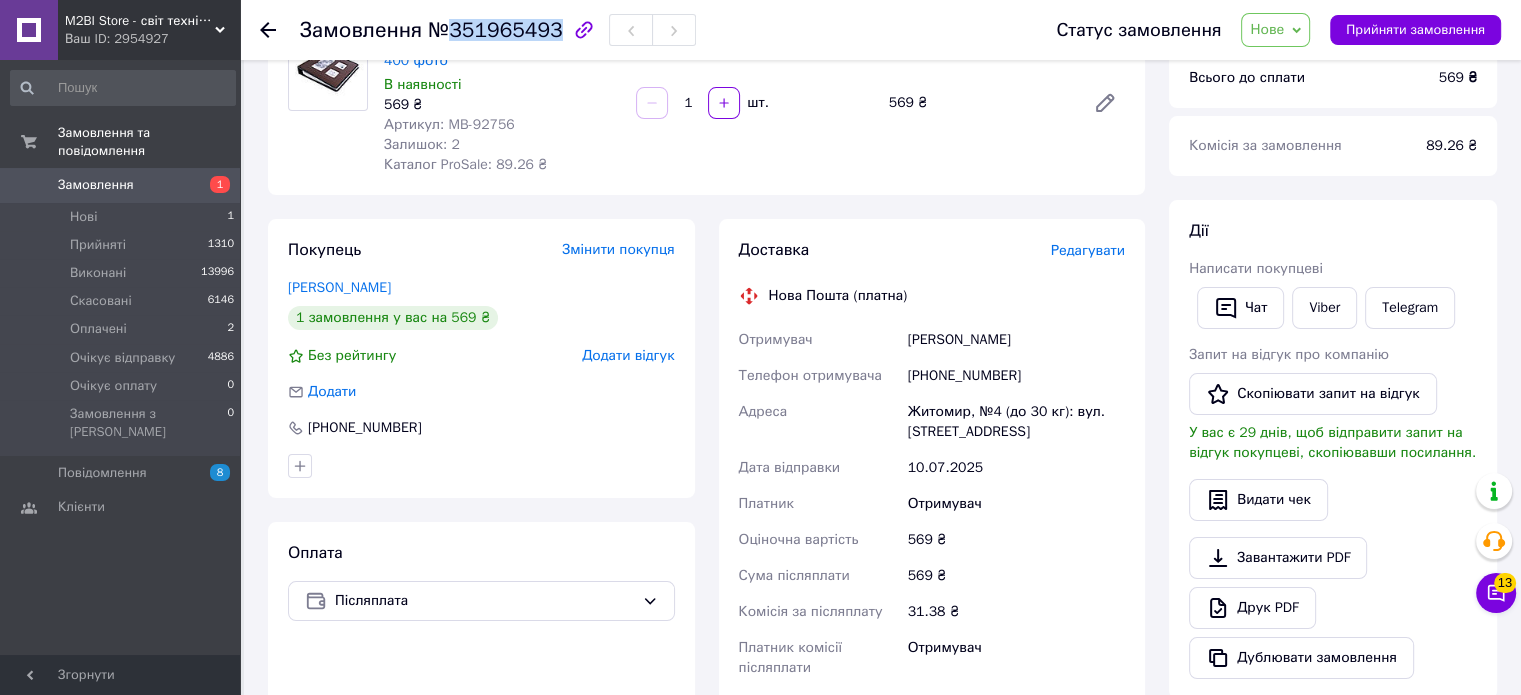 click on "№351965493" at bounding box center (495, 30) 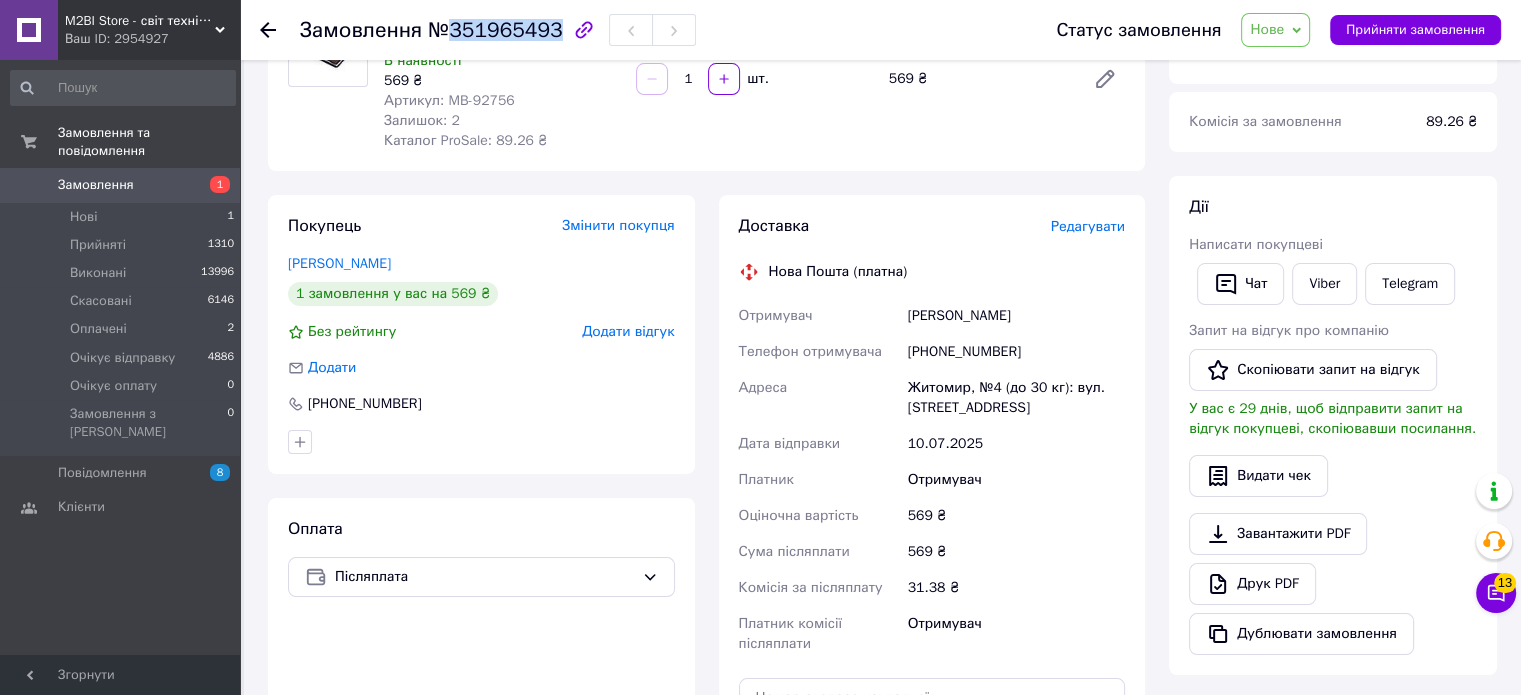 scroll, scrollTop: 300, scrollLeft: 0, axis: vertical 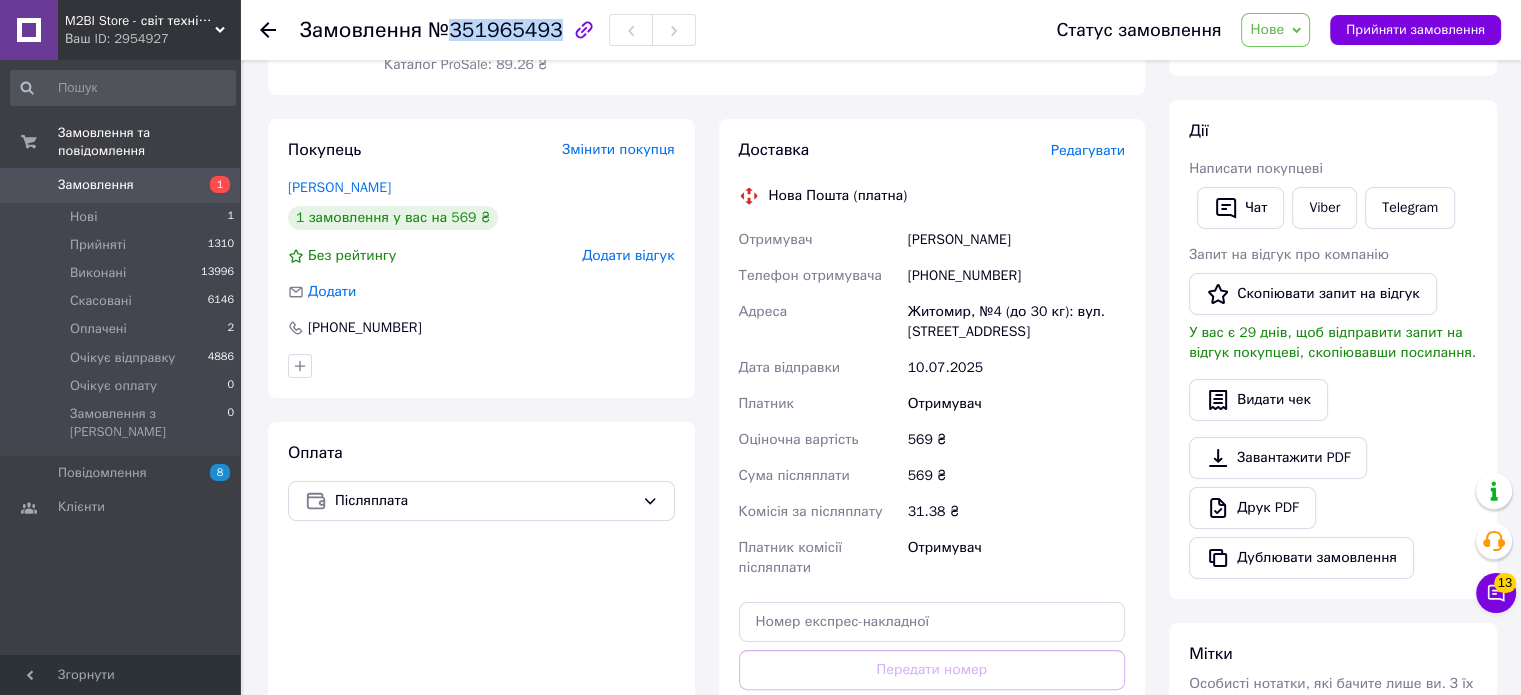 copy on "351965493" 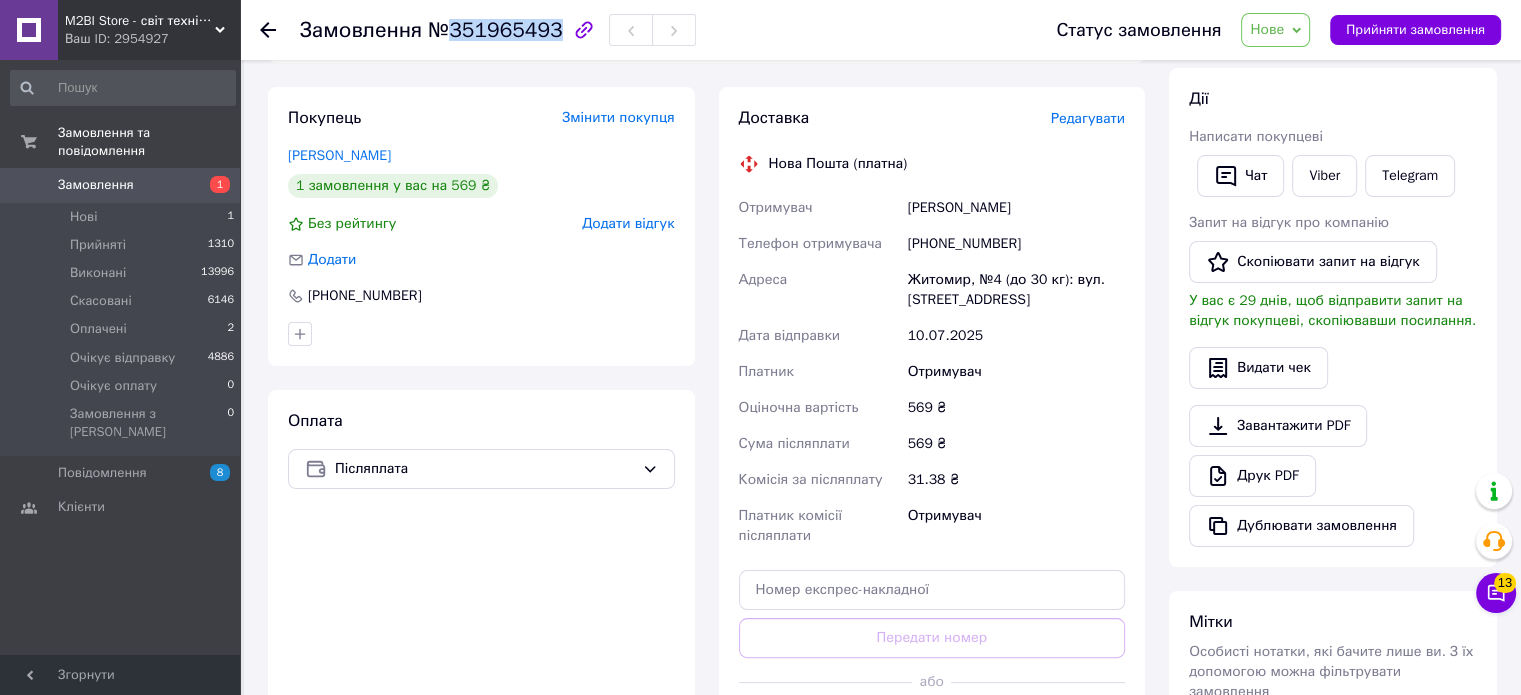 scroll, scrollTop: 300, scrollLeft: 0, axis: vertical 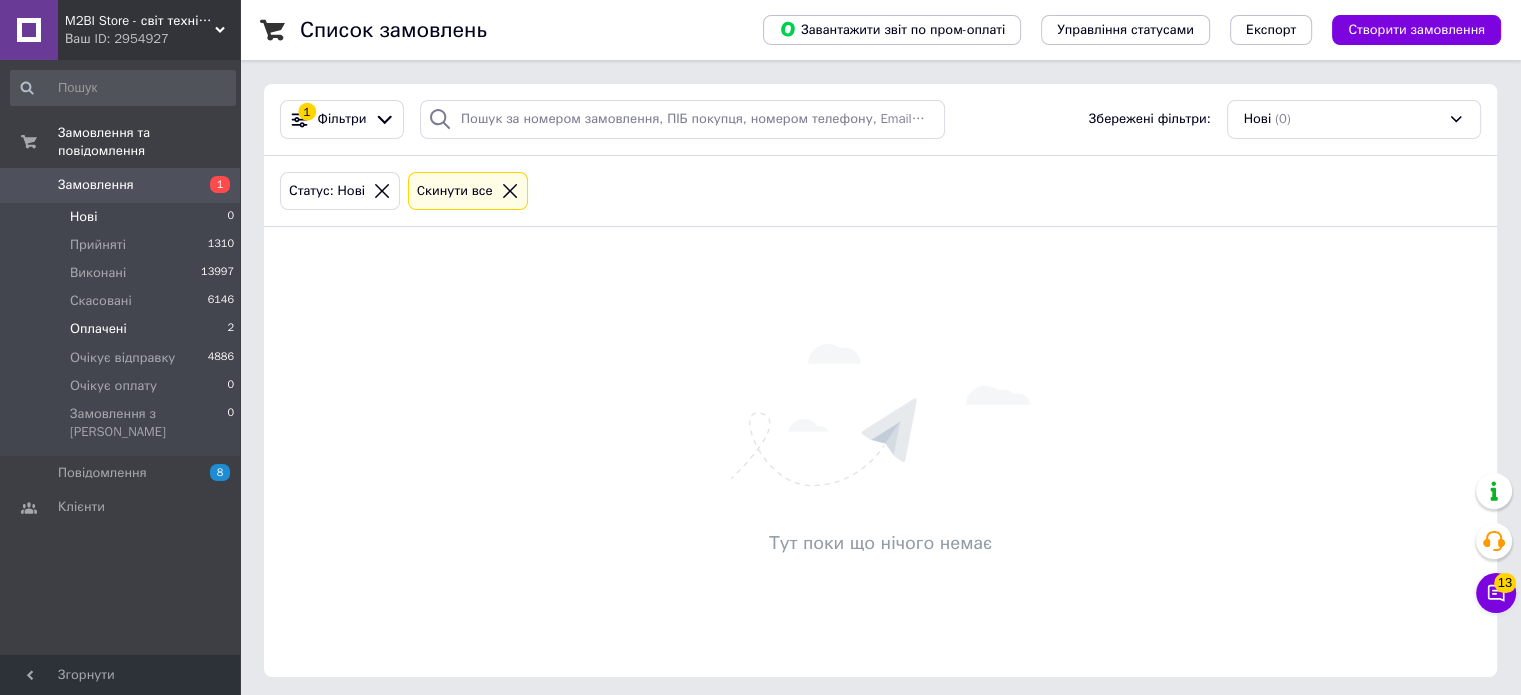 click on "Оплачені" at bounding box center [98, 329] 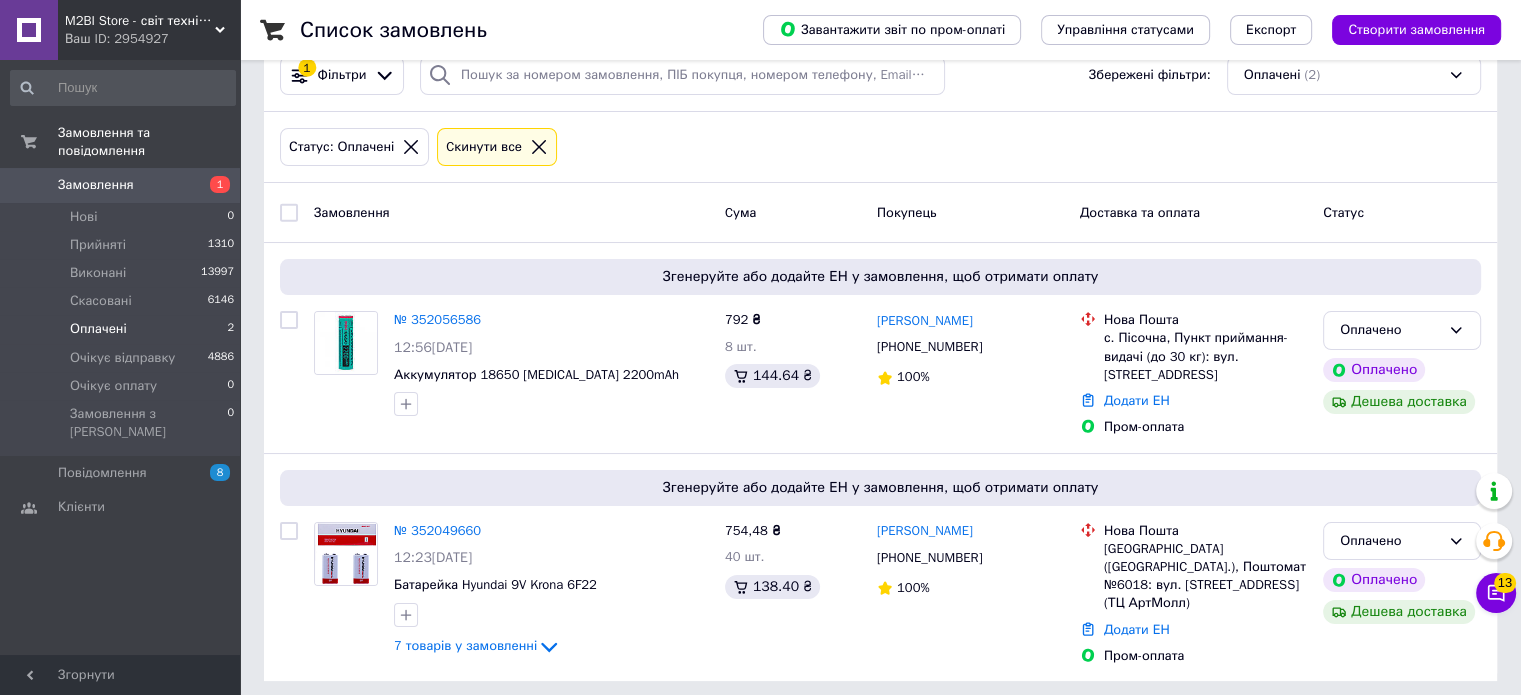 scroll, scrollTop: 46, scrollLeft: 0, axis: vertical 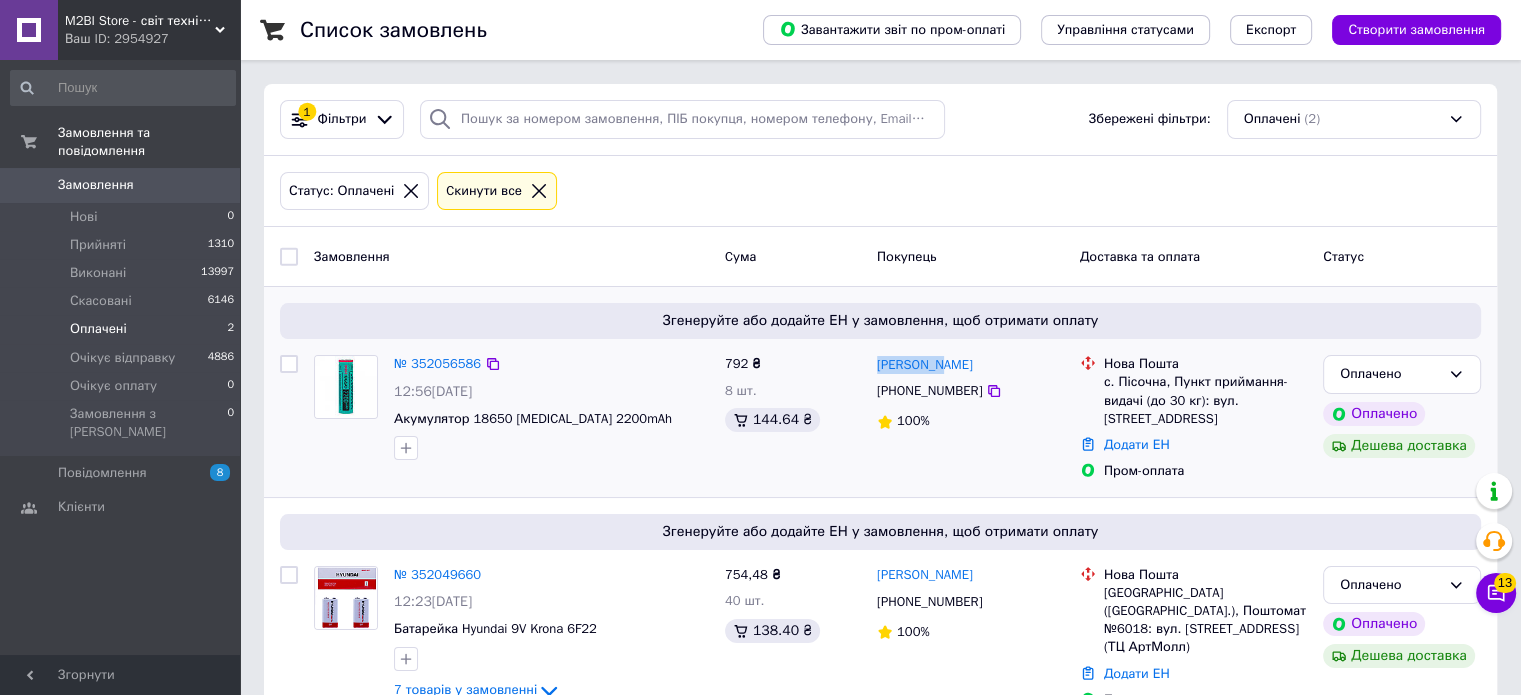drag, startPoint x: 963, startPoint y: 363, endPoint x: 876, endPoint y: 363, distance: 87 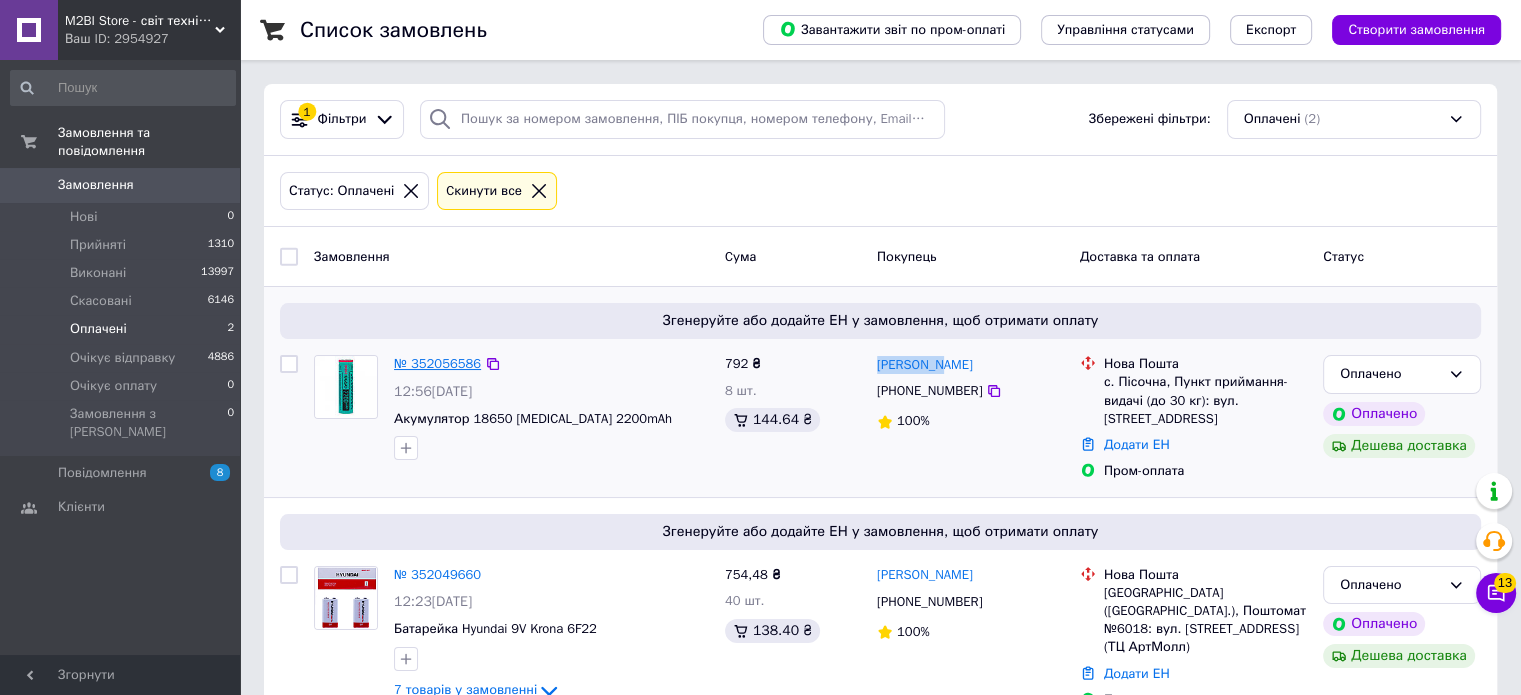 click on "№ 352056586" at bounding box center [437, 363] 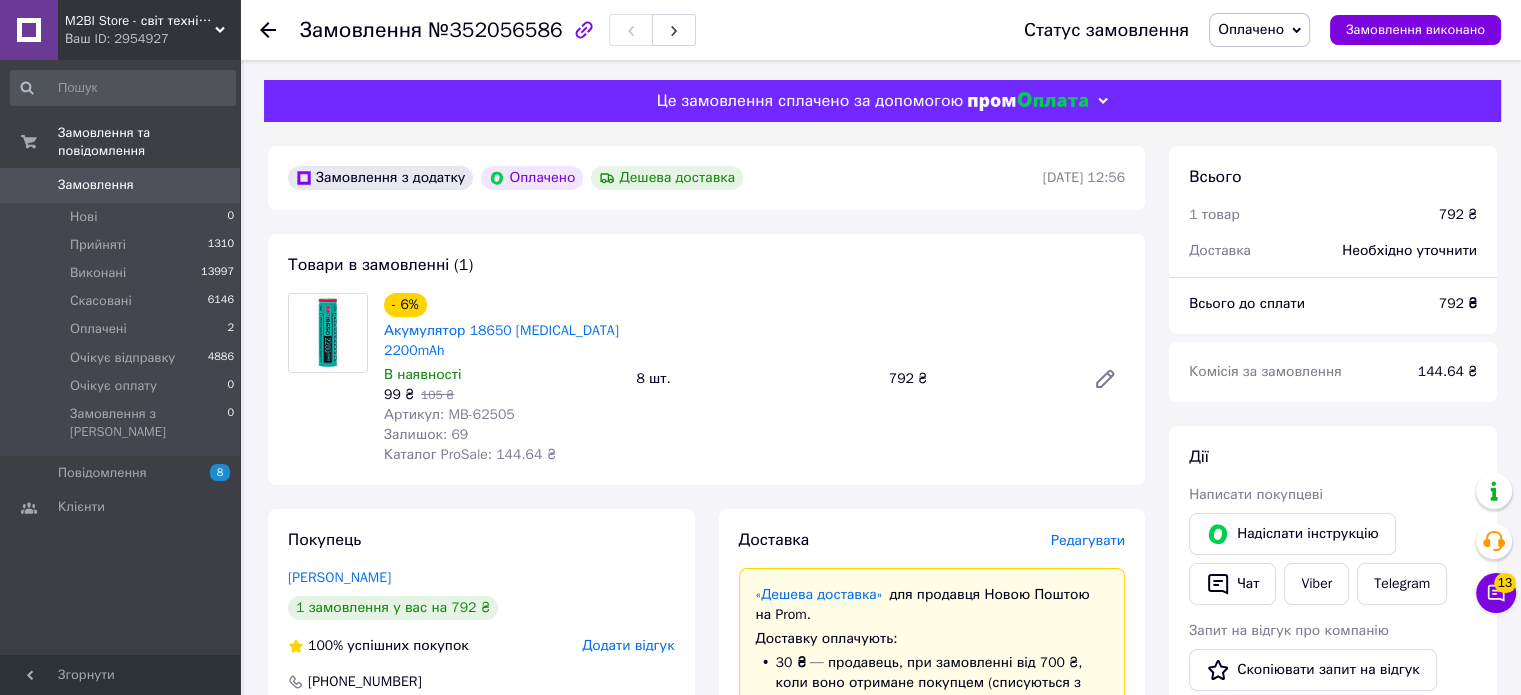 click on "Артикул: MB-62505" at bounding box center (449, 414) 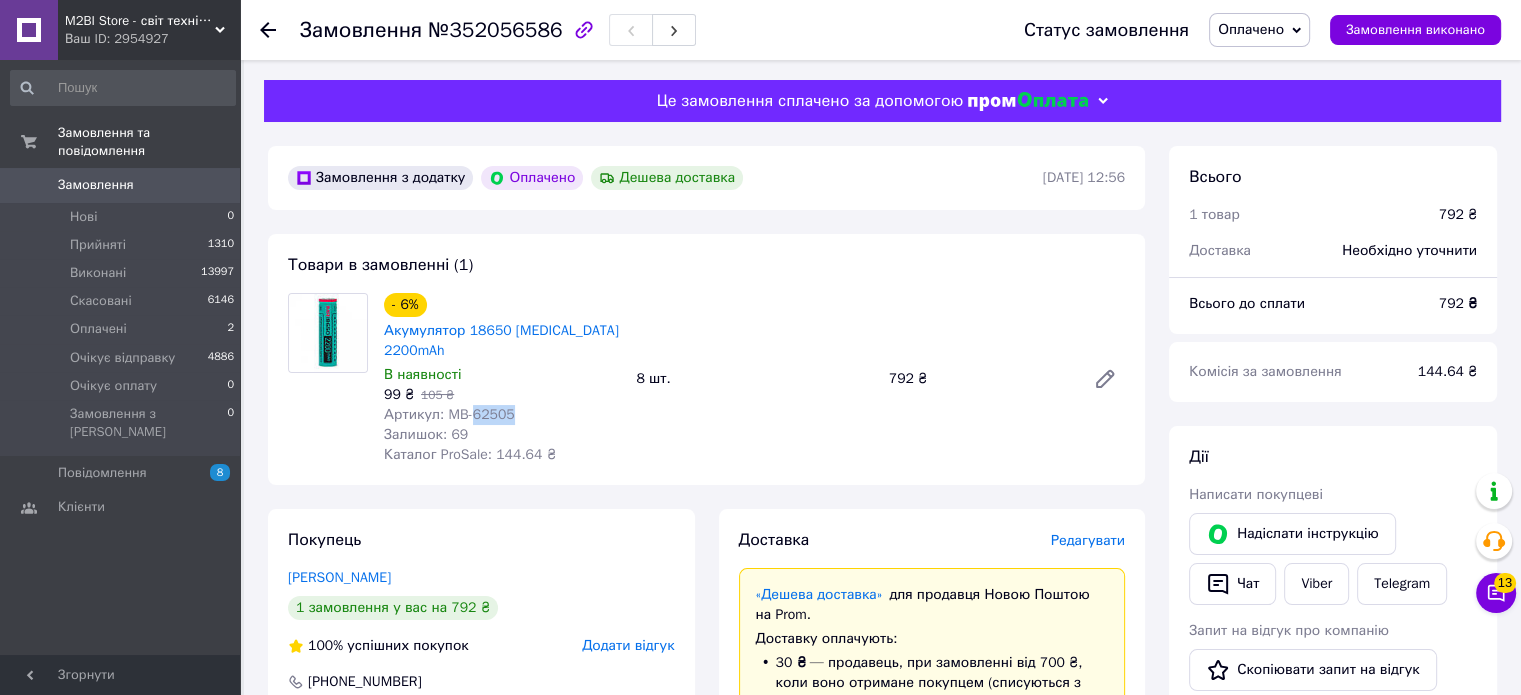 click on "Артикул: MB-62505" at bounding box center (449, 414) 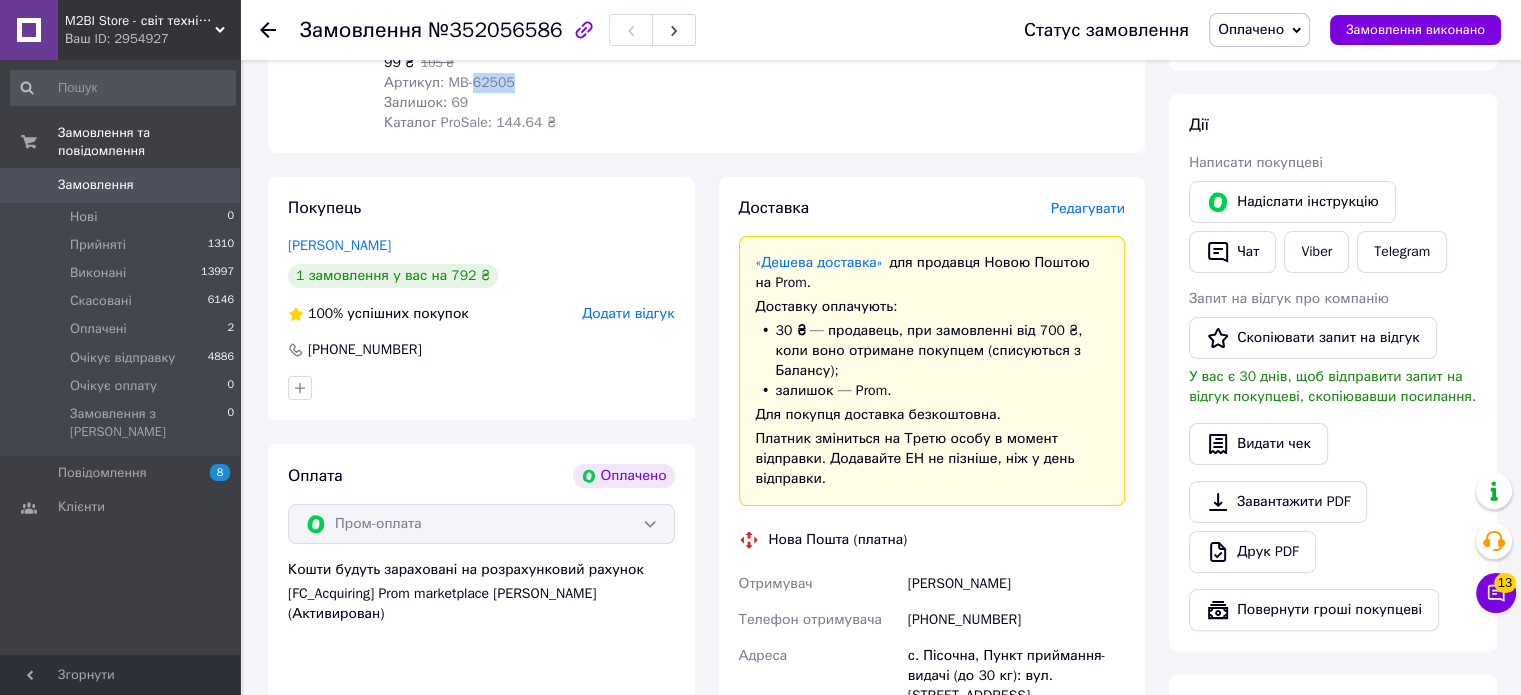 scroll, scrollTop: 500, scrollLeft: 0, axis: vertical 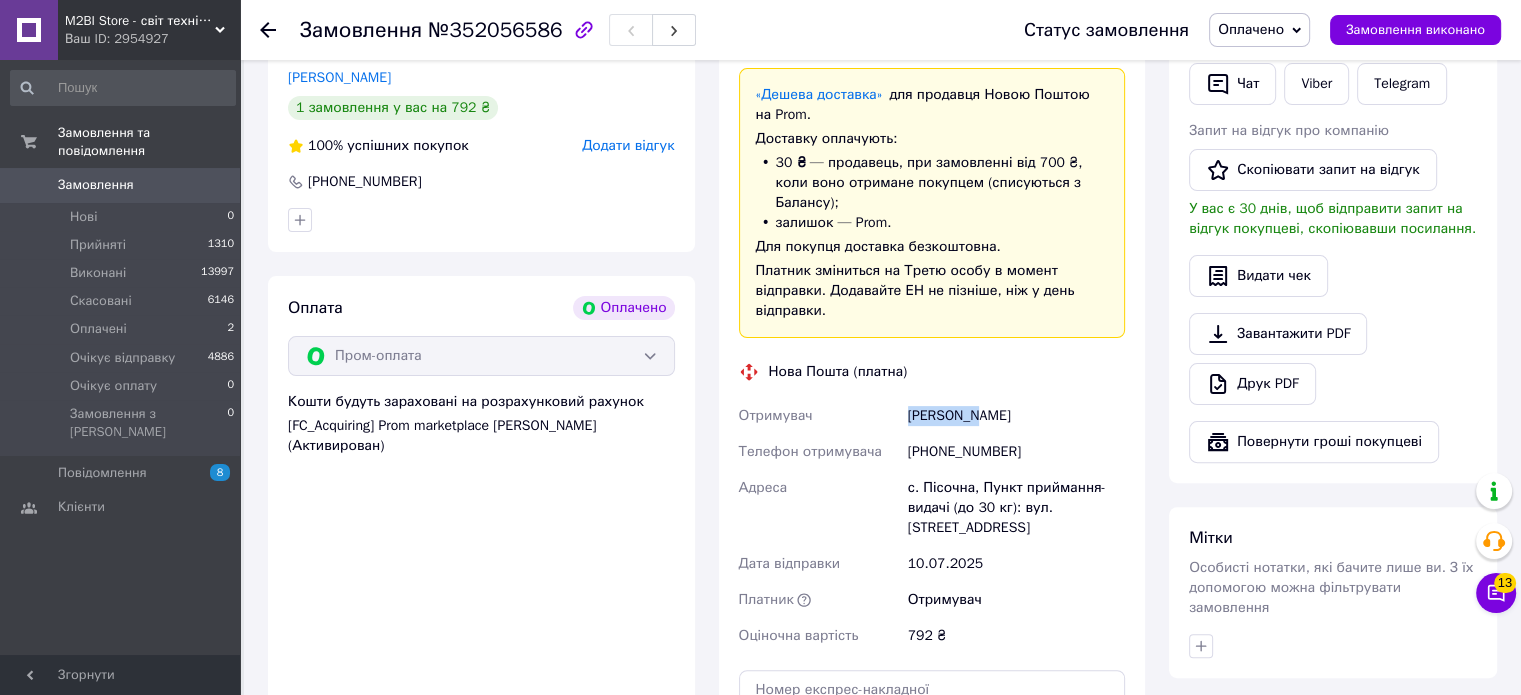 drag, startPoint x: 988, startPoint y: 380, endPoint x: 886, endPoint y: 383, distance: 102.044106 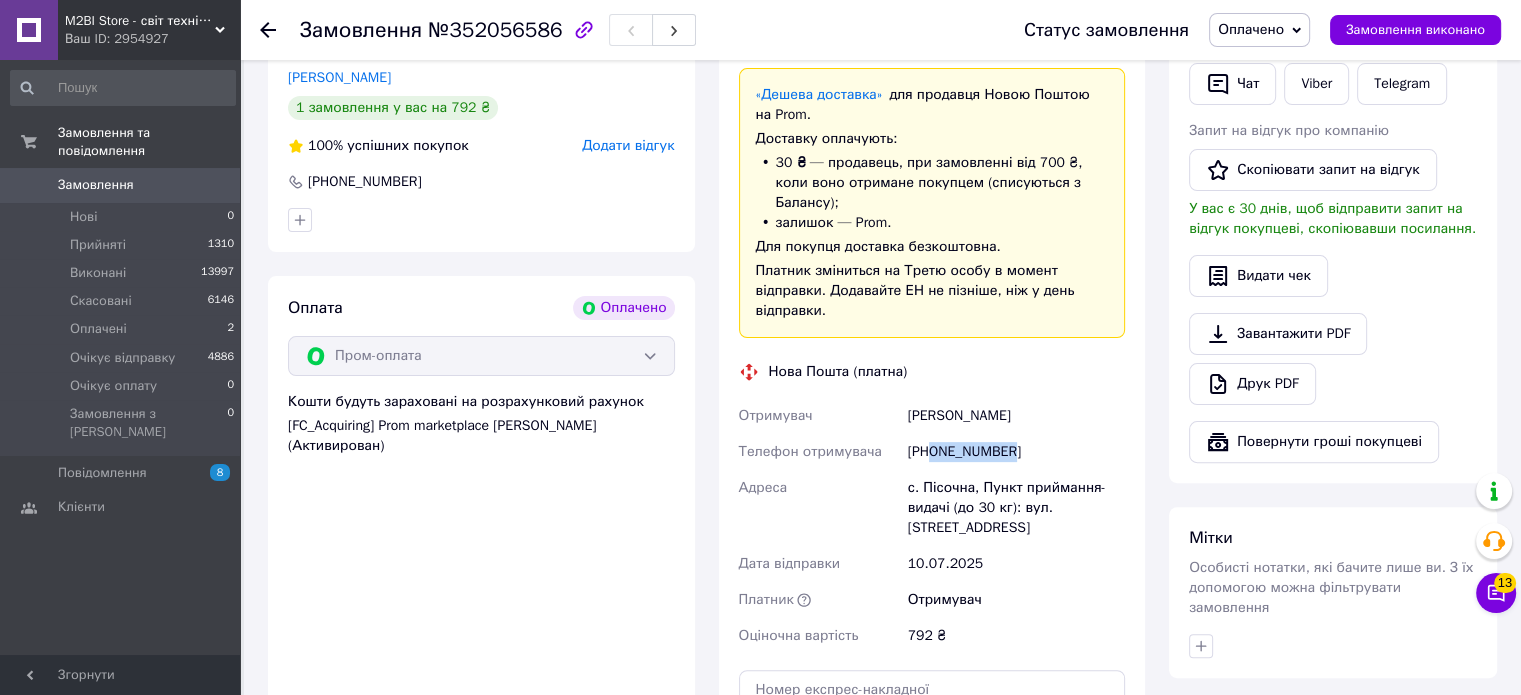 drag, startPoint x: 1042, startPoint y: 411, endPoint x: 931, endPoint y: 419, distance: 111.28792 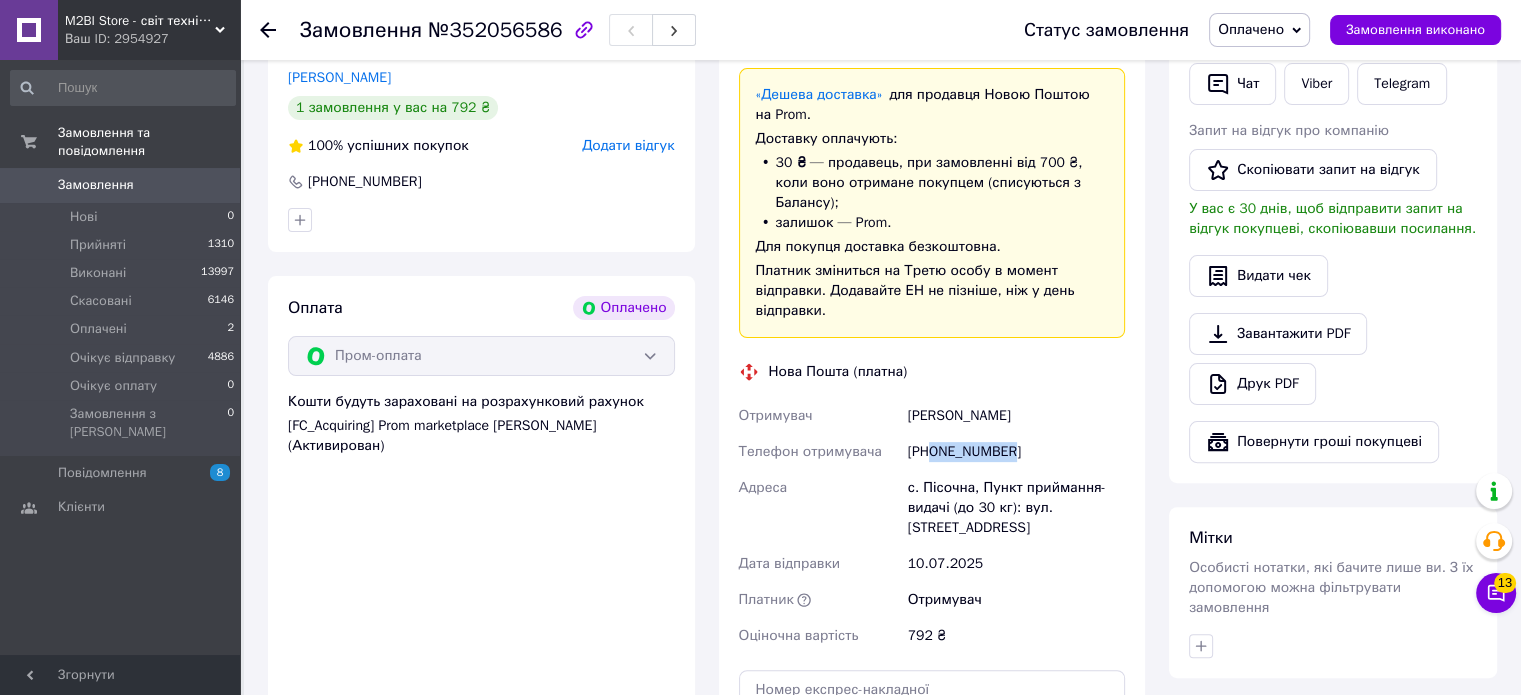 click on "+380960096128" at bounding box center (1016, 452) 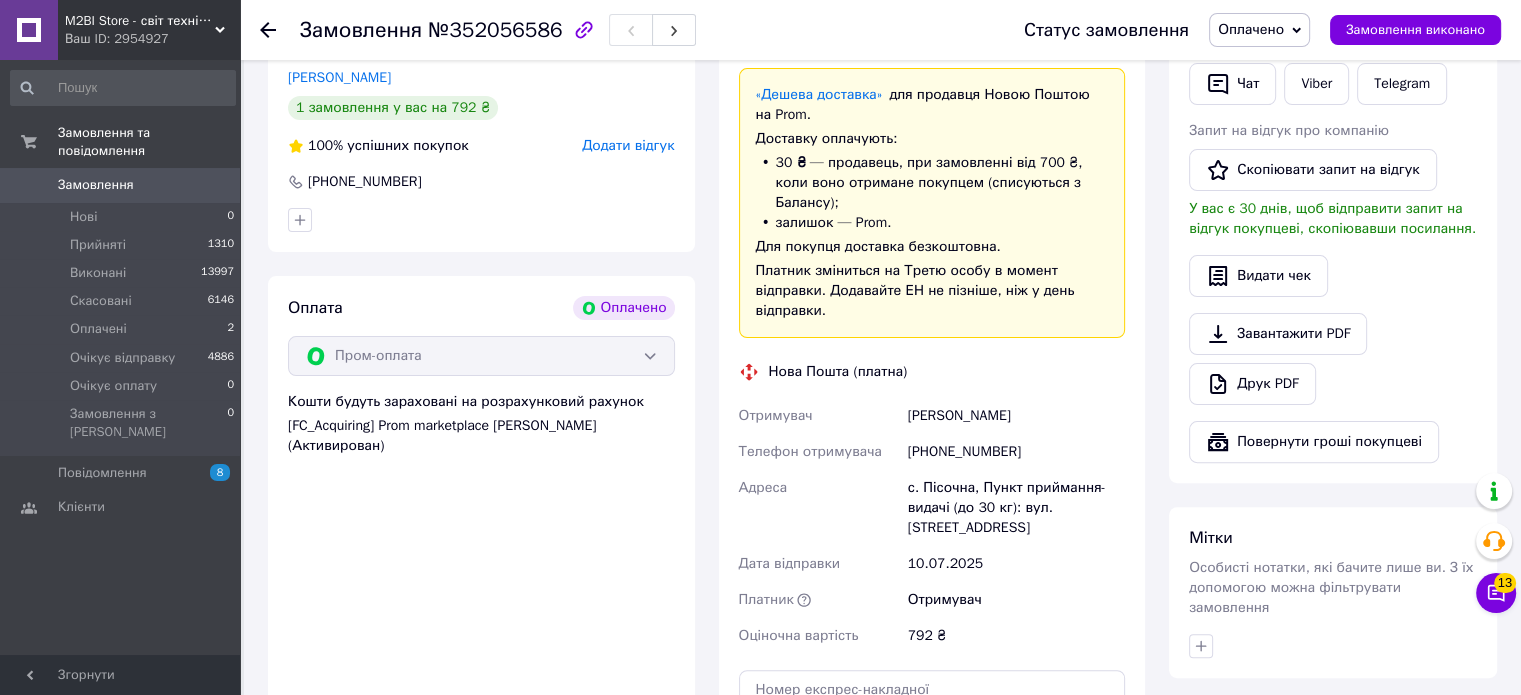 click on "№352056586" at bounding box center (495, 30) 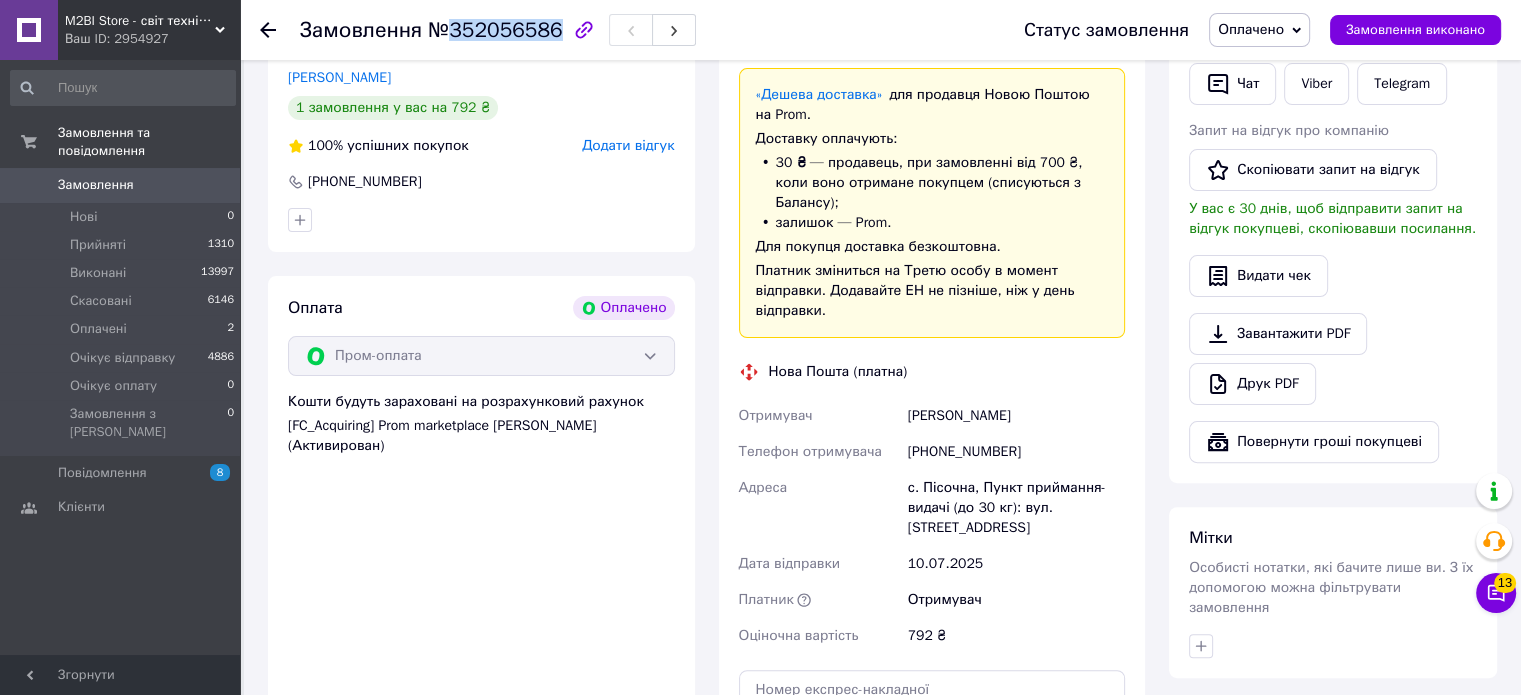 click on "№352056586" at bounding box center [495, 30] 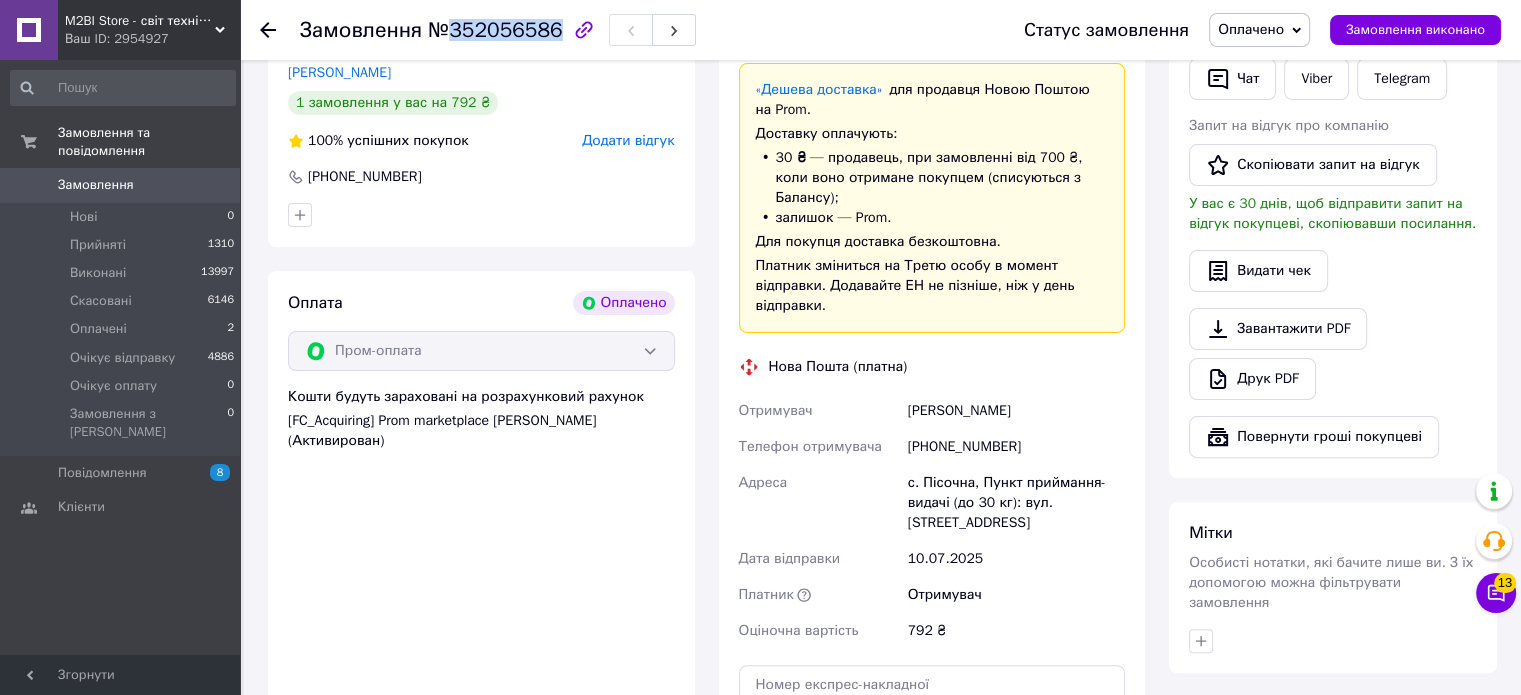 scroll, scrollTop: 500, scrollLeft: 0, axis: vertical 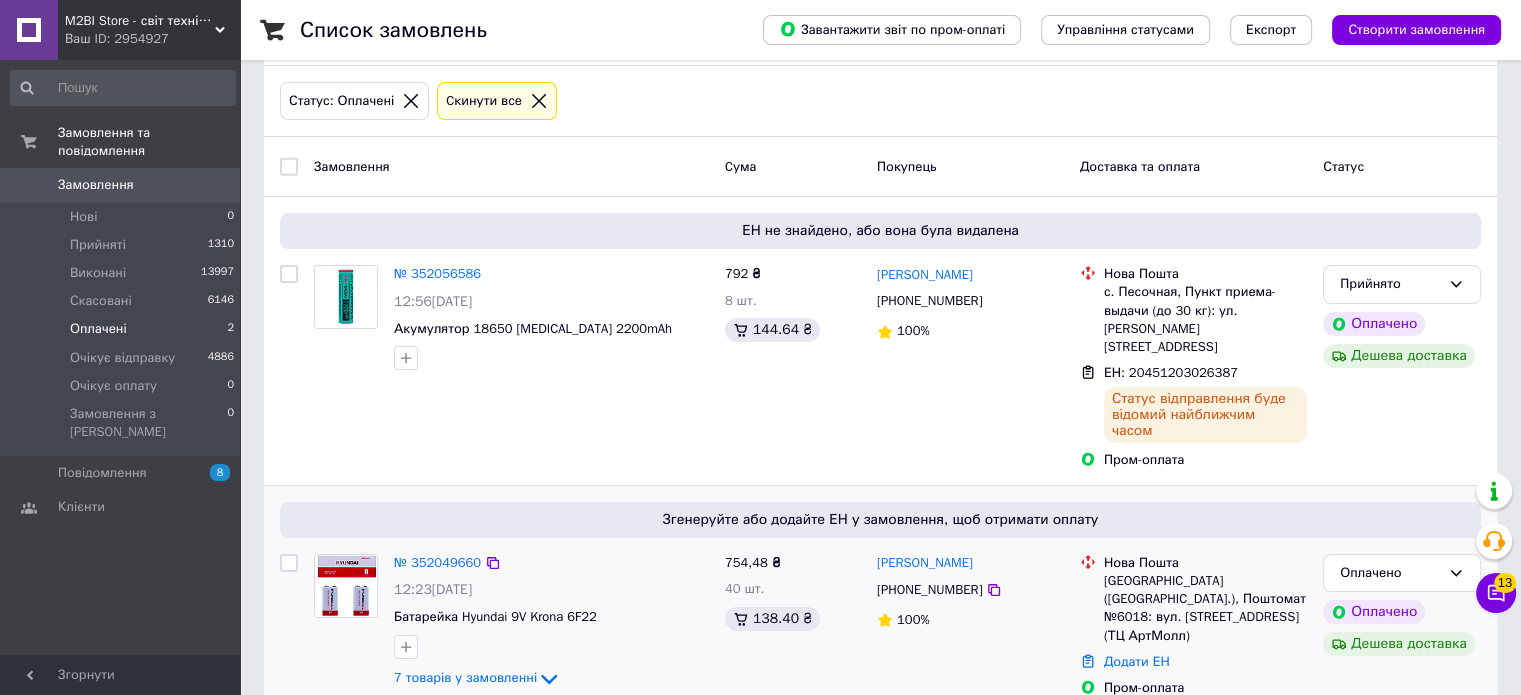 drag, startPoint x: 993, startPoint y: 535, endPoint x: 872, endPoint y: 531, distance: 121.0661 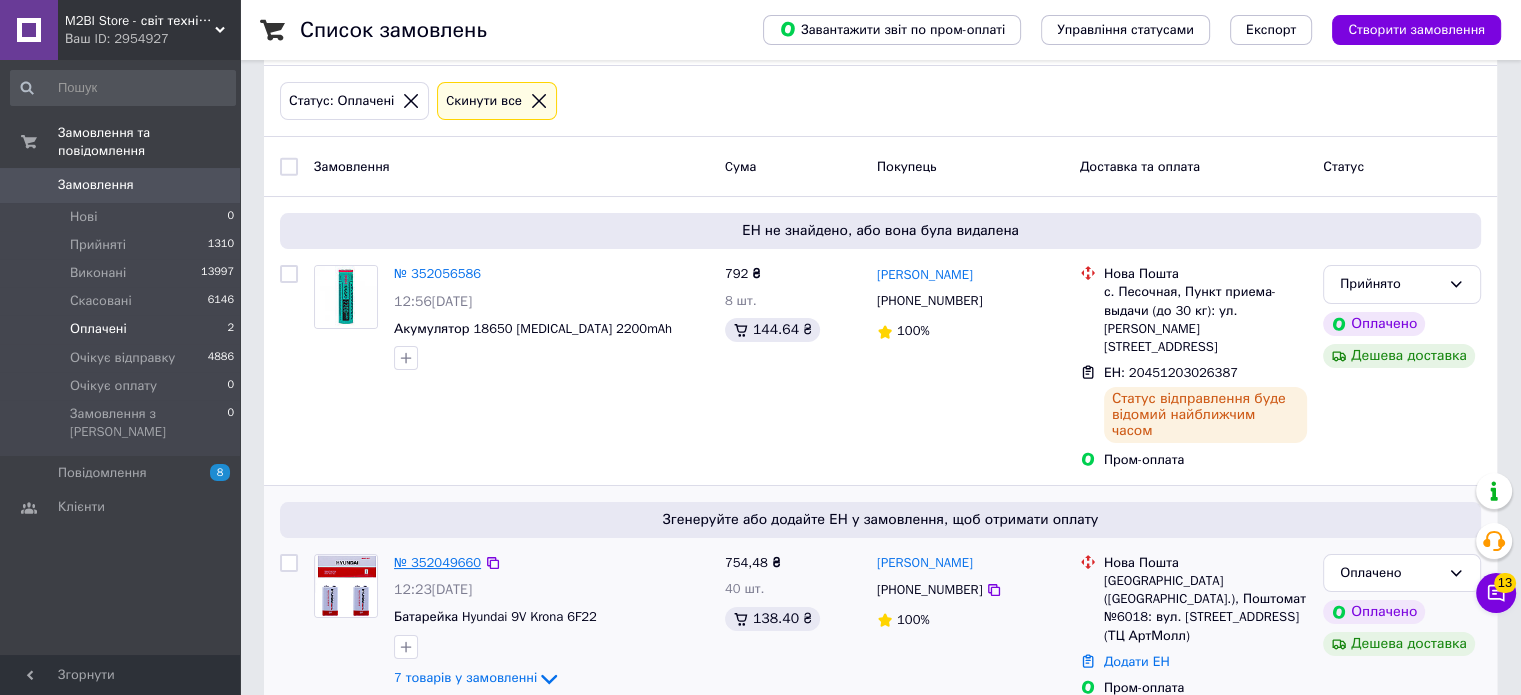 click on "№ 352049660" at bounding box center (437, 562) 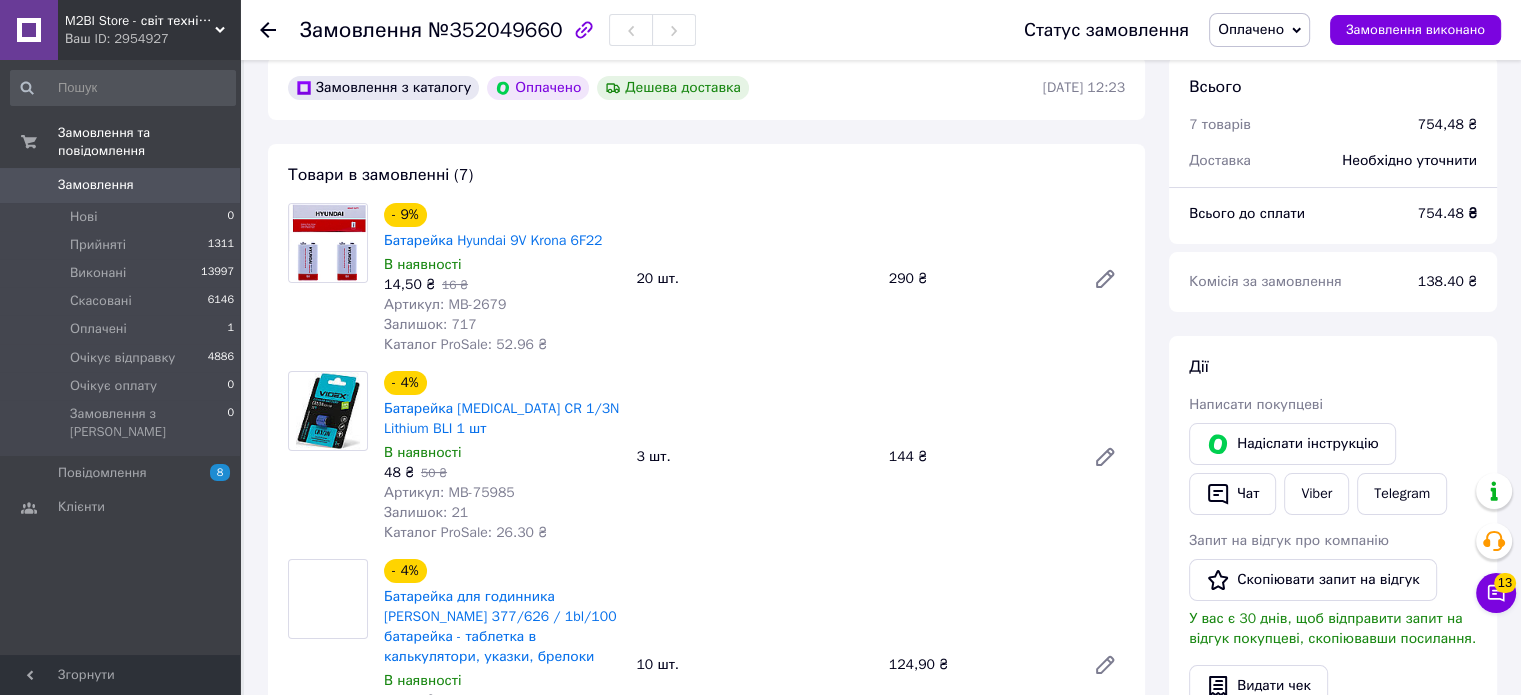 click on "Артикул: MB-2679" at bounding box center (445, 304) 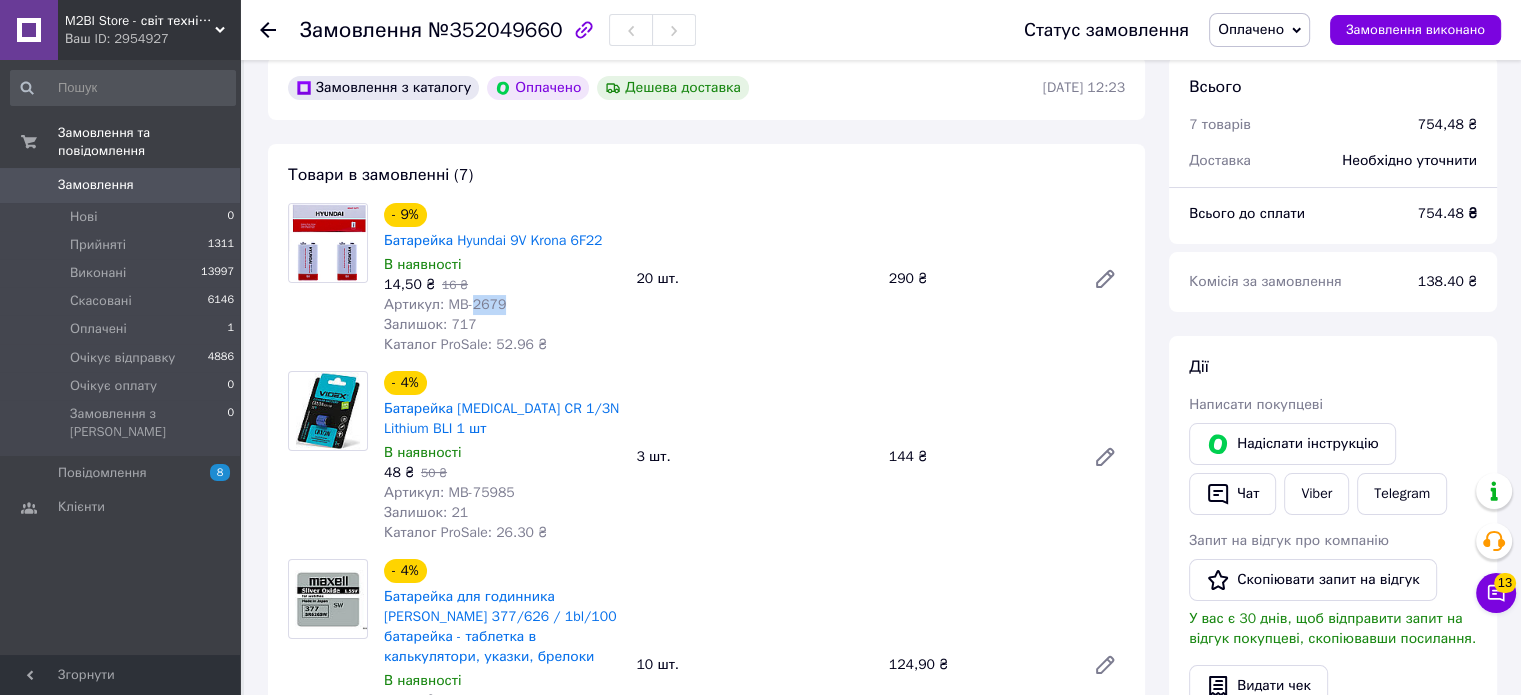 click on "Артикул: MB-2679" at bounding box center [445, 304] 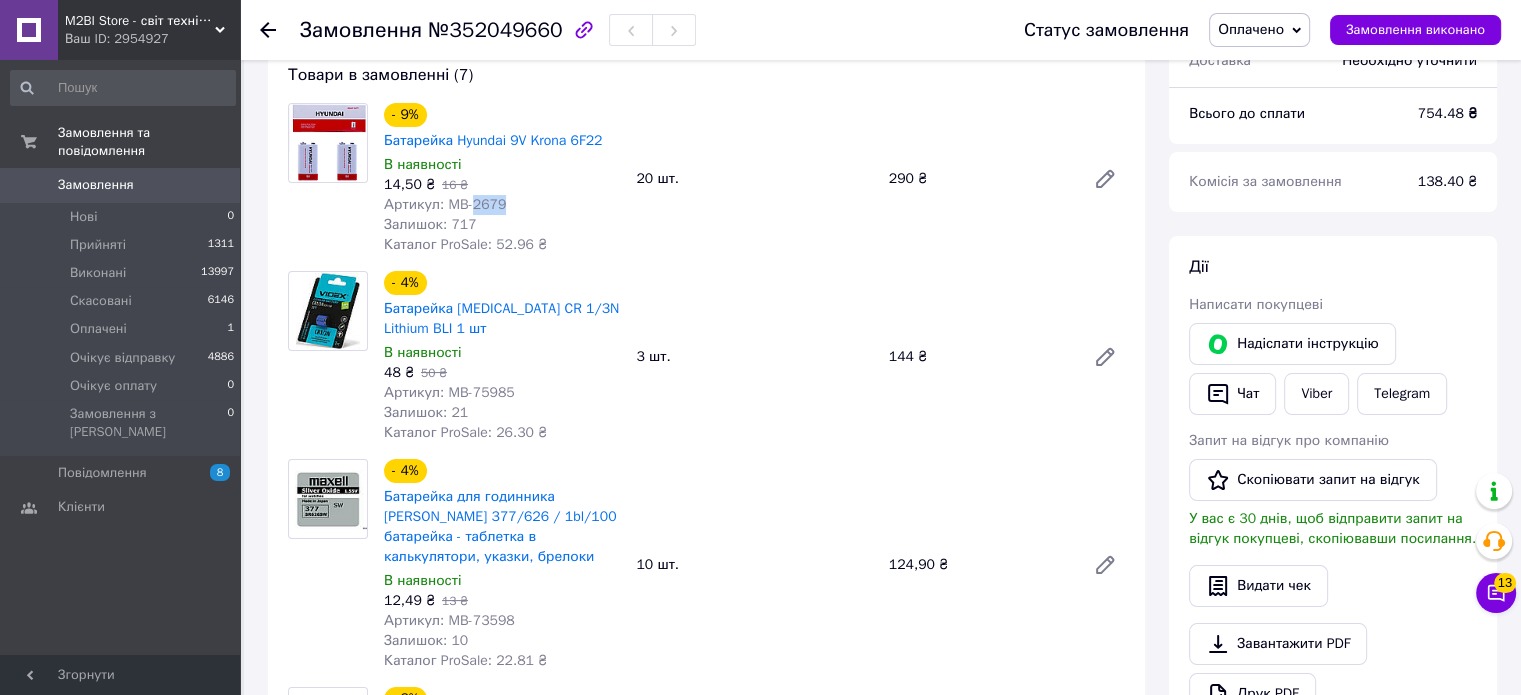 scroll, scrollTop: 290, scrollLeft: 0, axis: vertical 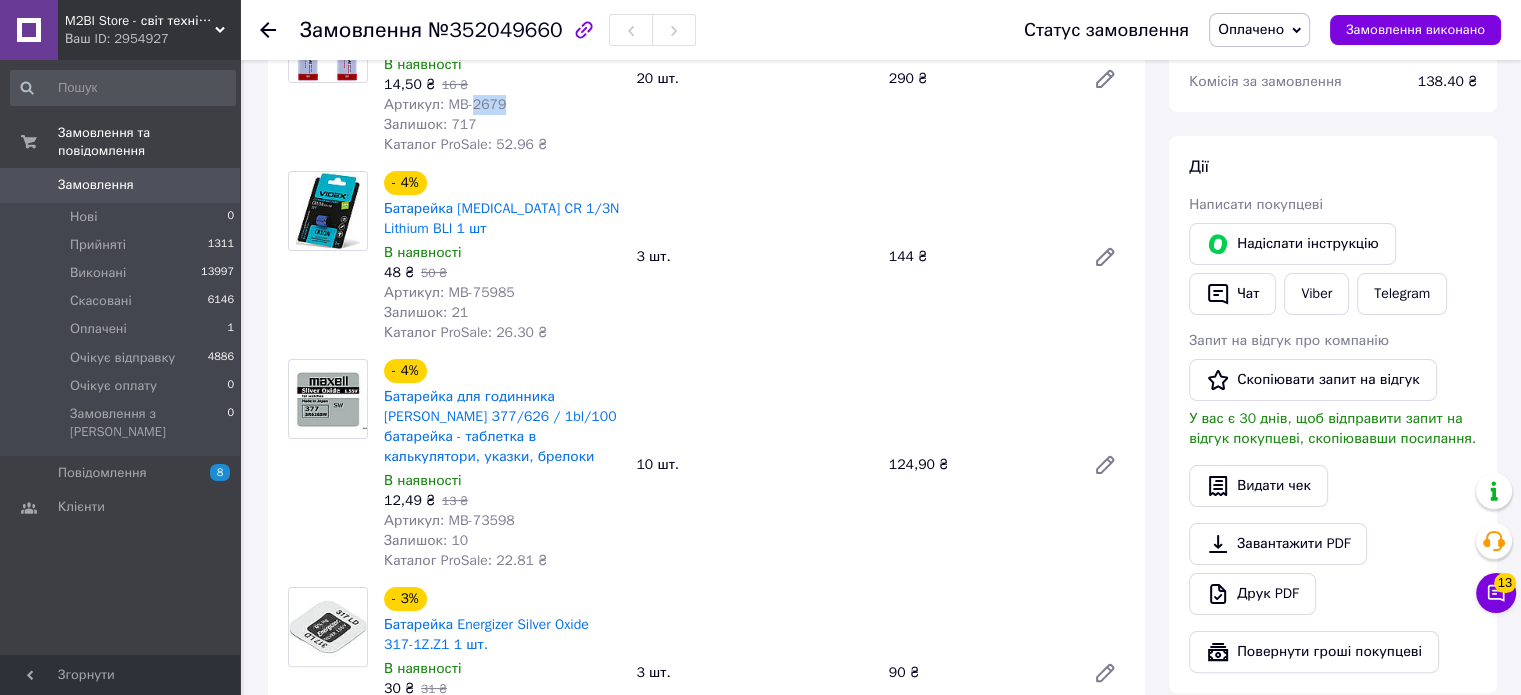 click on "Артикул: MB-75985" at bounding box center [449, 292] 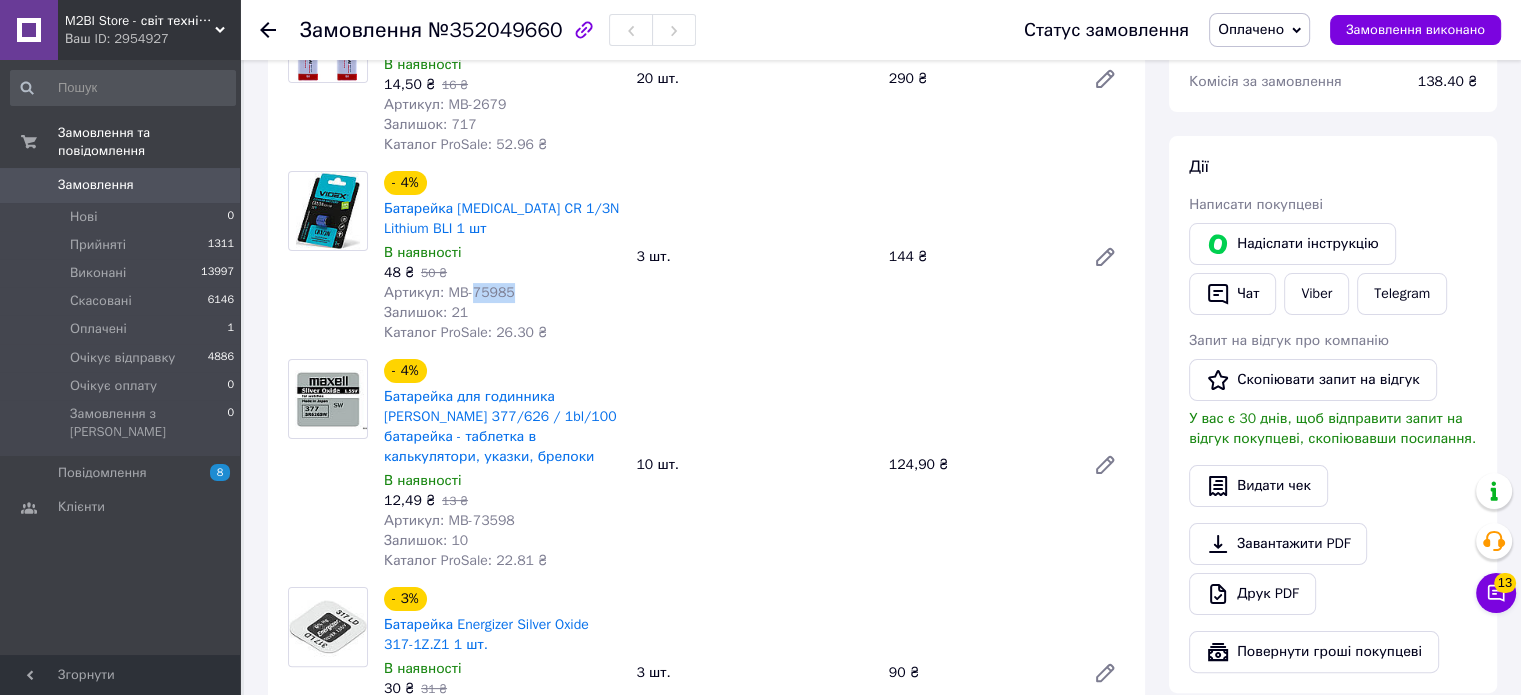 click on "Артикул: MB-75985" at bounding box center (449, 292) 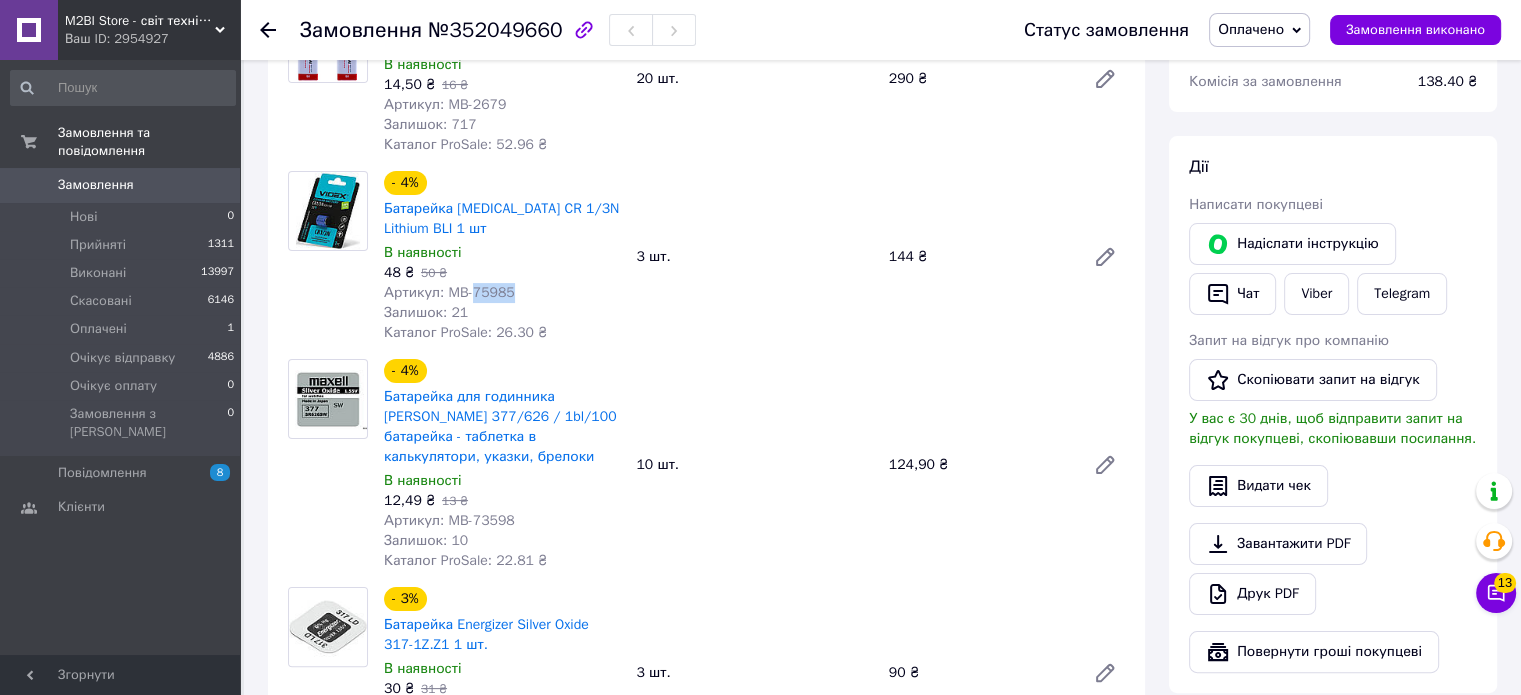 scroll, scrollTop: 490, scrollLeft: 0, axis: vertical 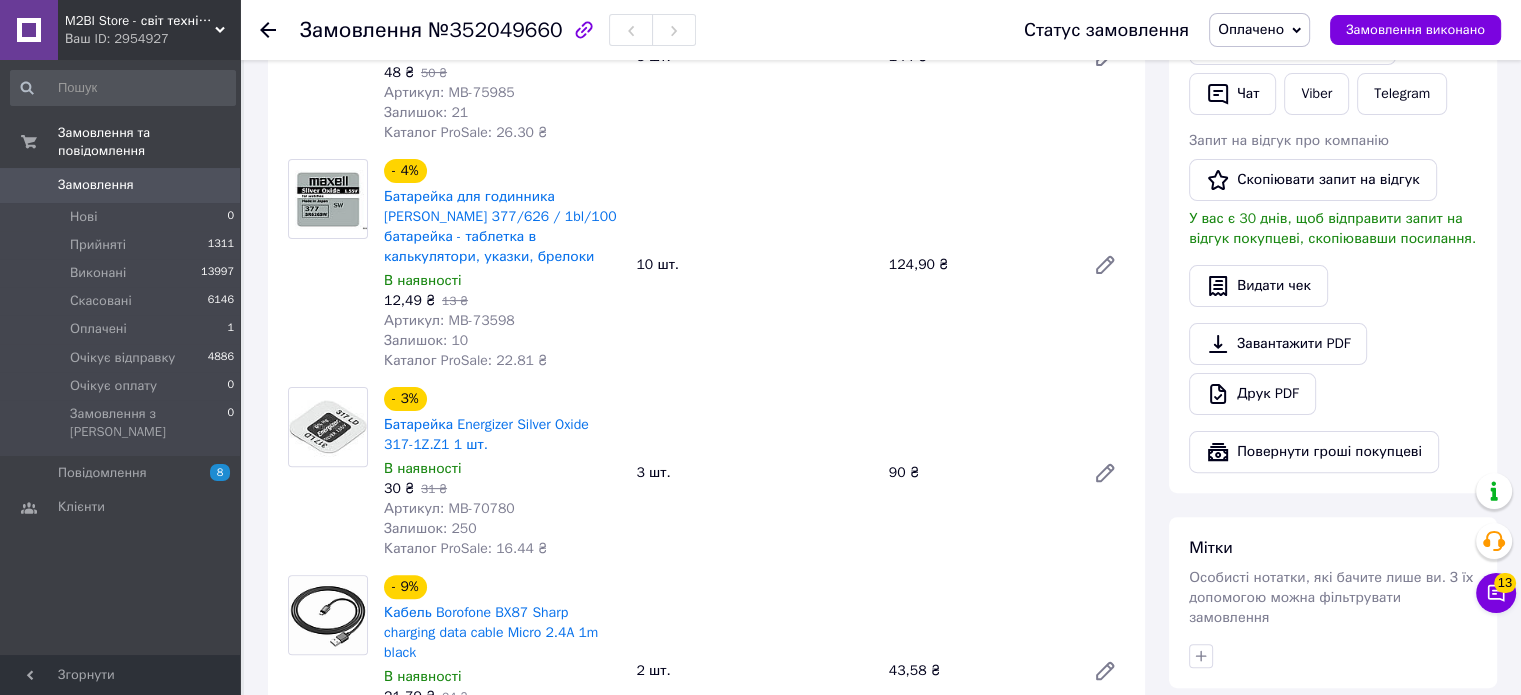 click on "Артикул: MB-73598" at bounding box center (449, 320) 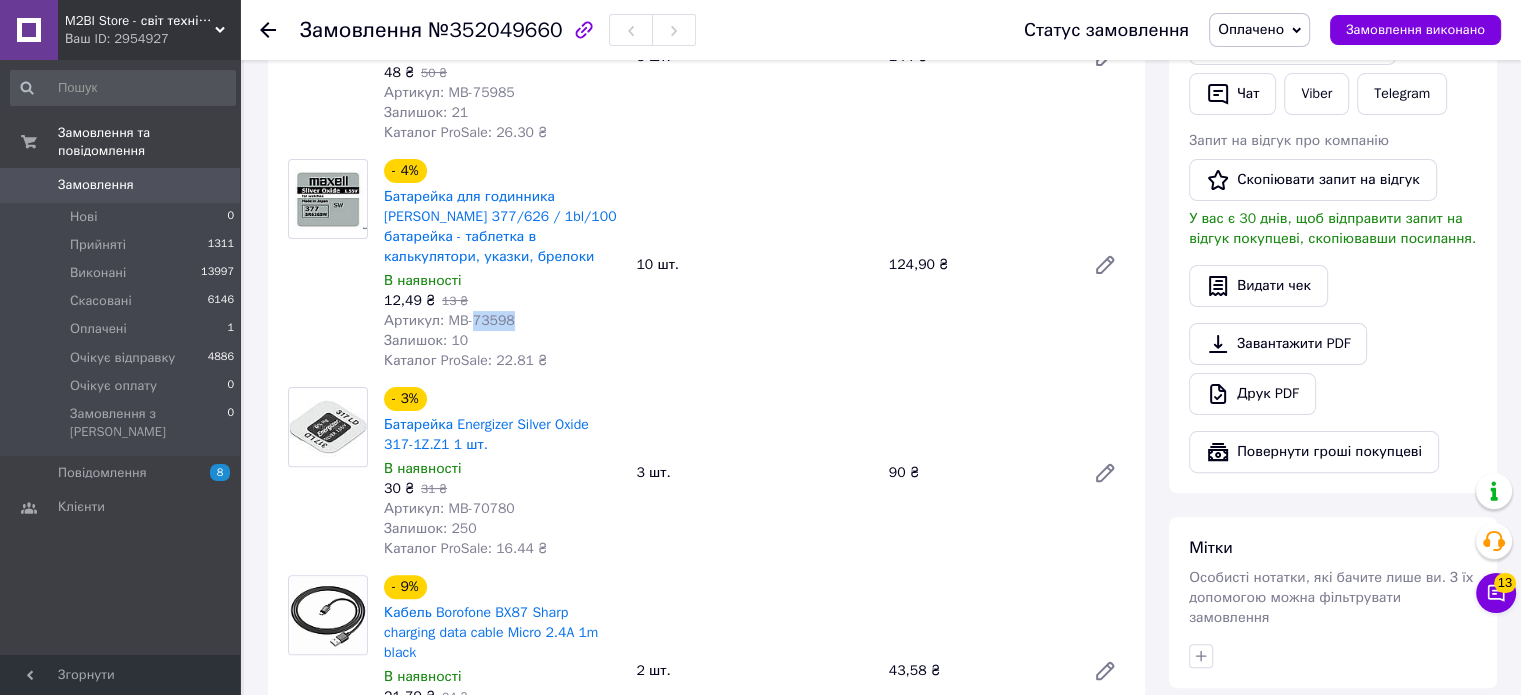 click on "Артикул: MB-73598" at bounding box center (449, 320) 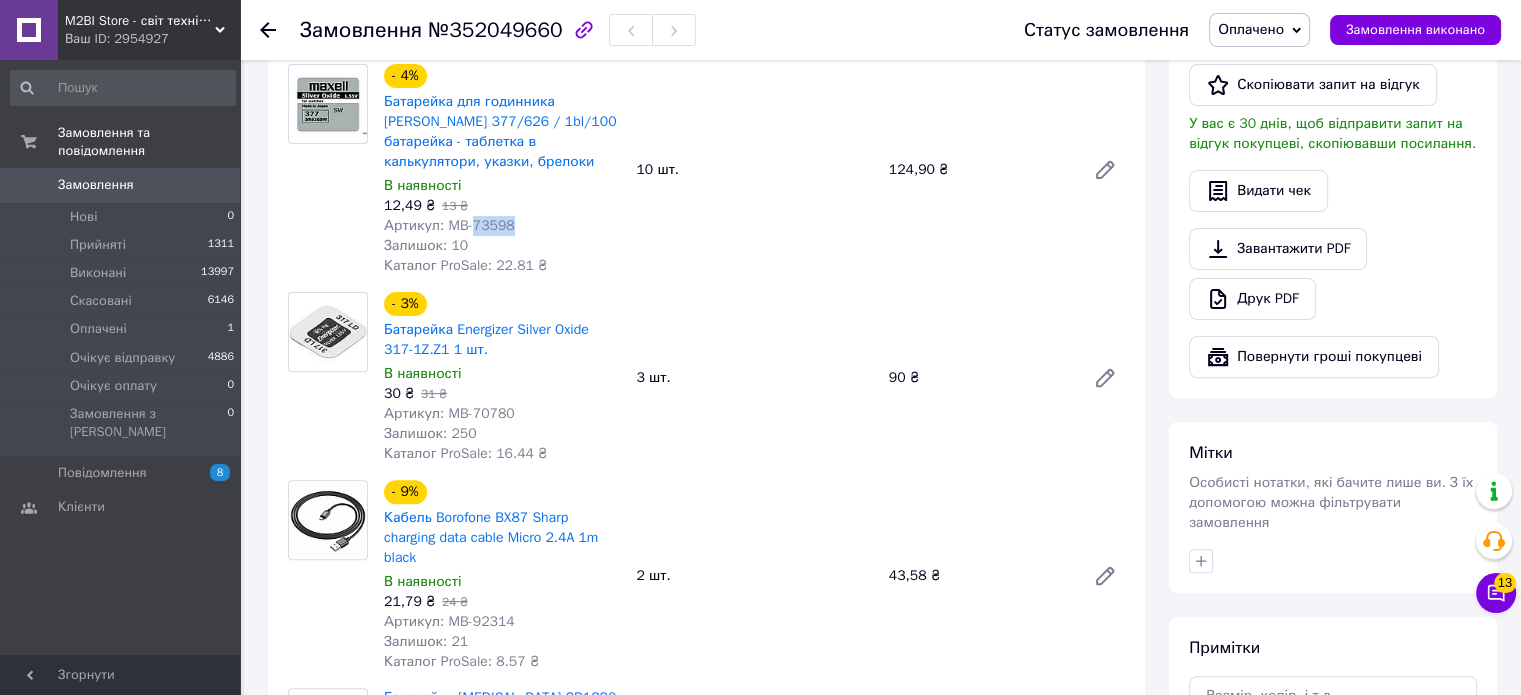 scroll, scrollTop: 590, scrollLeft: 0, axis: vertical 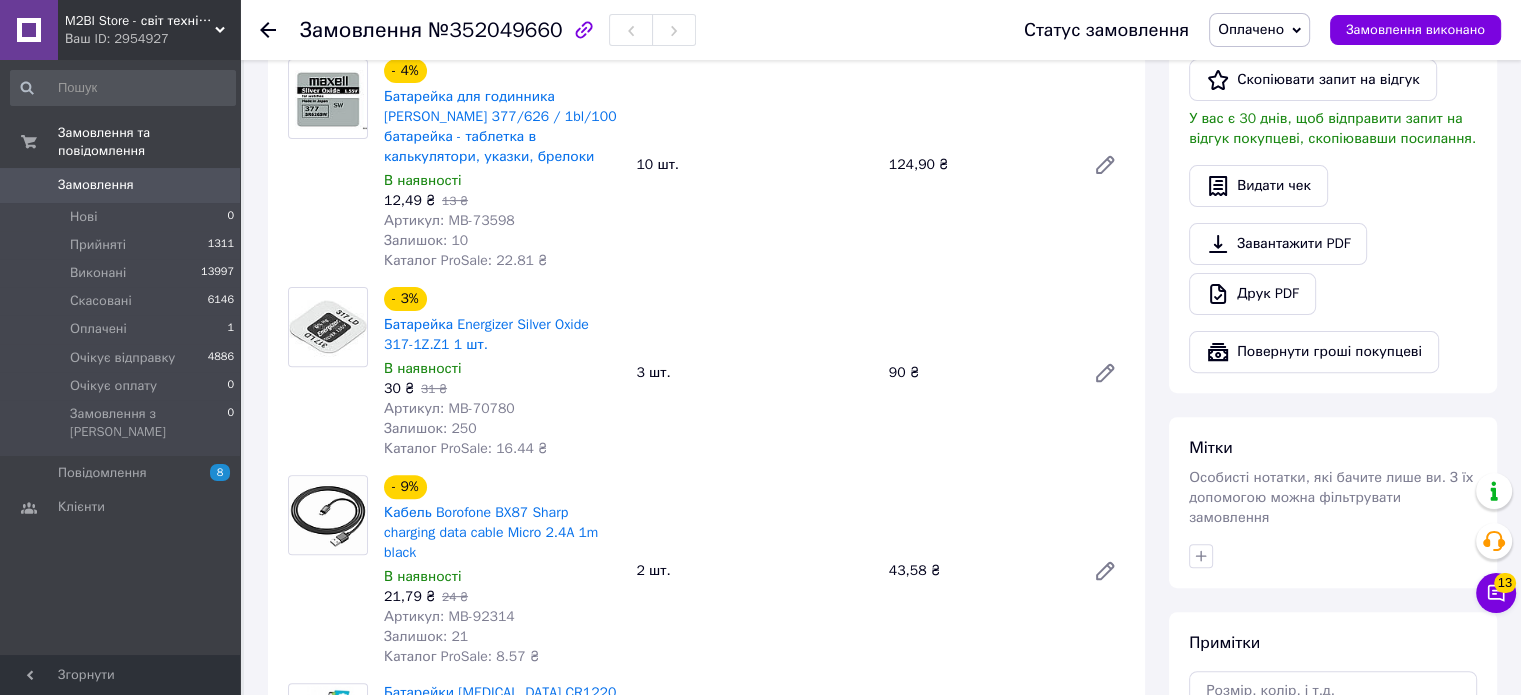 click on "Артикул: MB-70780" at bounding box center (449, 408) 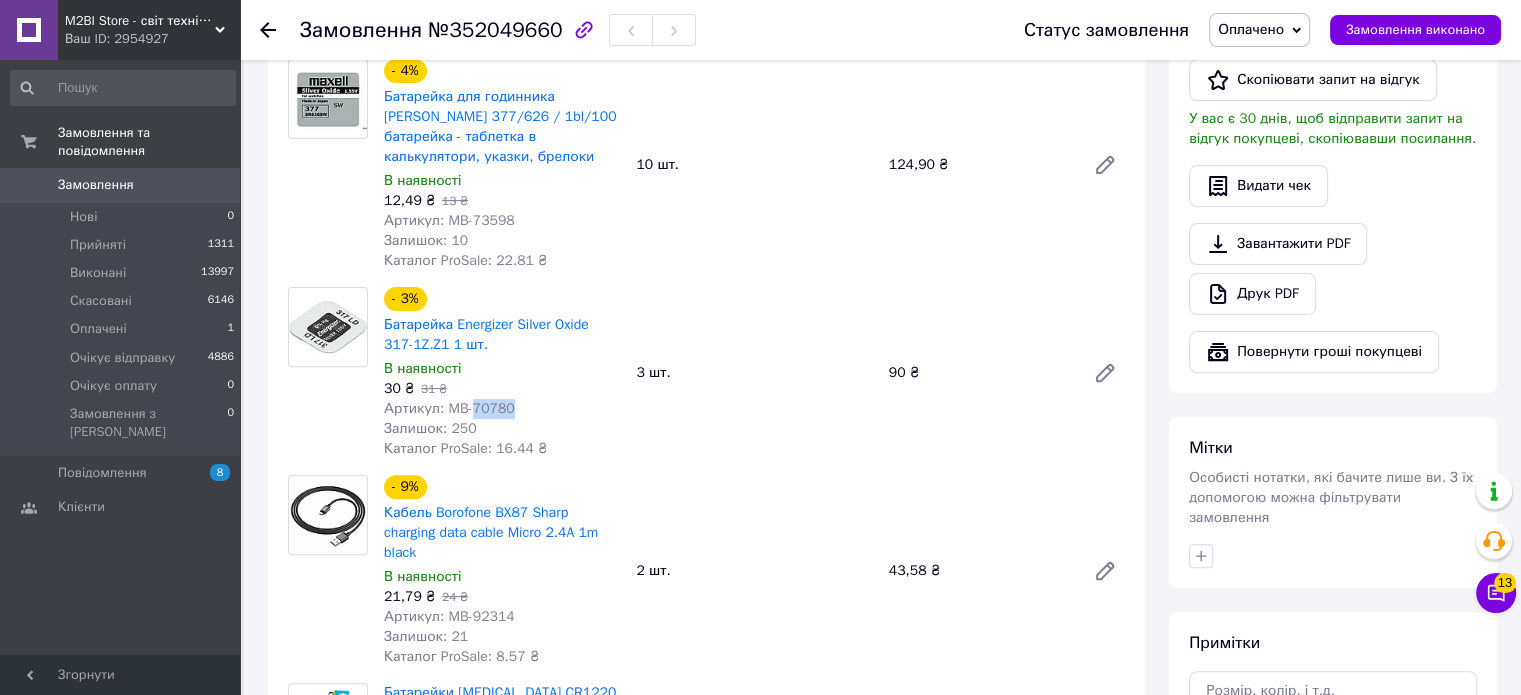 click on "Артикул: MB-70780" at bounding box center (449, 408) 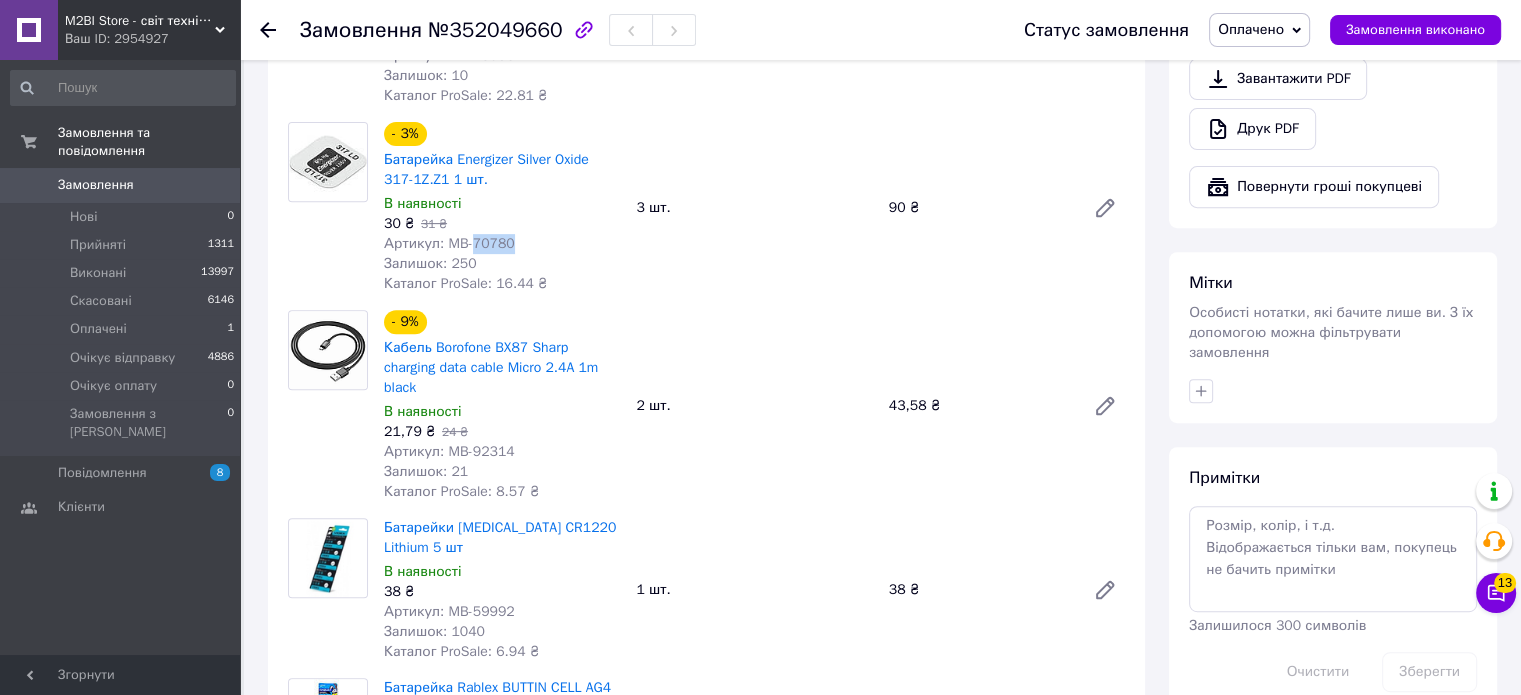 scroll, scrollTop: 790, scrollLeft: 0, axis: vertical 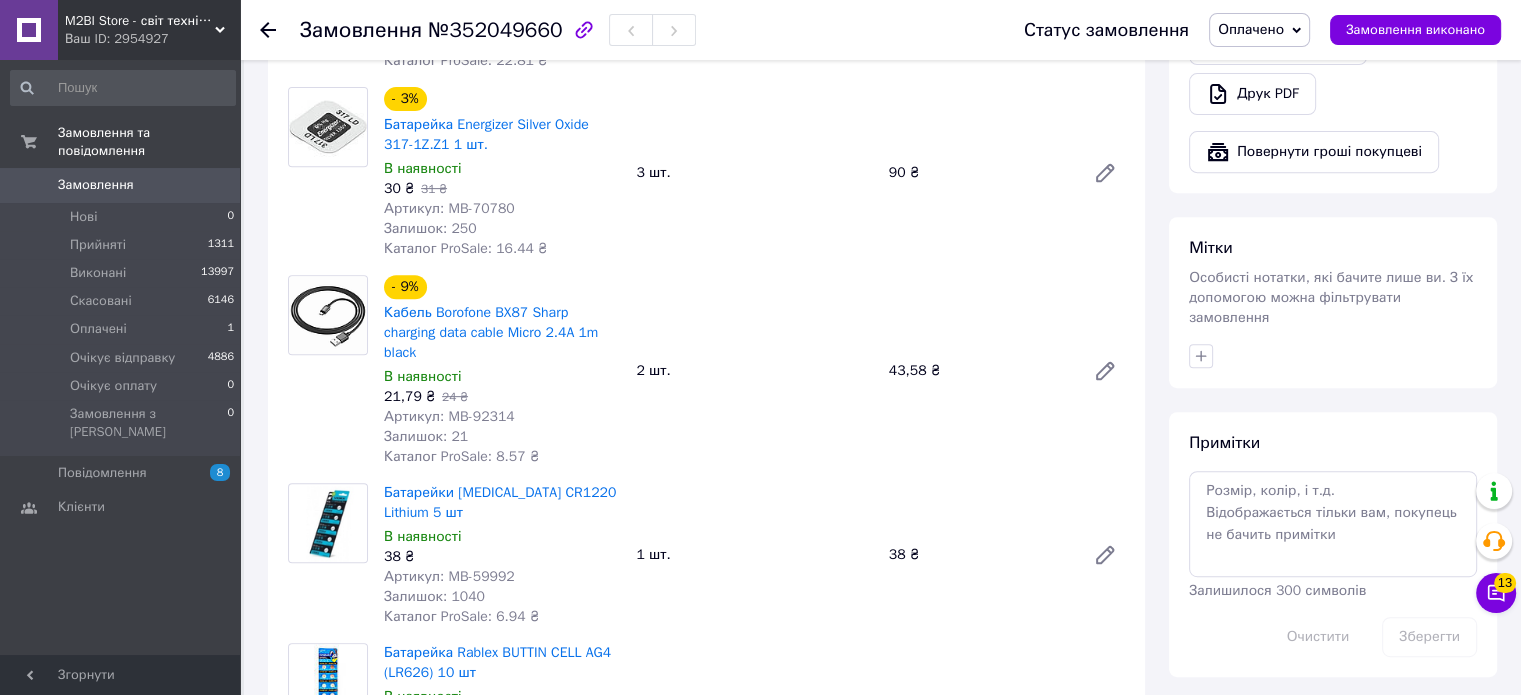 click on "Артикул: MB-92314" at bounding box center [449, 416] 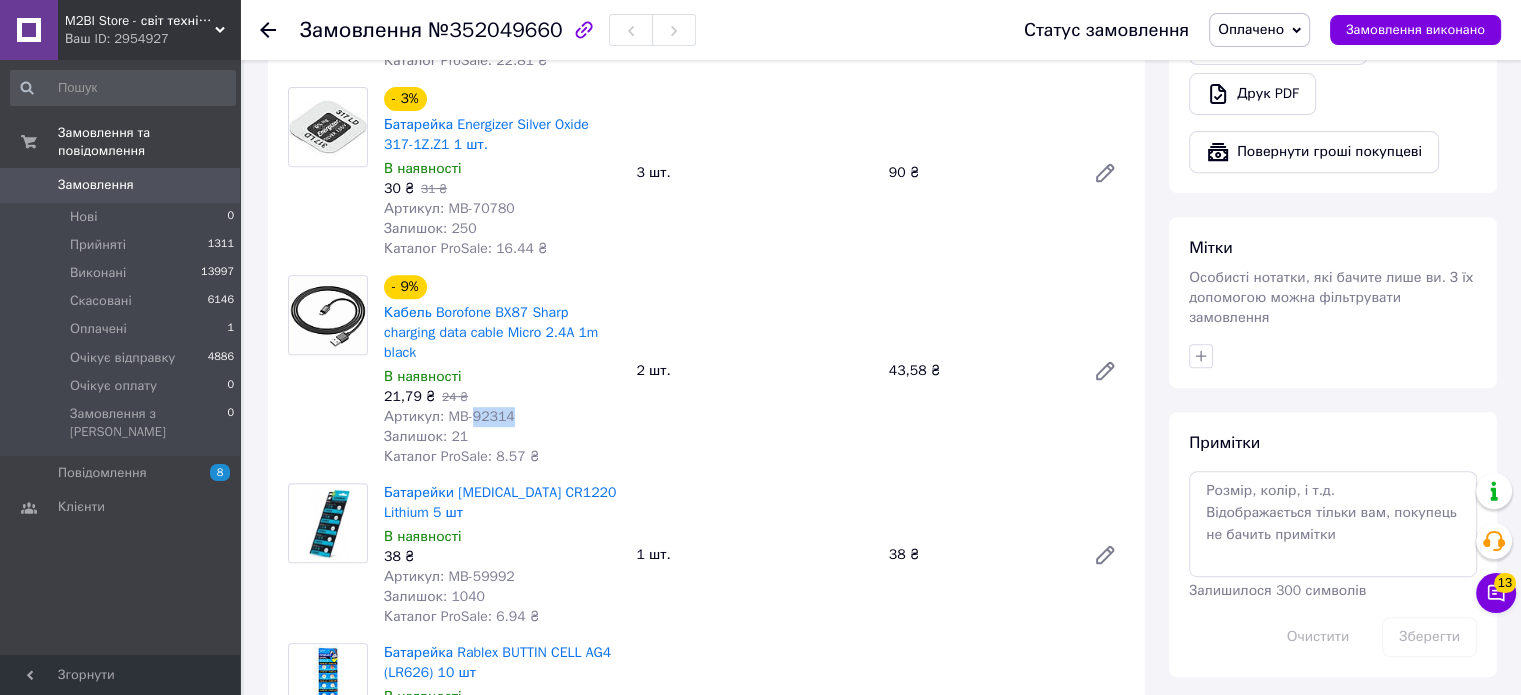click on "Артикул: MB-92314" at bounding box center (449, 416) 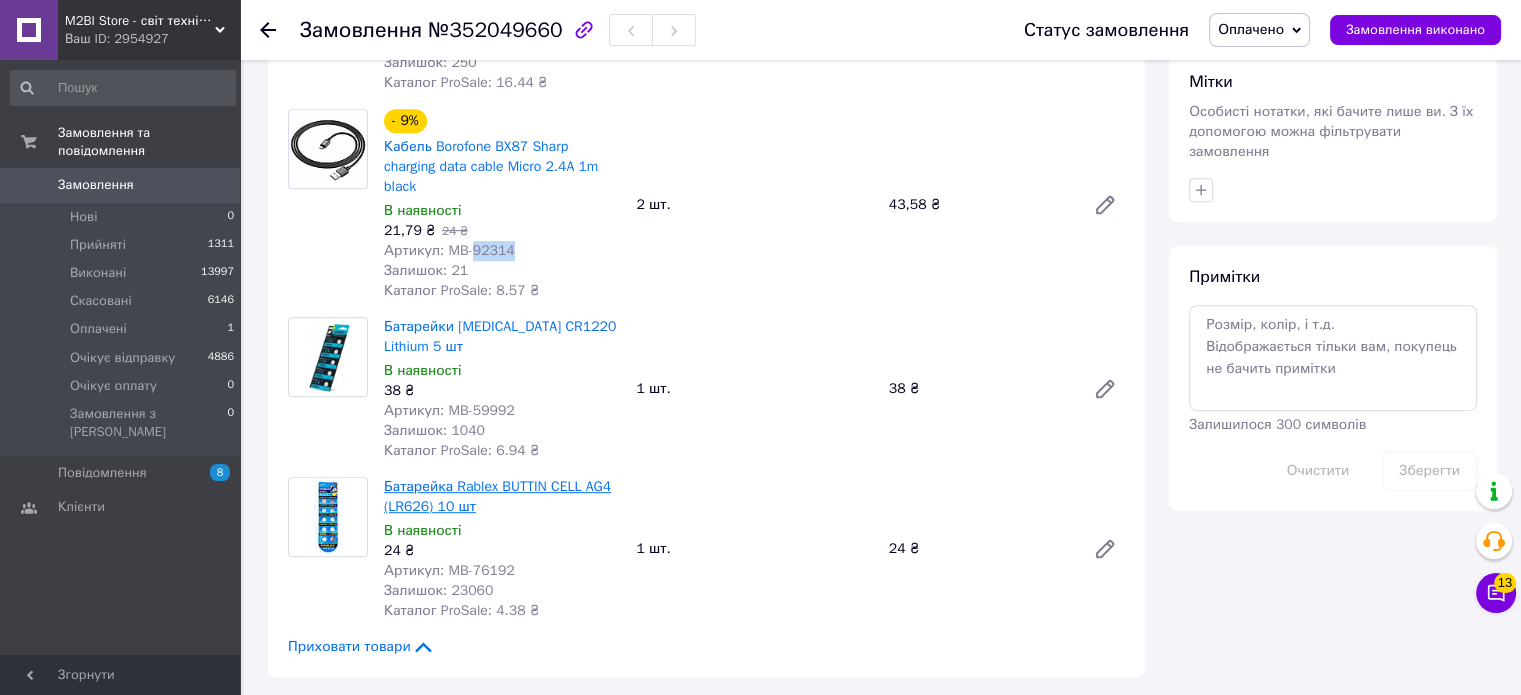 scroll, scrollTop: 990, scrollLeft: 0, axis: vertical 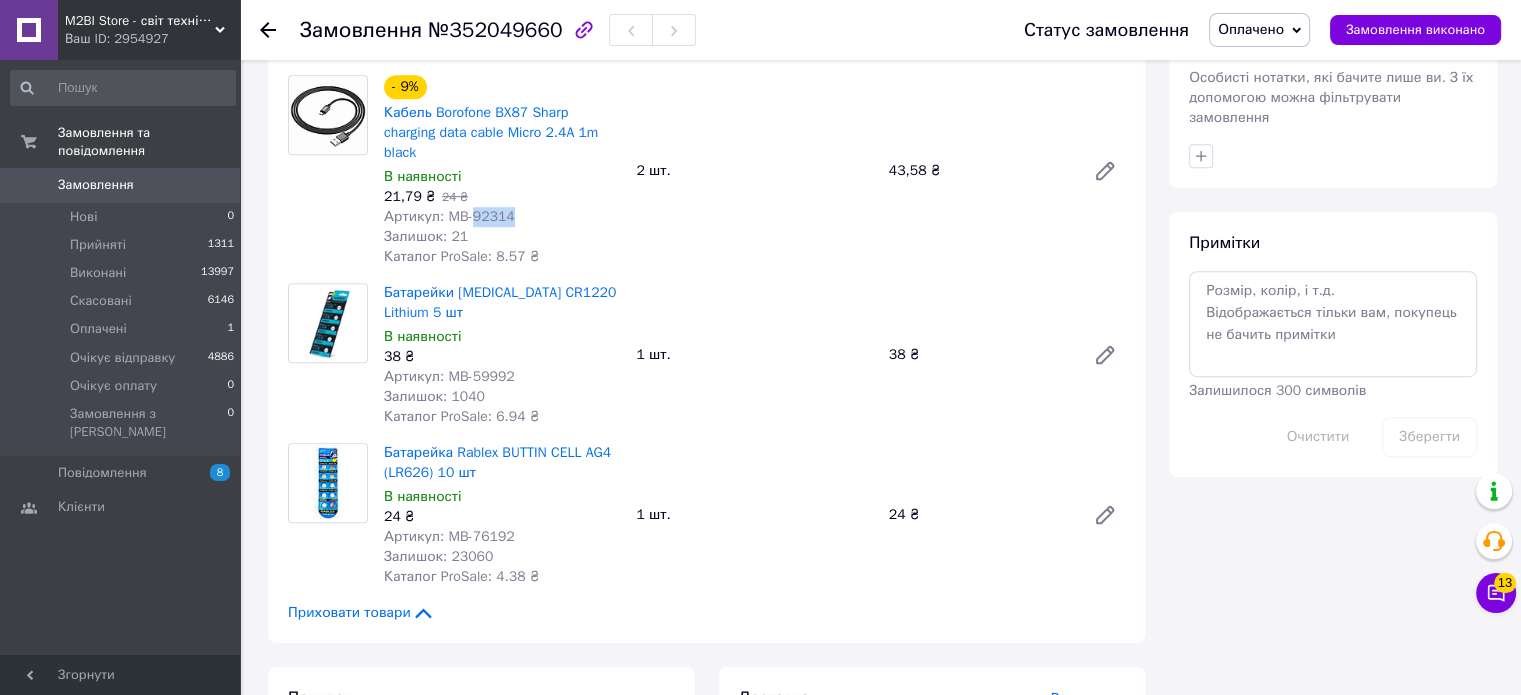 click on "Артикул: MB-59992" at bounding box center [449, 376] 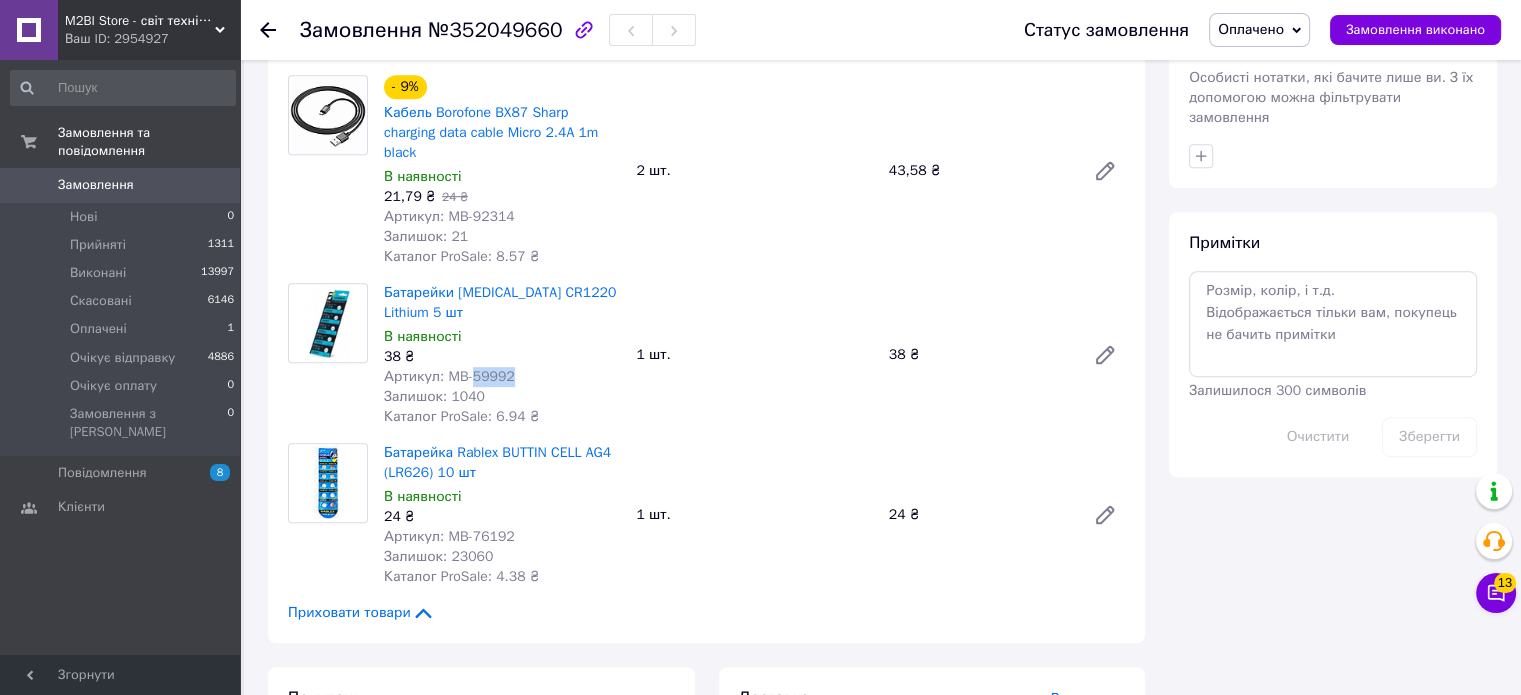click on "Артикул: MB-59992" at bounding box center [449, 376] 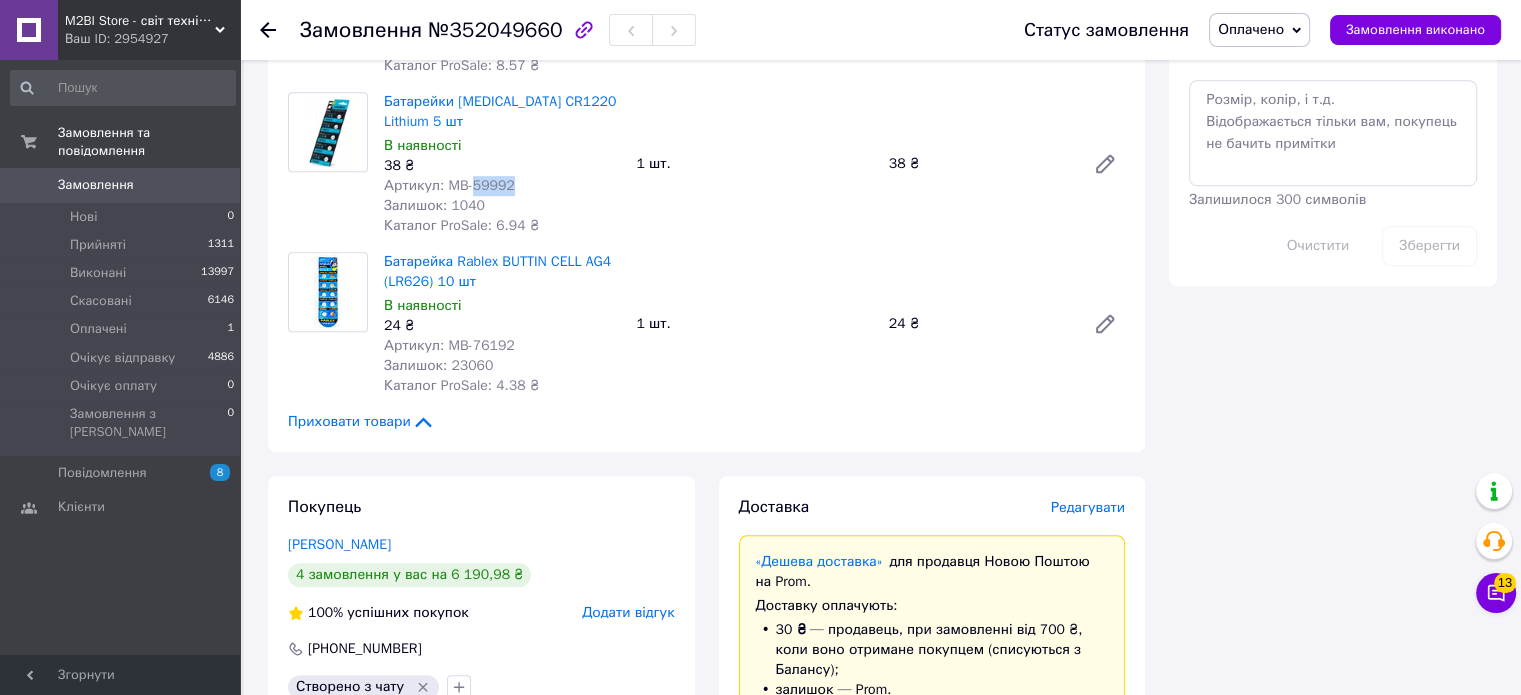 scroll, scrollTop: 1190, scrollLeft: 0, axis: vertical 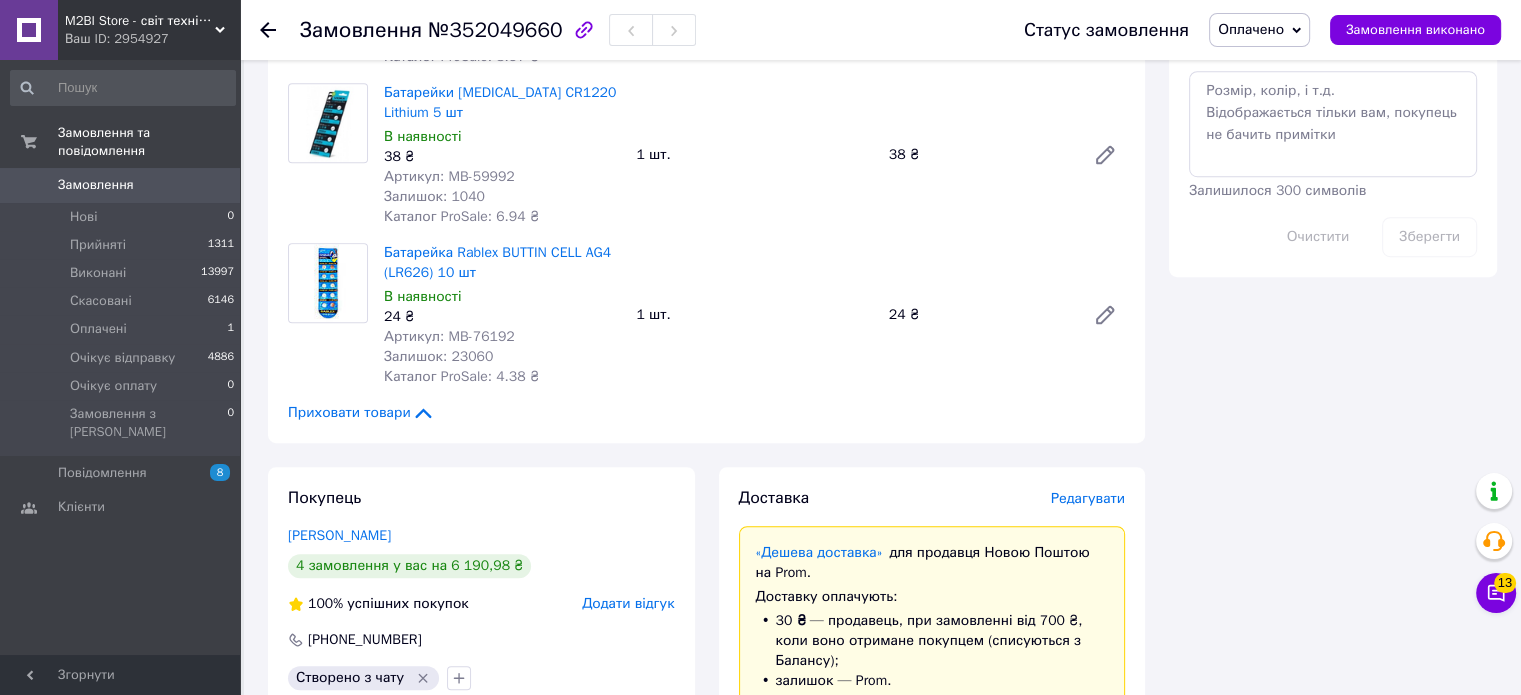 click on "Артикул: MB-76192" at bounding box center [449, 336] 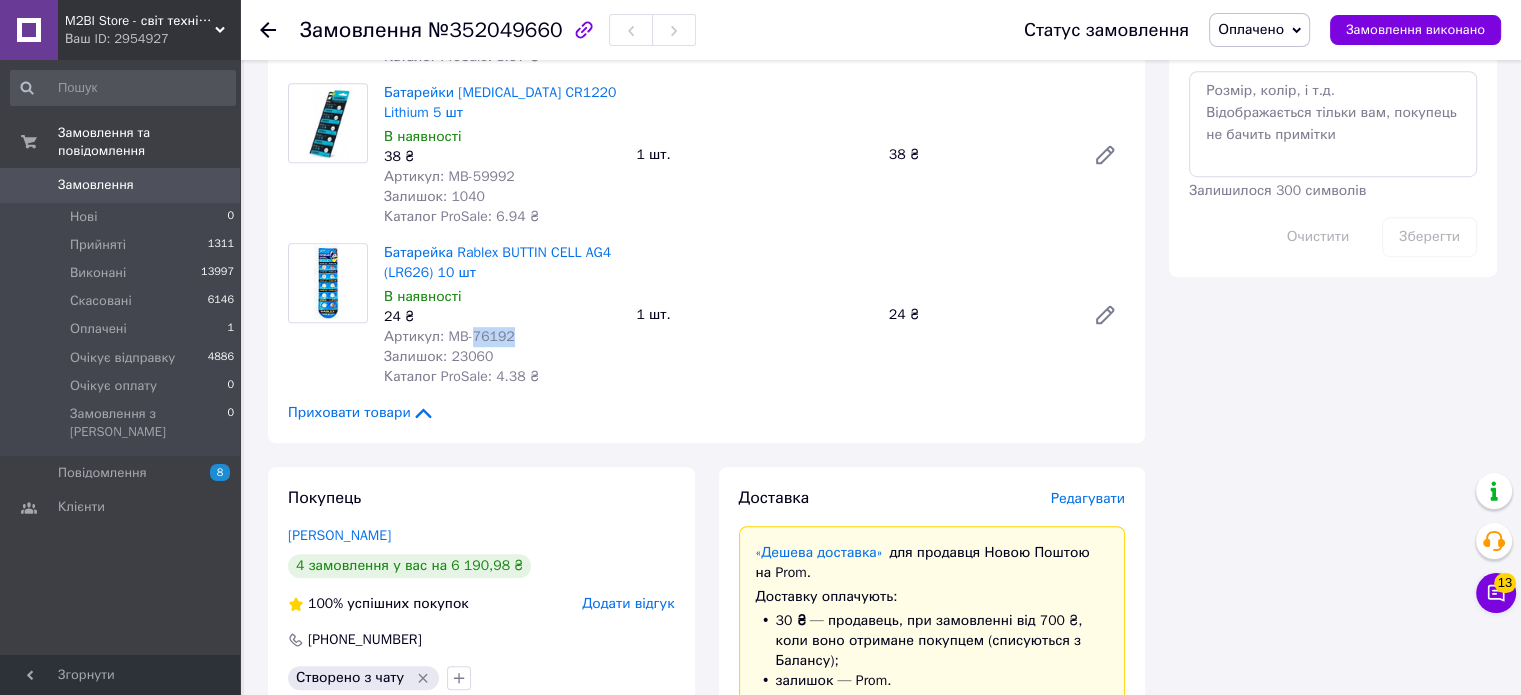 click on "Артикул: MB-76192" at bounding box center [449, 336] 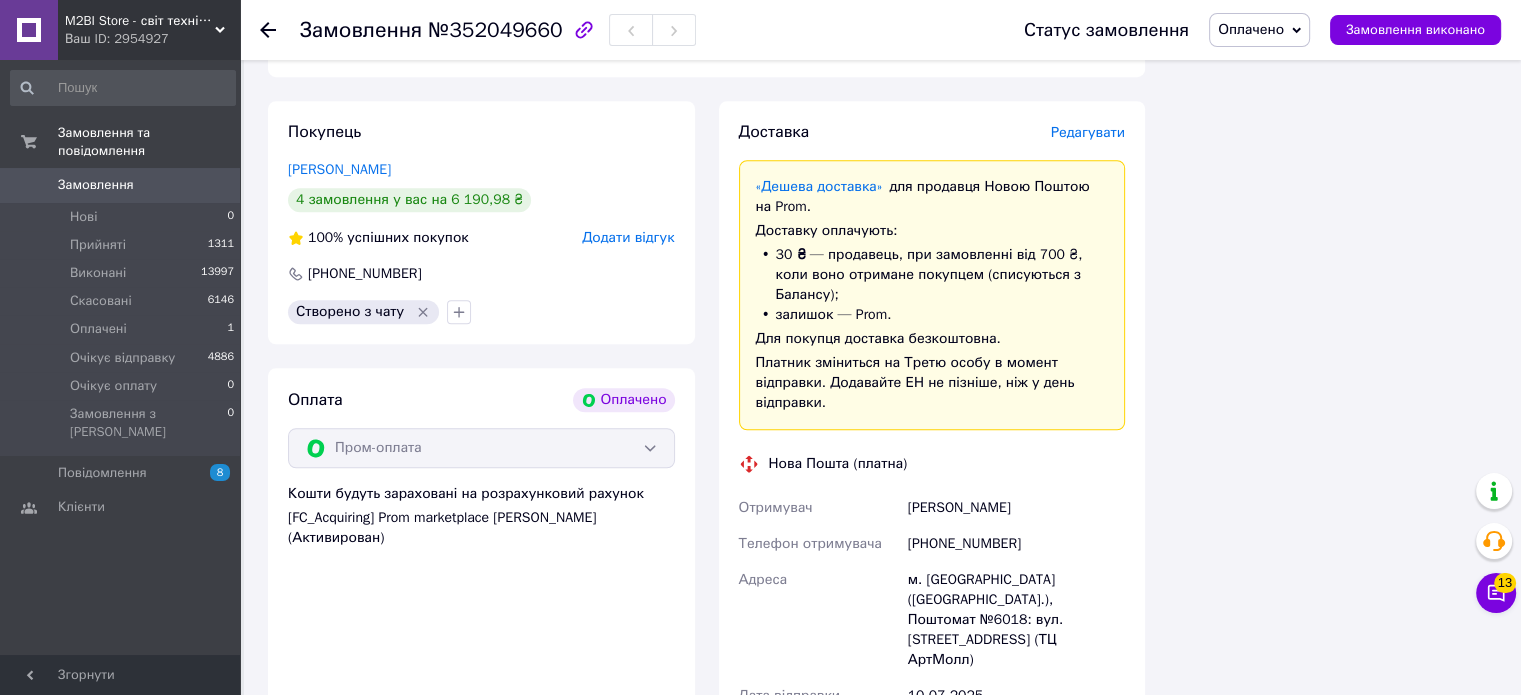 scroll, scrollTop: 1590, scrollLeft: 0, axis: vertical 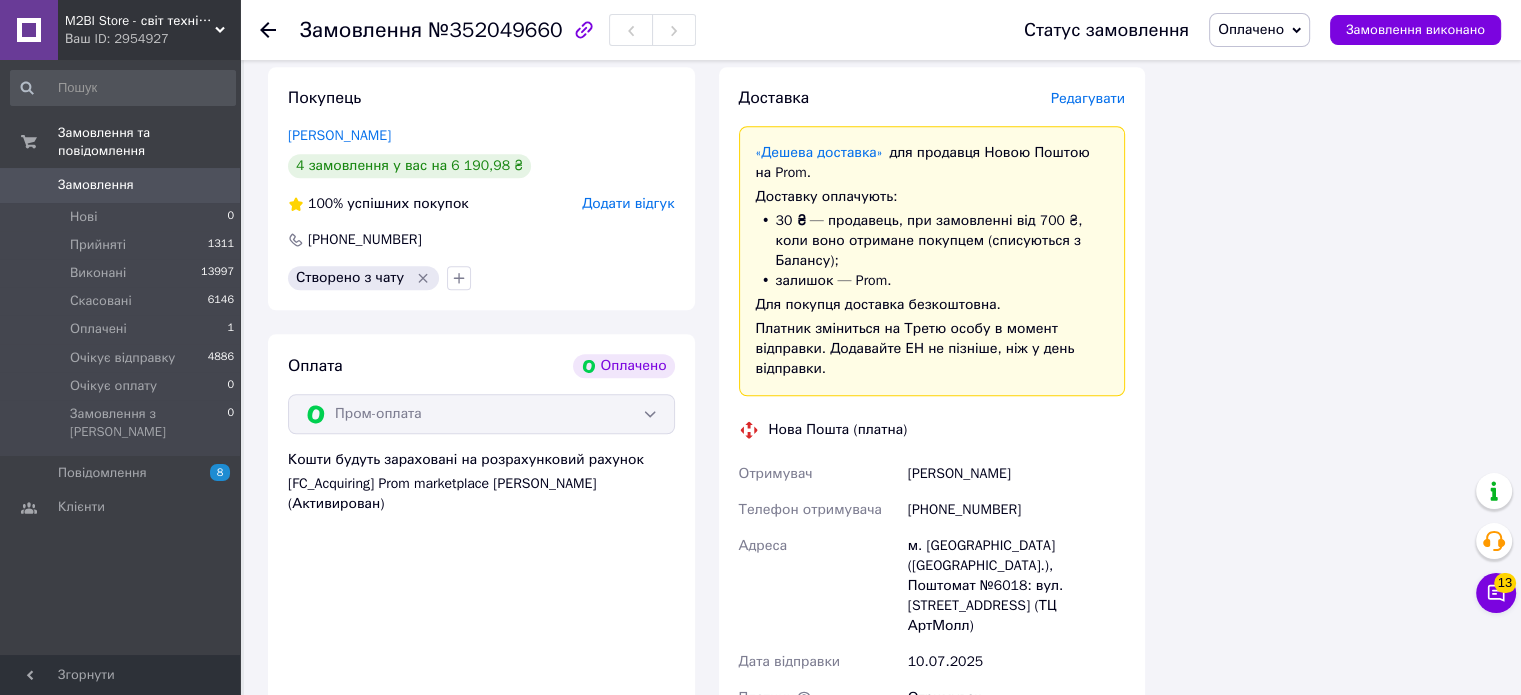 drag, startPoint x: 1047, startPoint y: 456, endPoint x: 896, endPoint y: 450, distance: 151.11916 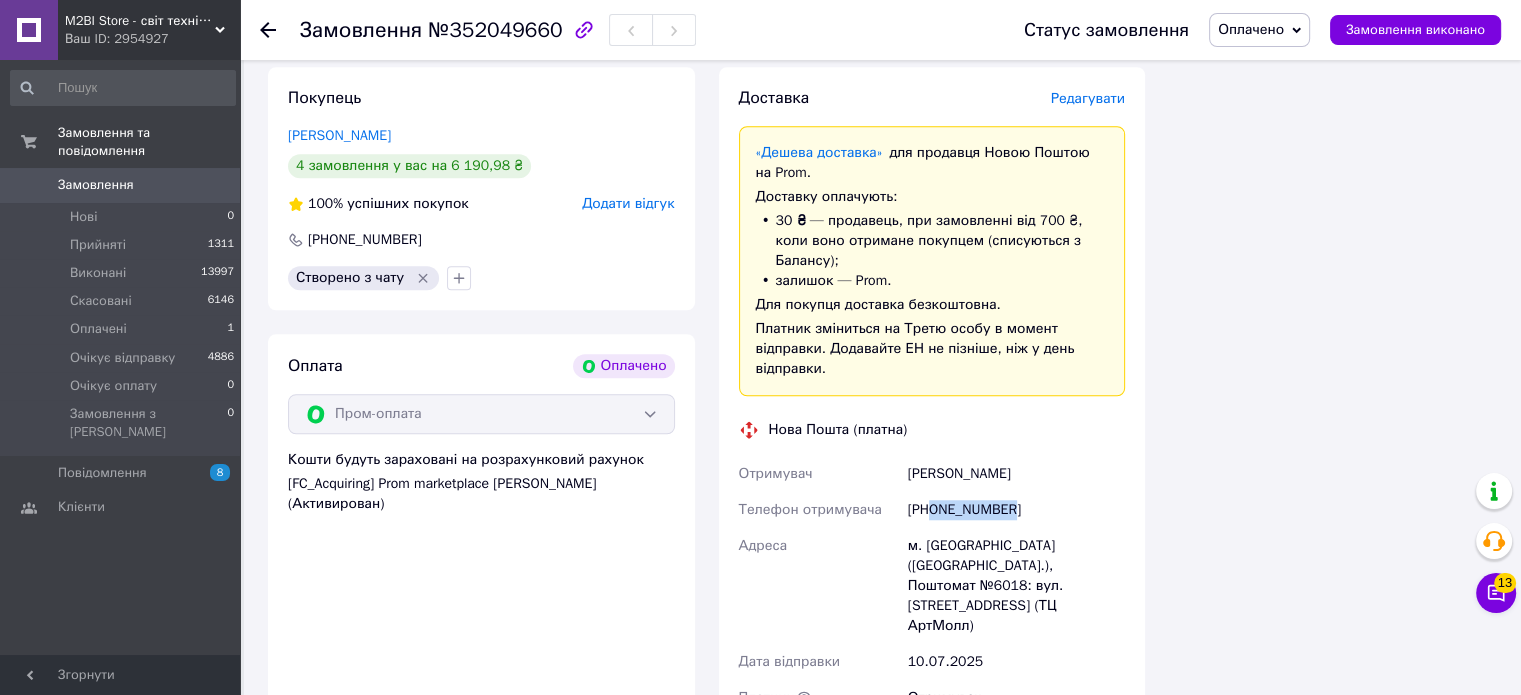 drag, startPoint x: 993, startPoint y: 501, endPoint x: 928, endPoint y: 499, distance: 65.03076 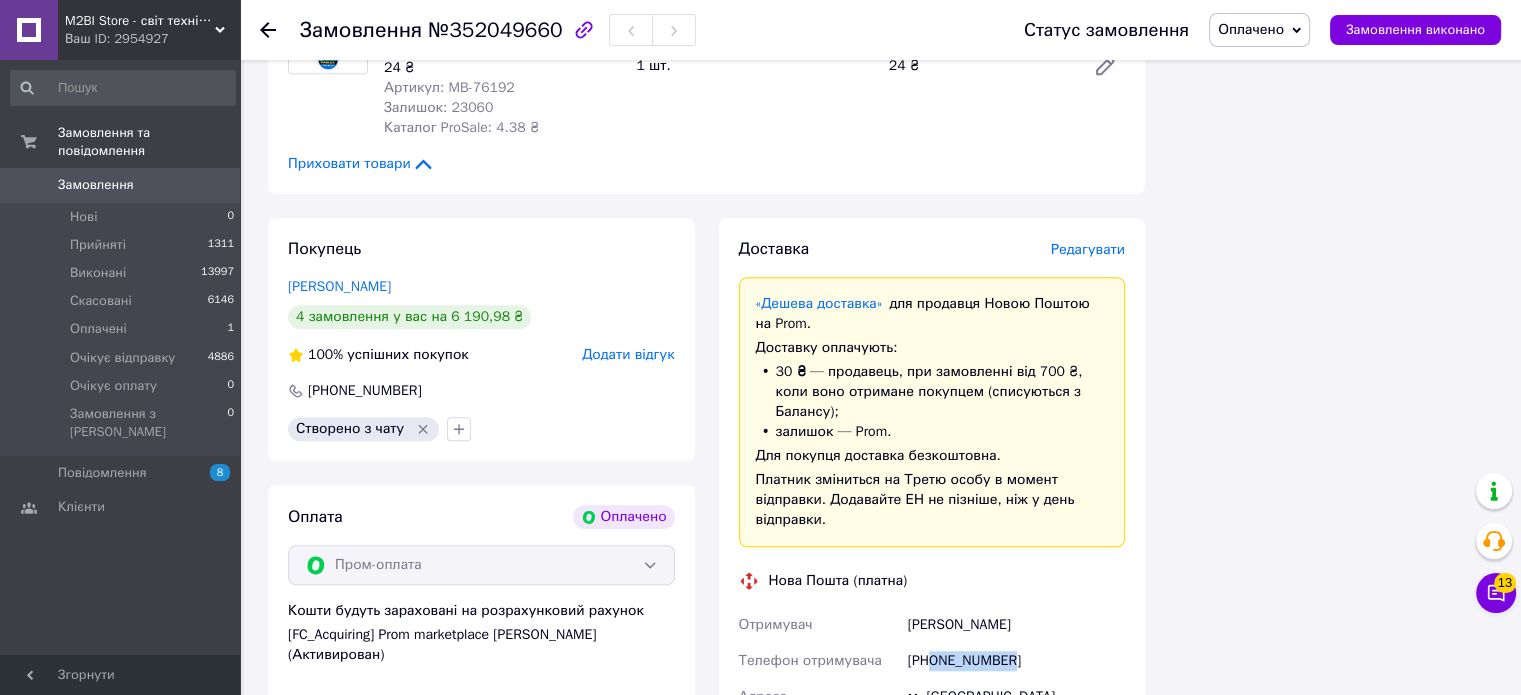 scroll, scrollTop: 1390, scrollLeft: 0, axis: vertical 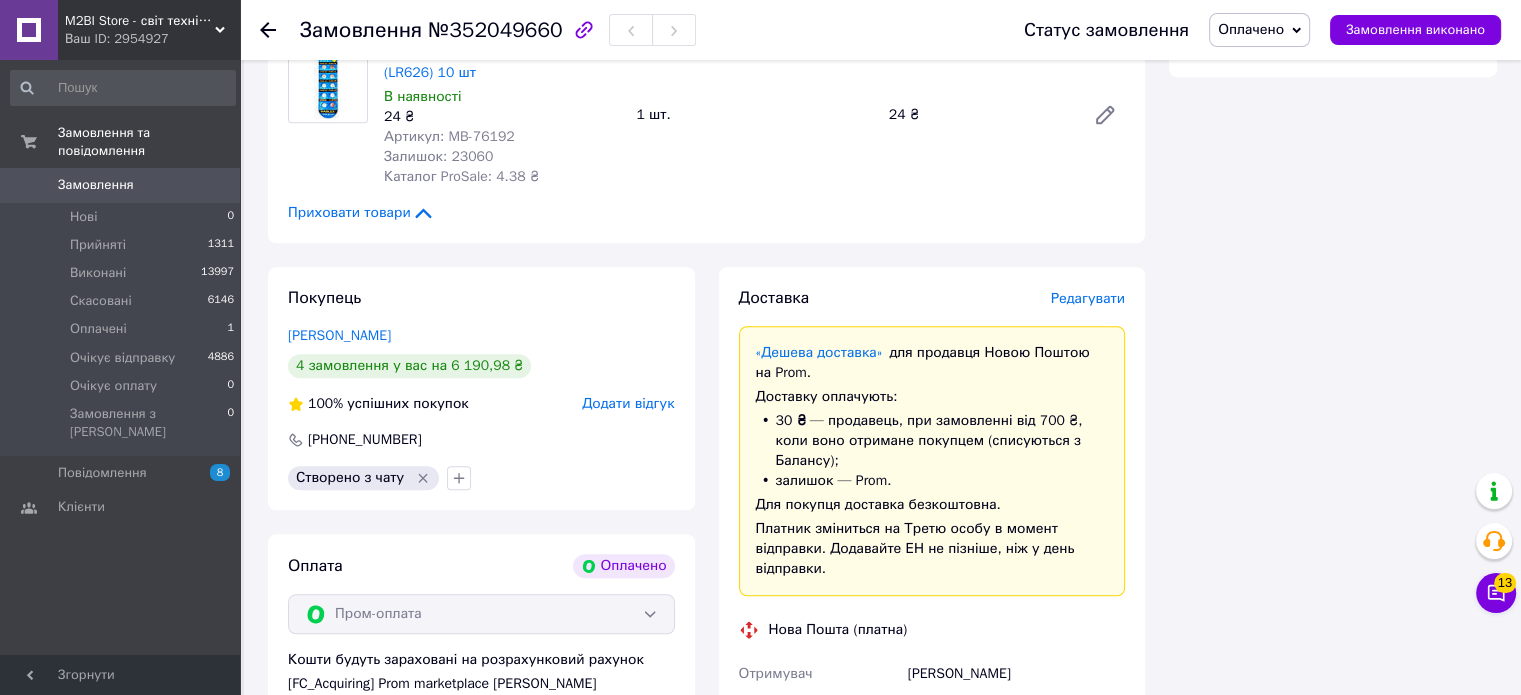 click on "№352049660" at bounding box center (495, 30) 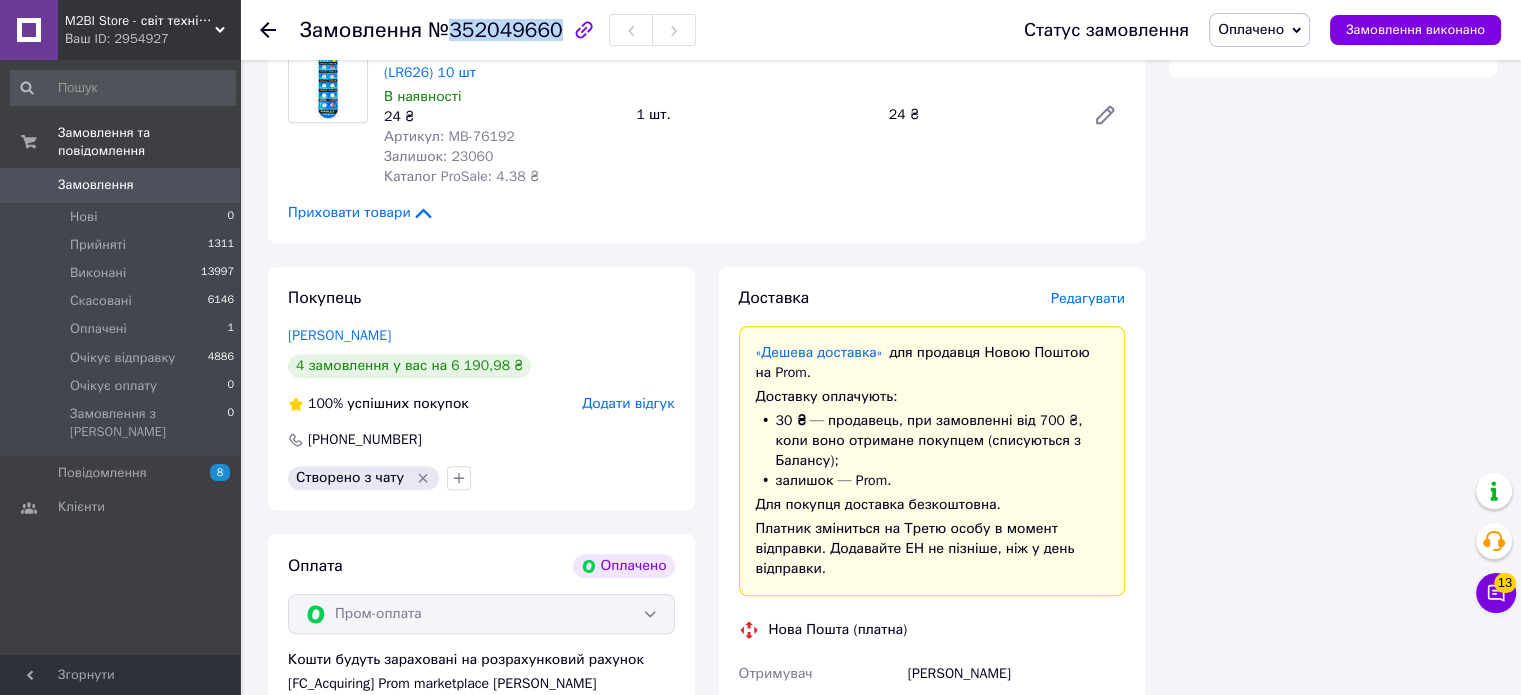 click on "№352049660" at bounding box center (495, 30) 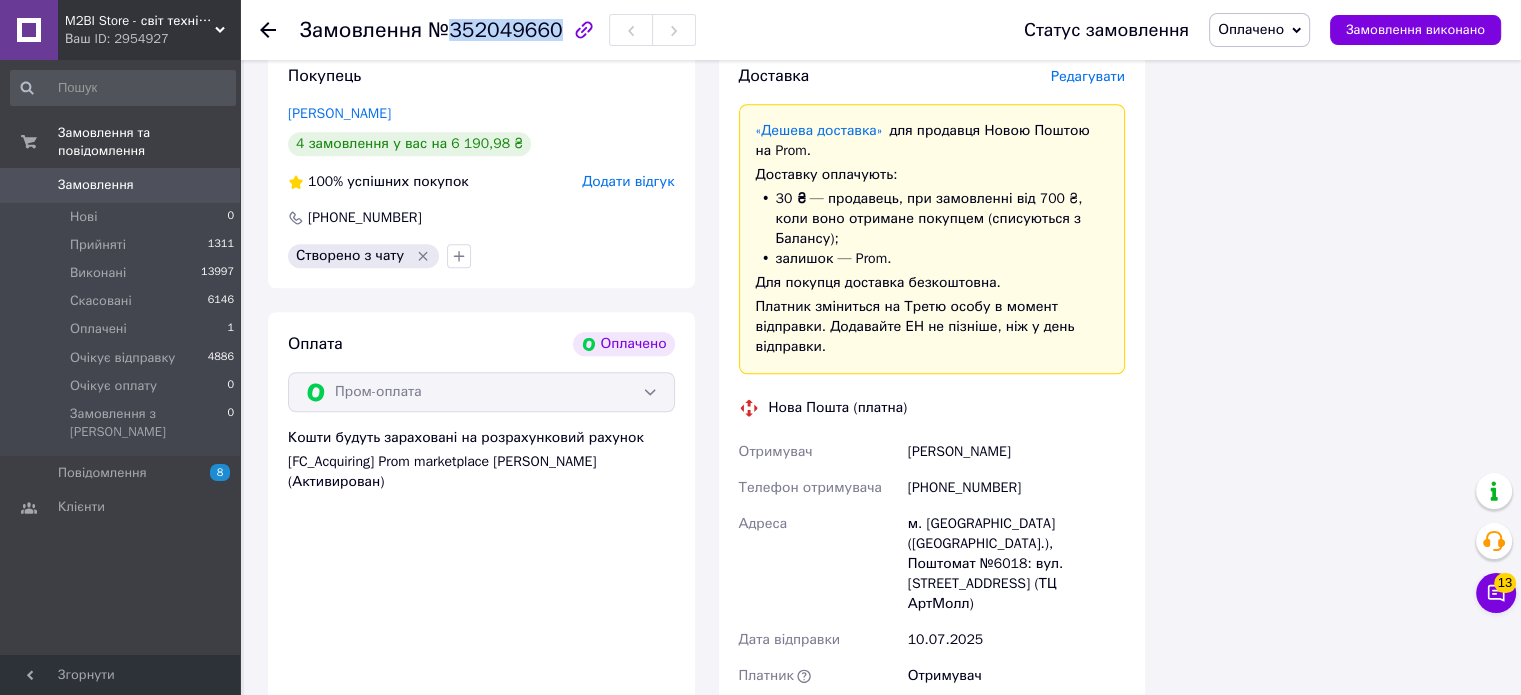 scroll, scrollTop: 1490, scrollLeft: 0, axis: vertical 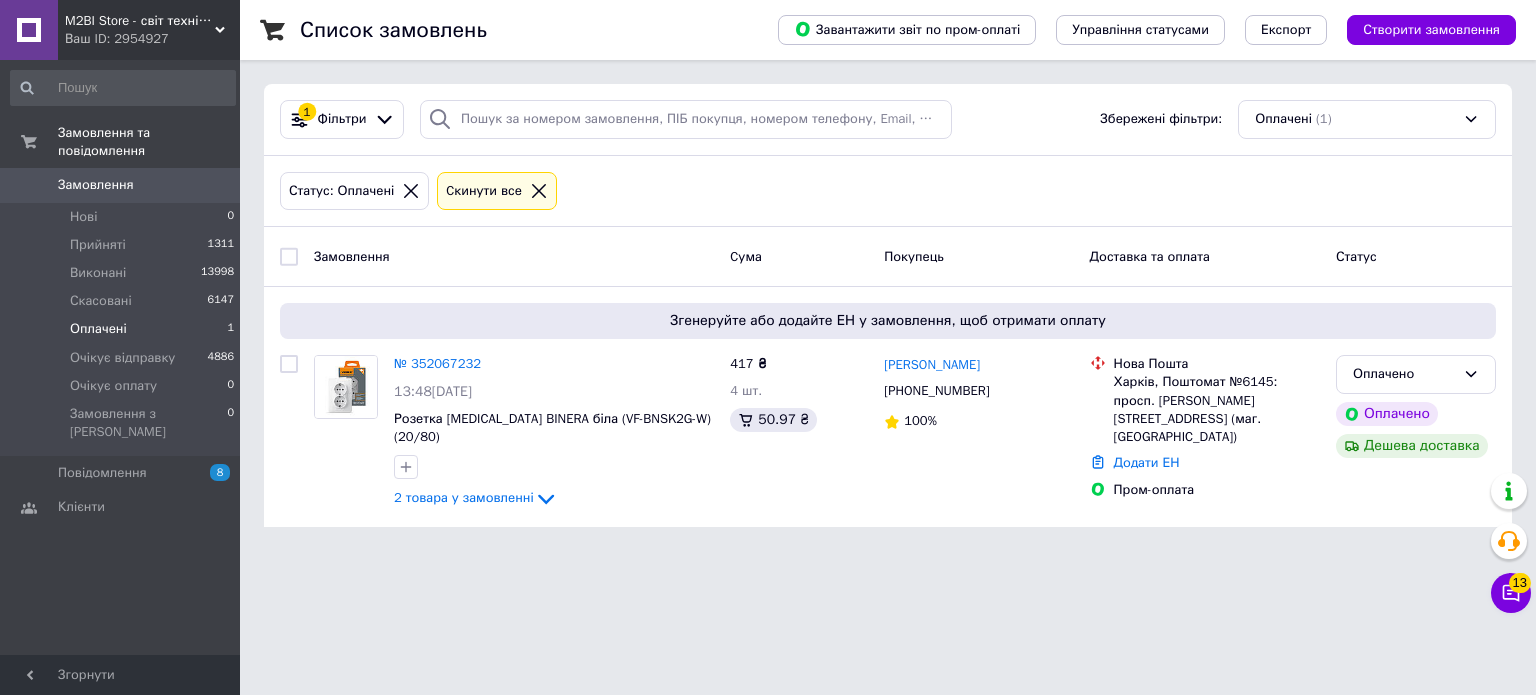 click on "Оплачені" at bounding box center (98, 329) 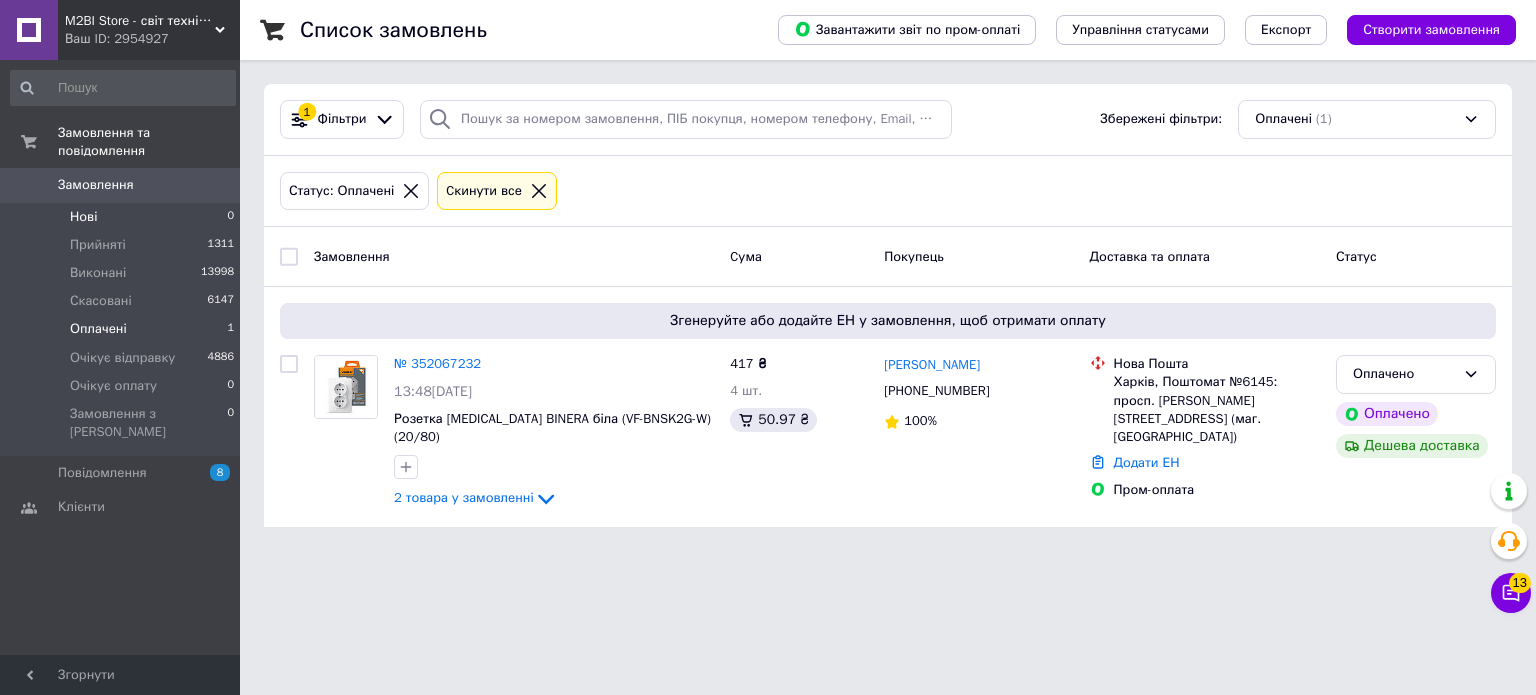 click on "Нові" at bounding box center (83, 217) 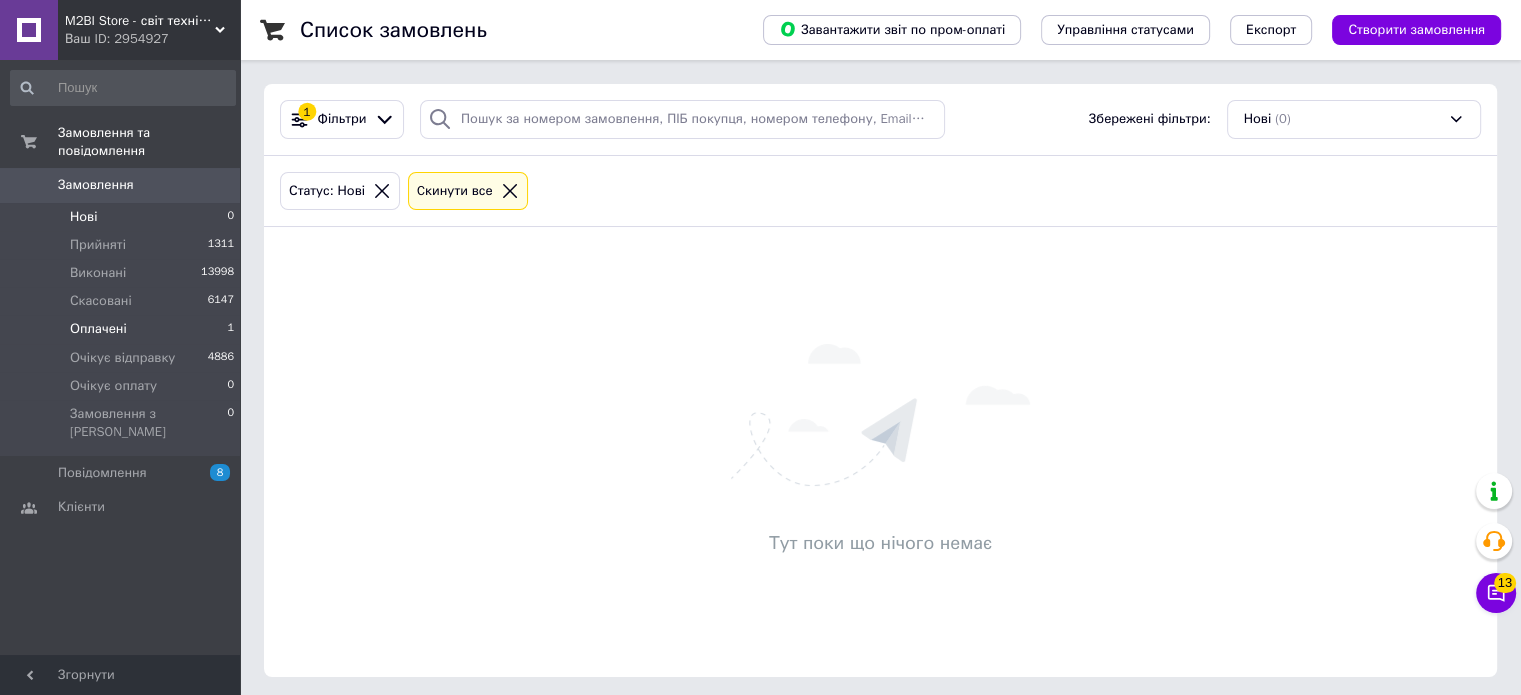 click on "Оплачені" at bounding box center (98, 329) 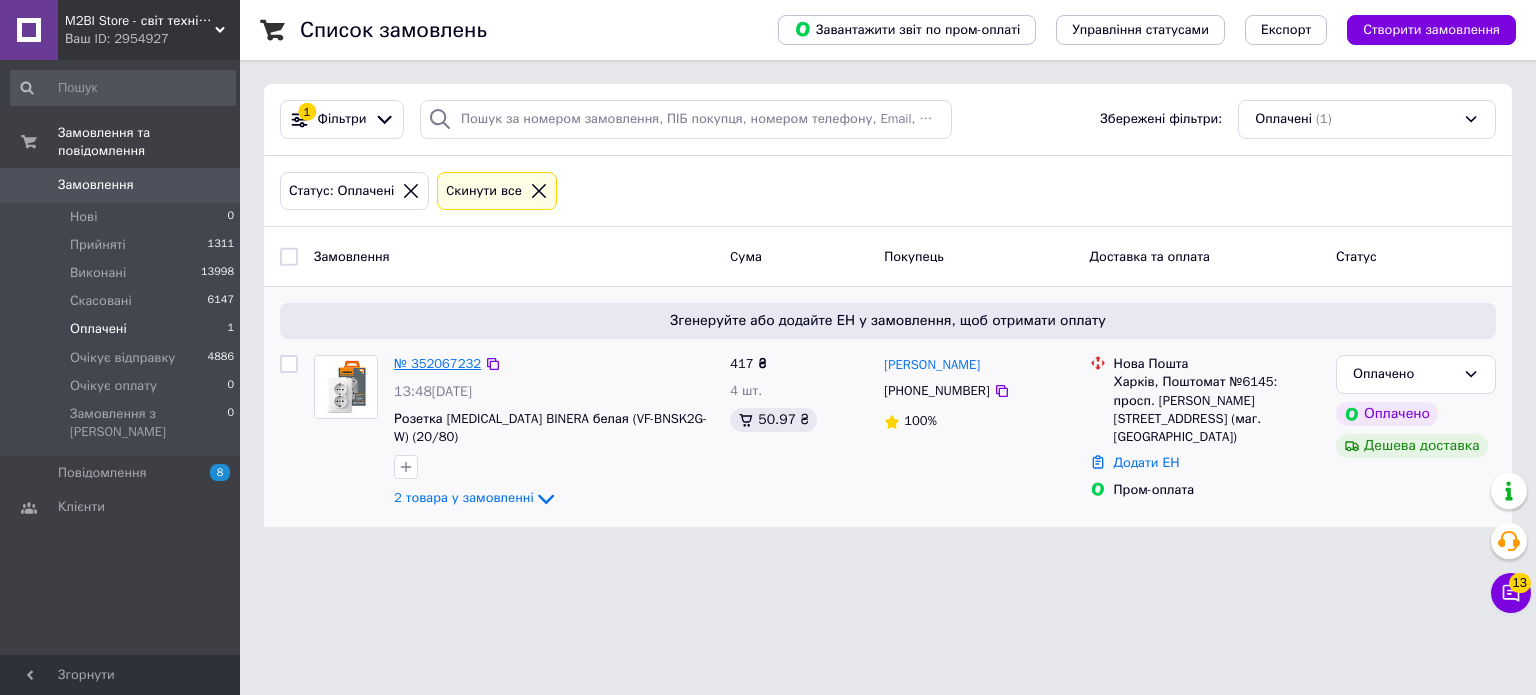 click on "№ 352067232" at bounding box center [437, 363] 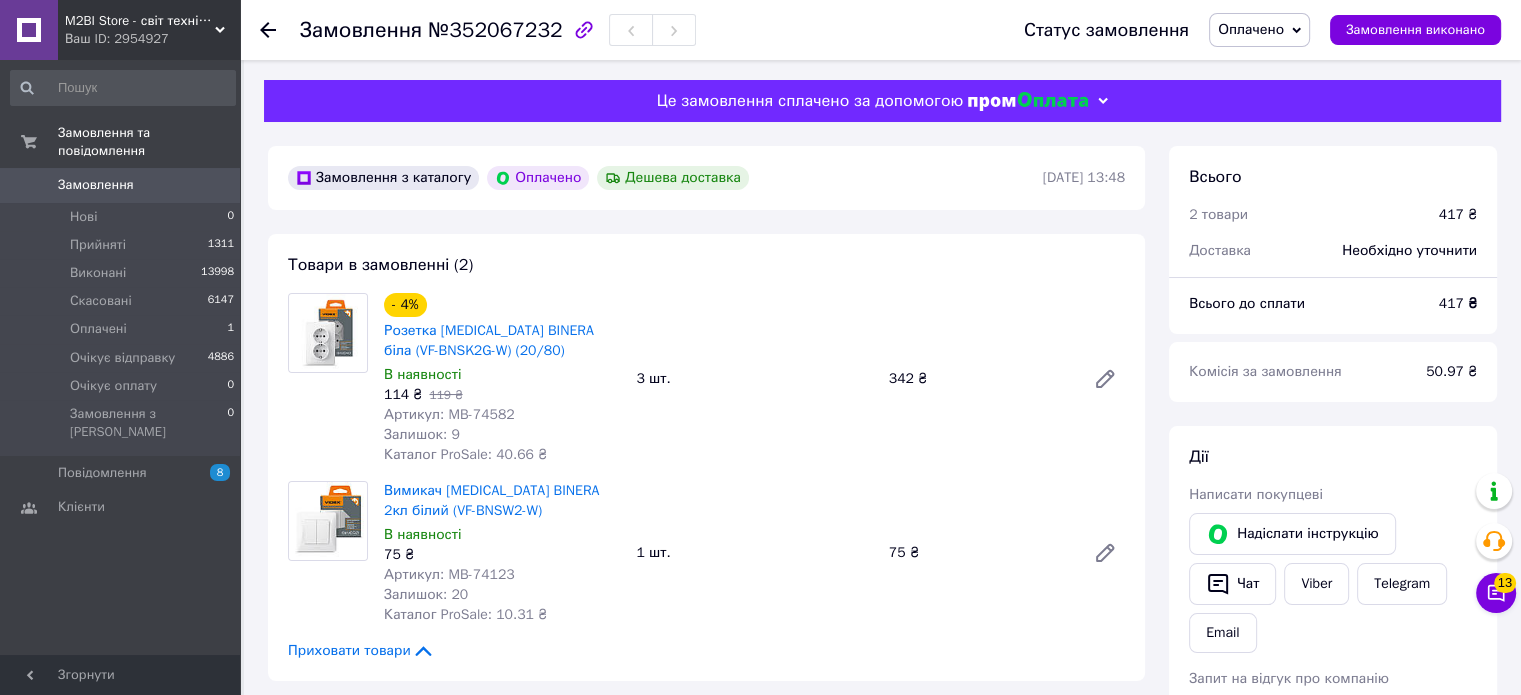 click on "Артикул: MB-74582" at bounding box center [449, 414] 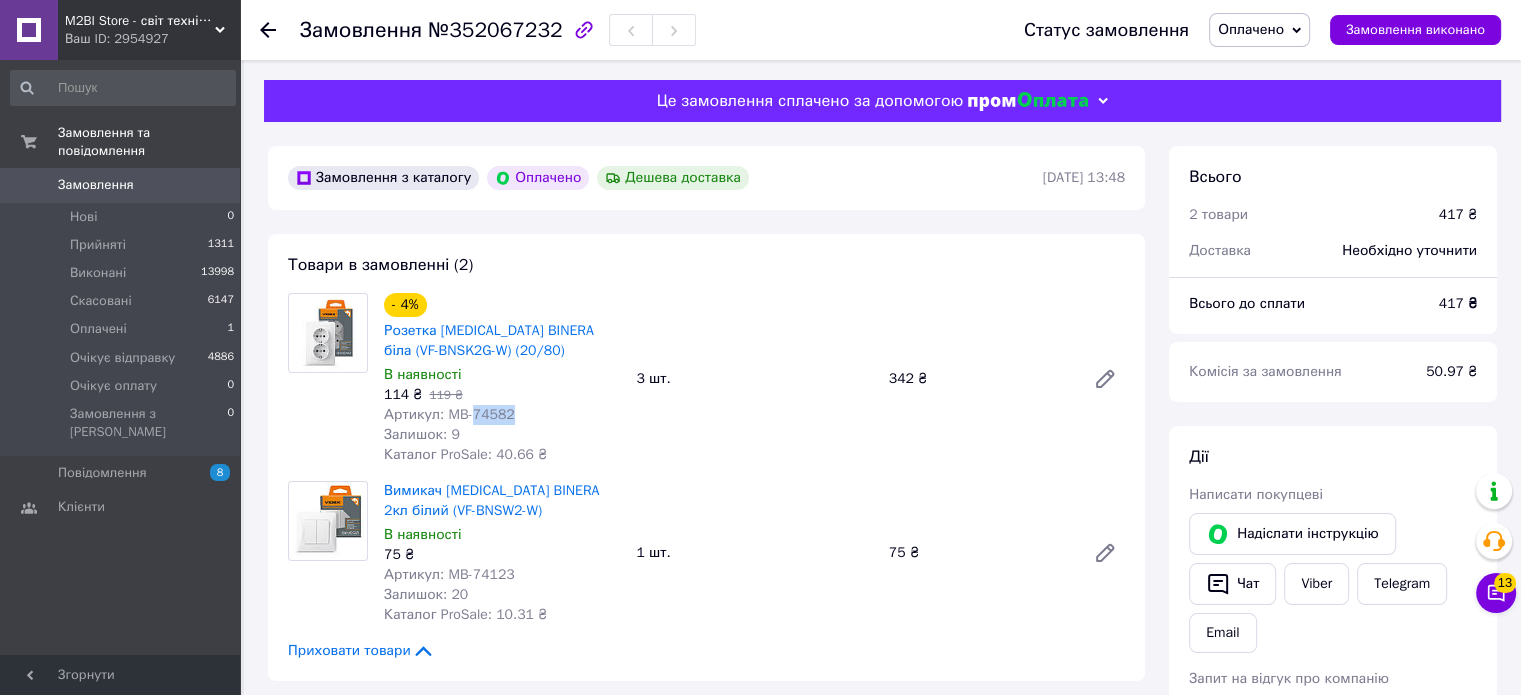 click on "Артикул: MB-74582" at bounding box center (449, 414) 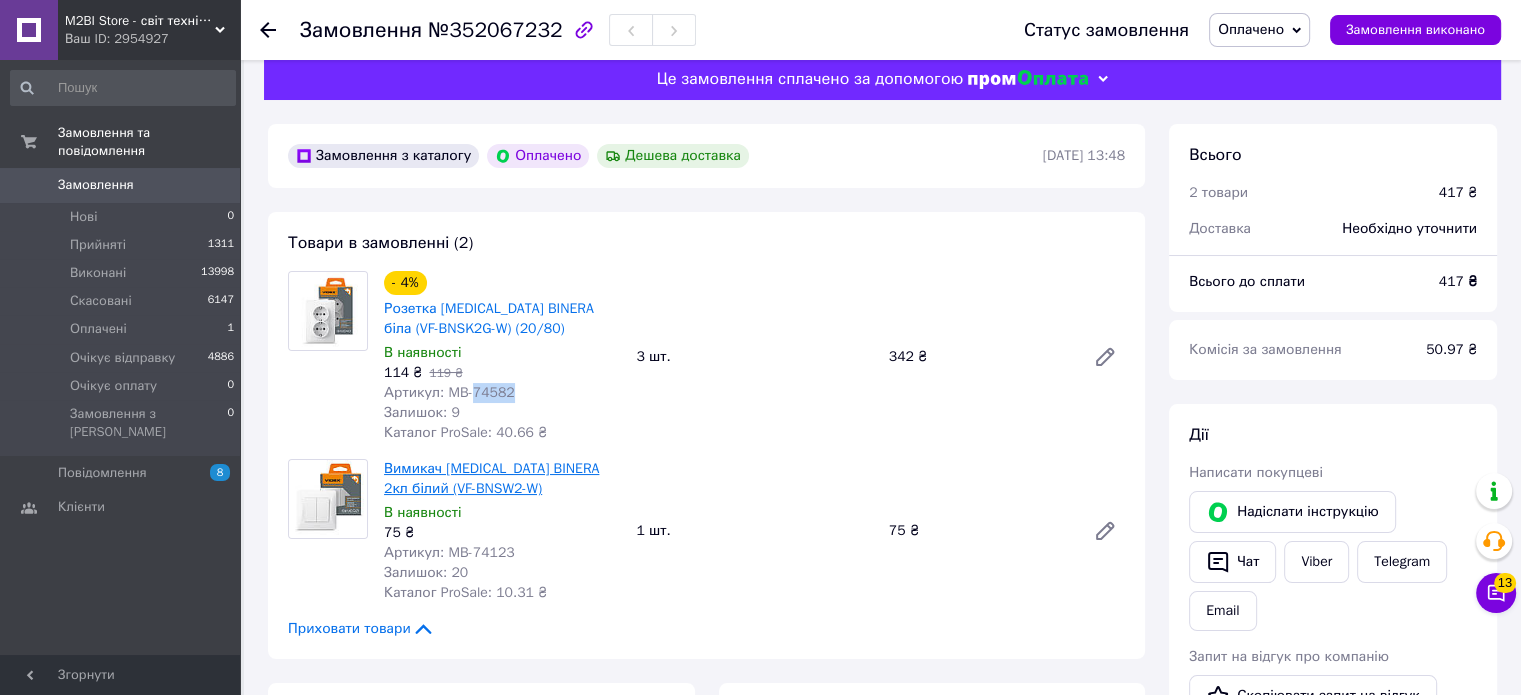 scroll, scrollTop: 0, scrollLeft: 0, axis: both 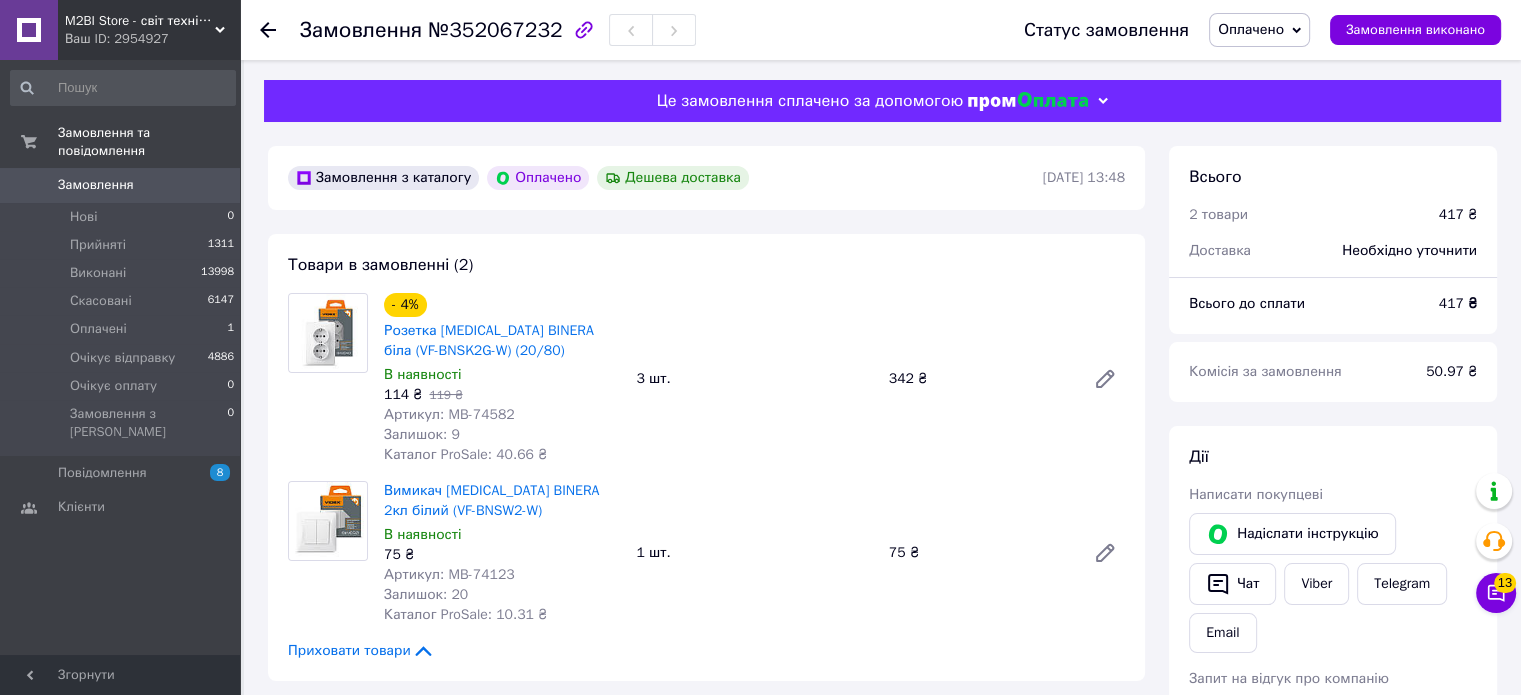 click on "Артикул: MB-74123" at bounding box center [449, 574] 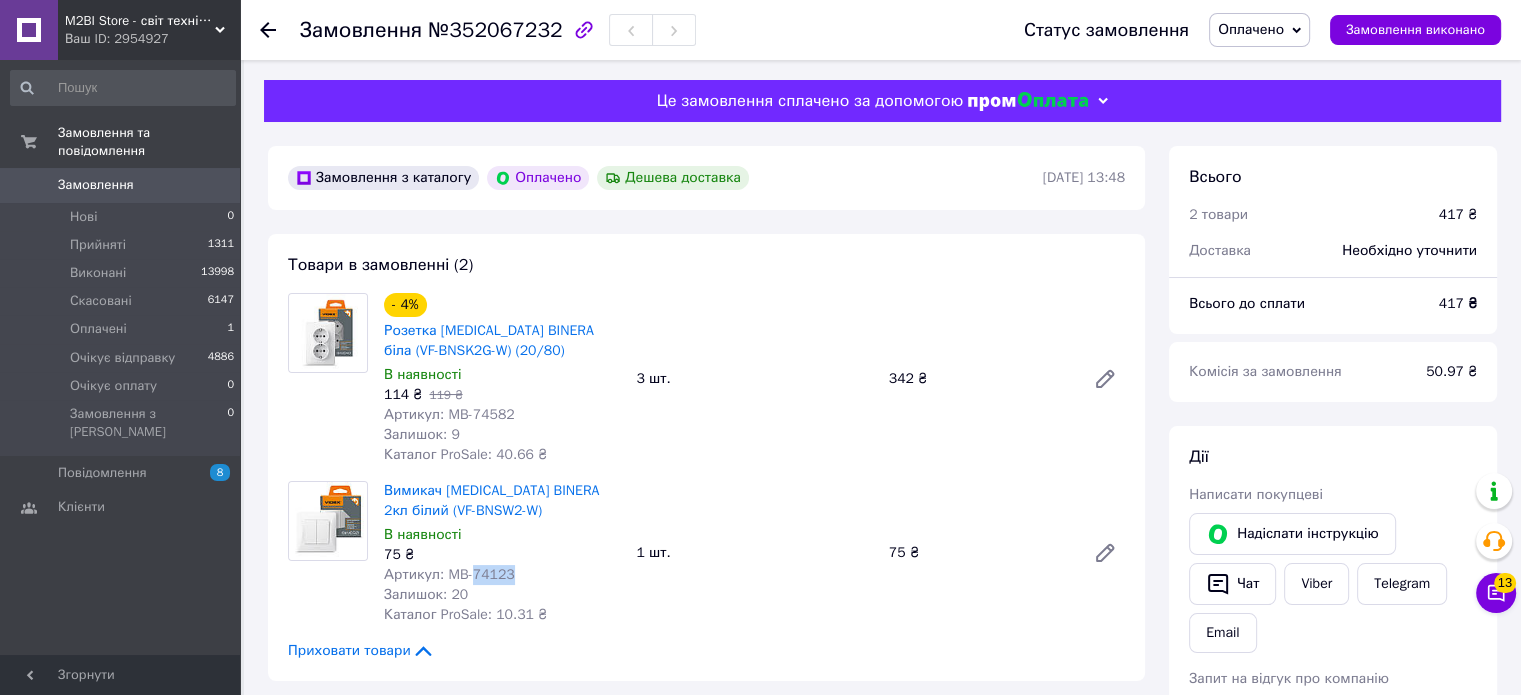 click on "Артикул: MB-74123" at bounding box center (449, 574) 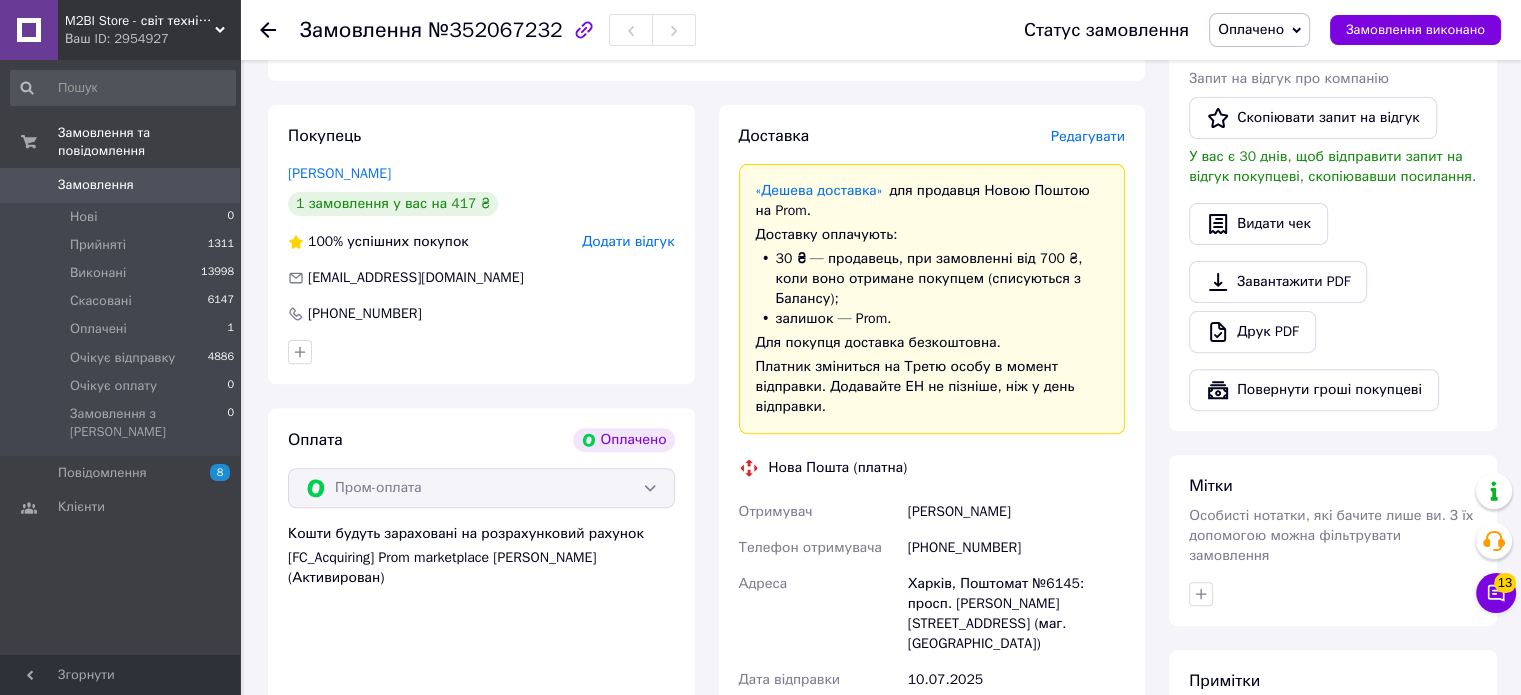 scroll, scrollTop: 700, scrollLeft: 0, axis: vertical 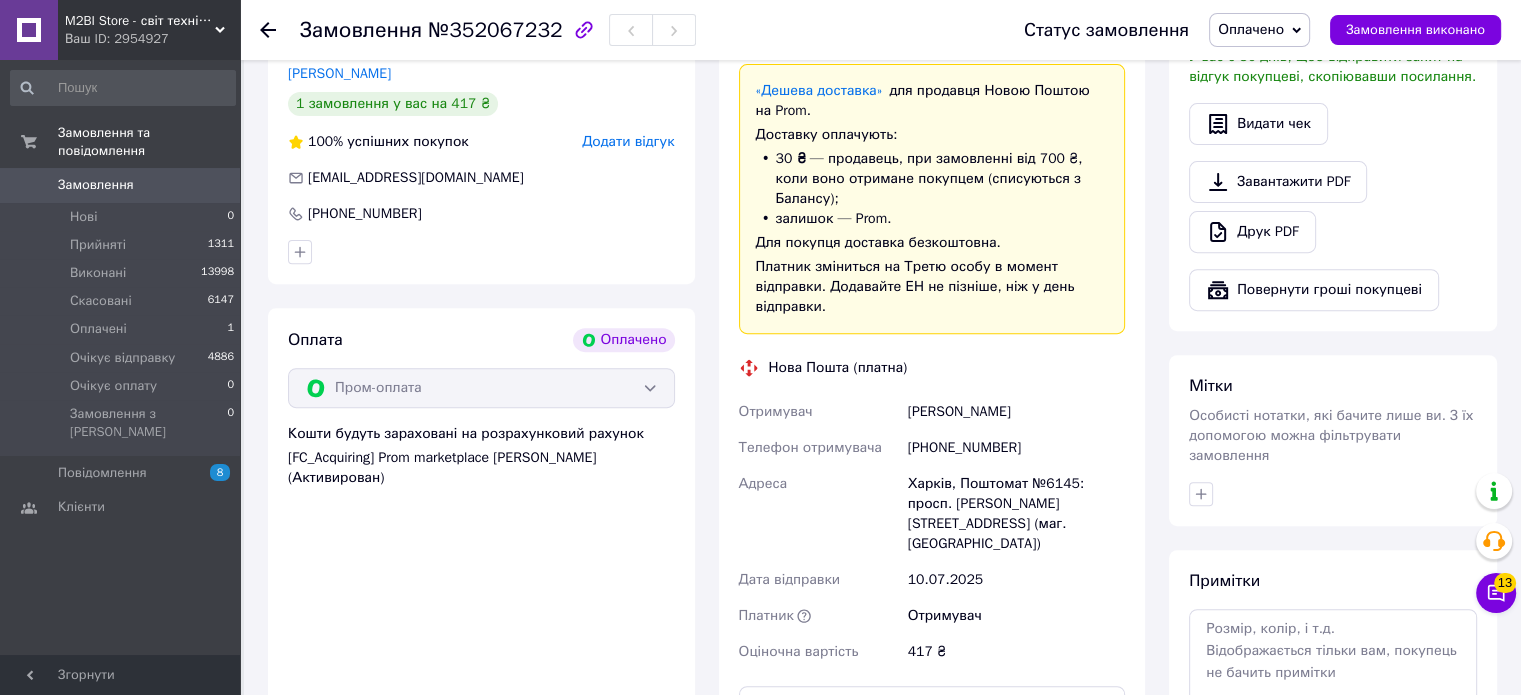 drag, startPoint x: 974, startPoint y: 392, endPoint x: 889, endPoint y: 391, distance: 85.00588 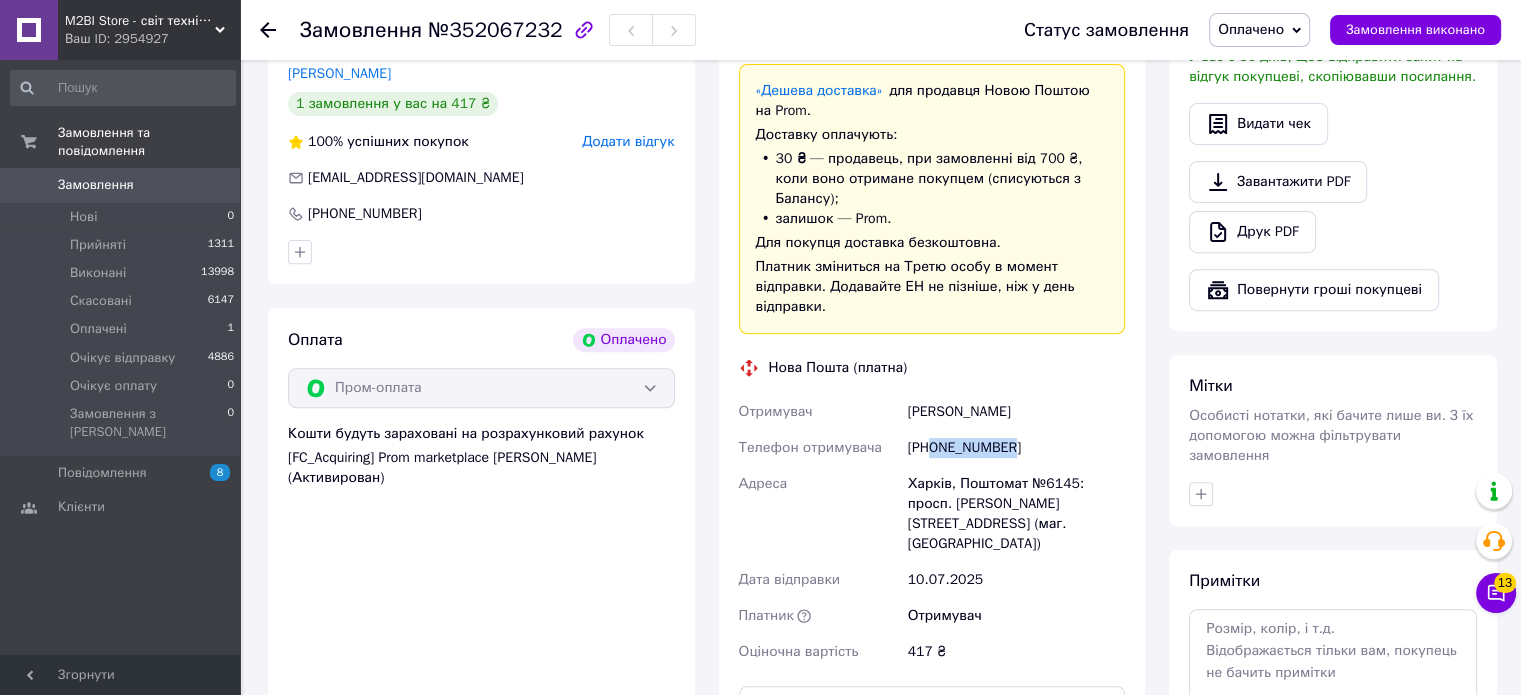 drag, startPoint x: 1049, startPoint y: 433, endPoint x: 932, endPoint y: 432, distance: 117.00427 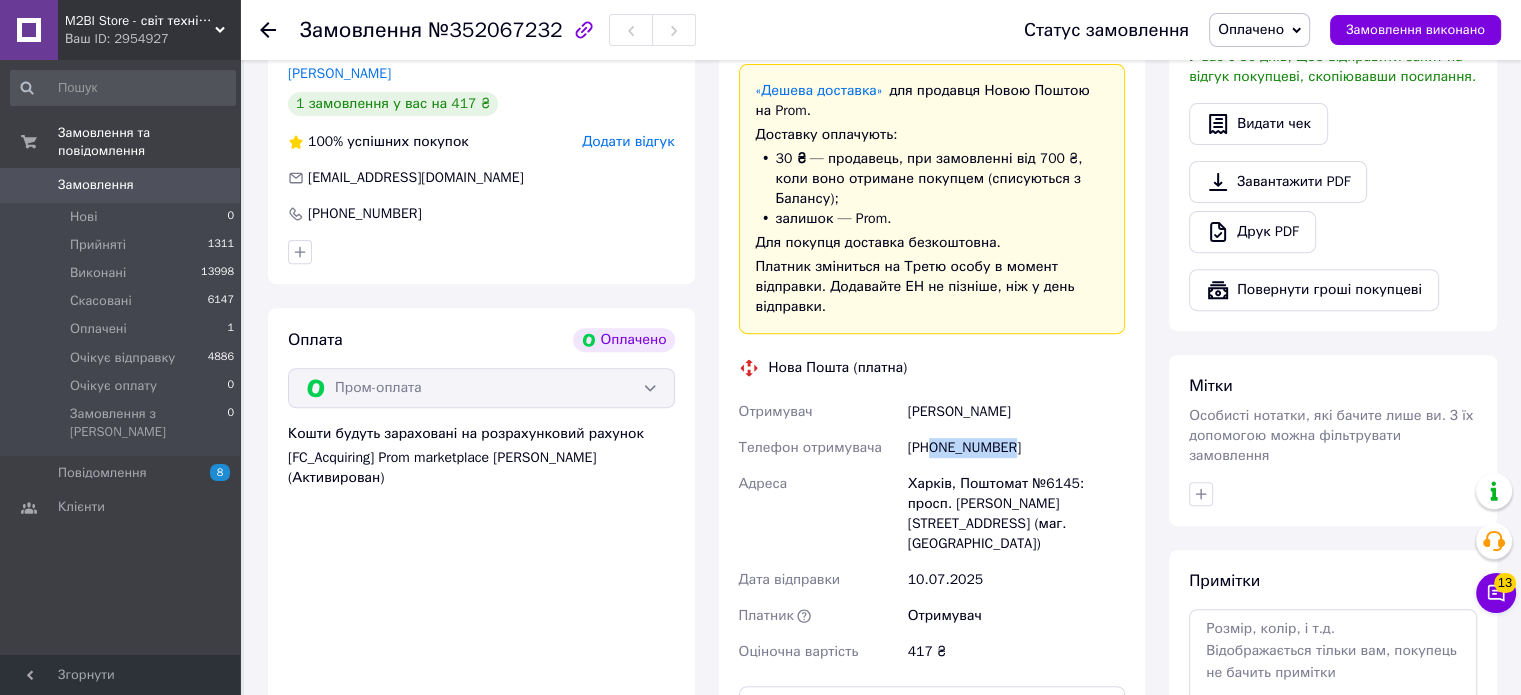 copy on "0973019369" 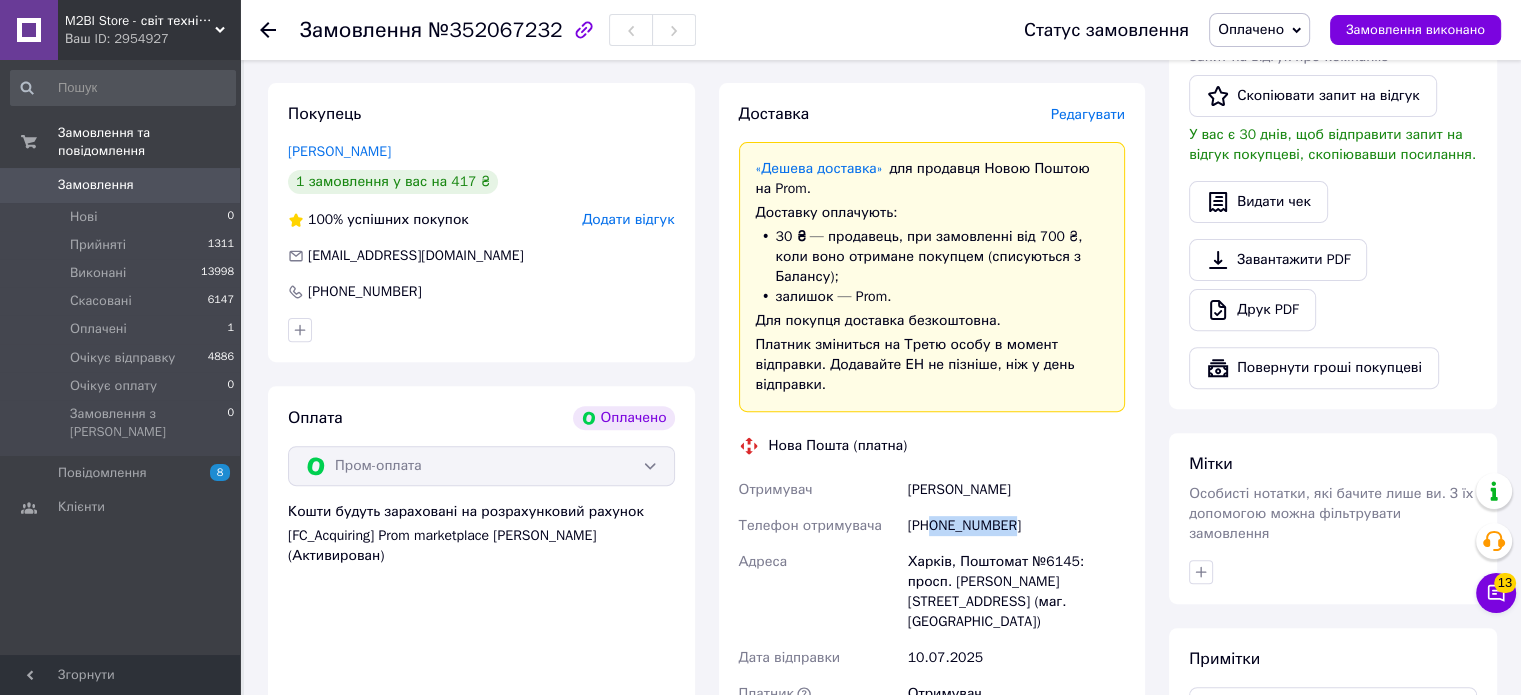 scroll, scrollTop: 500, scrollLeft: 0, axis: vertical 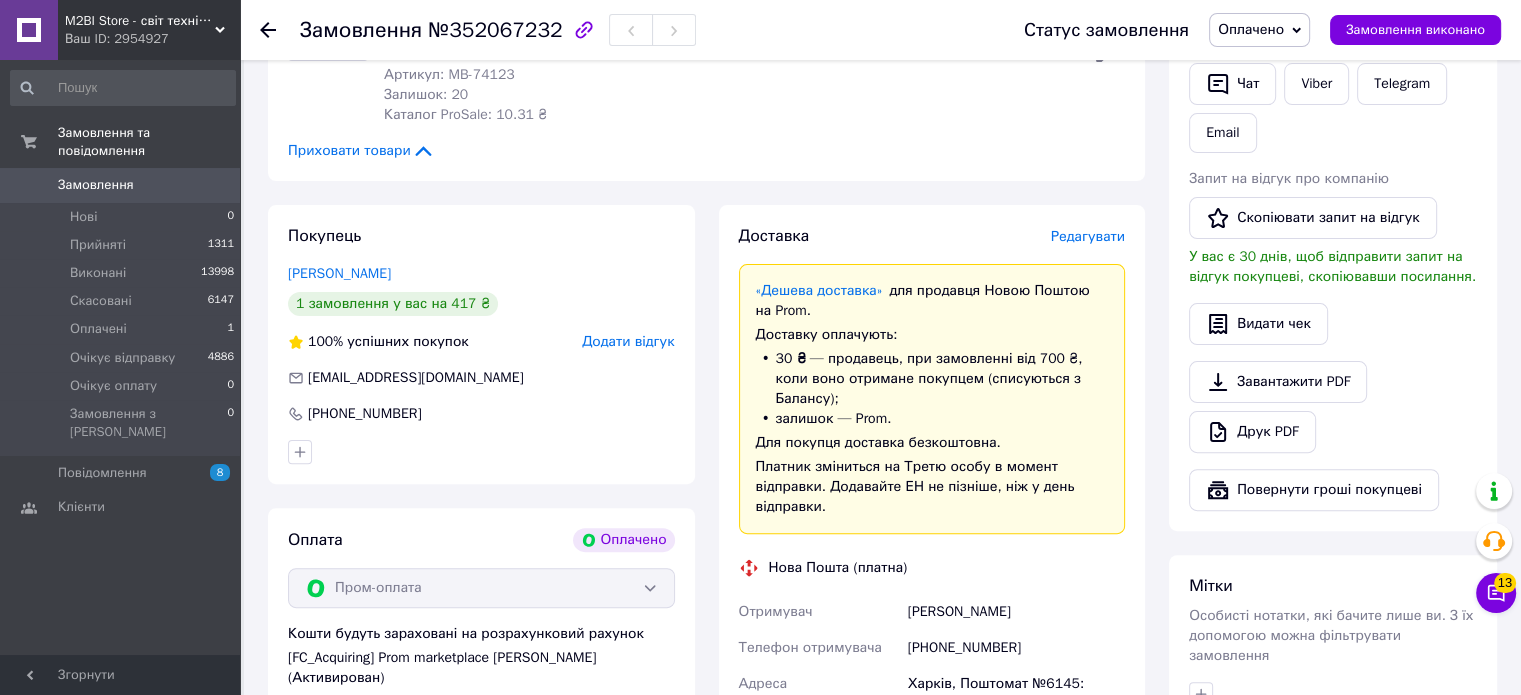 click on "№352067232" at bounding box center (495, 30) 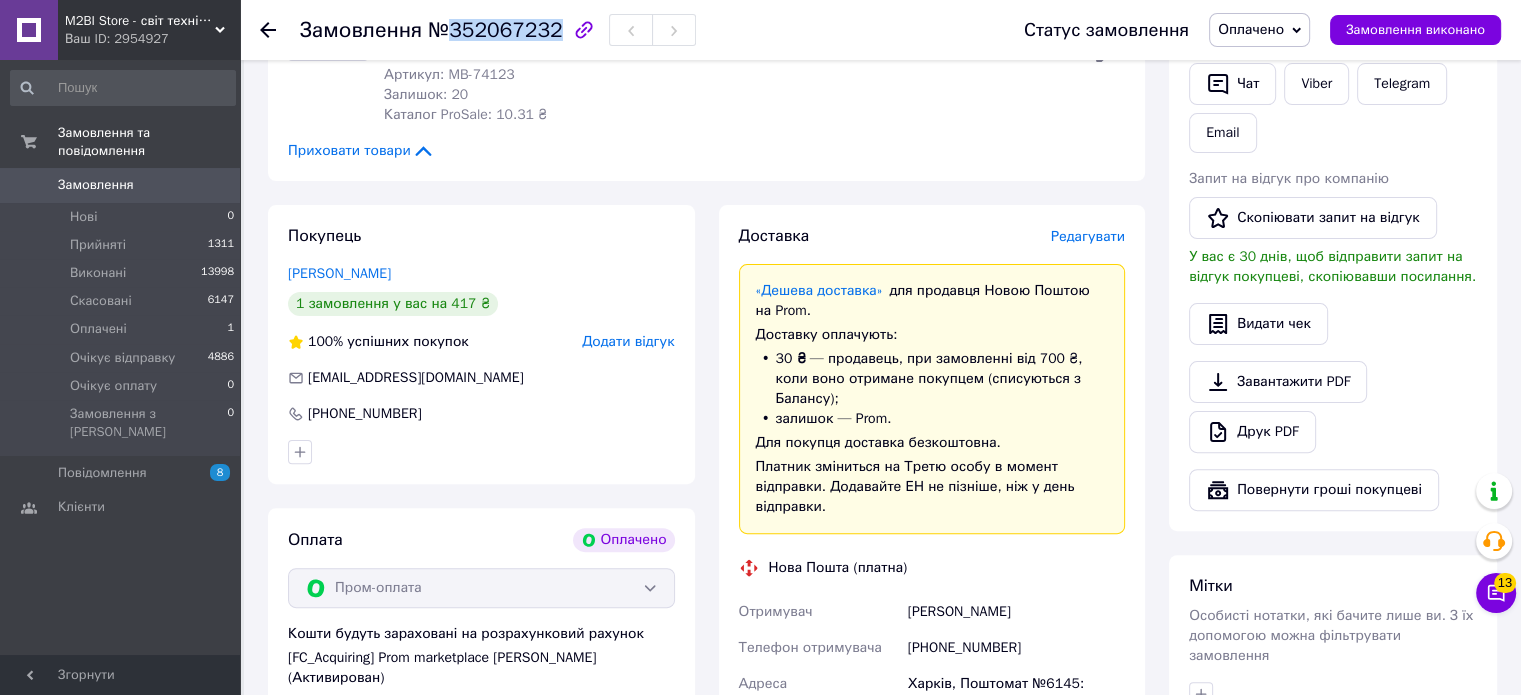 click on "№352067232" at bounding box center (495, 30) 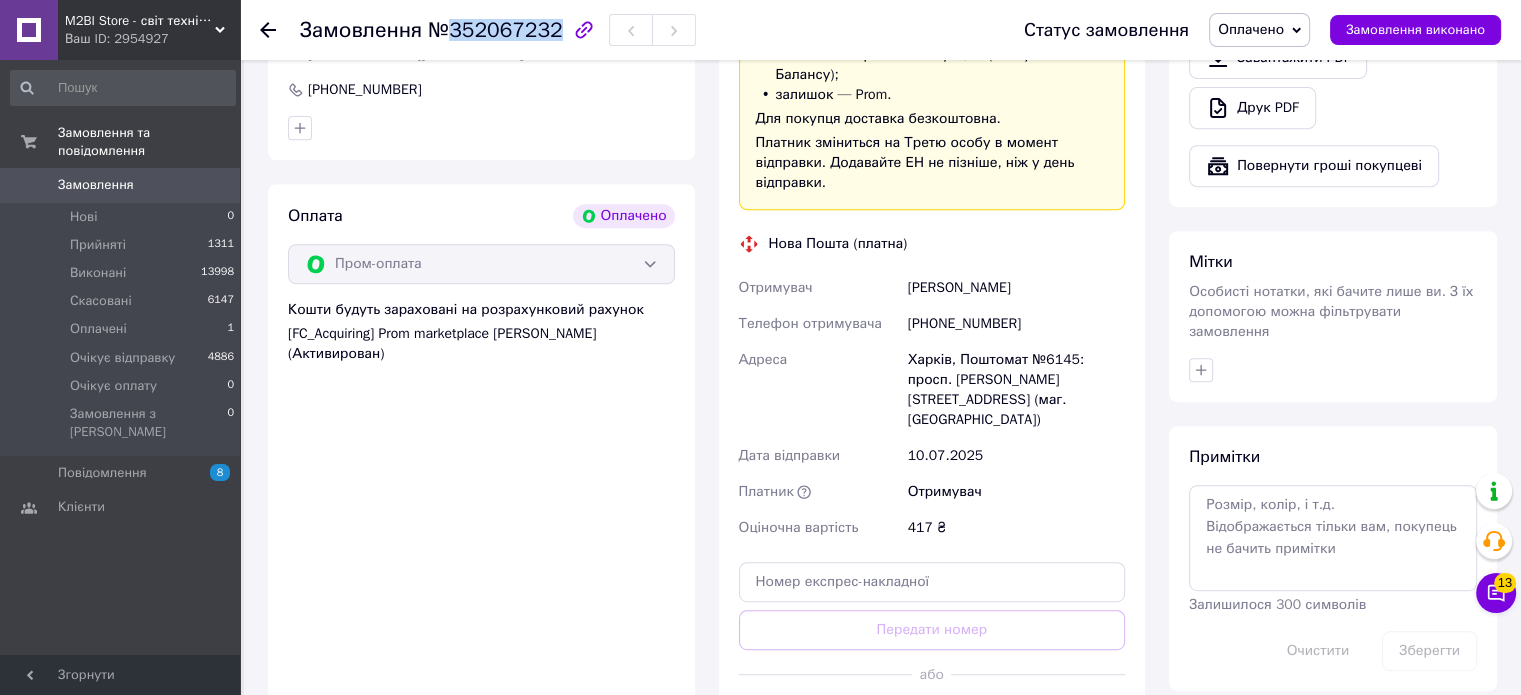 scroll, scrollTop: 900, scrollLeft: 0, axis: vertical 